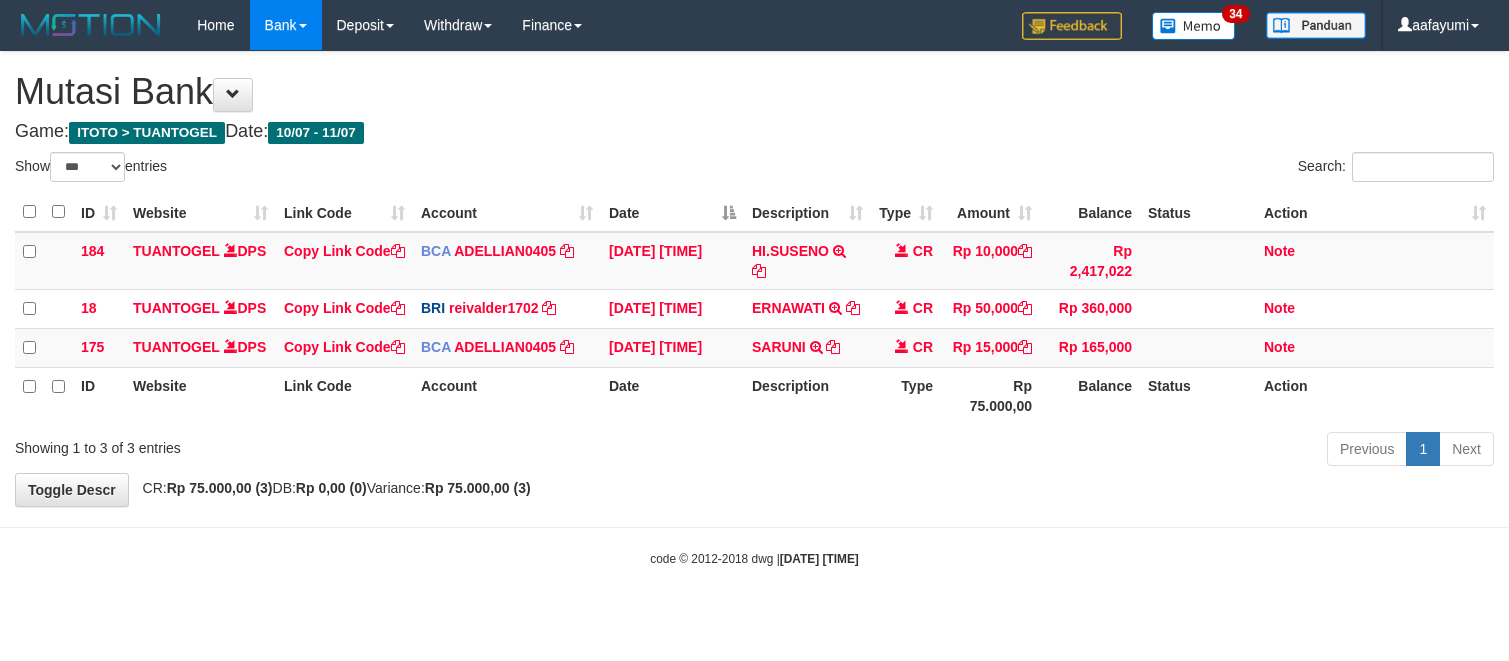 select on "***" 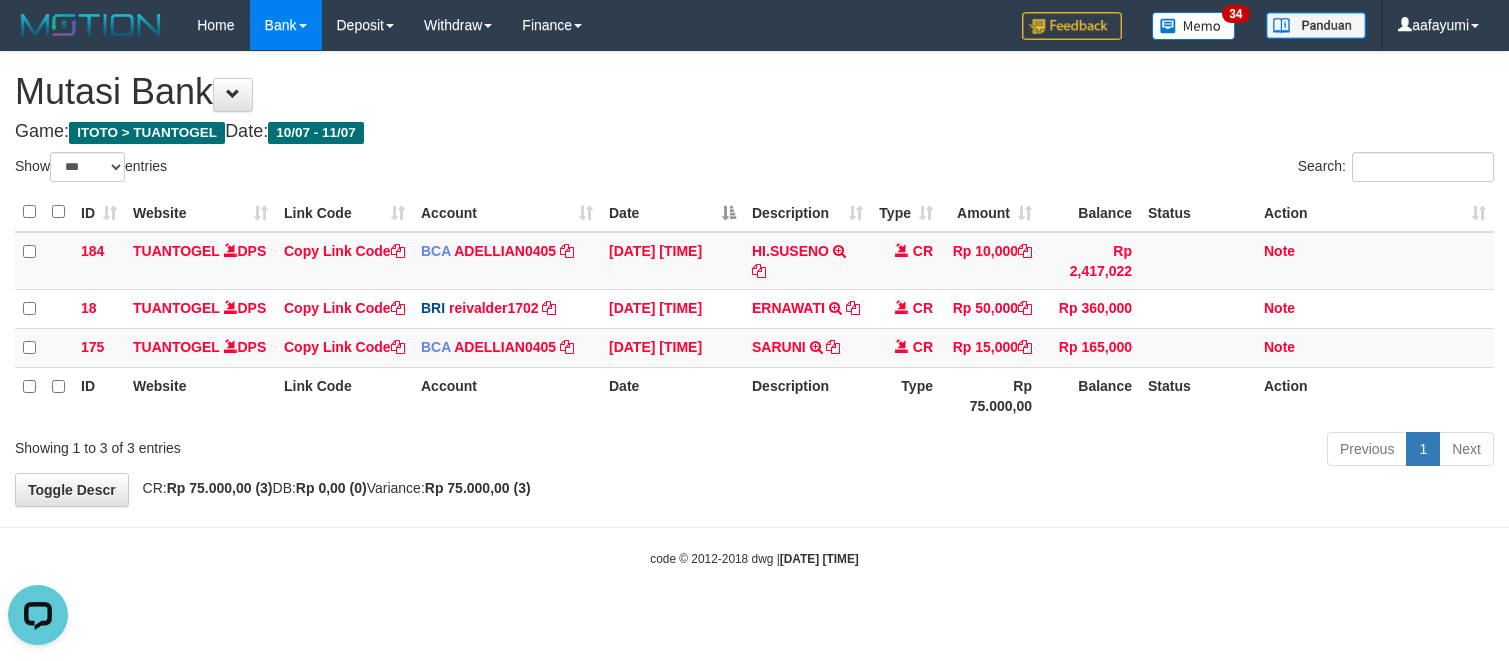 scroll, scrollTop: 0, scrollLeft: 0, axis: both 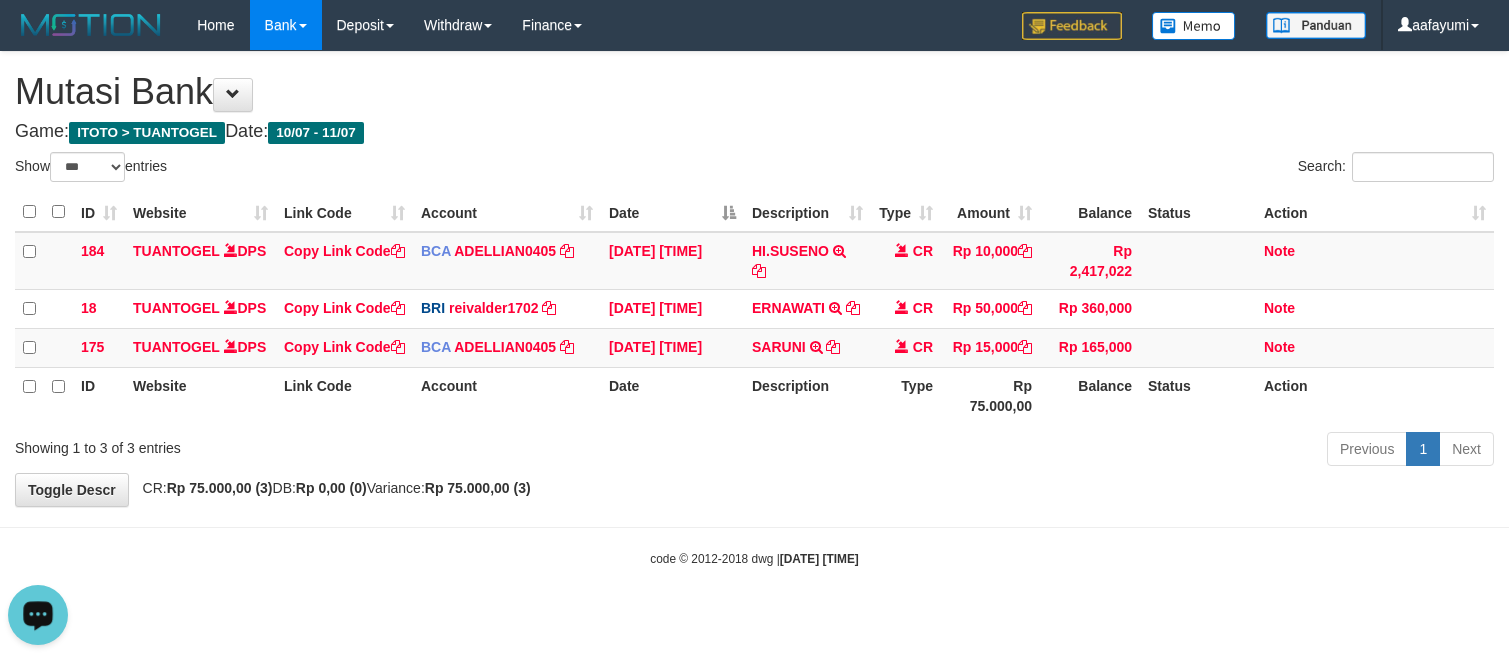 click on "Showing 1 to 3 of 3 entries" at bounding box center [314, 444] 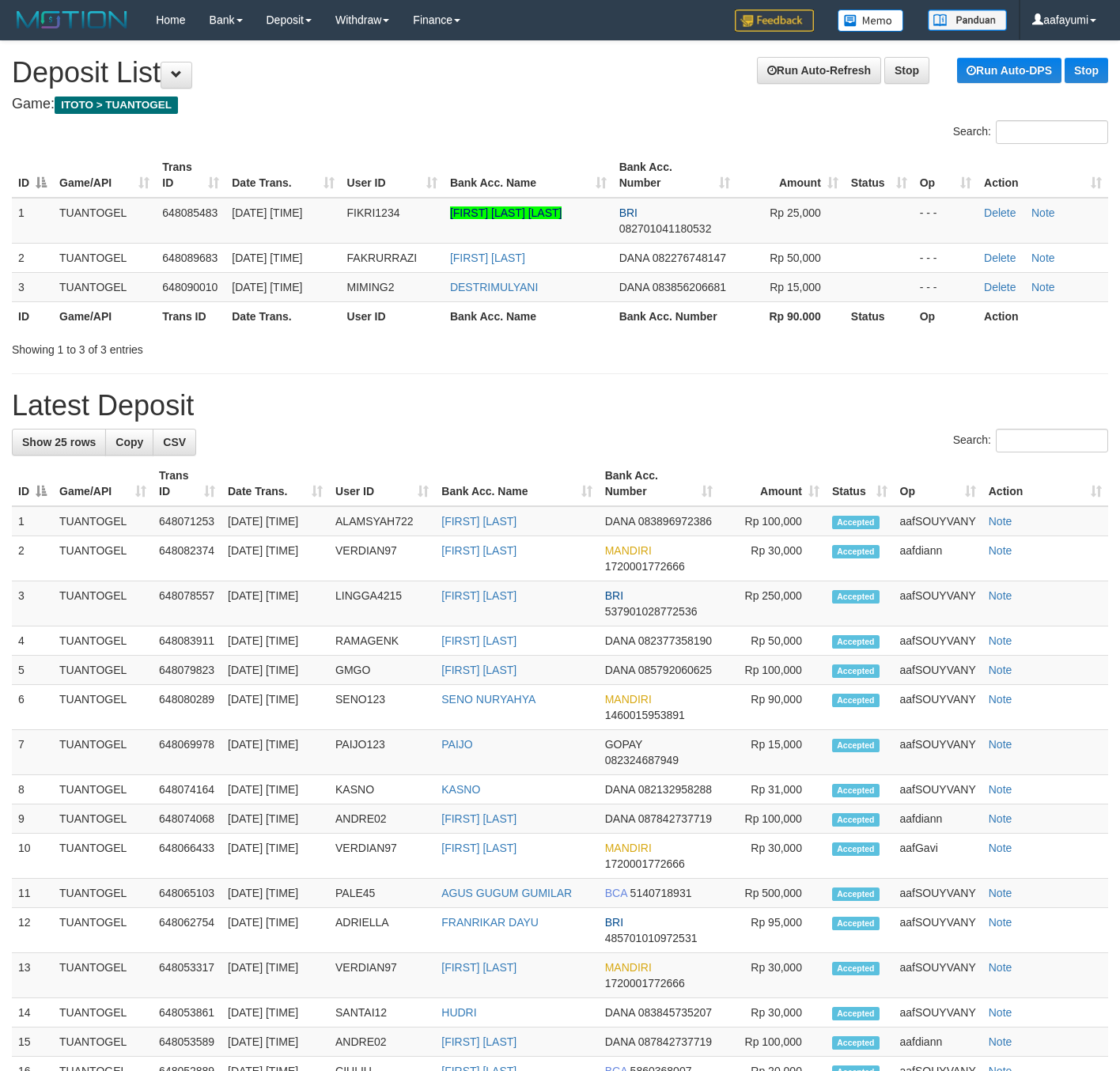 scroll, scrollTop: 0, scrollLeft: 0, axis: both 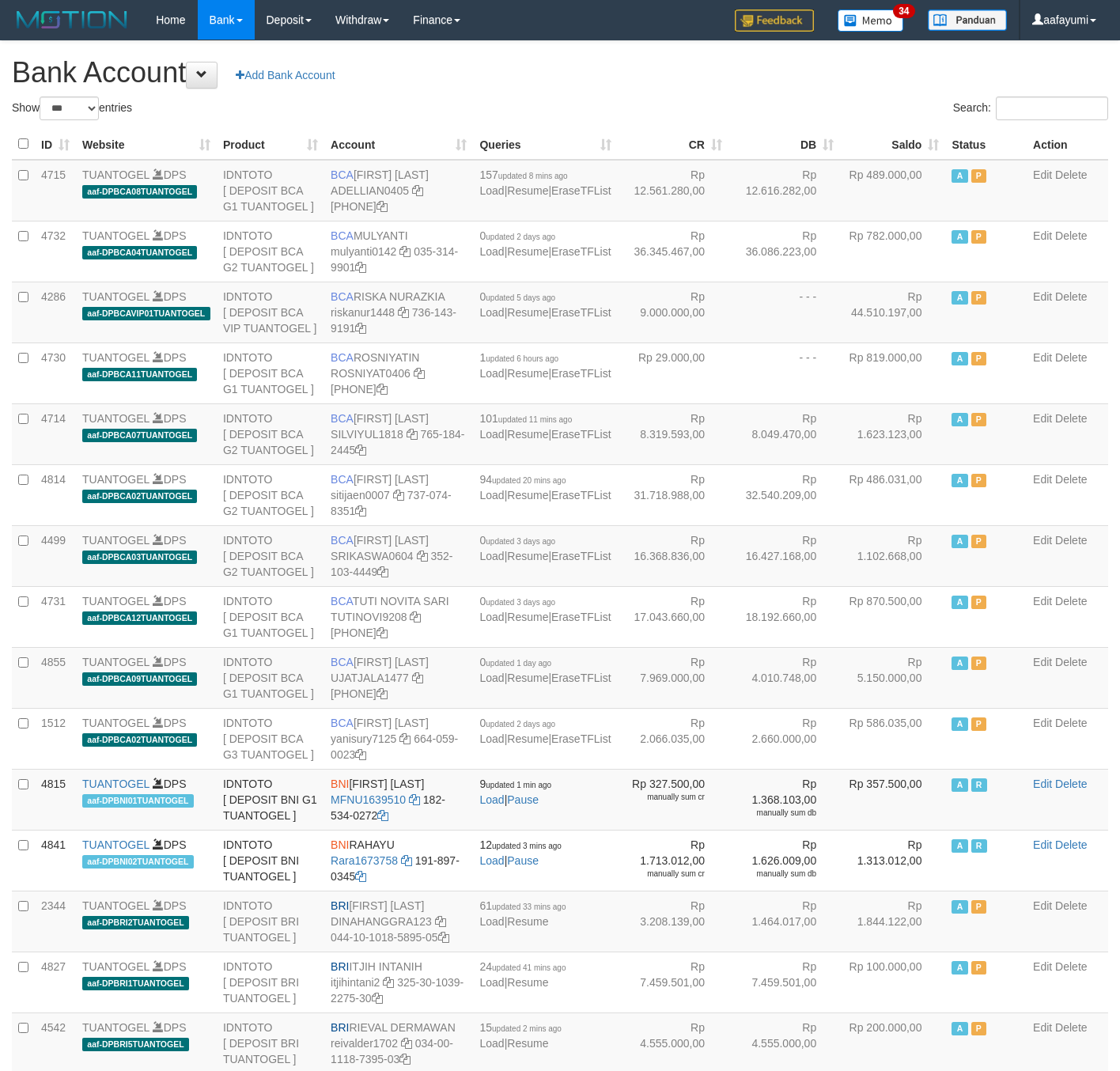 select on "***" 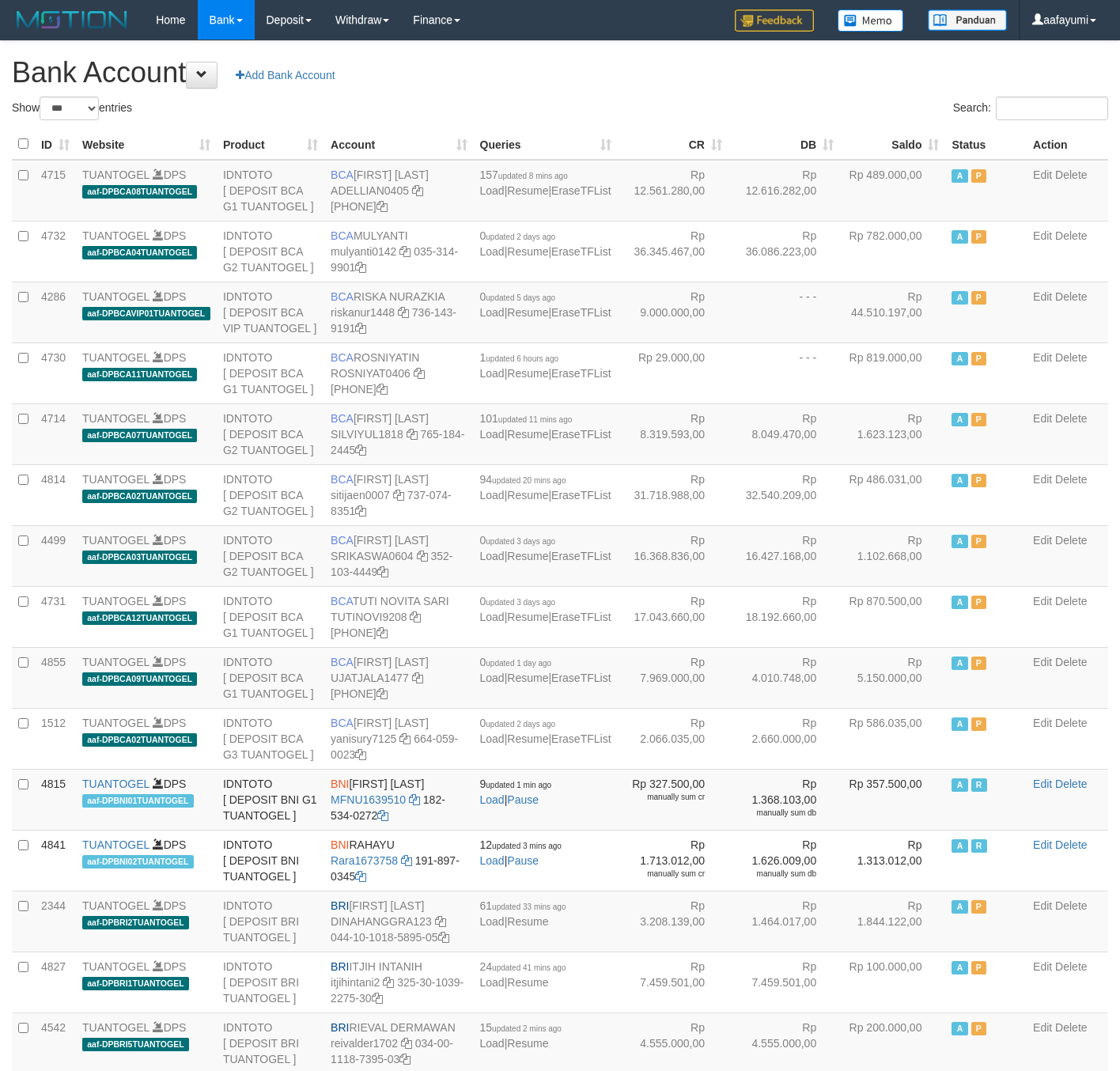 scroll, scrollTop: 0, scrollLeft: 0, axis: both 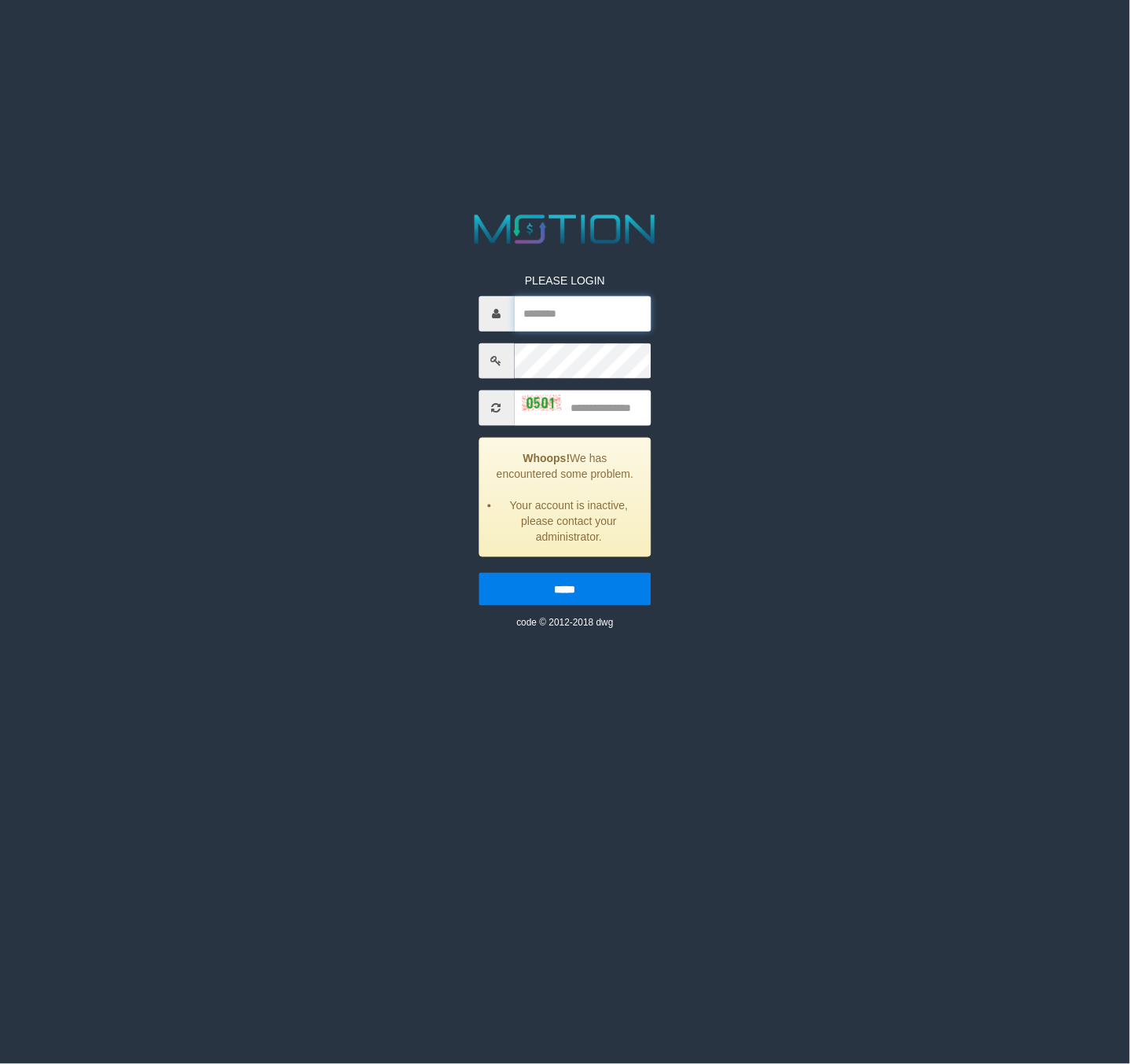 type on "********" 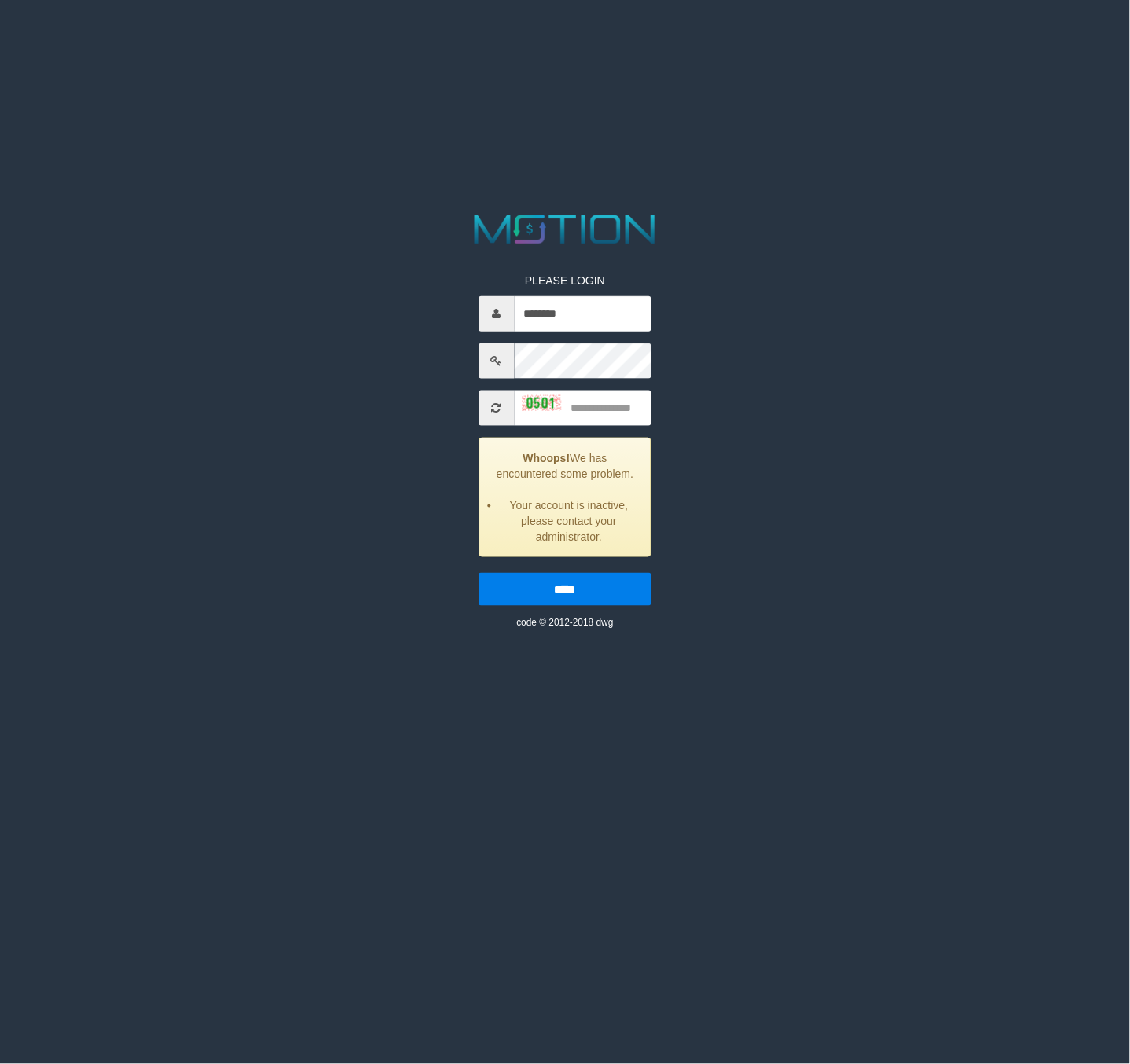 click on "PLEASE LOGIN
********
Whoops!  We has encountered some problem.
Your account is inactive, please contact your administrator.
*****
code © 2012-2018 dwg" at bounding box center (565, 20) 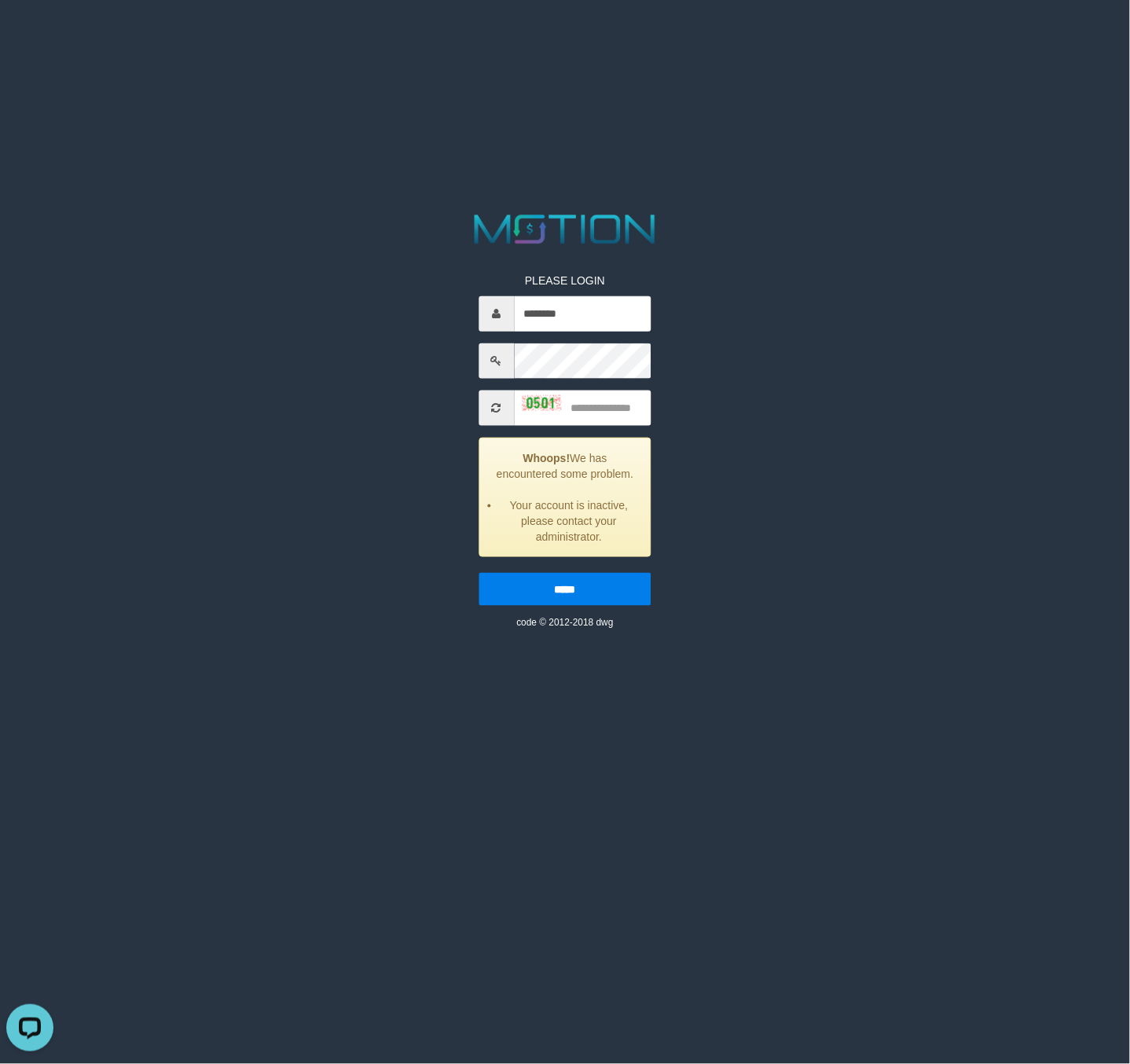 scroll, scrollTop: 0, scrollLeft: 0, axis: both 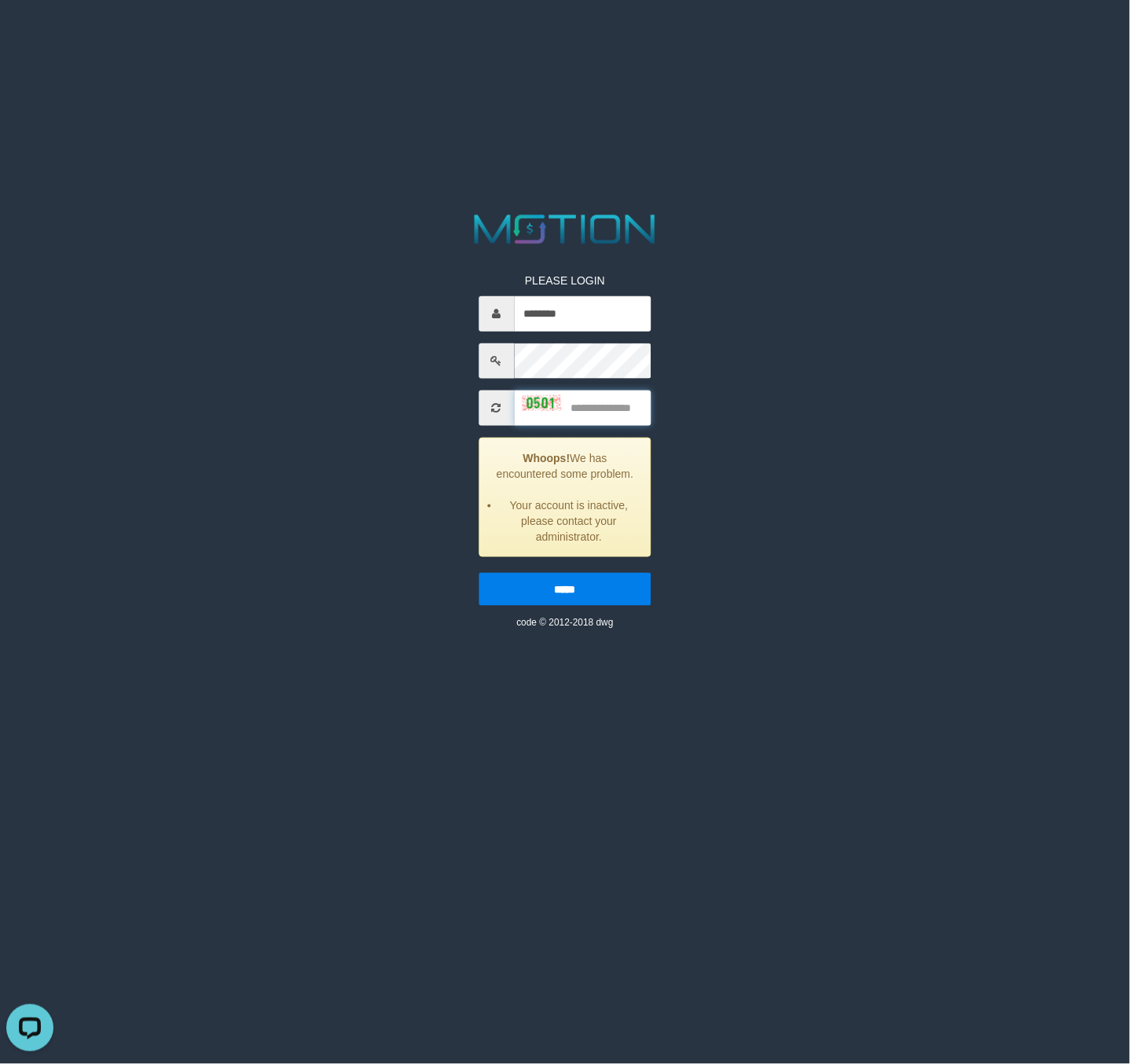 click at bounding box center [582, 407] 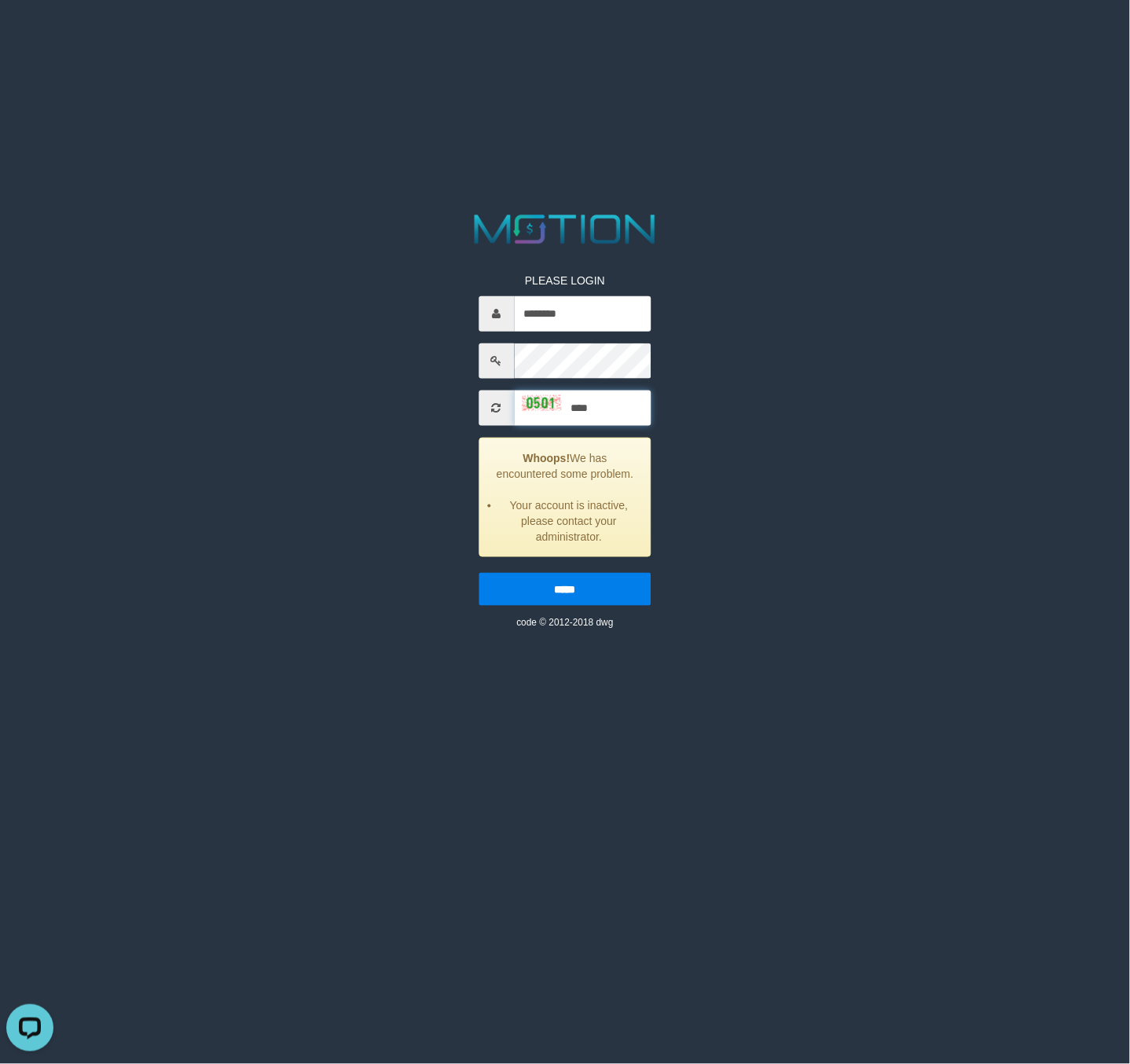 type on "****" 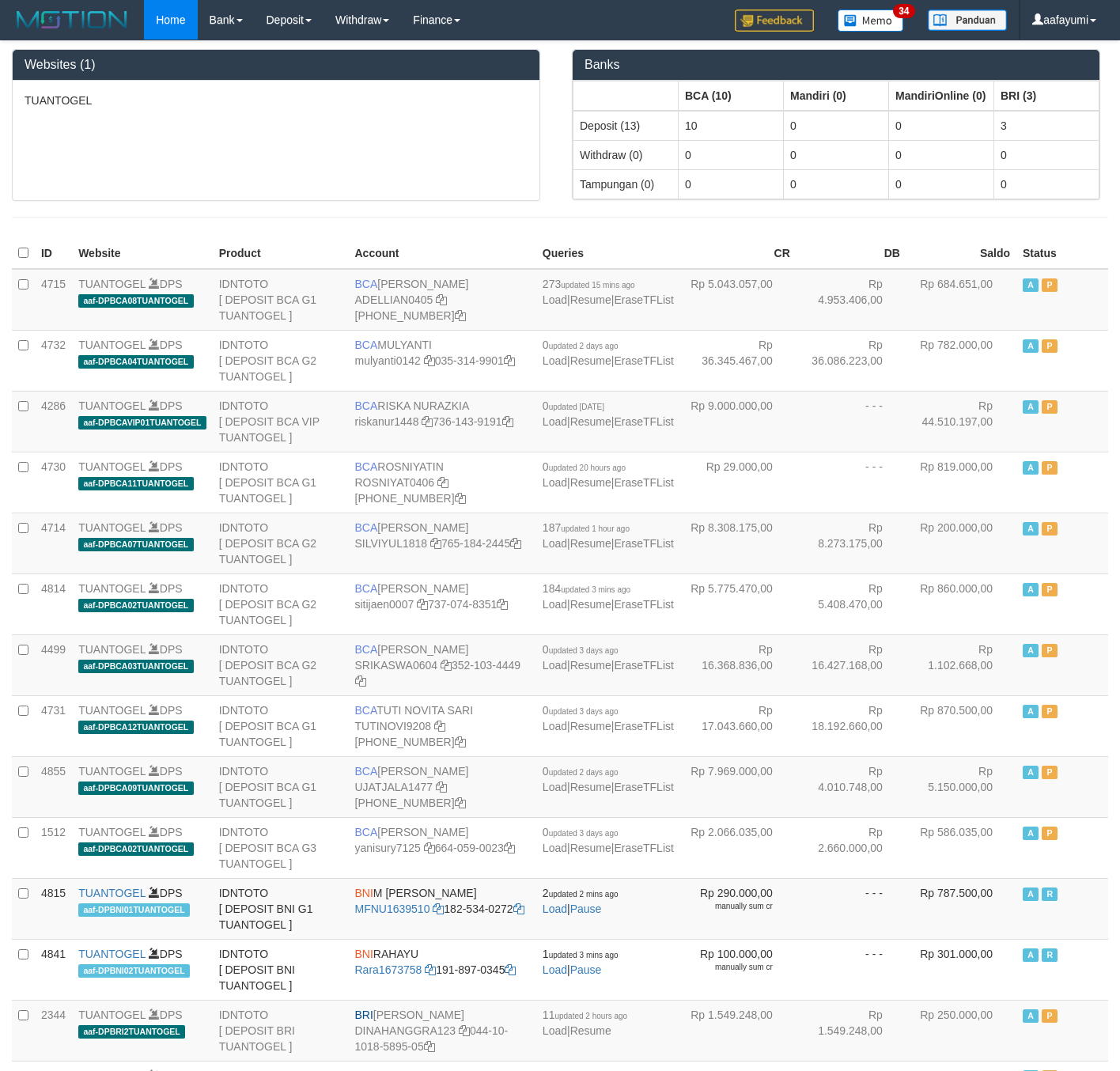 scroll, scrollTop: 0, scrollLeft: 0, axis: both 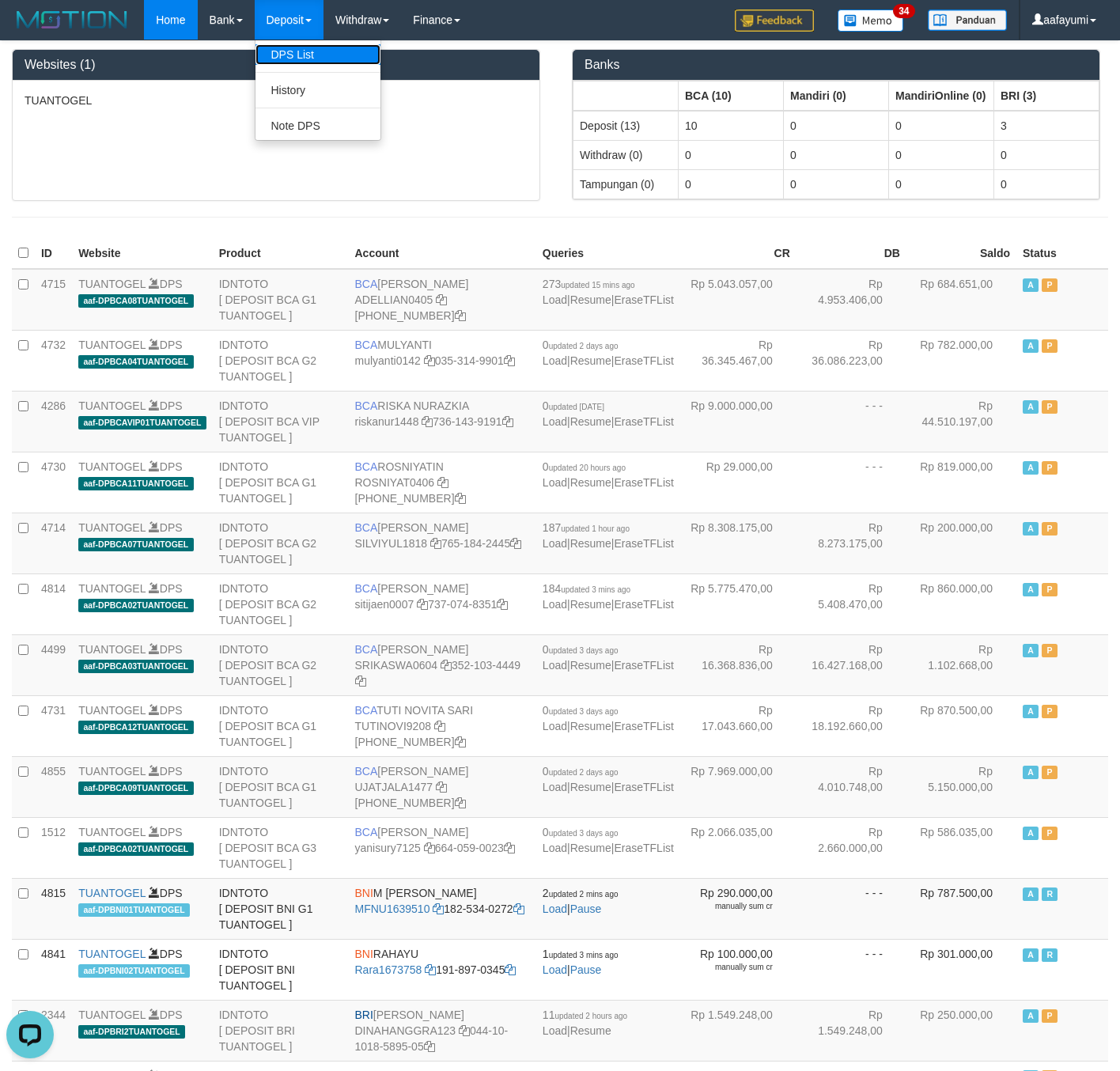 click on "DPS List" at bounding box center [318, 55] 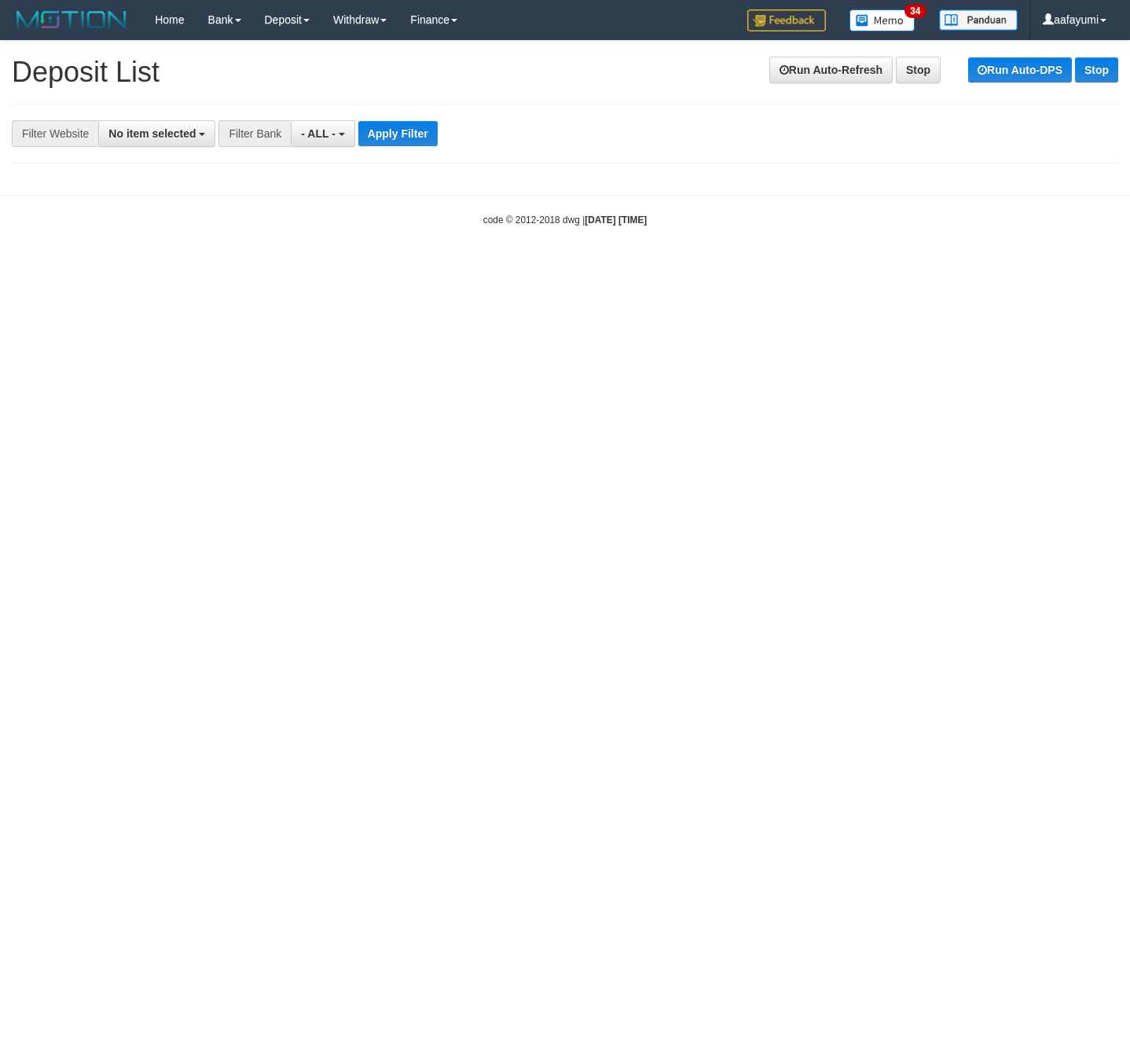 scroll, scrollTop: 0, scrollLeft: 0, axis: both 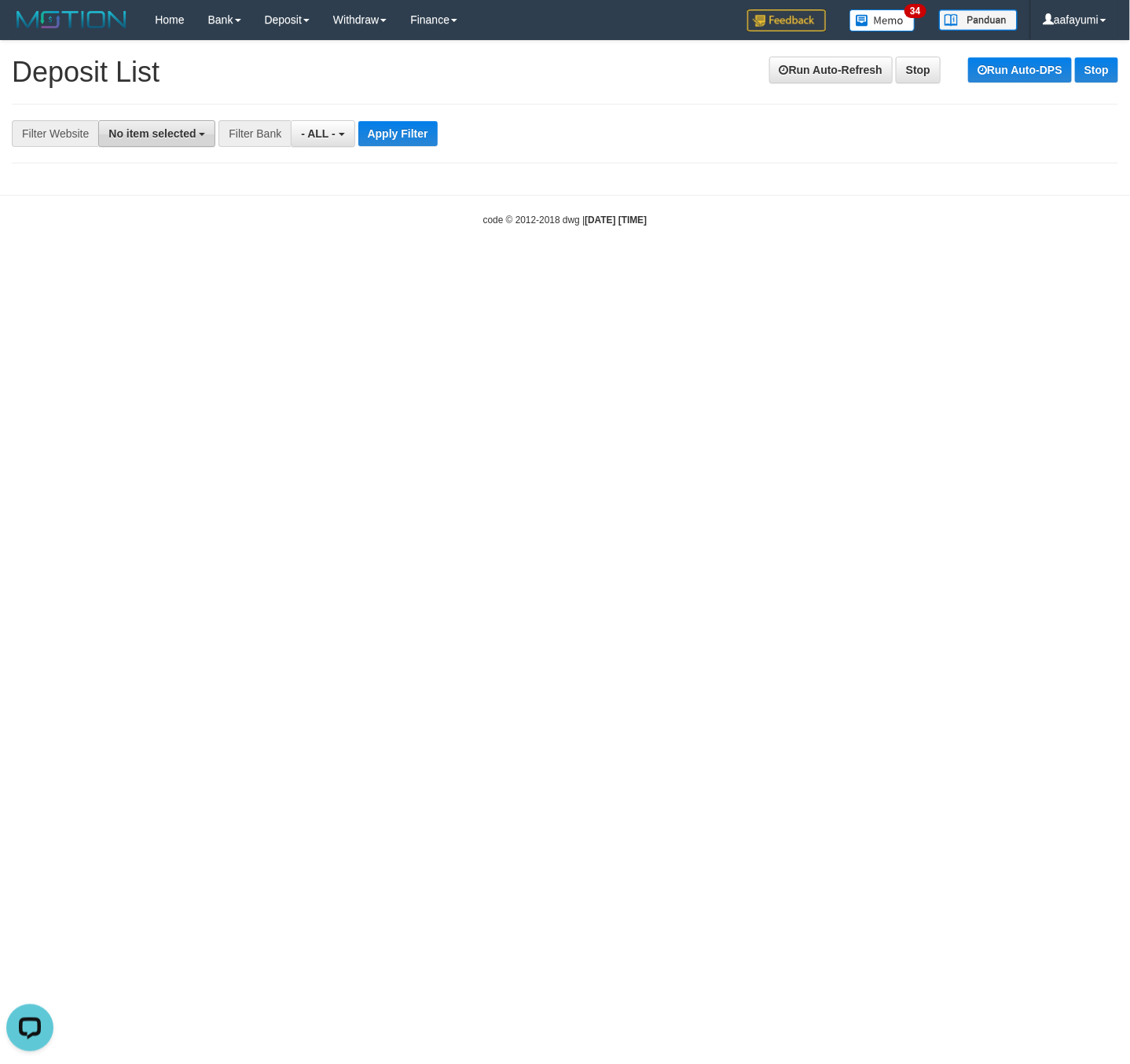 drag, startPoint x: 165, startPoint y: 130, endPoint x: 185, endPoint y: 119, distance: 22.825424 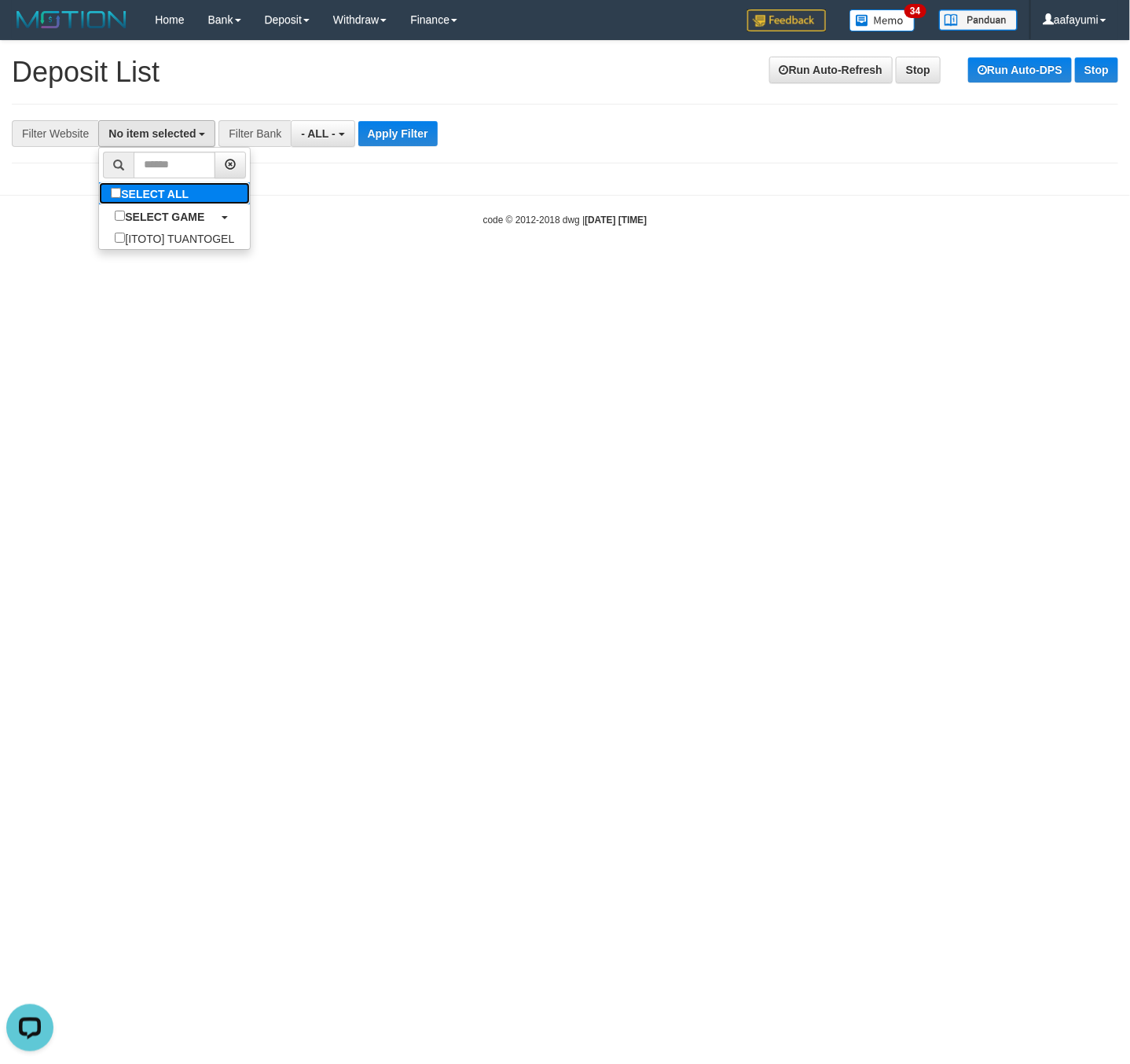 drag, startPoint x: 243, startPoint y: 192, endPoint x: 250, endPoint y: 187, distance: 8.602325 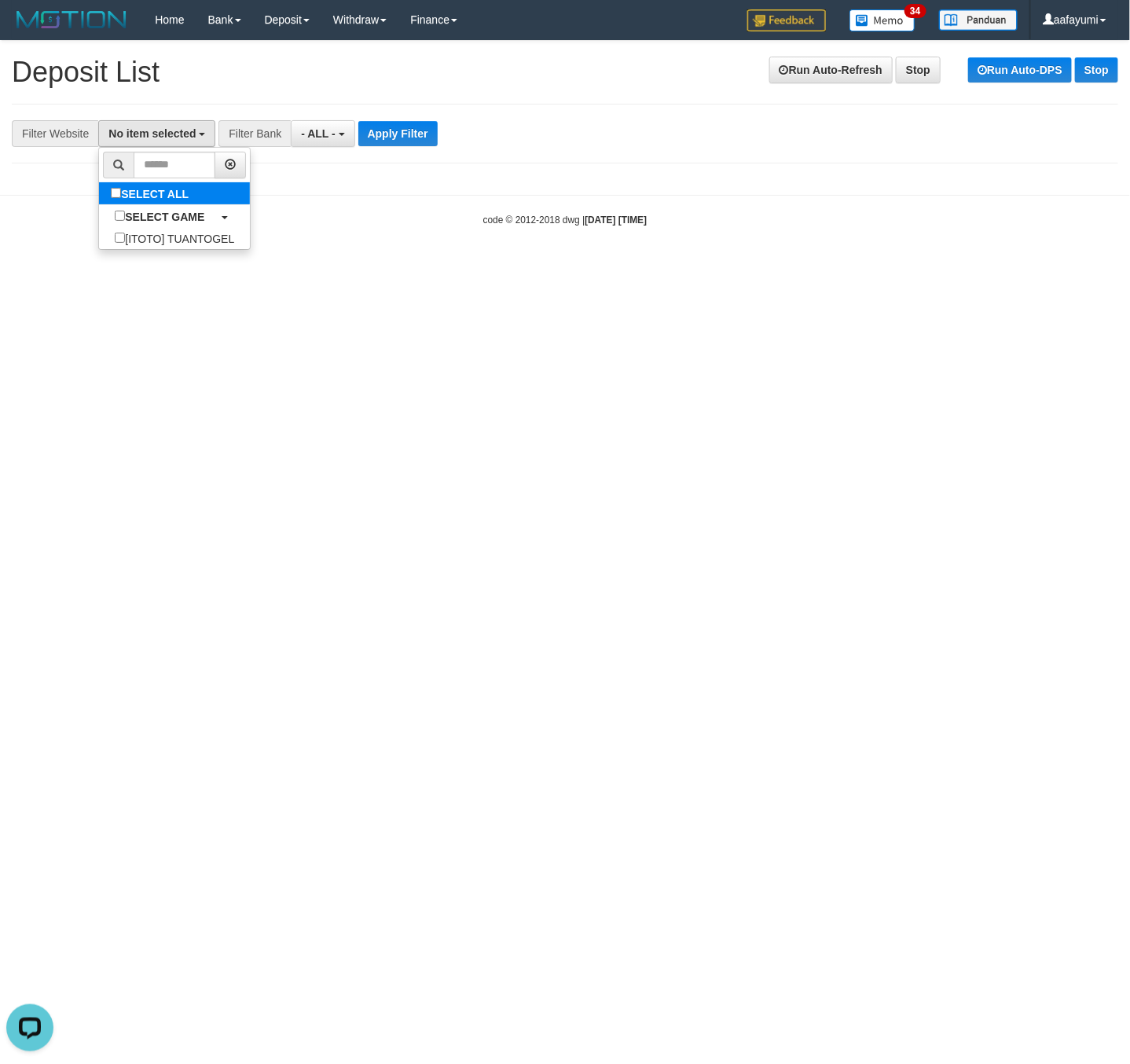 select on "***" 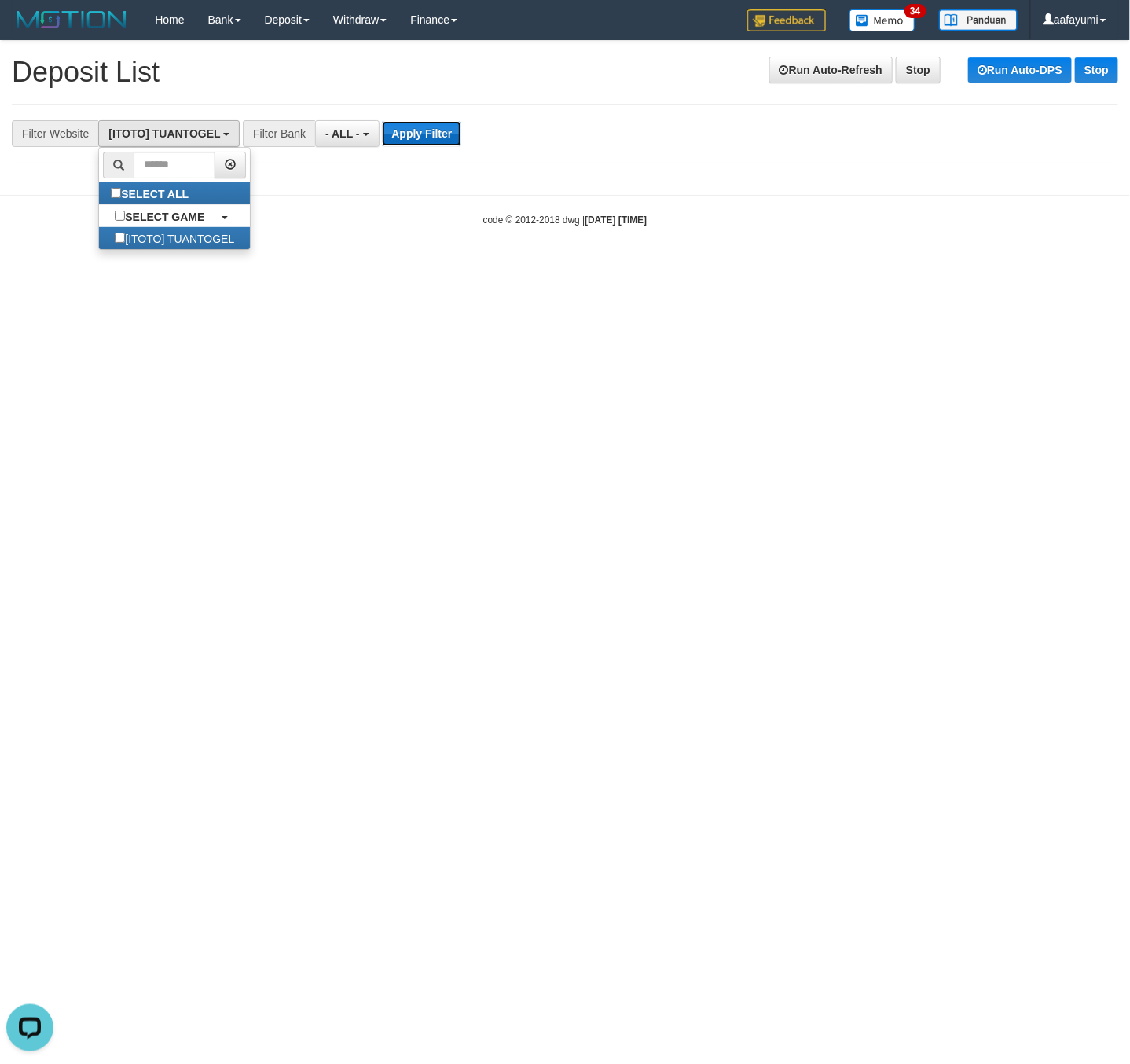 click on "Apply Filter" at bounding box center (421, 134) 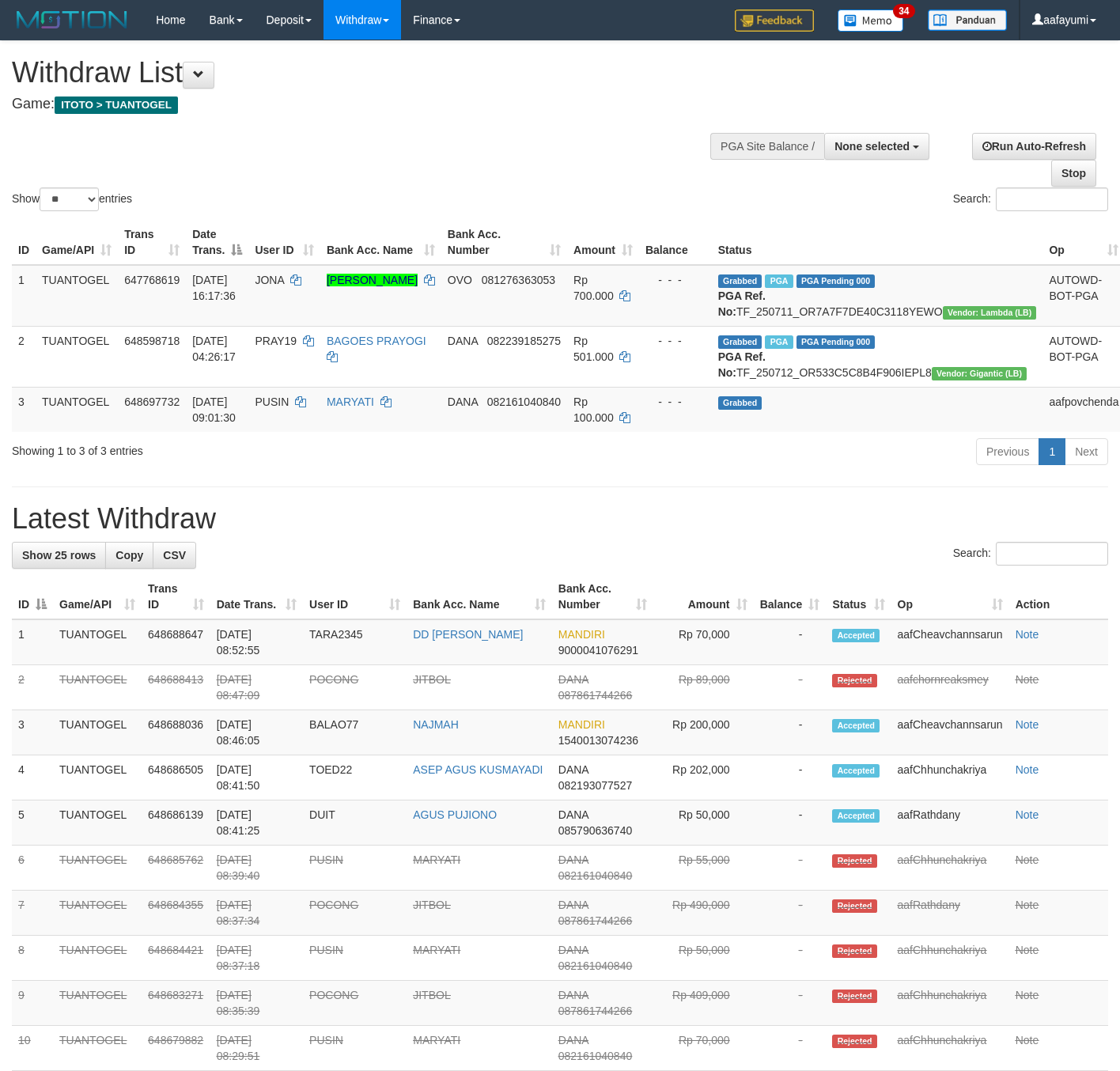 select 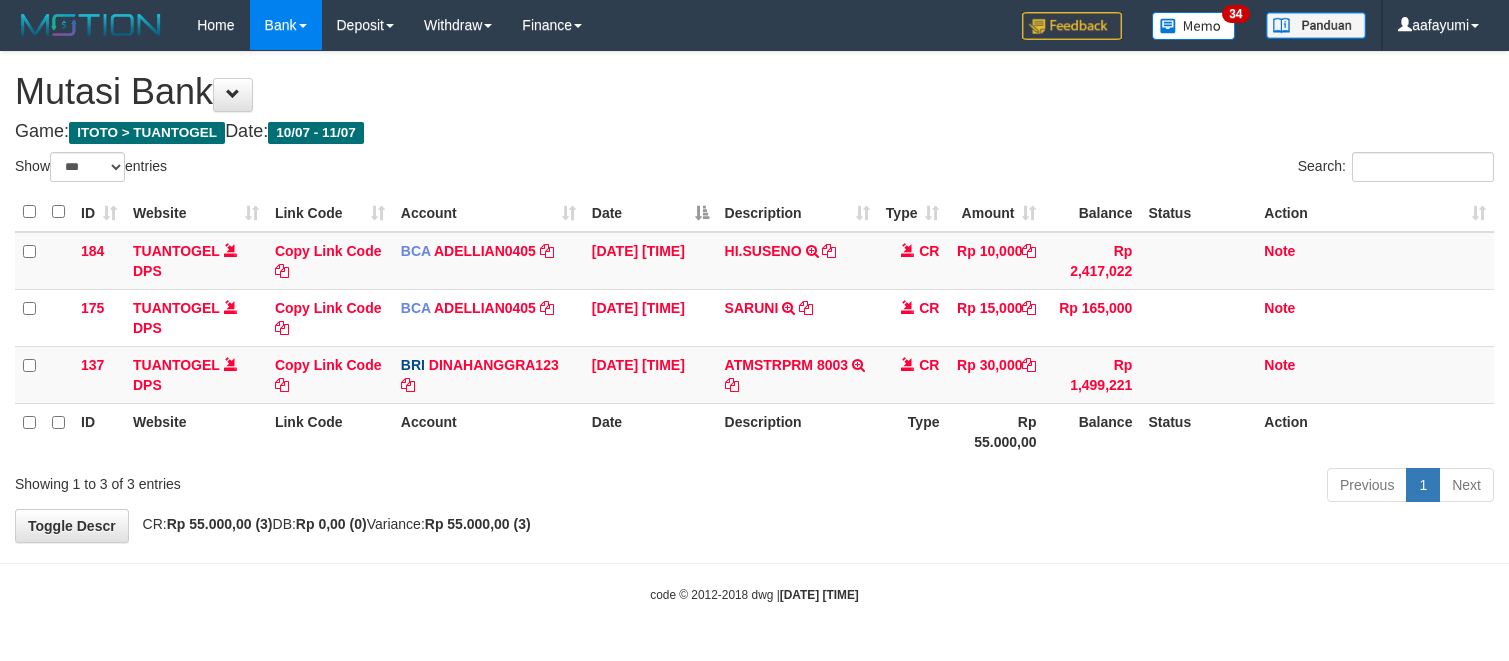 select on "***" 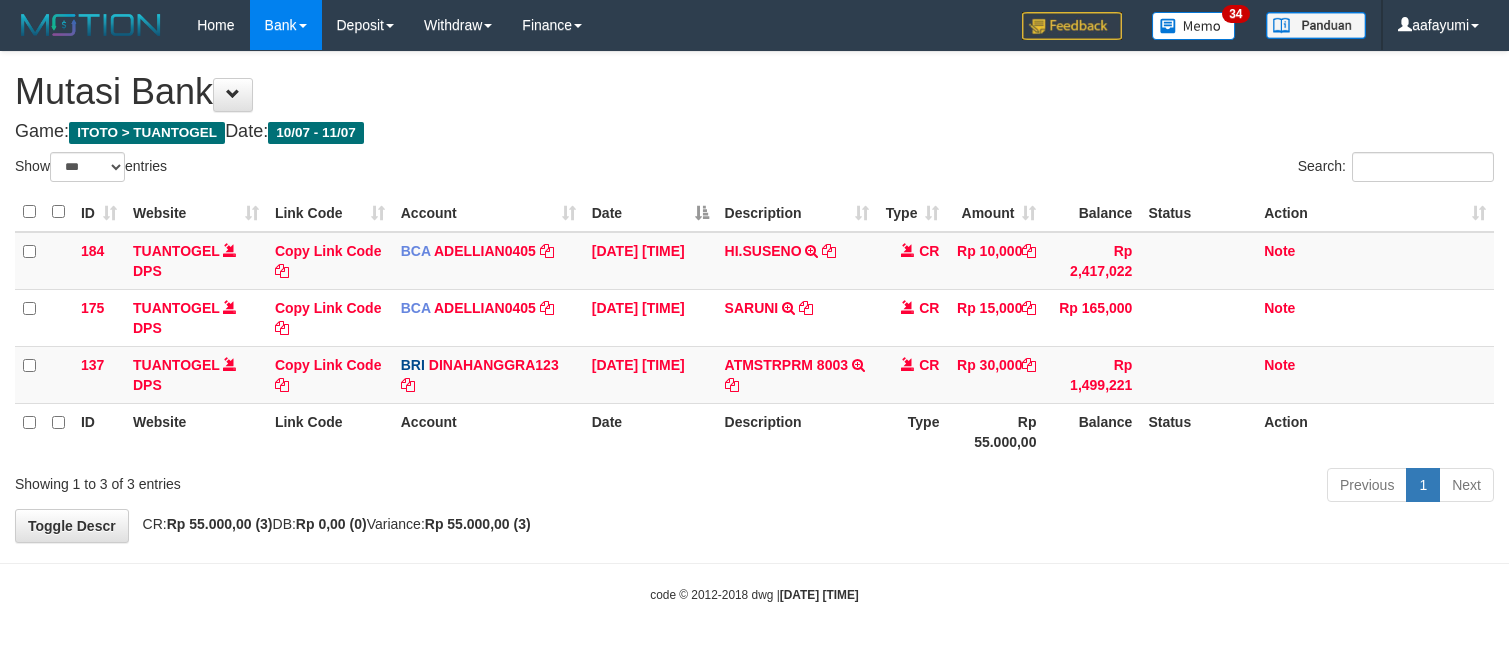 scroll, scrollTop: 0, scrollLeft: 0, axis: both 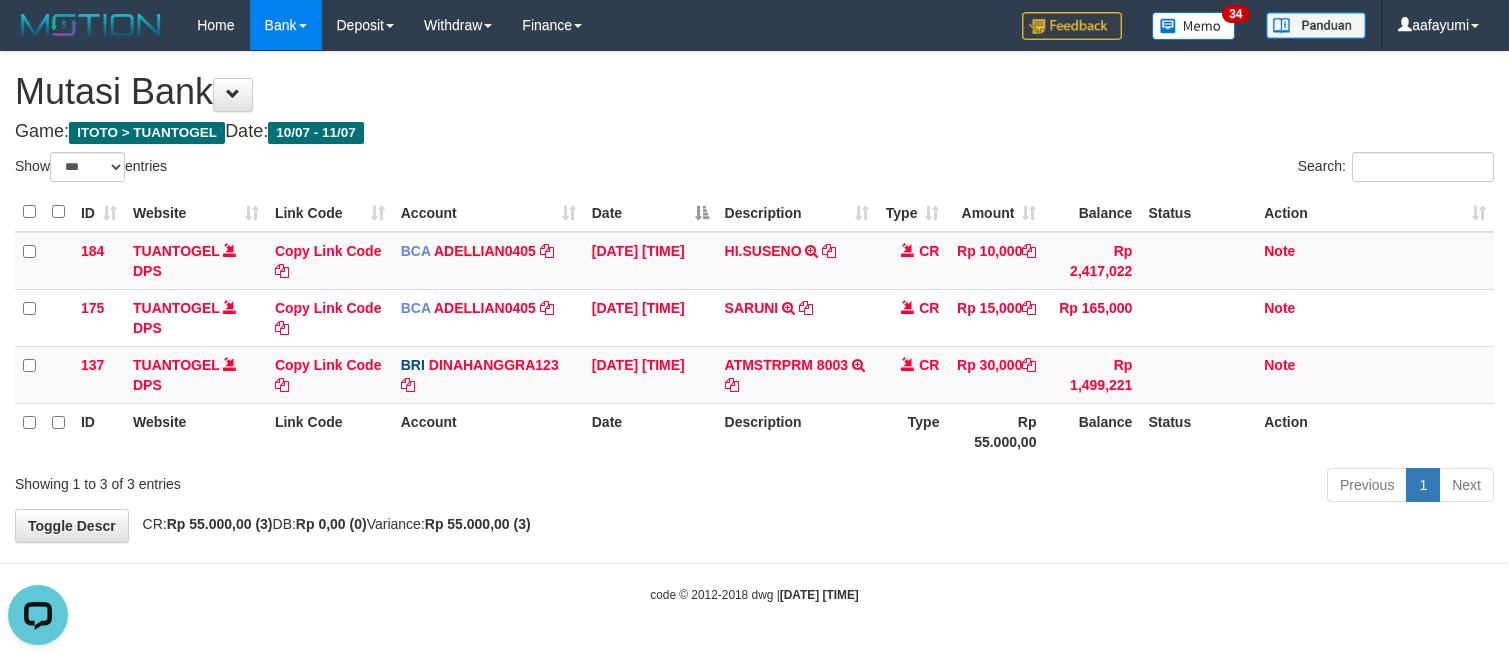 click on "Showing 1 to 3 of 3 entries" at bounding box center (314, 480) 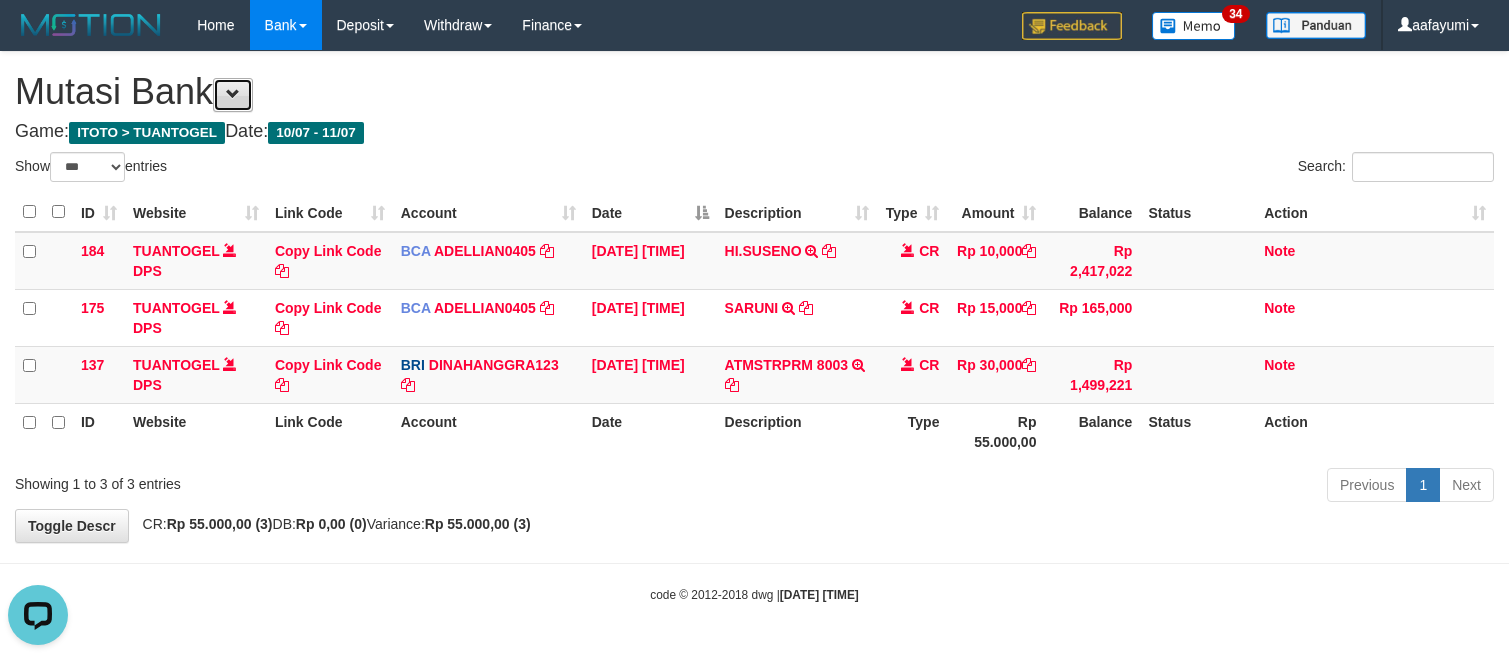 click at bounding box center [233, 95] 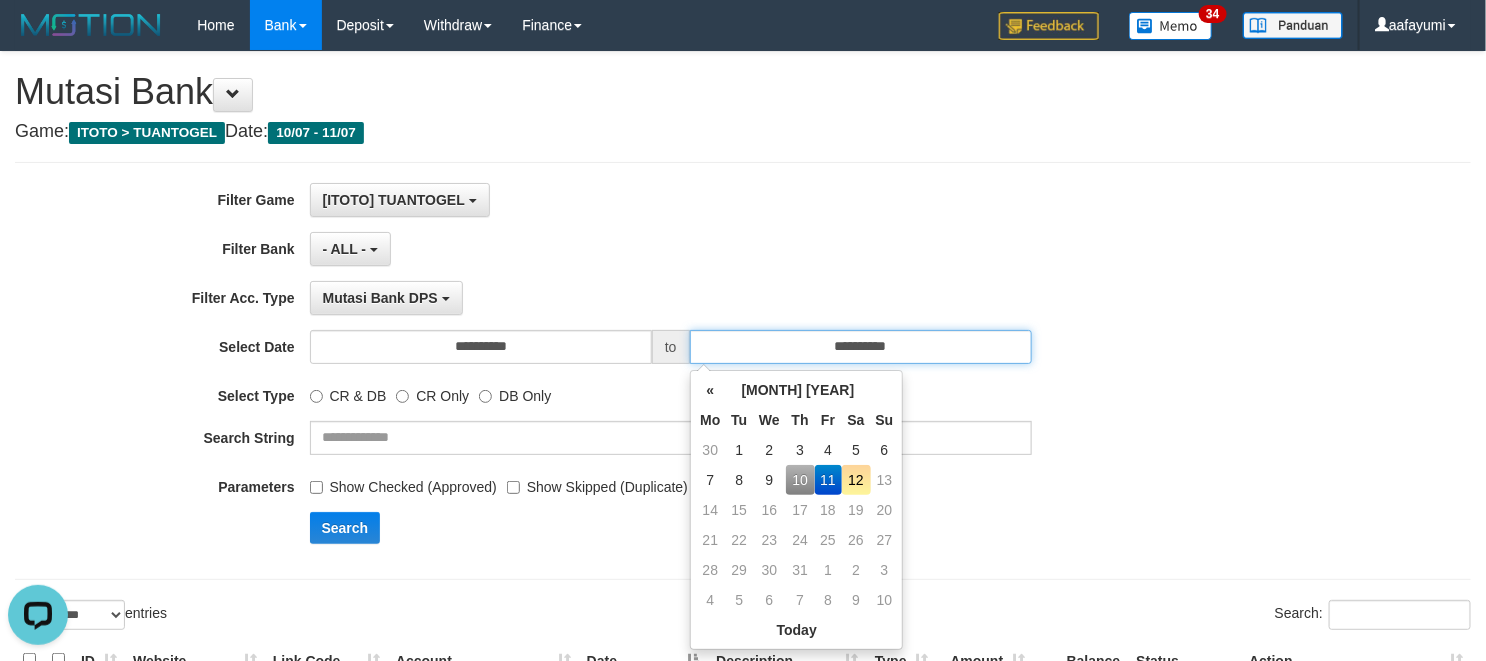 drag, startPoint x: 924, startPoint y: 346, endPoint x: 910, endPoint y: 357, distance: 17.804493 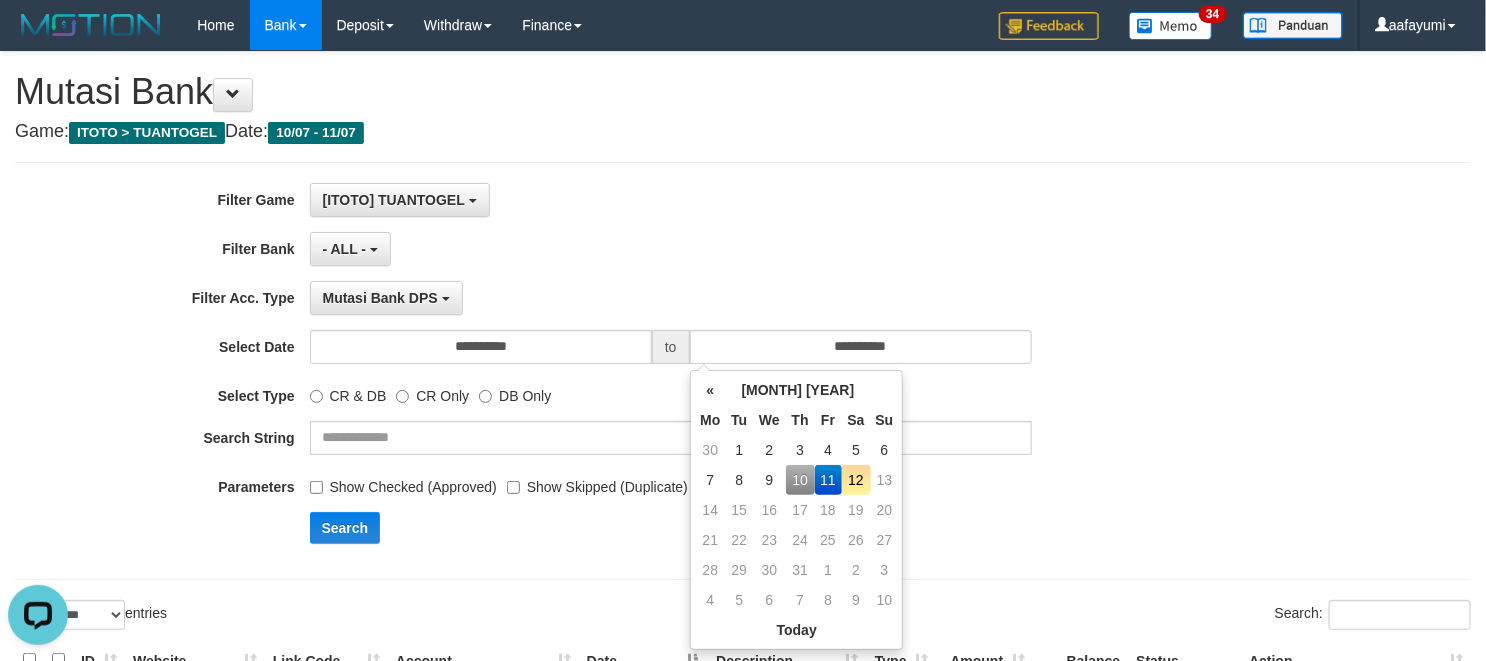 click on "12" at bounding box center [856, 480] 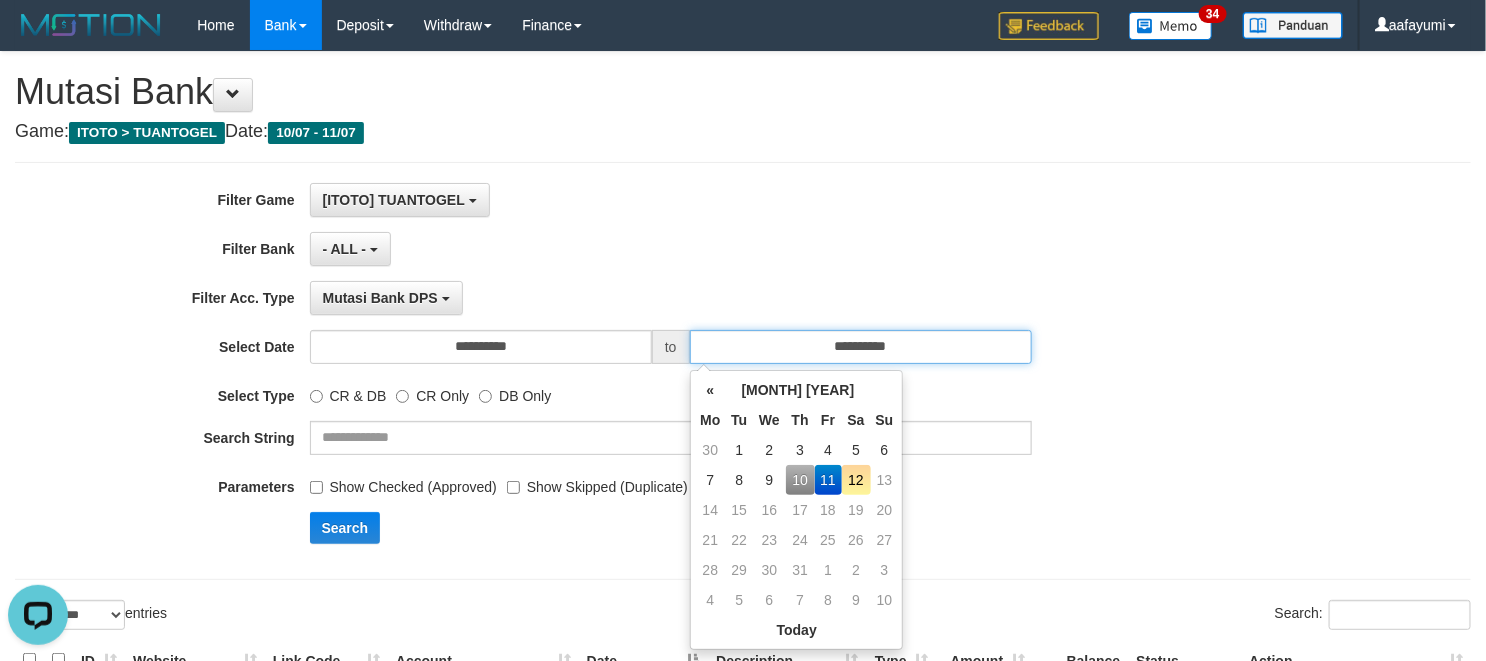 type on "**********" 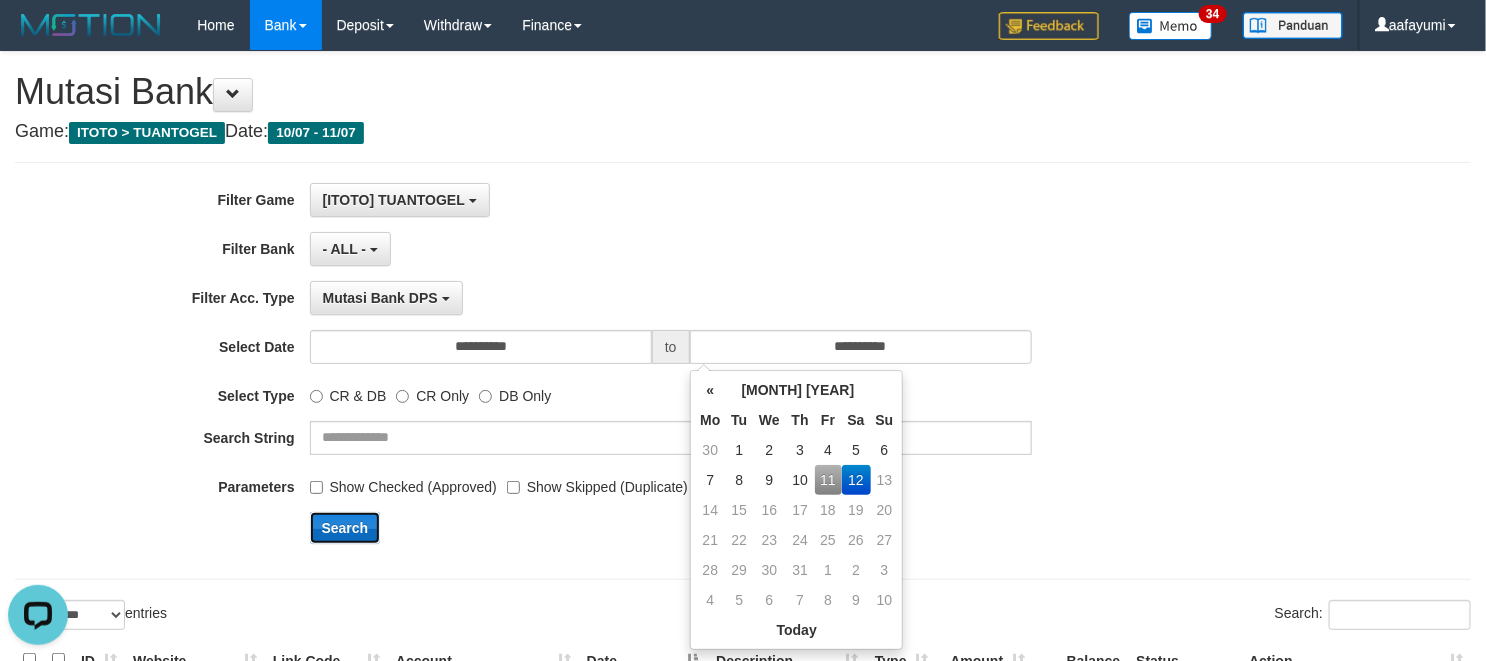 click on "Search" at bounding box center (345, 528) 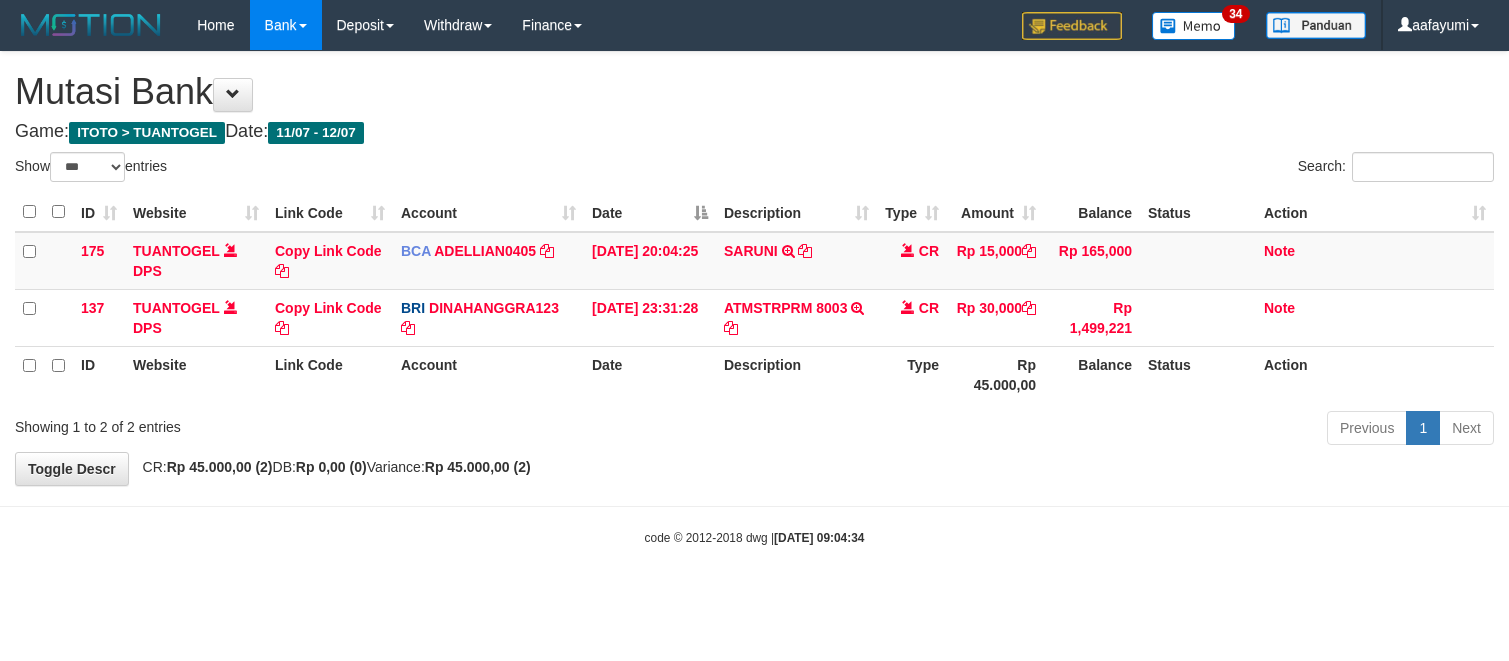select on "***" 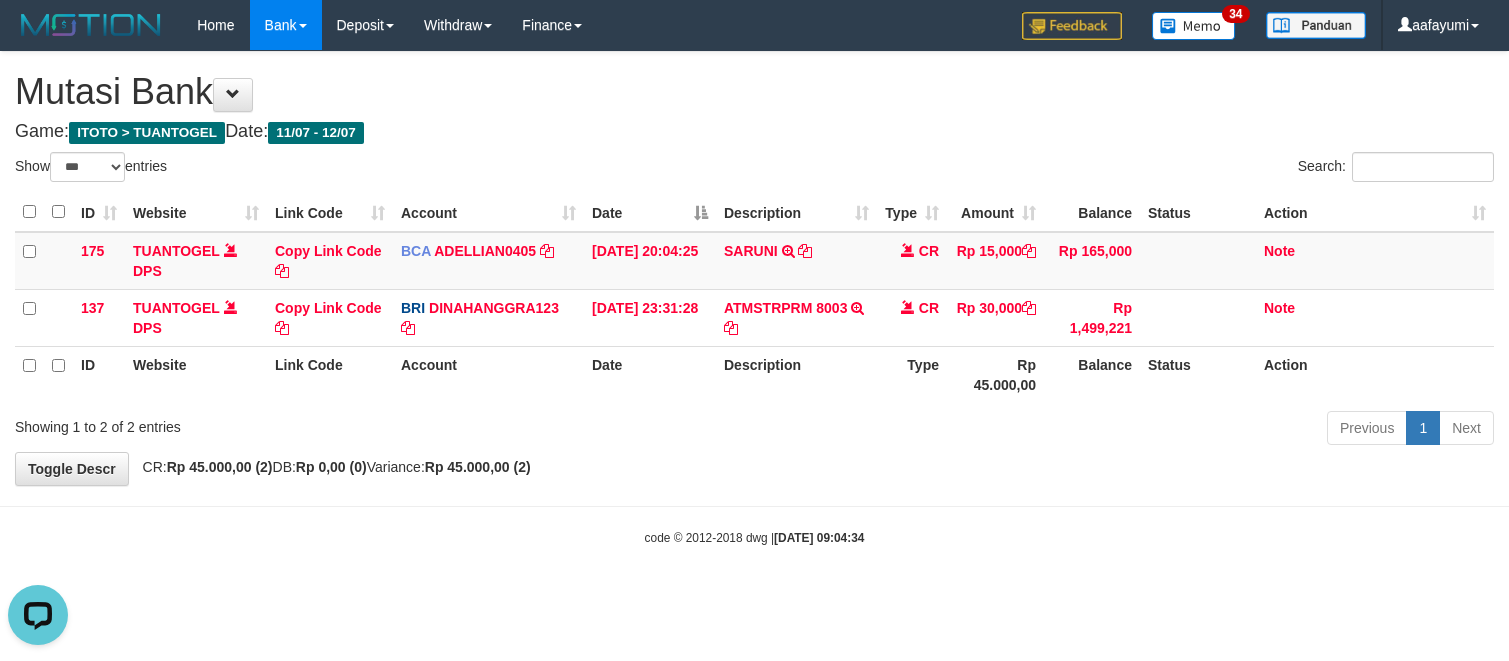 scroll, scrollTop: 0, scrollLeft: 0, axis: both 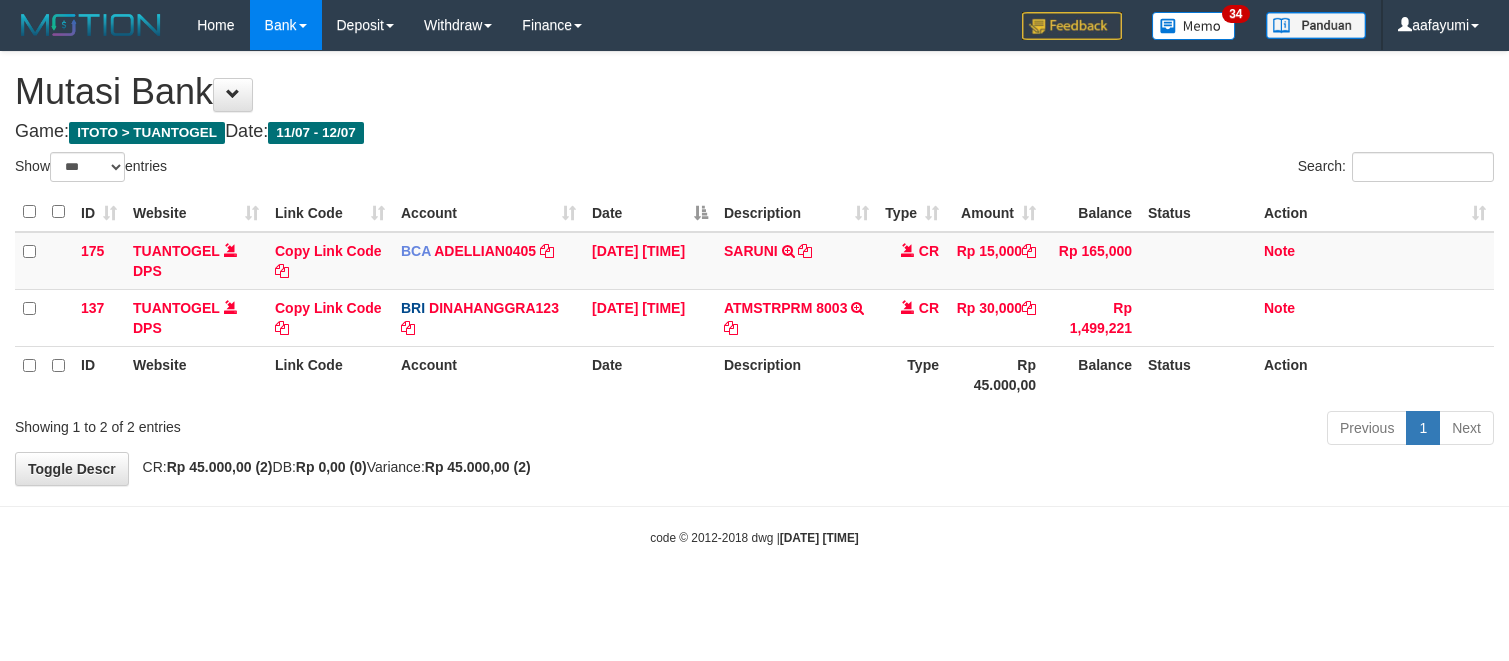 select on "***" 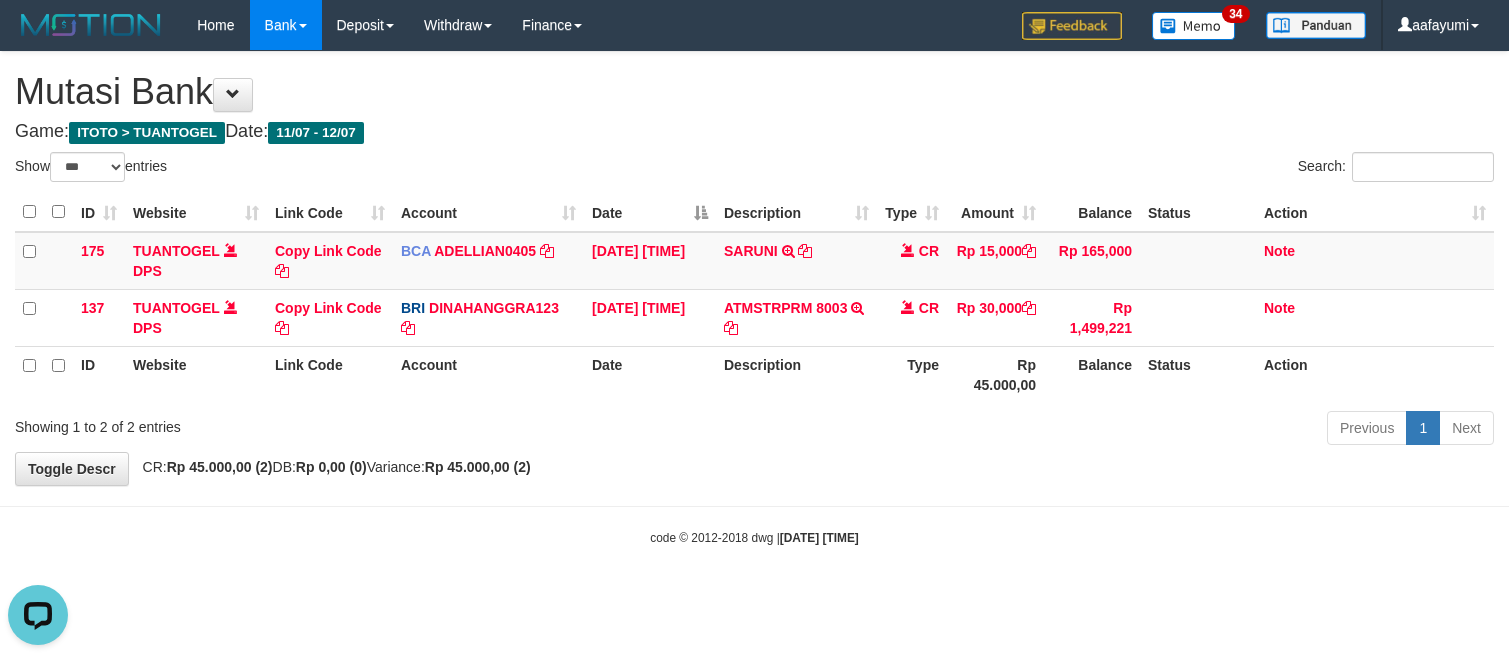 scroll, scrollTop: 0, scrollLeft: 0, axis: both 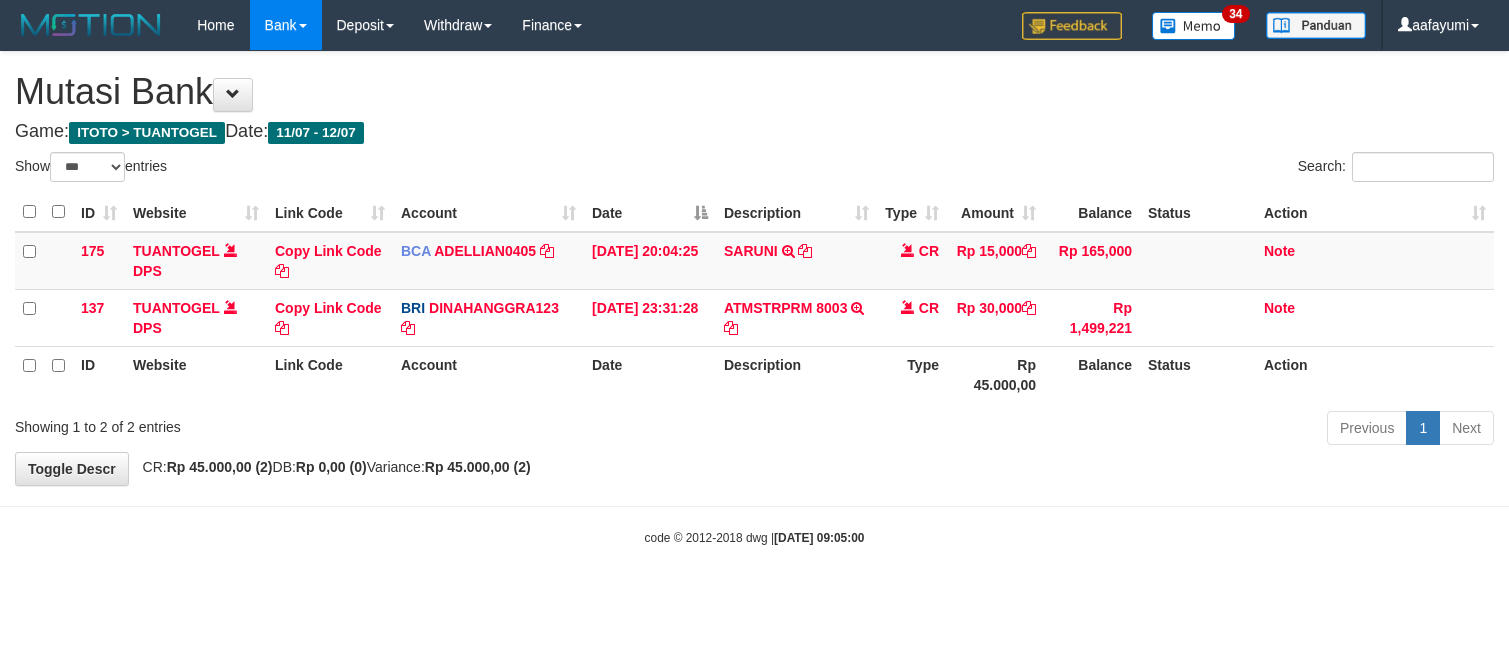 select on "***" 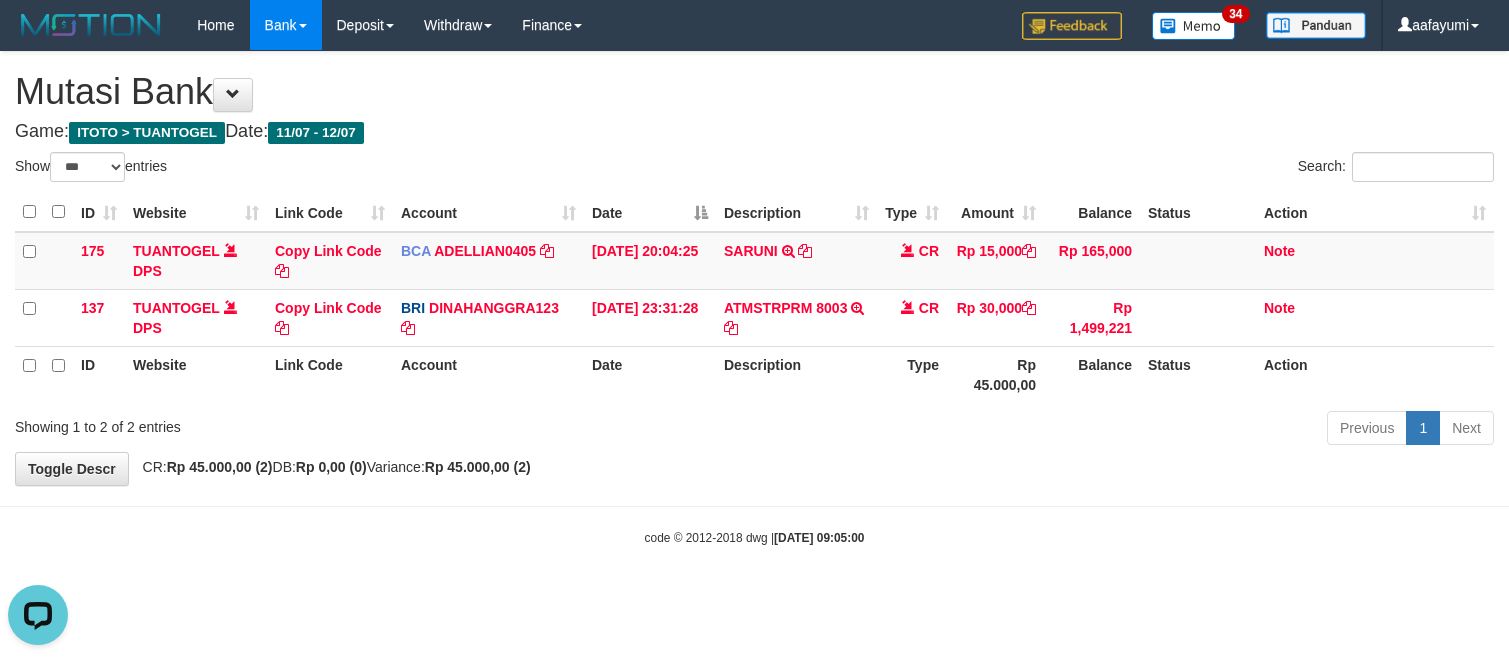 scroll, scrollTop: 0, scrollLeft: 0, axis: both 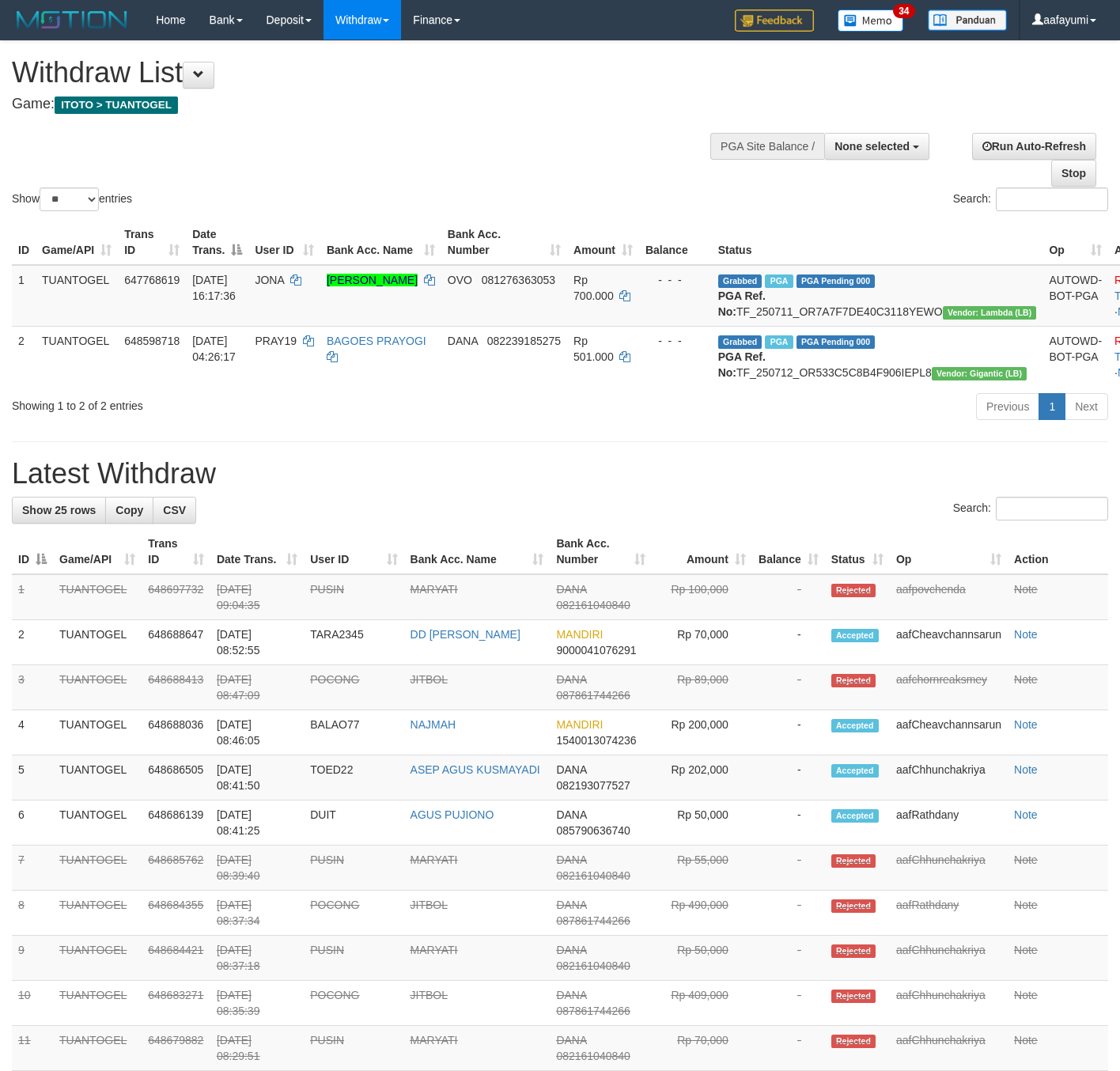 select 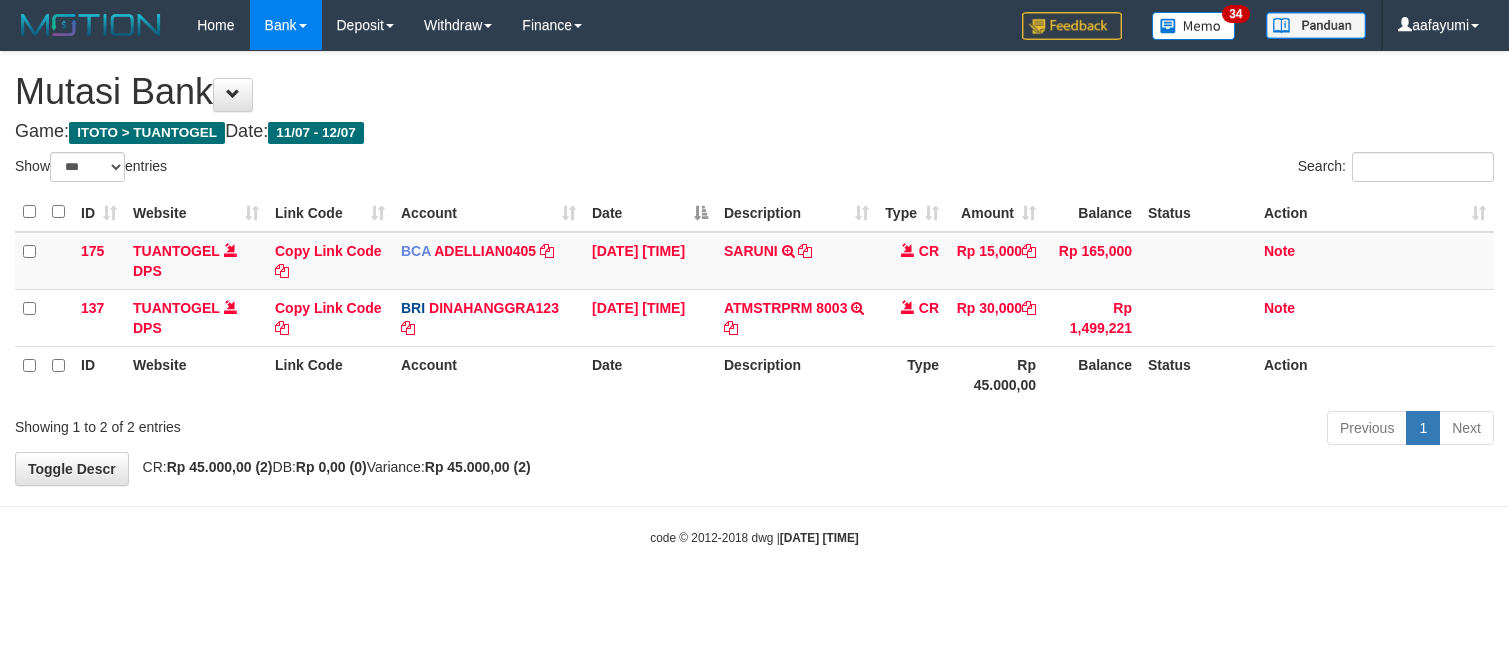 select on "***" 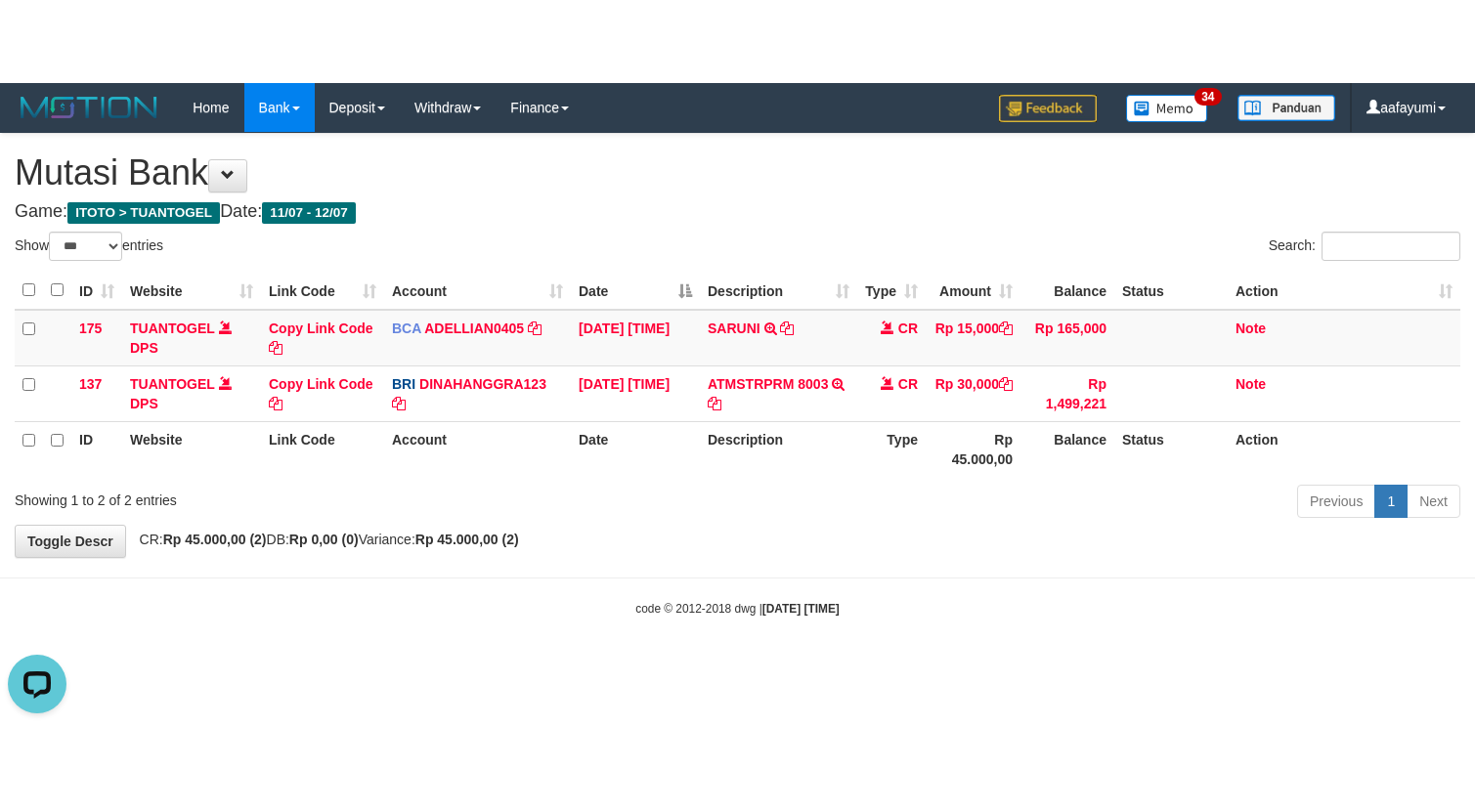 scroll, scrollTop: 0, scrollLeft: 0, axis: both 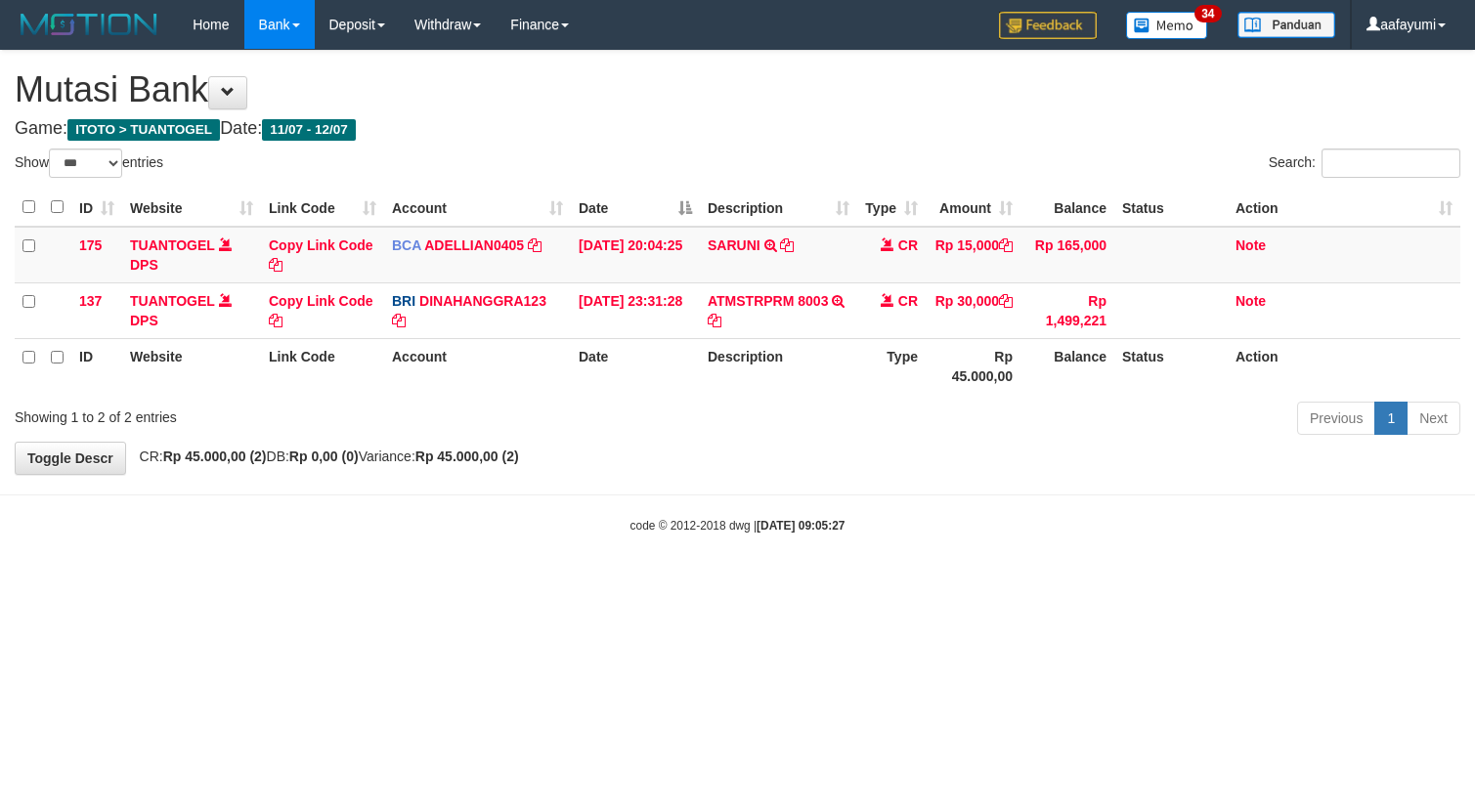 select on "***" 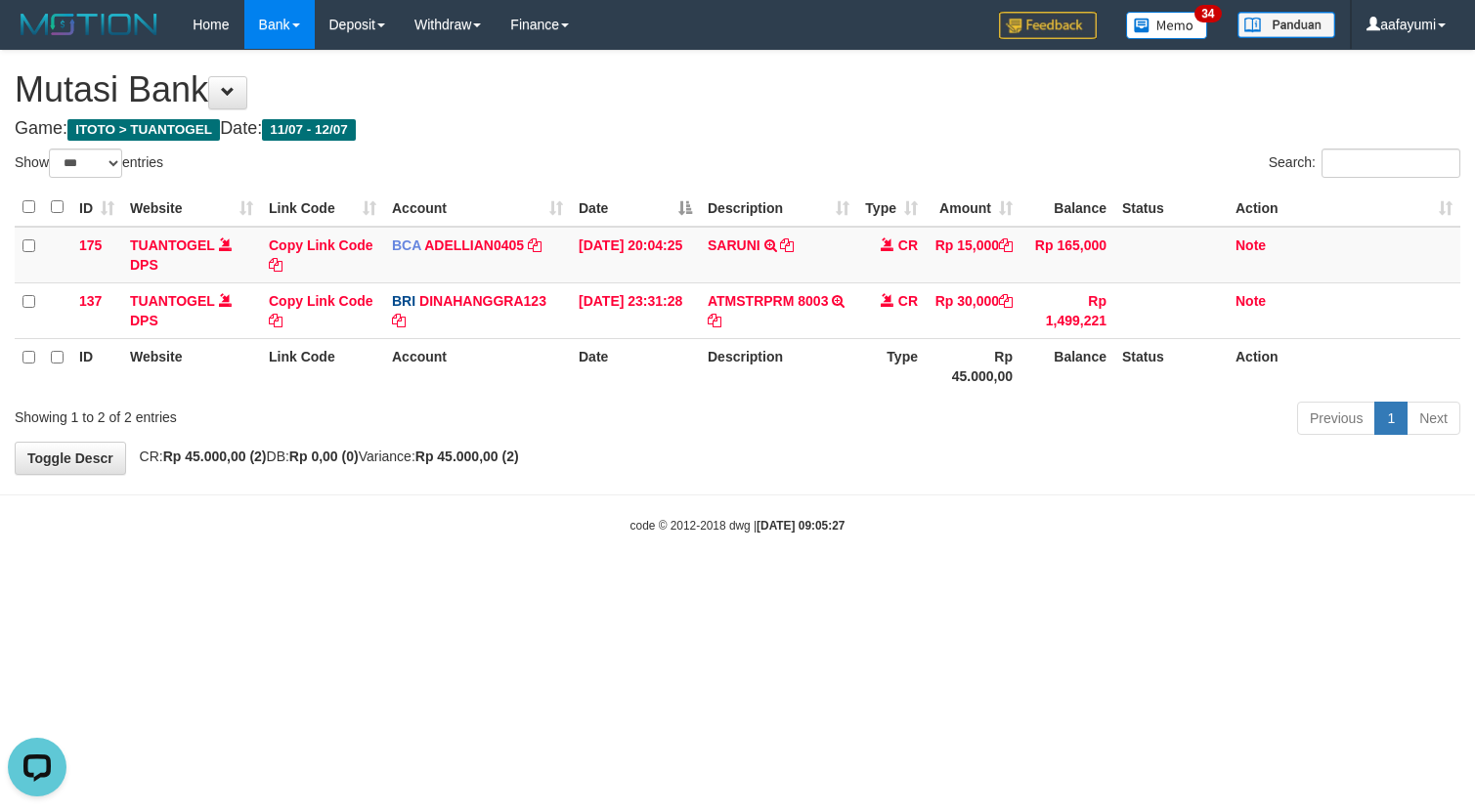 scroll, scrollTop: 0, scrollLeft: 0, axis: both 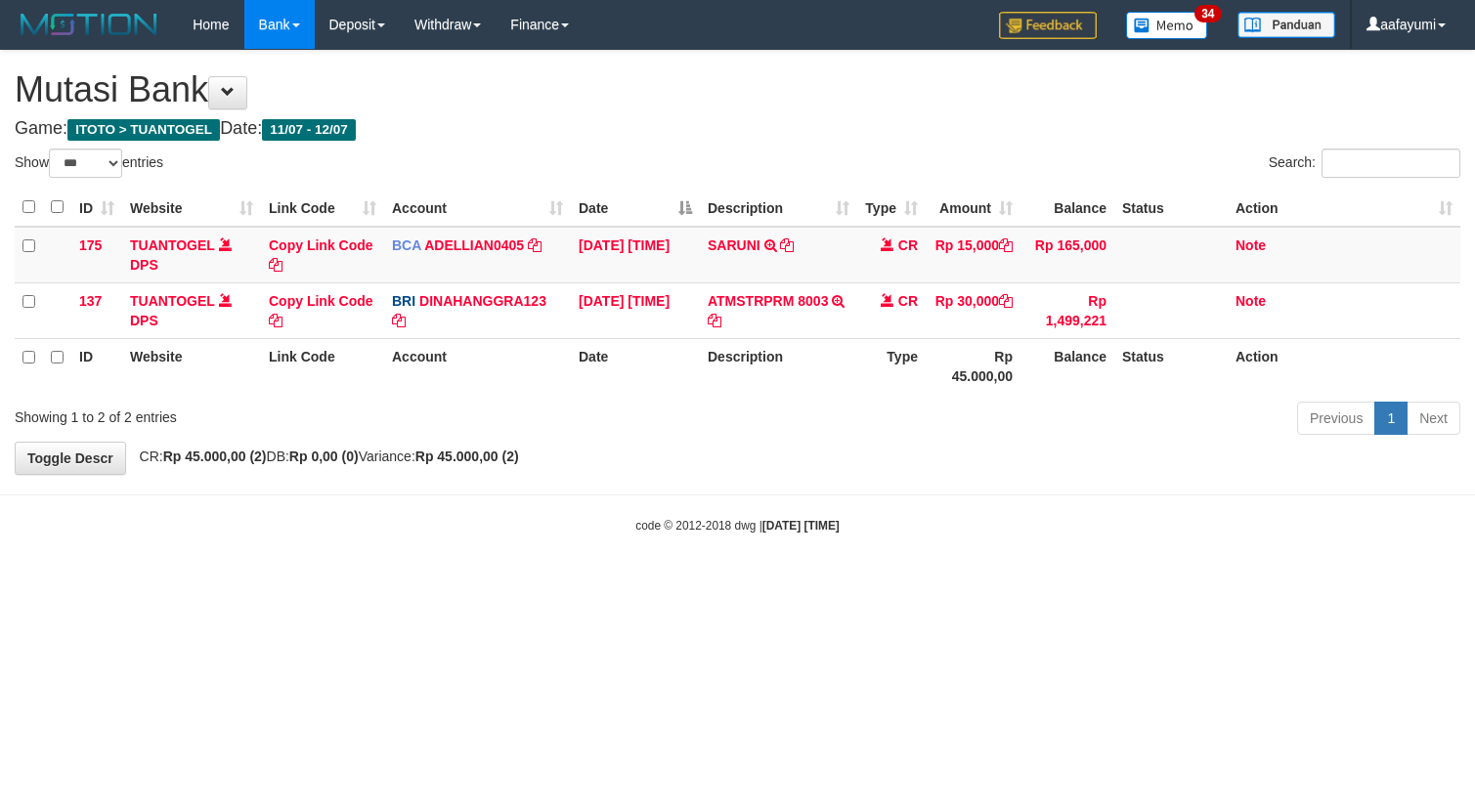 select on "***" 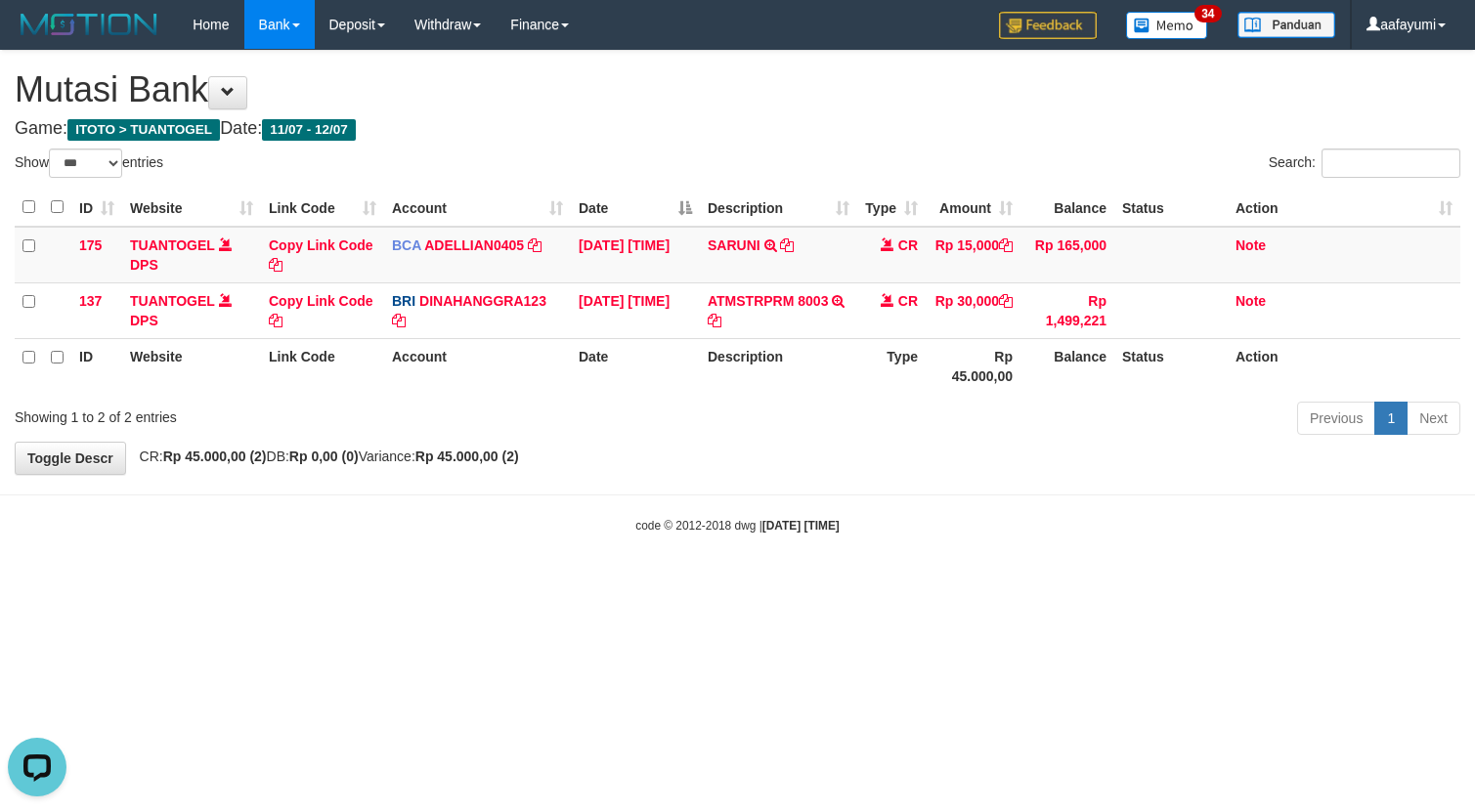 scroll, scrollTop: 0, scrollLeft: 0, axis: both 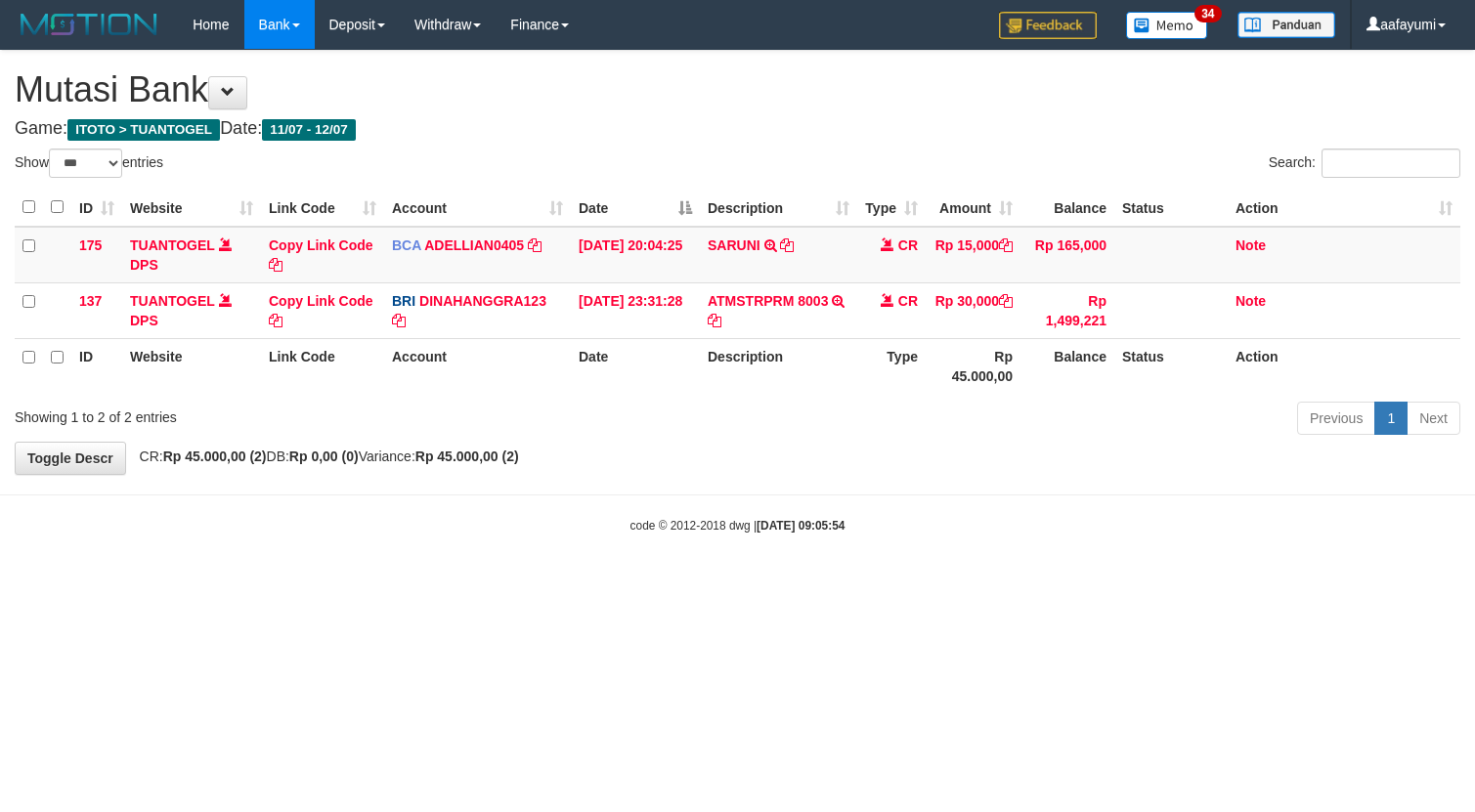 select on "***" 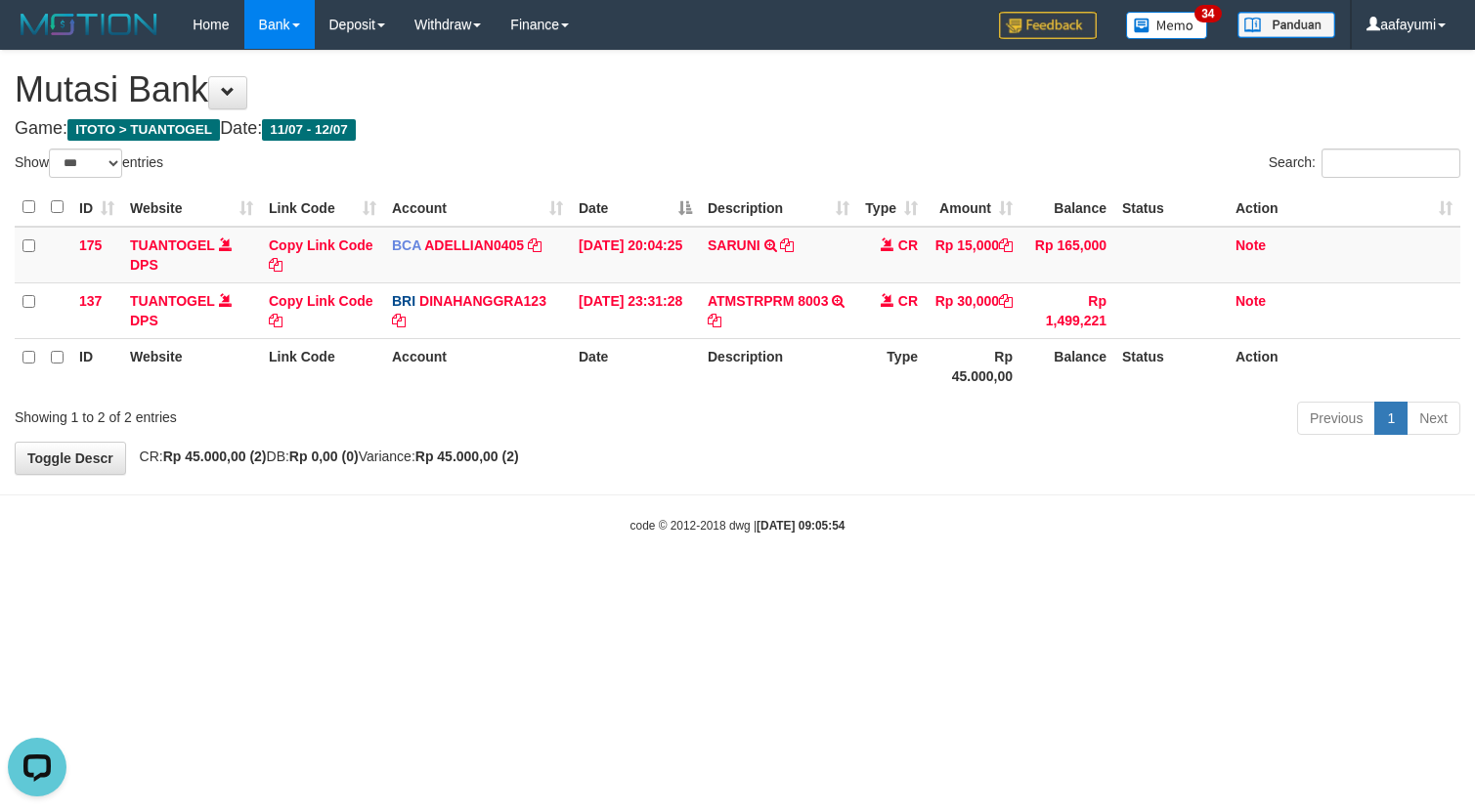 scroll, scrollTop: 0, scrollLeft: 0, axis: both 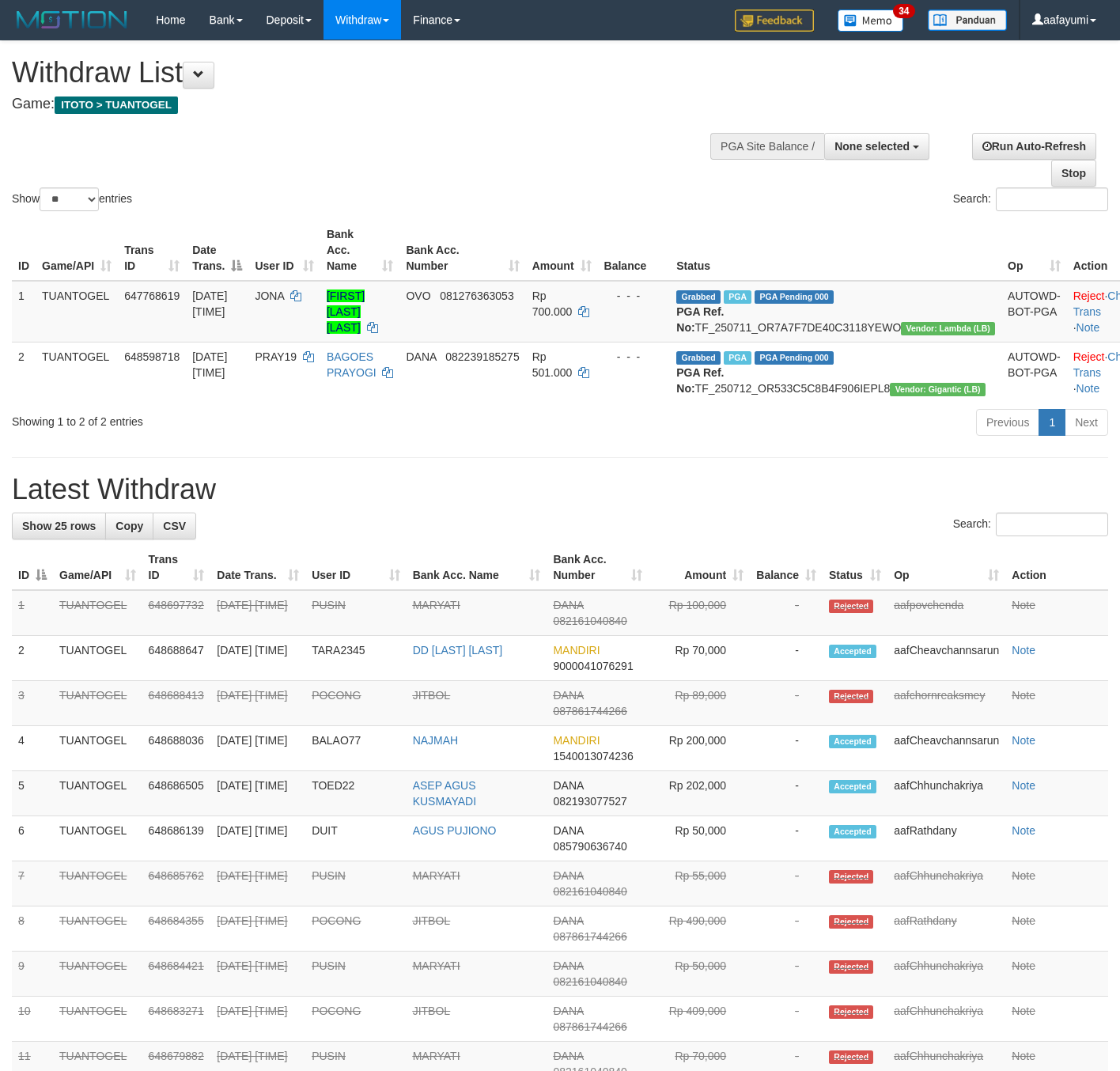 select 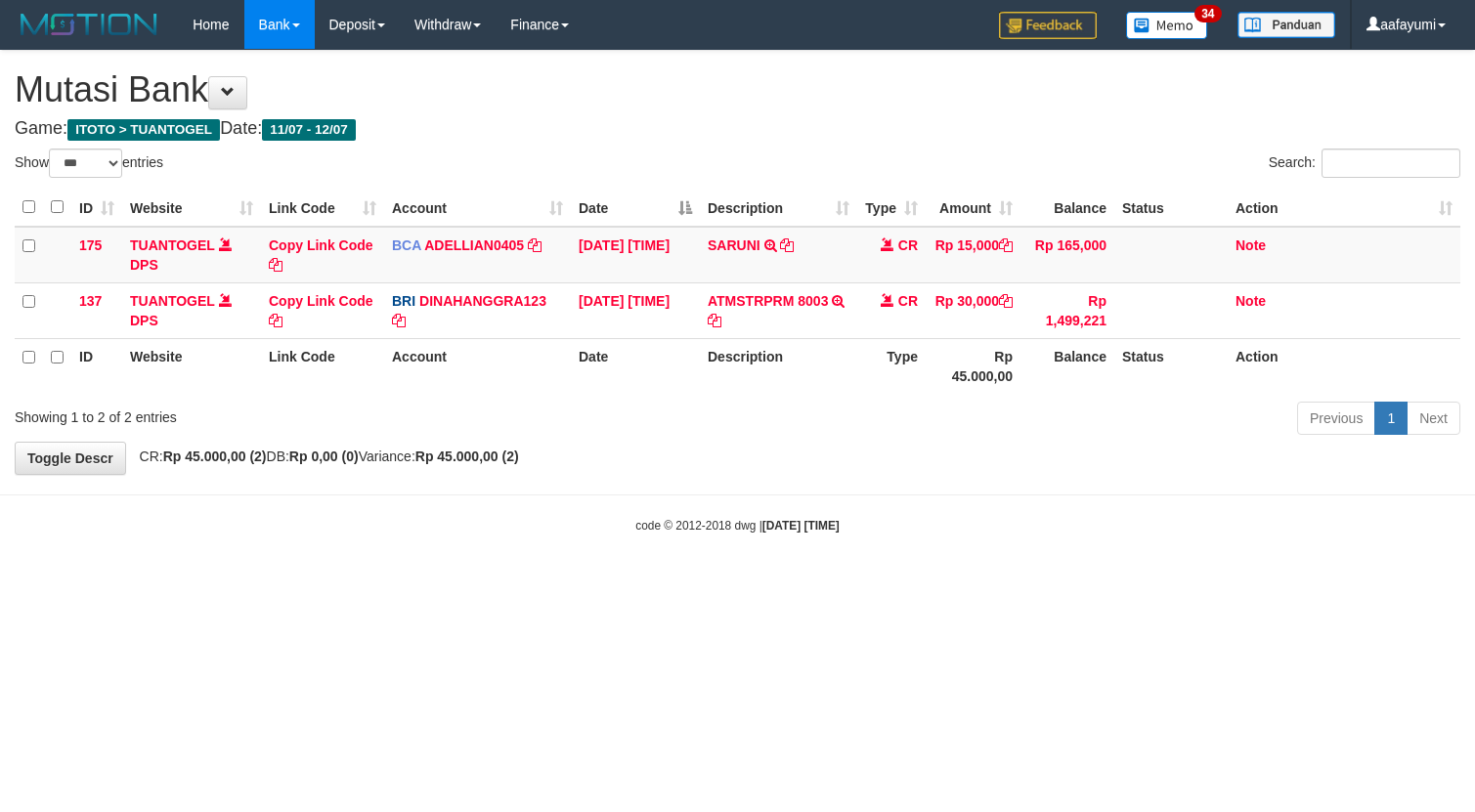 select on "***" 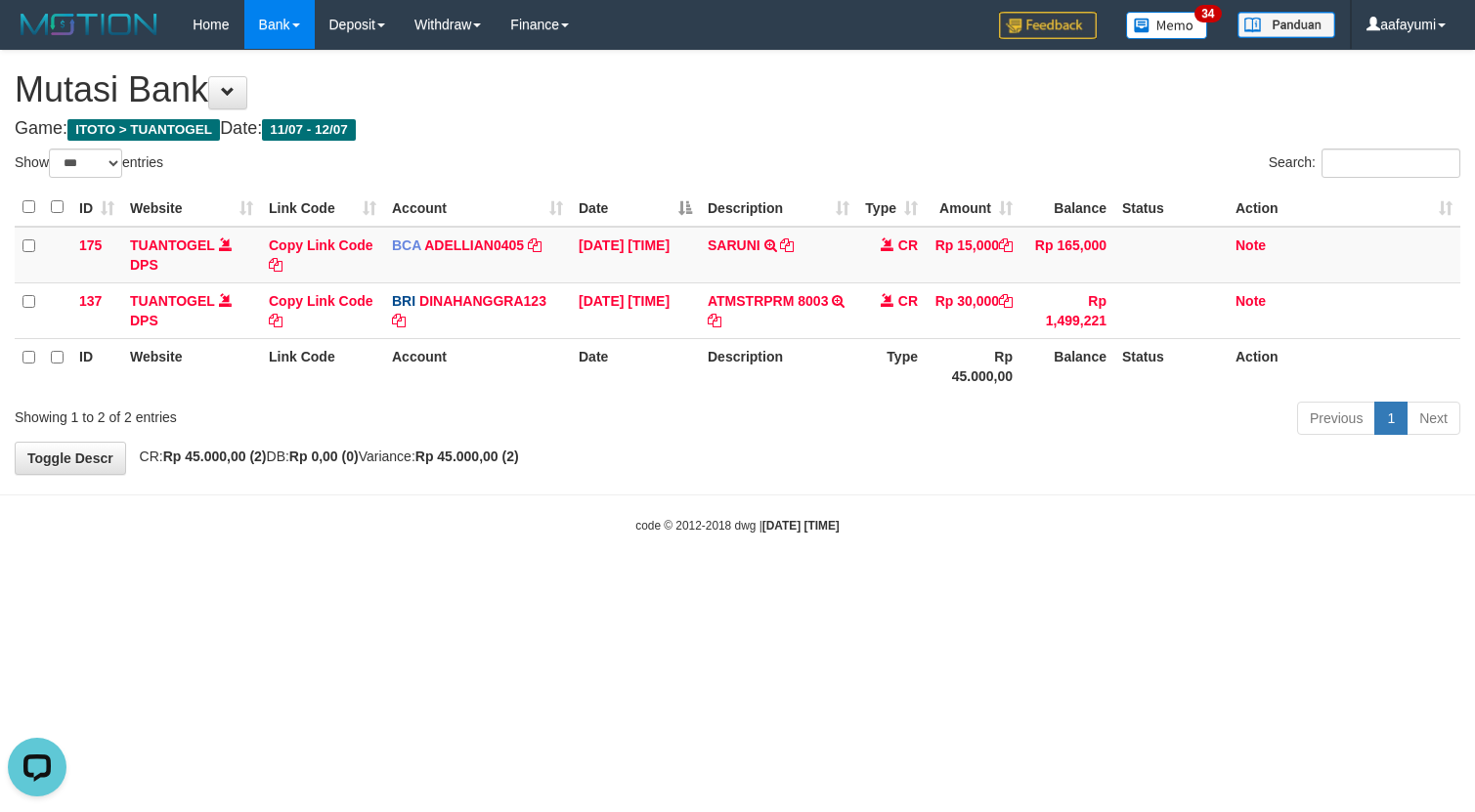 scroll, scrollTop: 0, scrollLeft: 0, axis: both 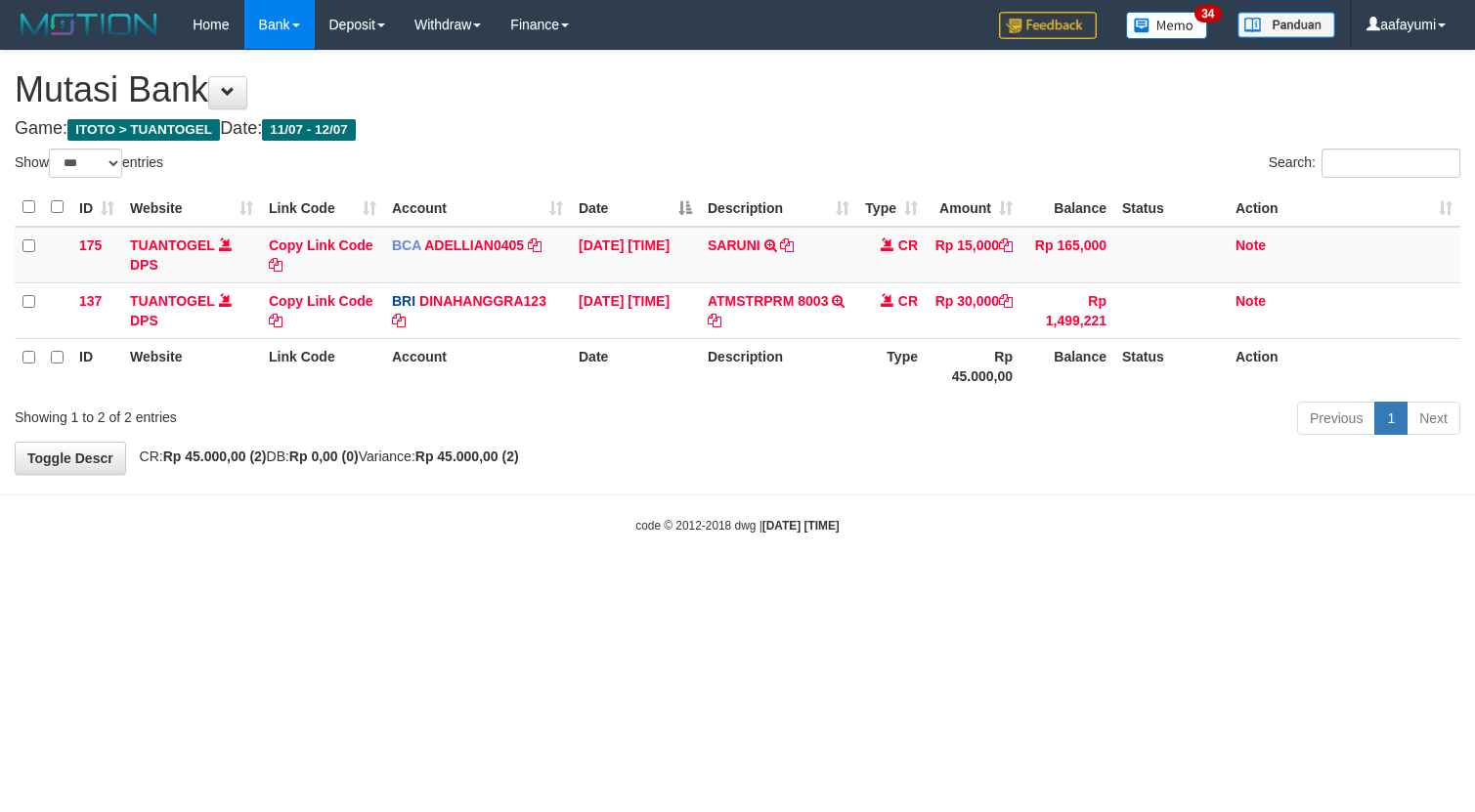 select on "***" 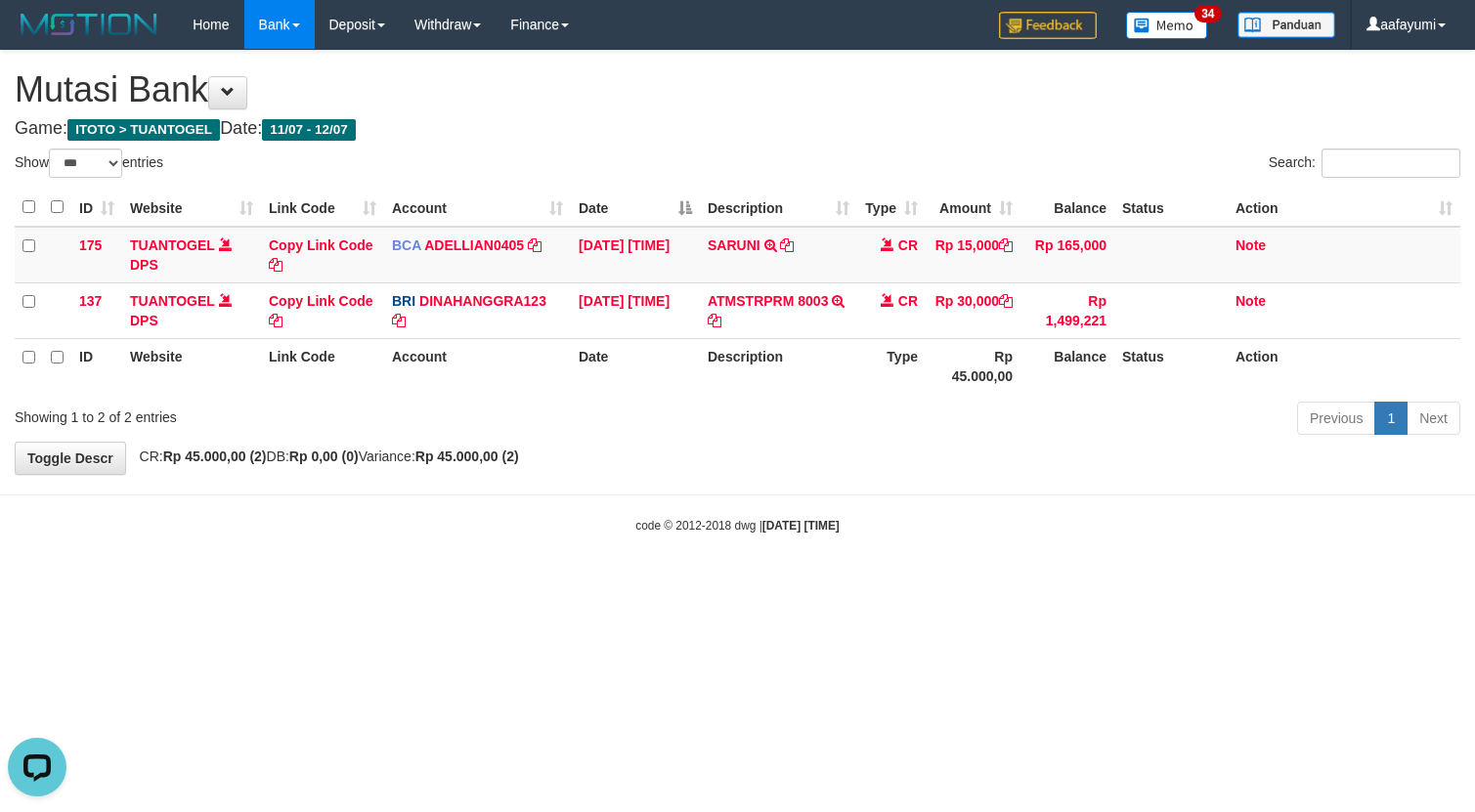 scroll, scrollTop: 0, scrollLeft: 0, axis: both 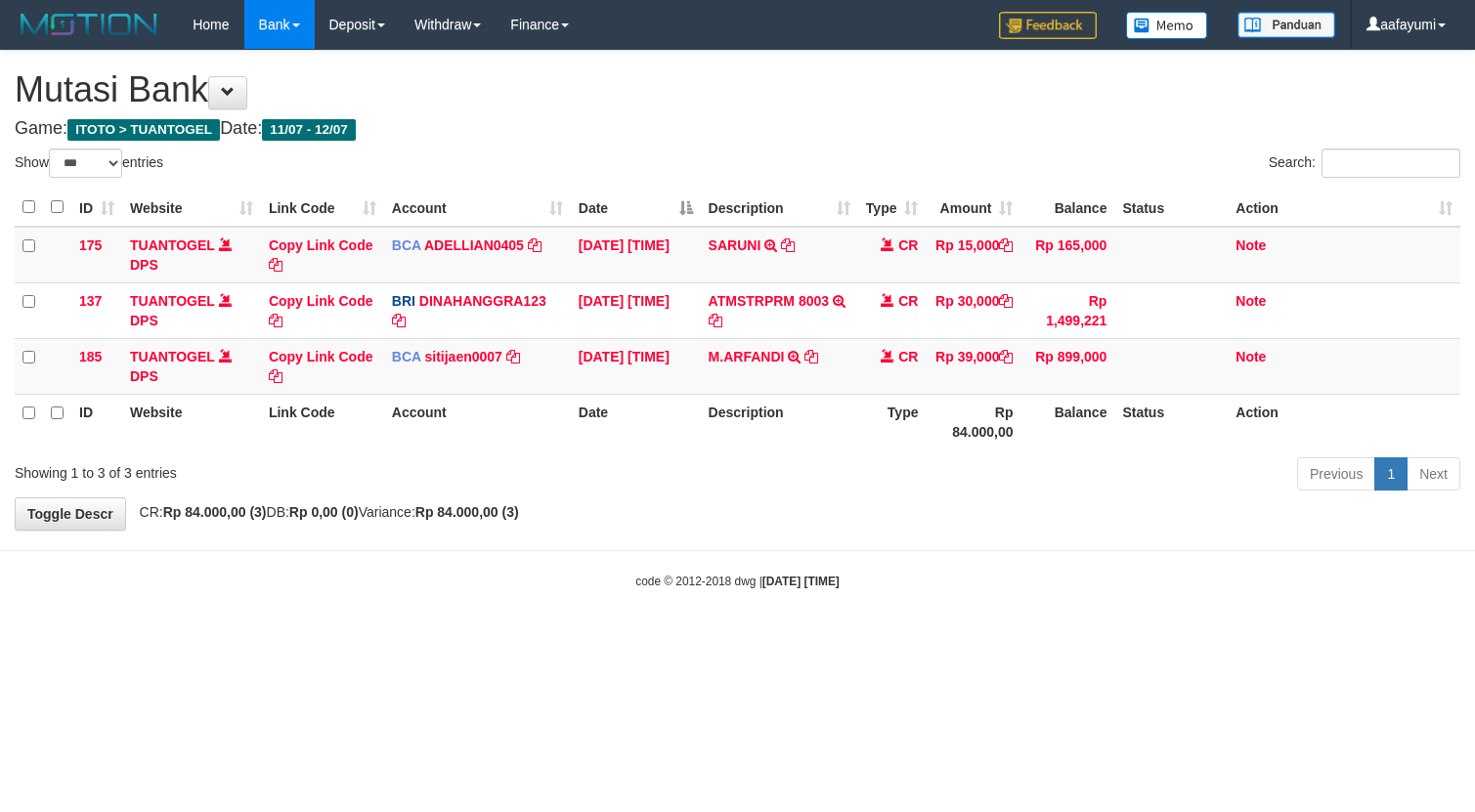 select on "***" 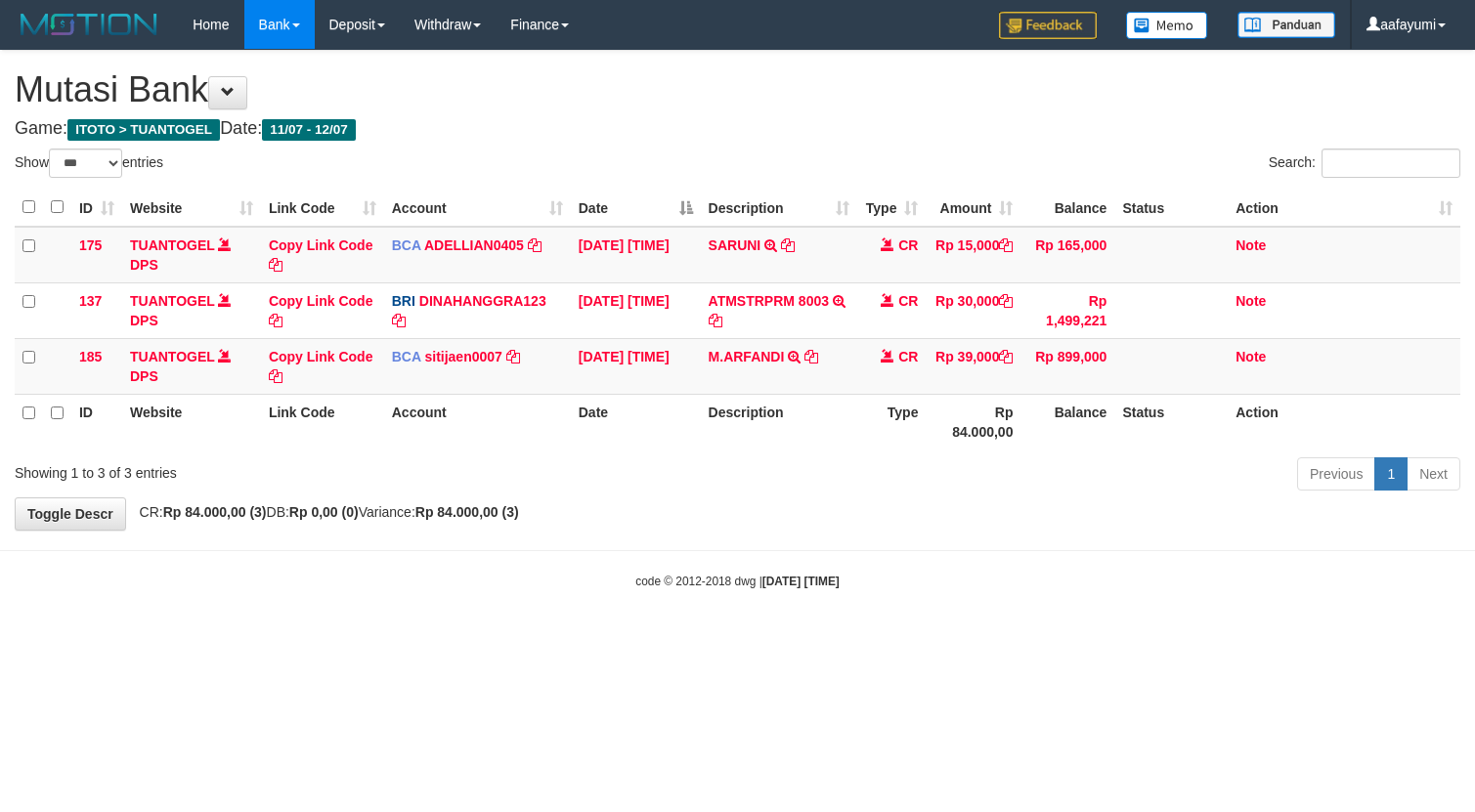 scroll, scrollTop: 0, scrollLeft: 0, axis: both 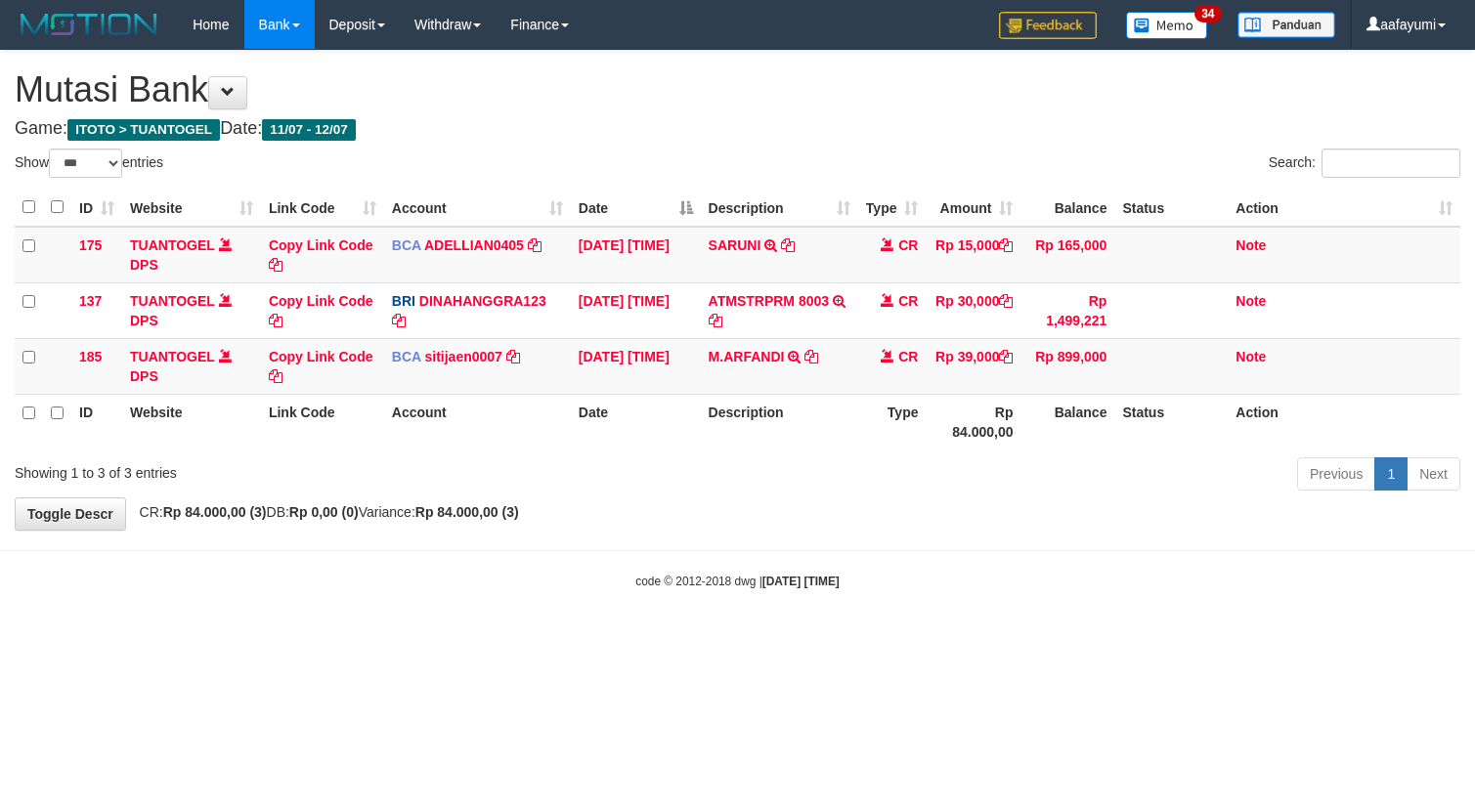 select on "***" 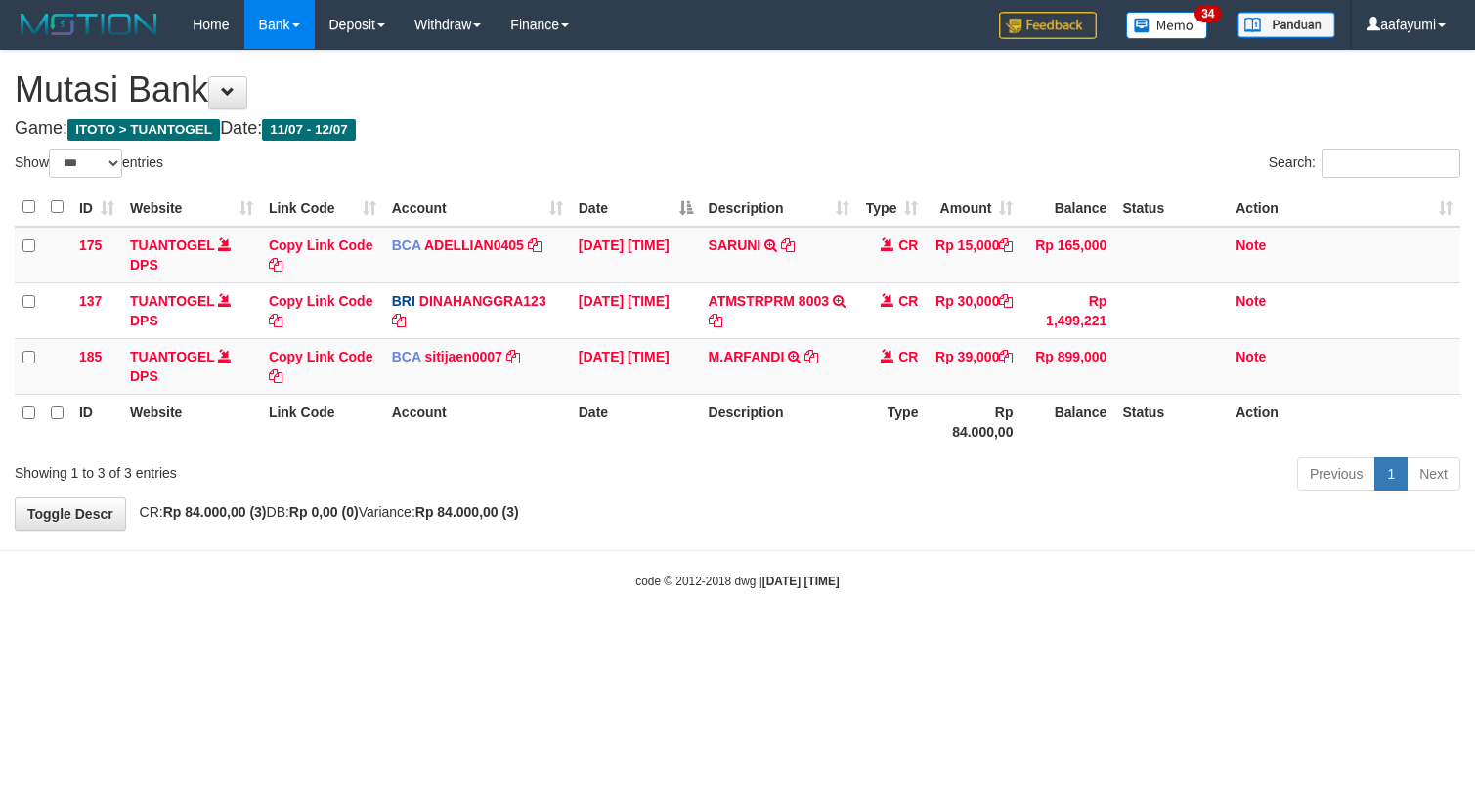 scroll, scrollTop: 0, scrollLeft: 0, axis: both 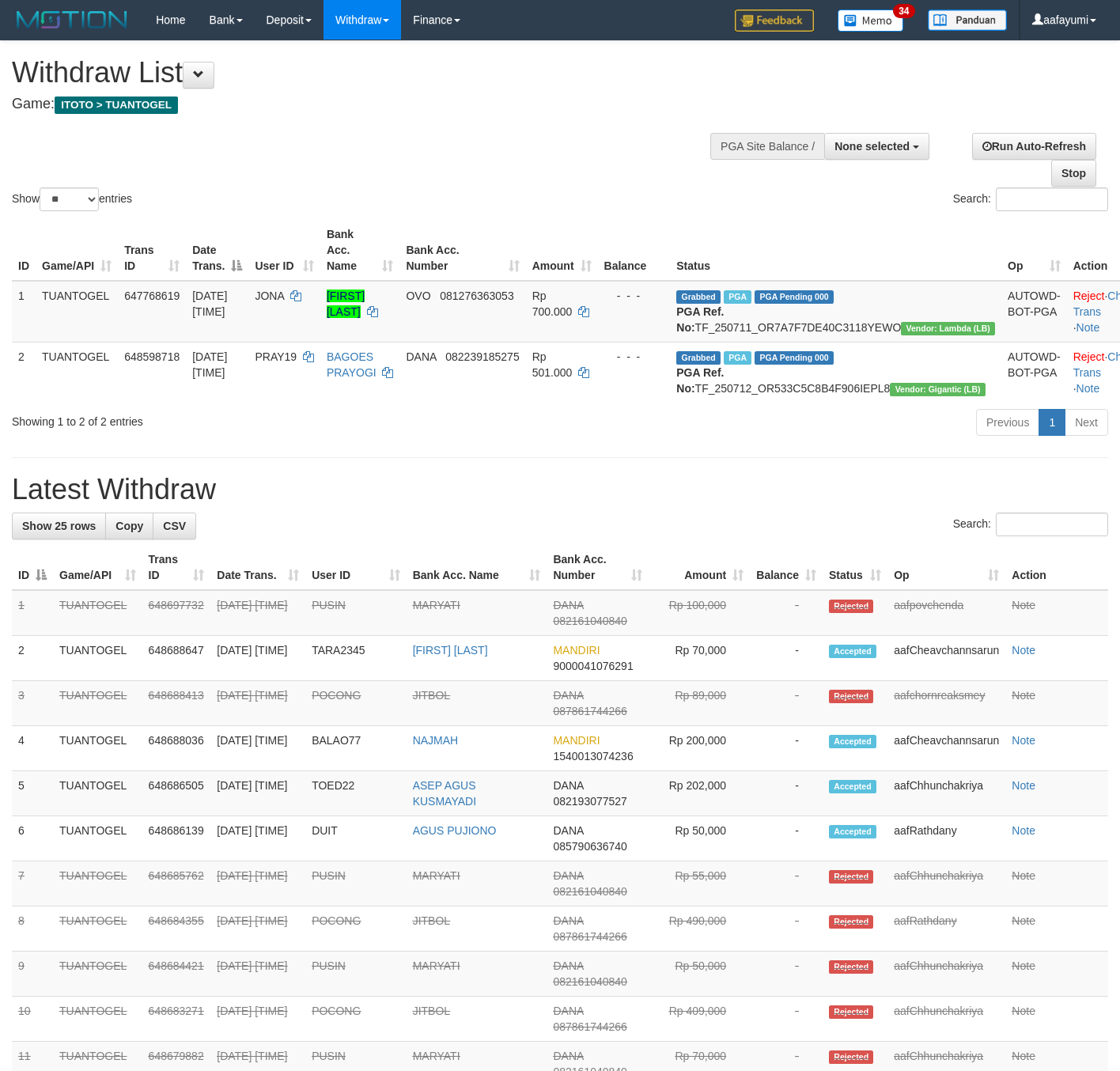 select 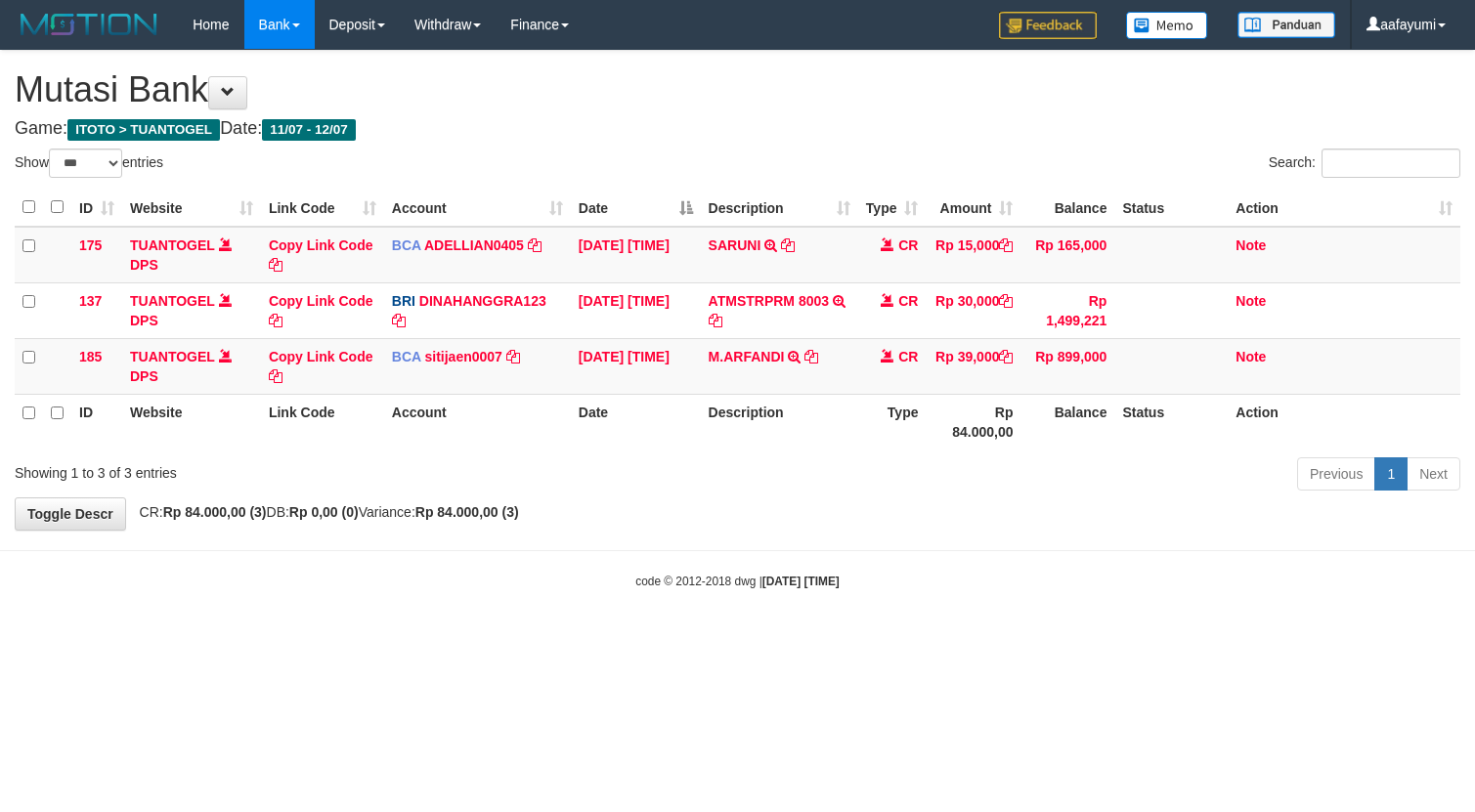 select on "***" 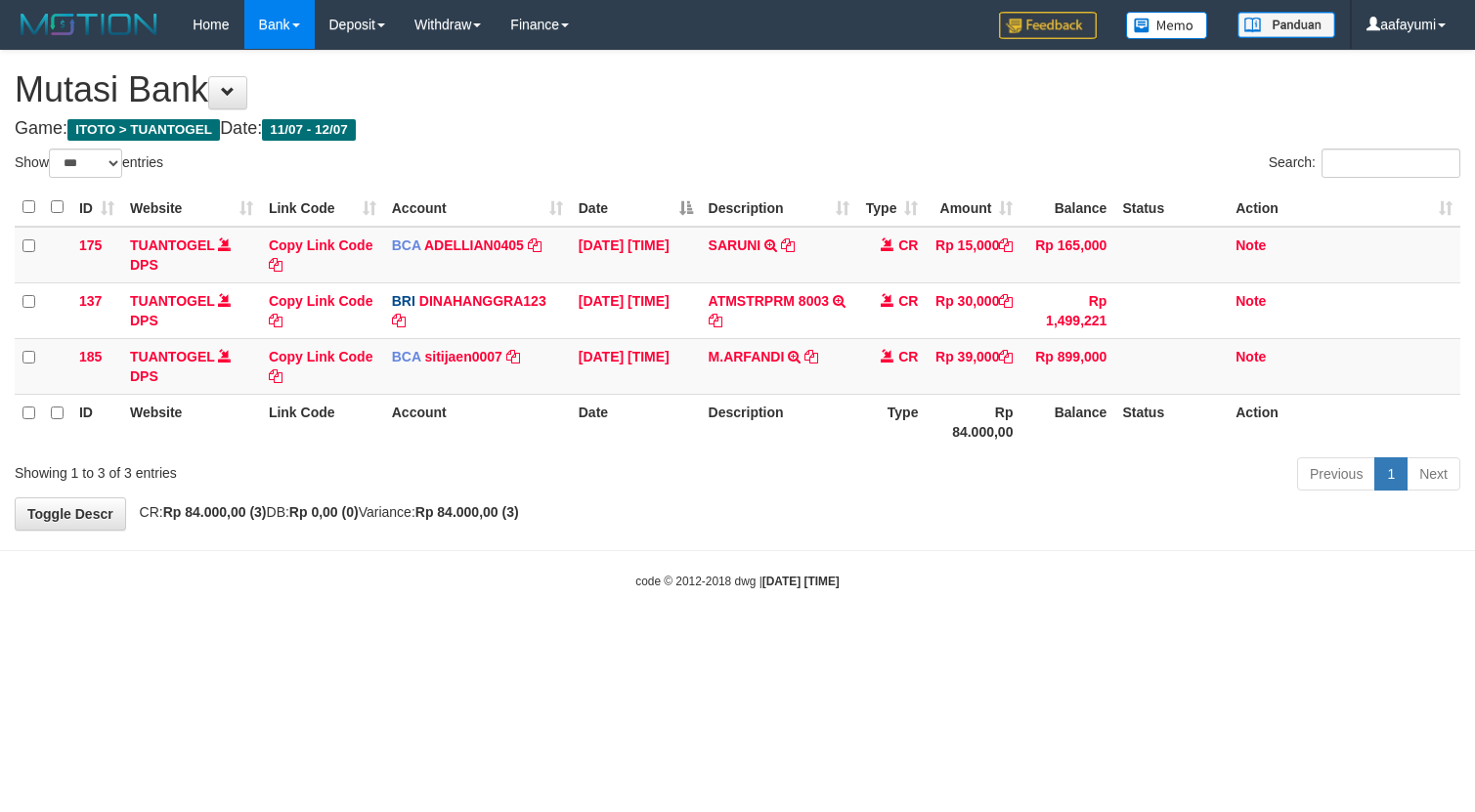 scroll, scrollTop: 0, scrollLeft: 0, axis: both 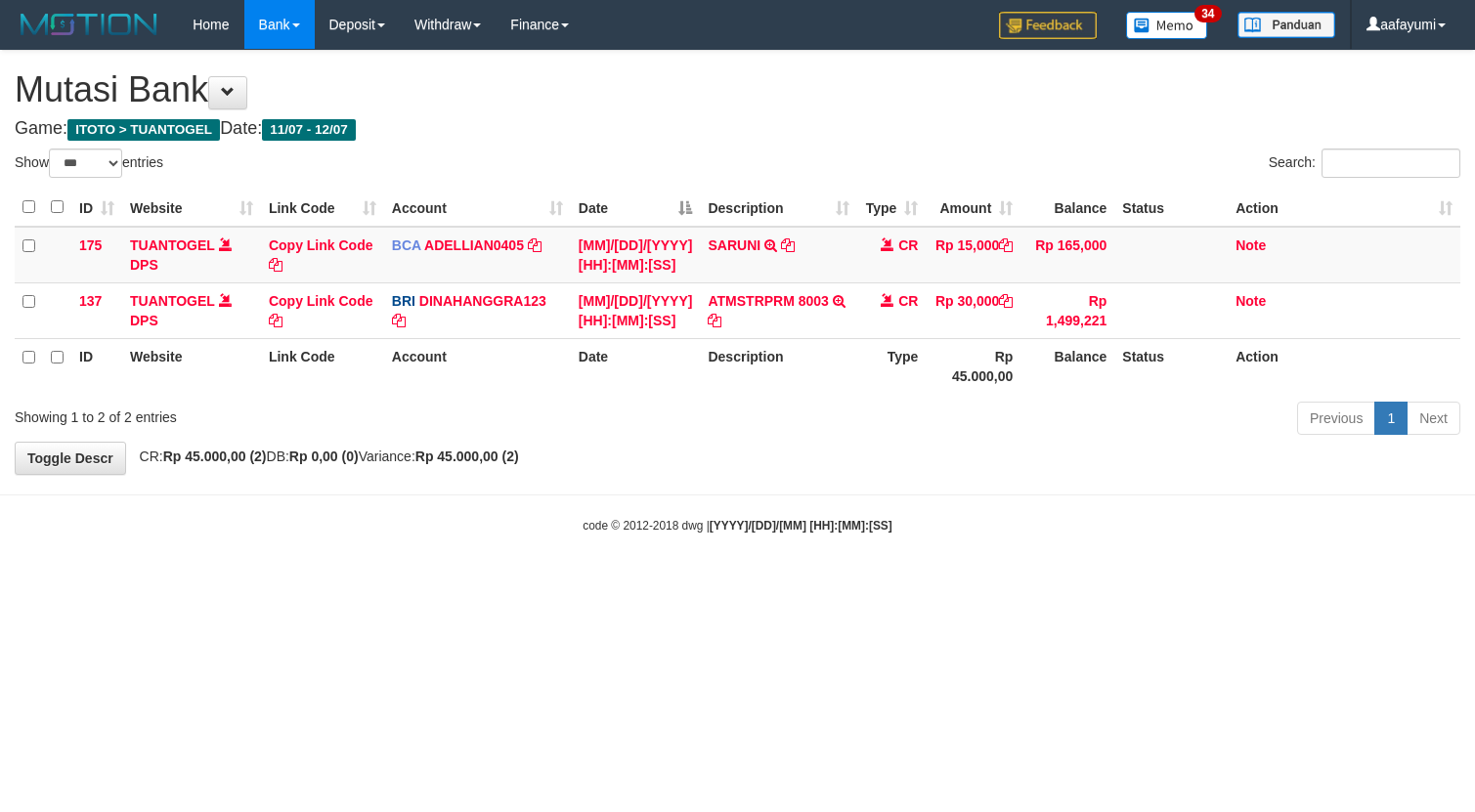 select on "***" 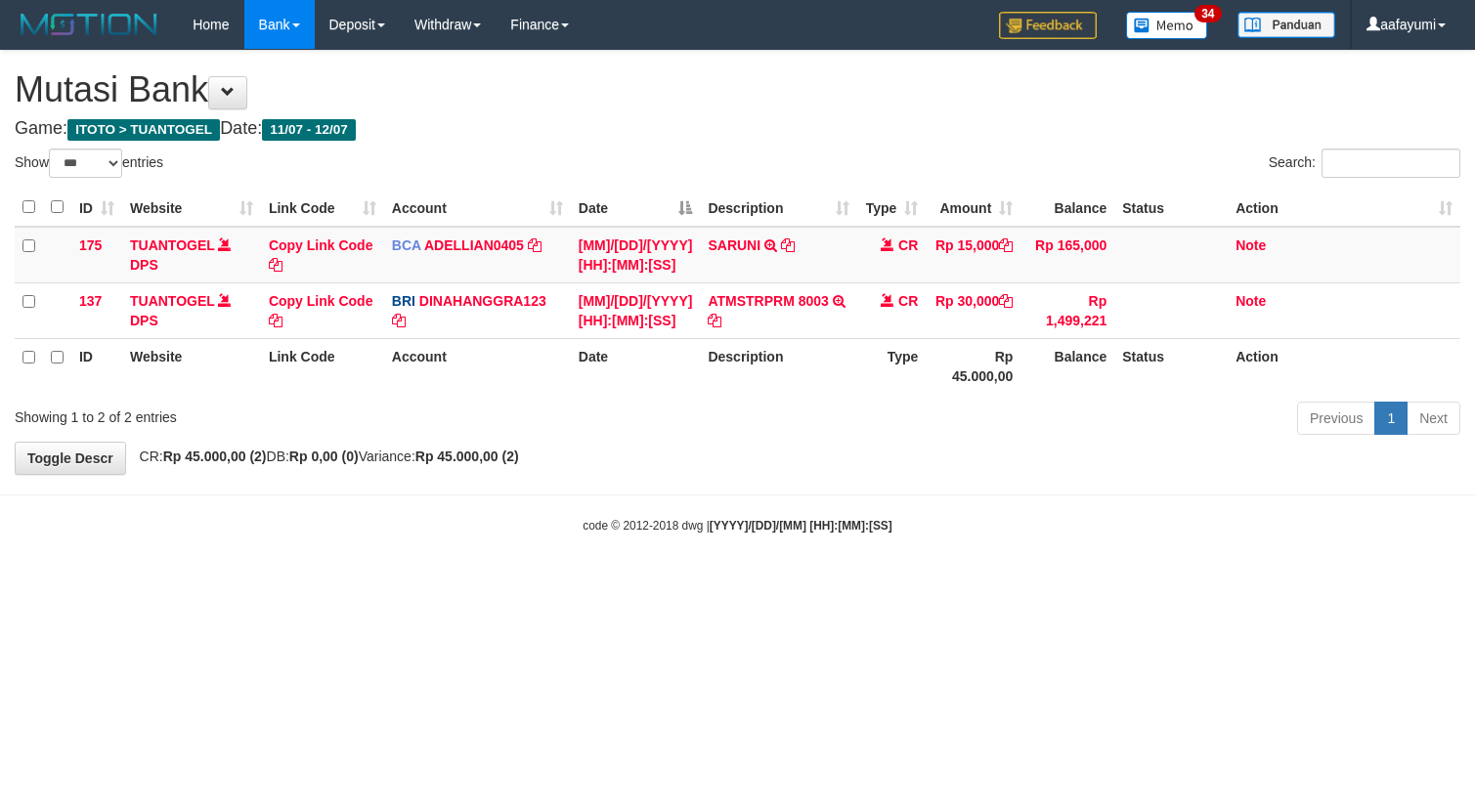 scroll, scrollTop: 0, scrollLeft: 0, axis: both 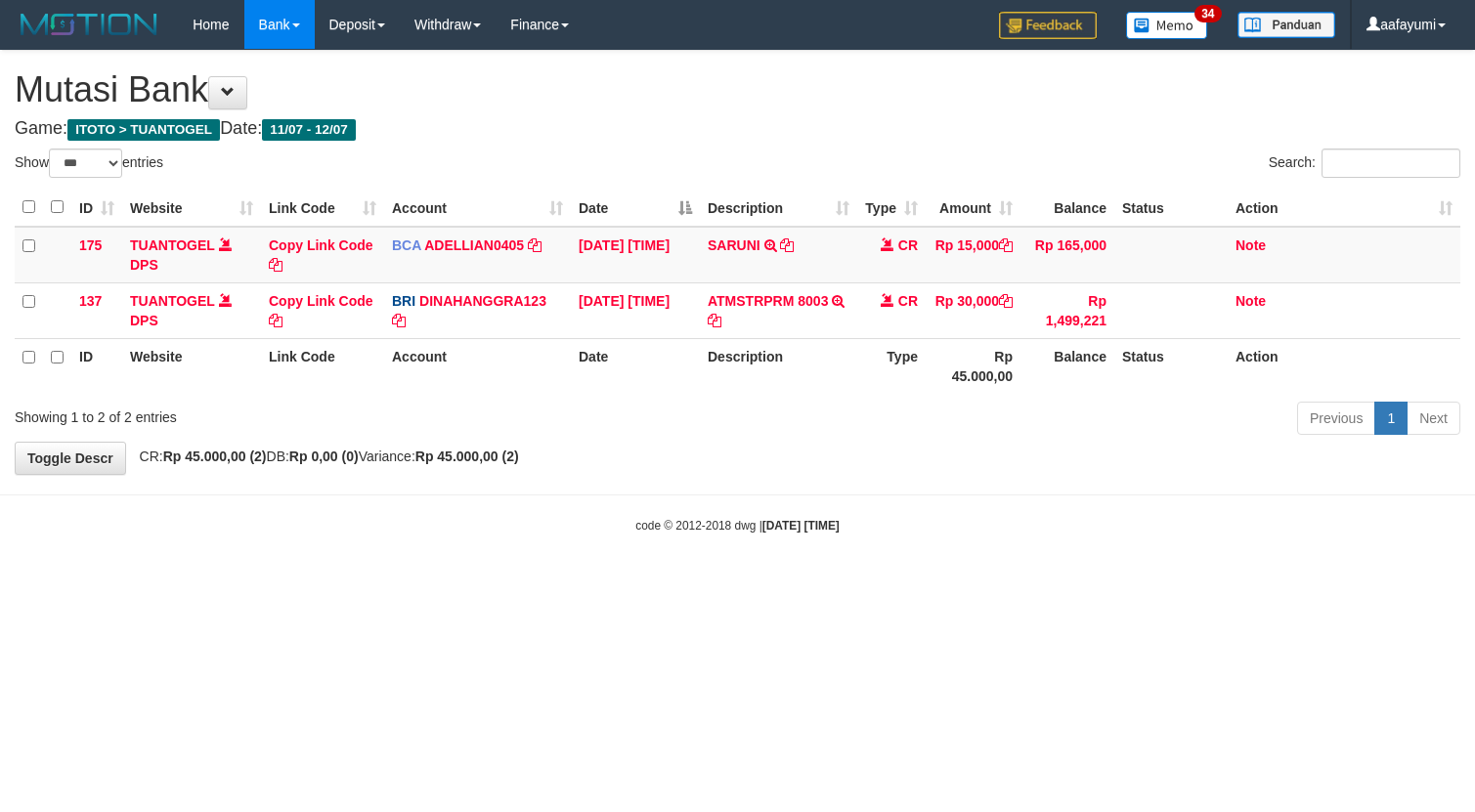 select on "***" 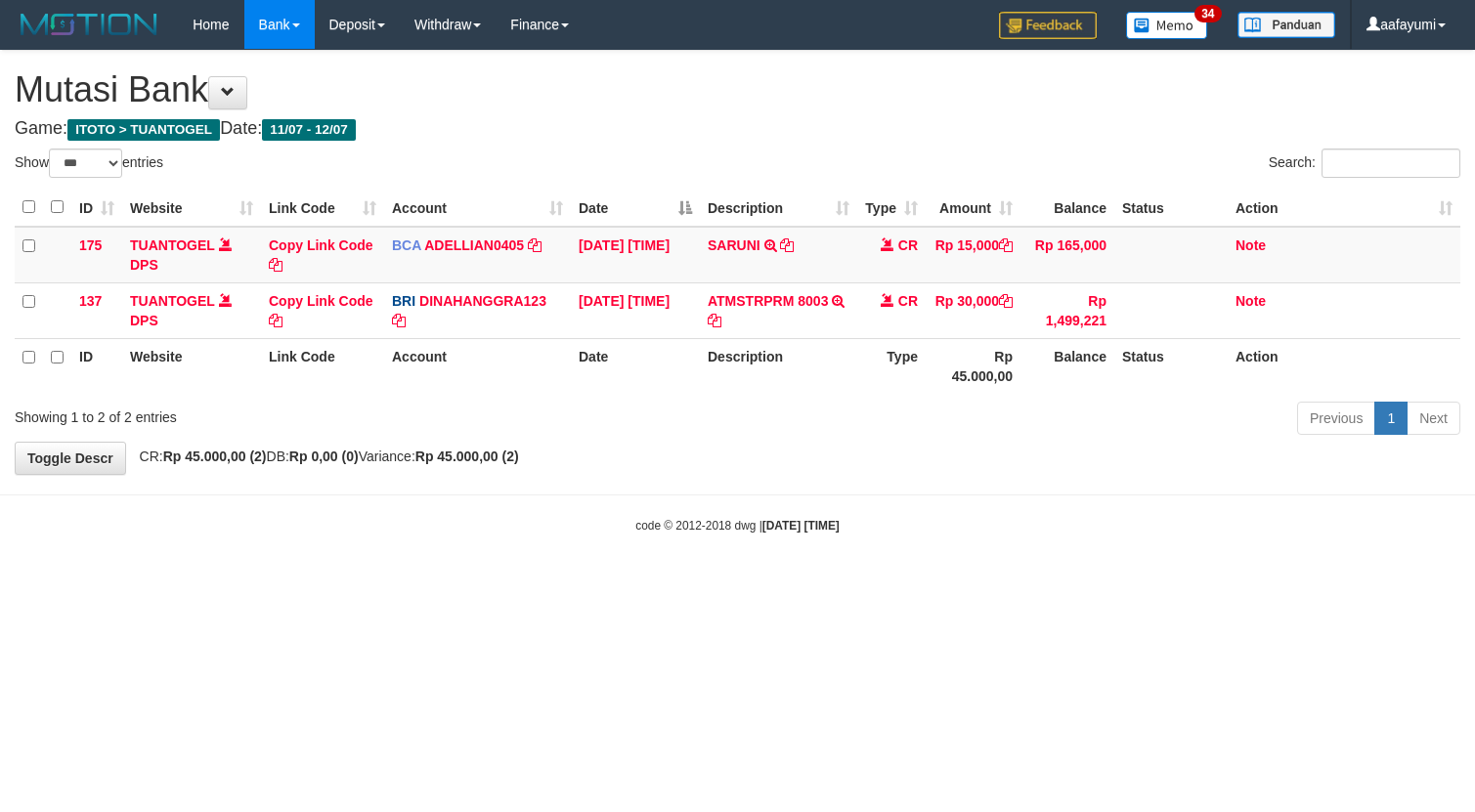 scroll, scrollTop: 0, scrollLeft: 0, axis: both 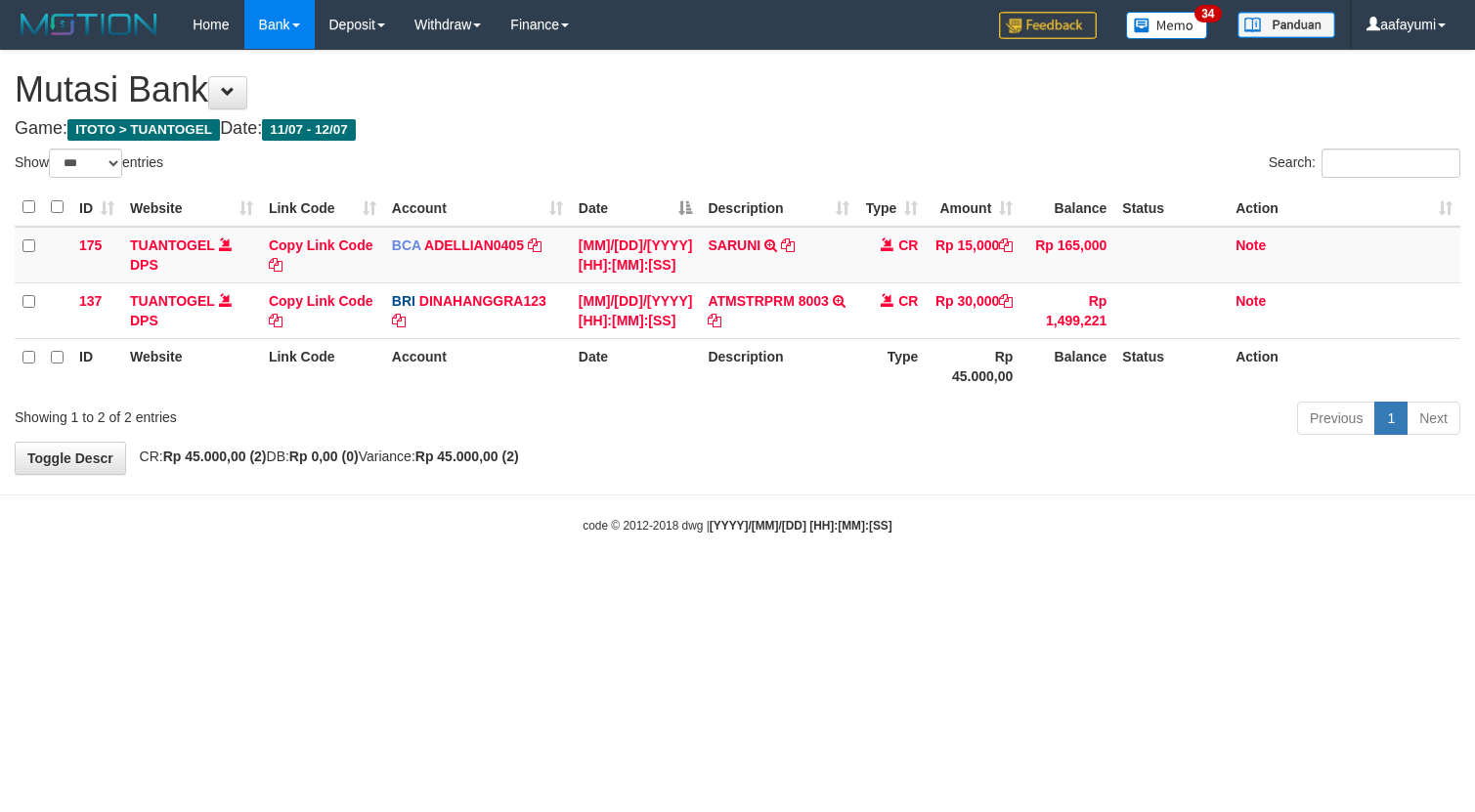 select on "***" 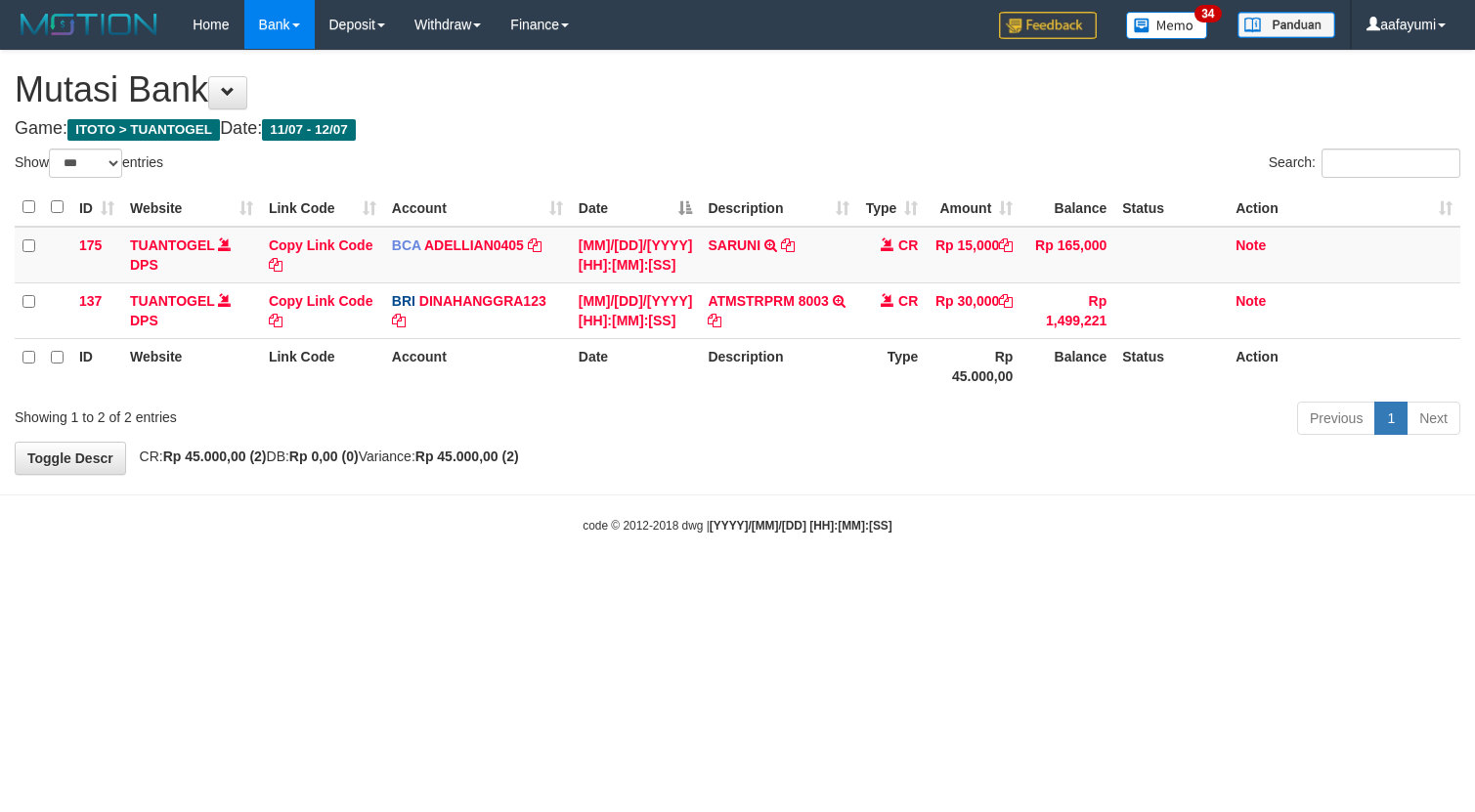 scroll, scrollTop: 0, scrollLeft: 0, axis: both 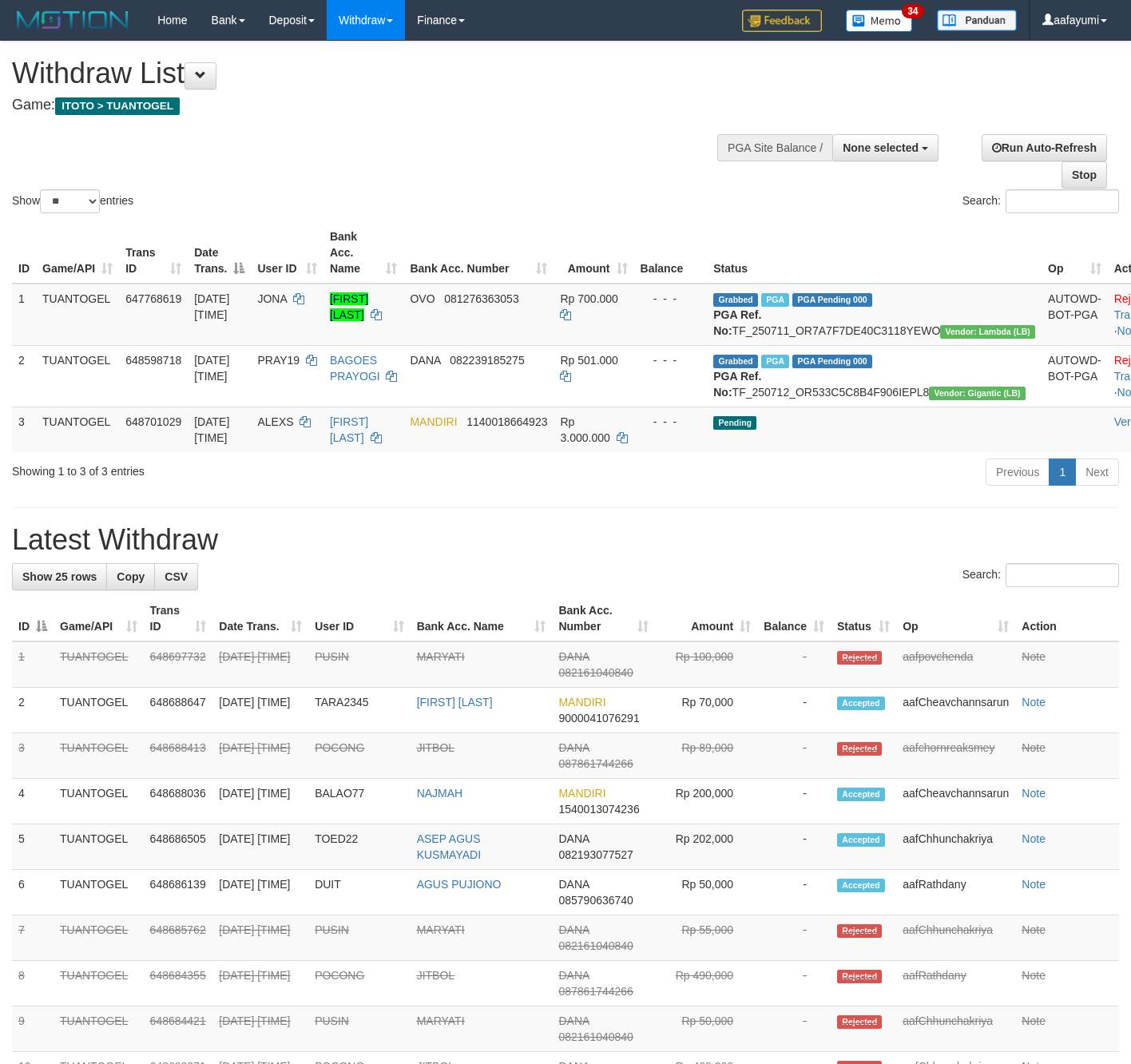 select 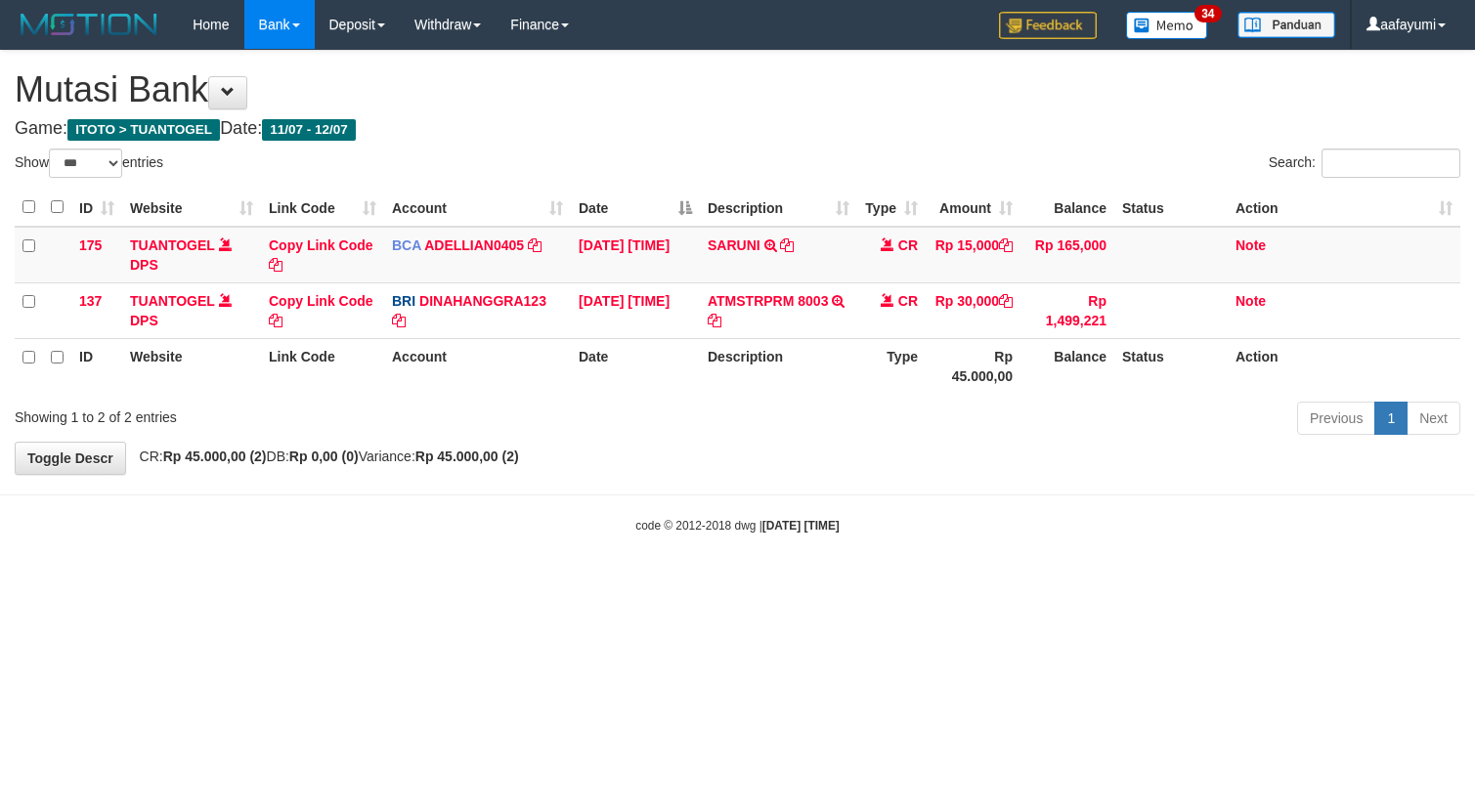 select on "***" 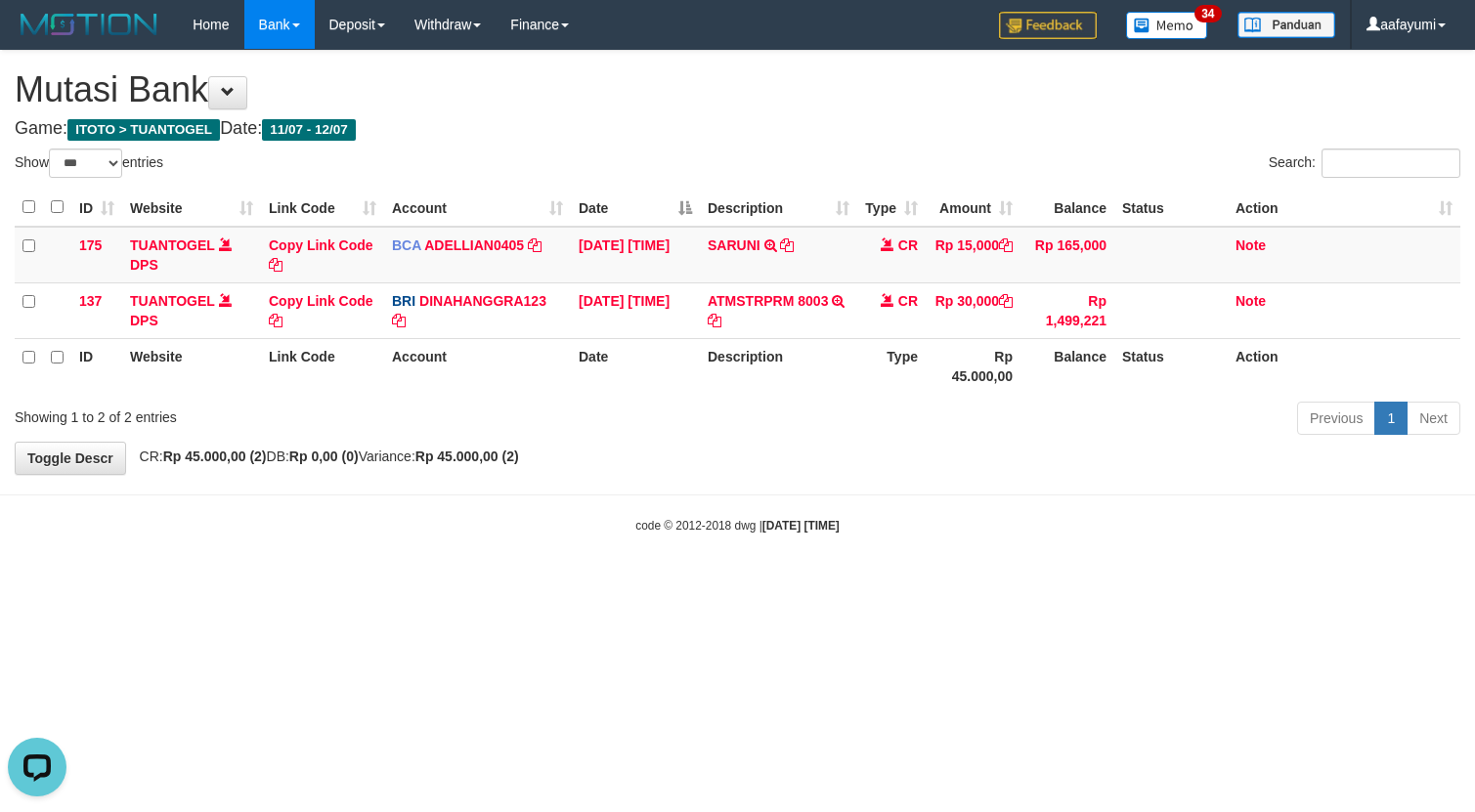 scroll, scrollTop: 0, scrollLeft: 0, axis: both 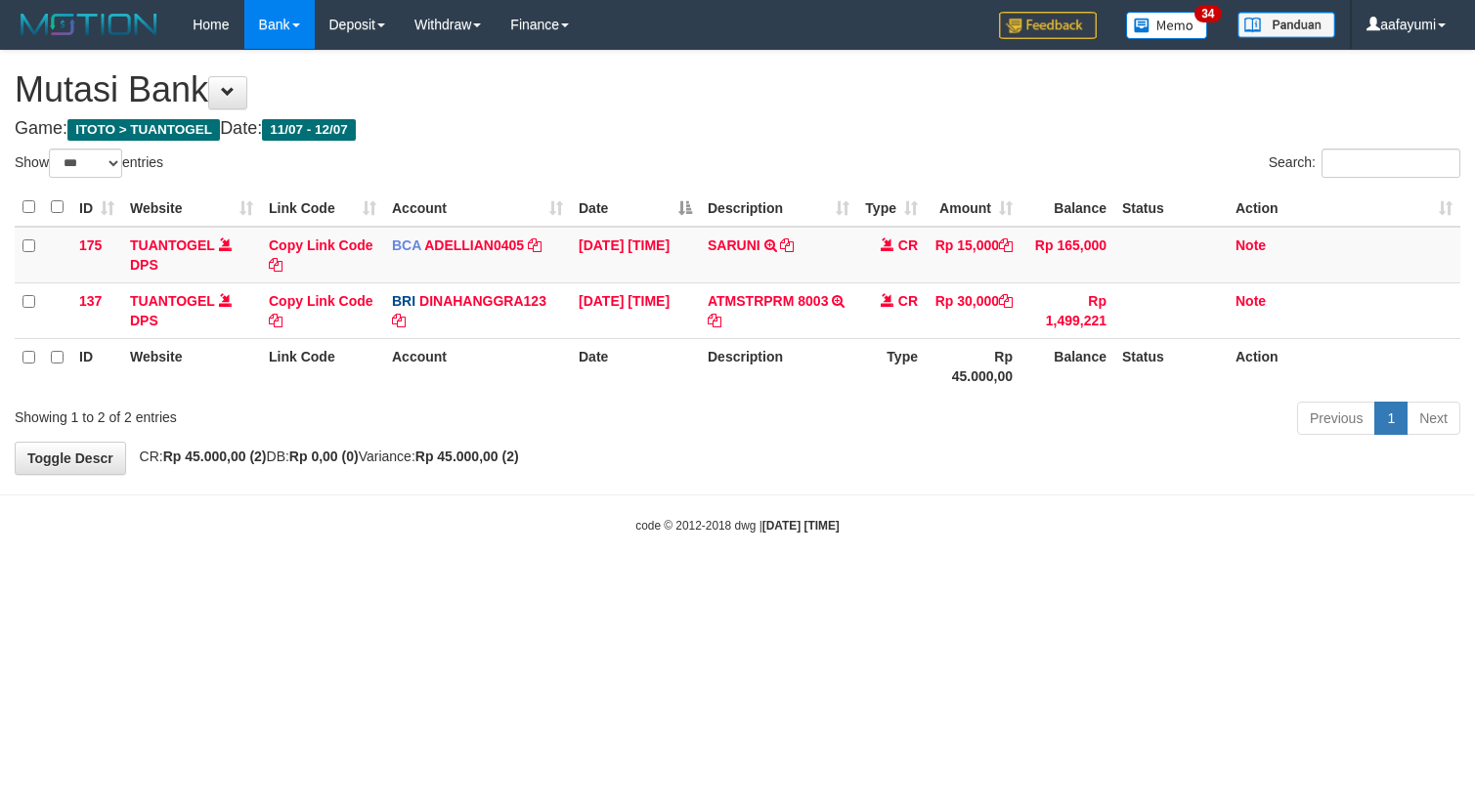 select on "***" 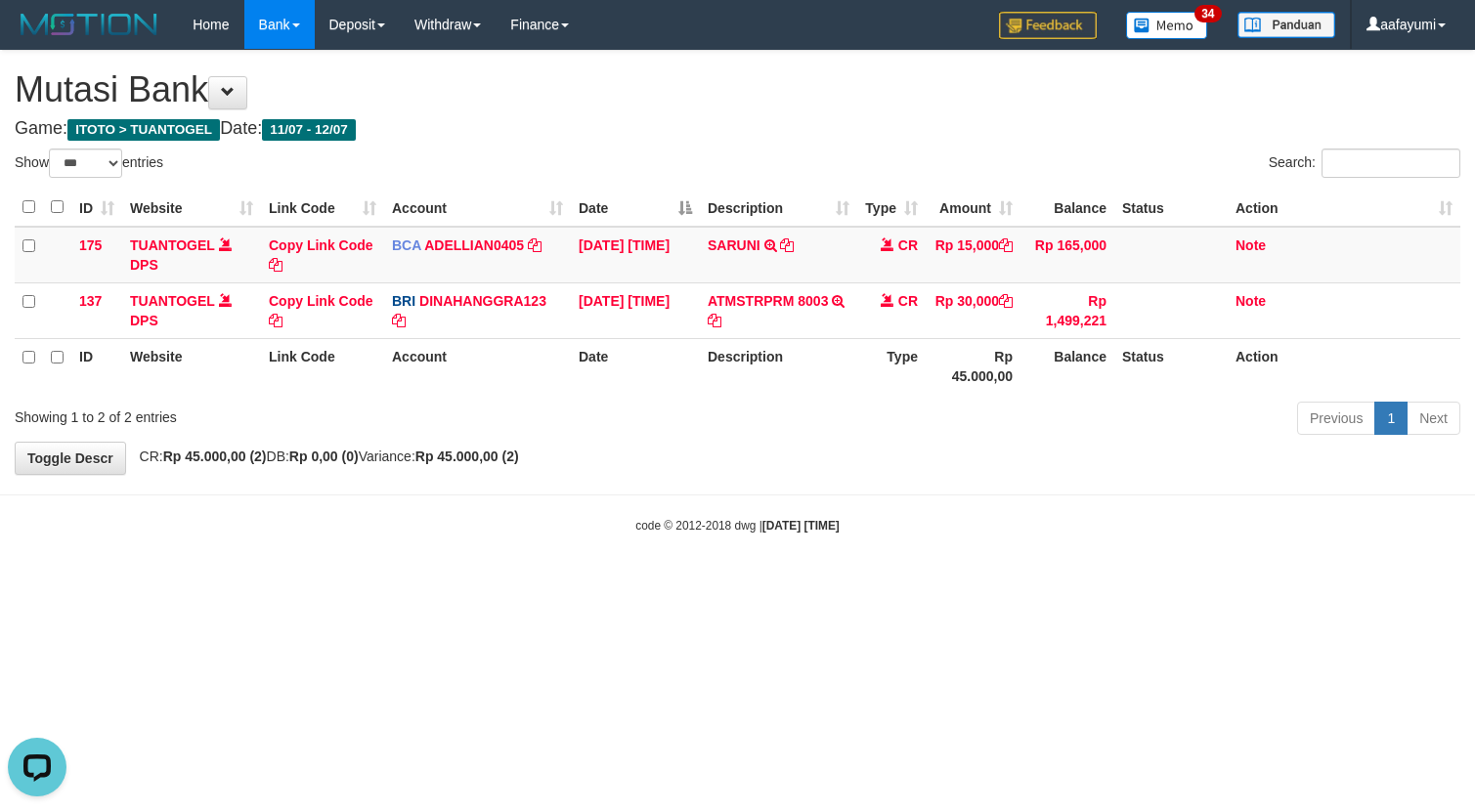 scroll, scrollTop: 0, scrollLeft: 0, axis: both 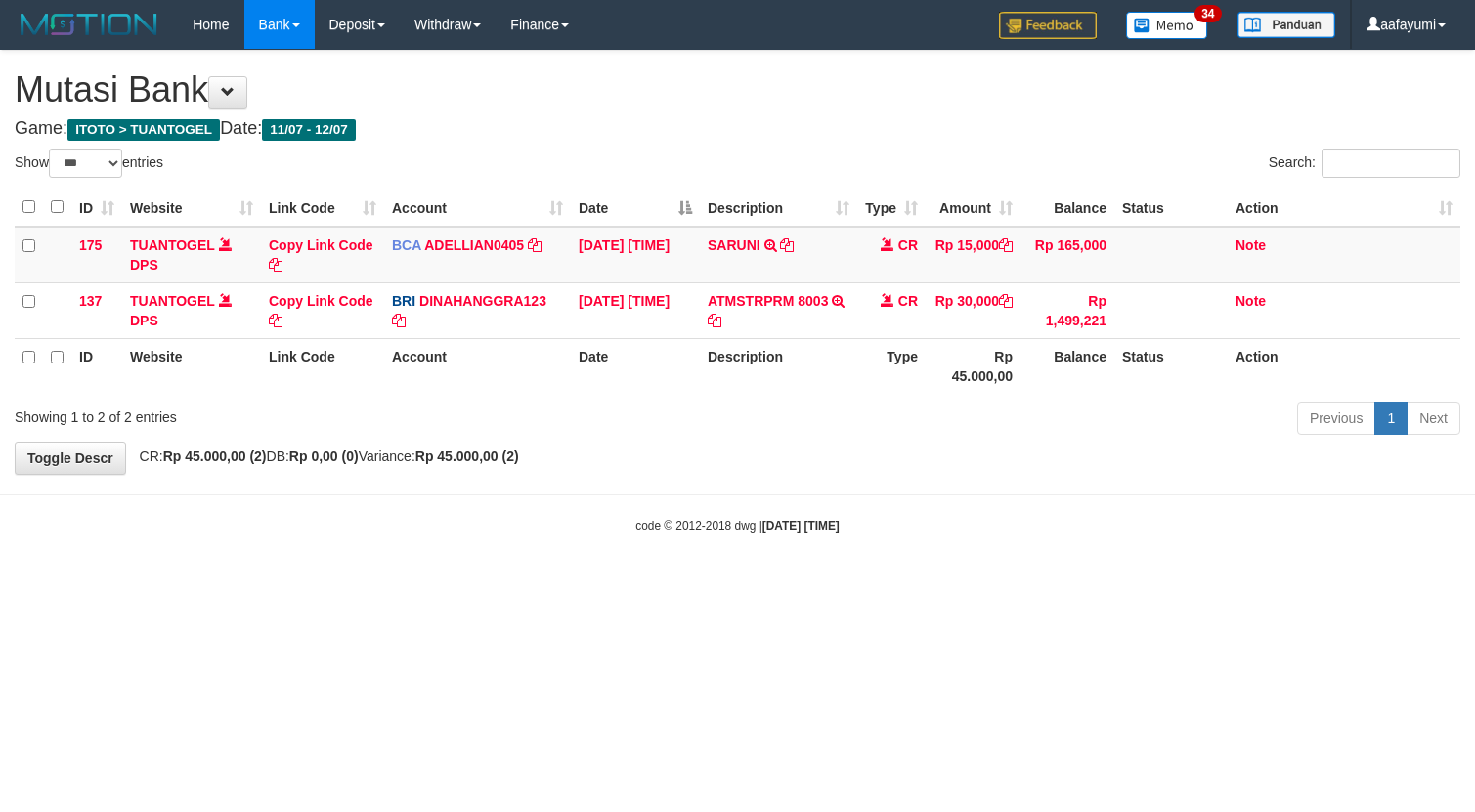 select on "***" 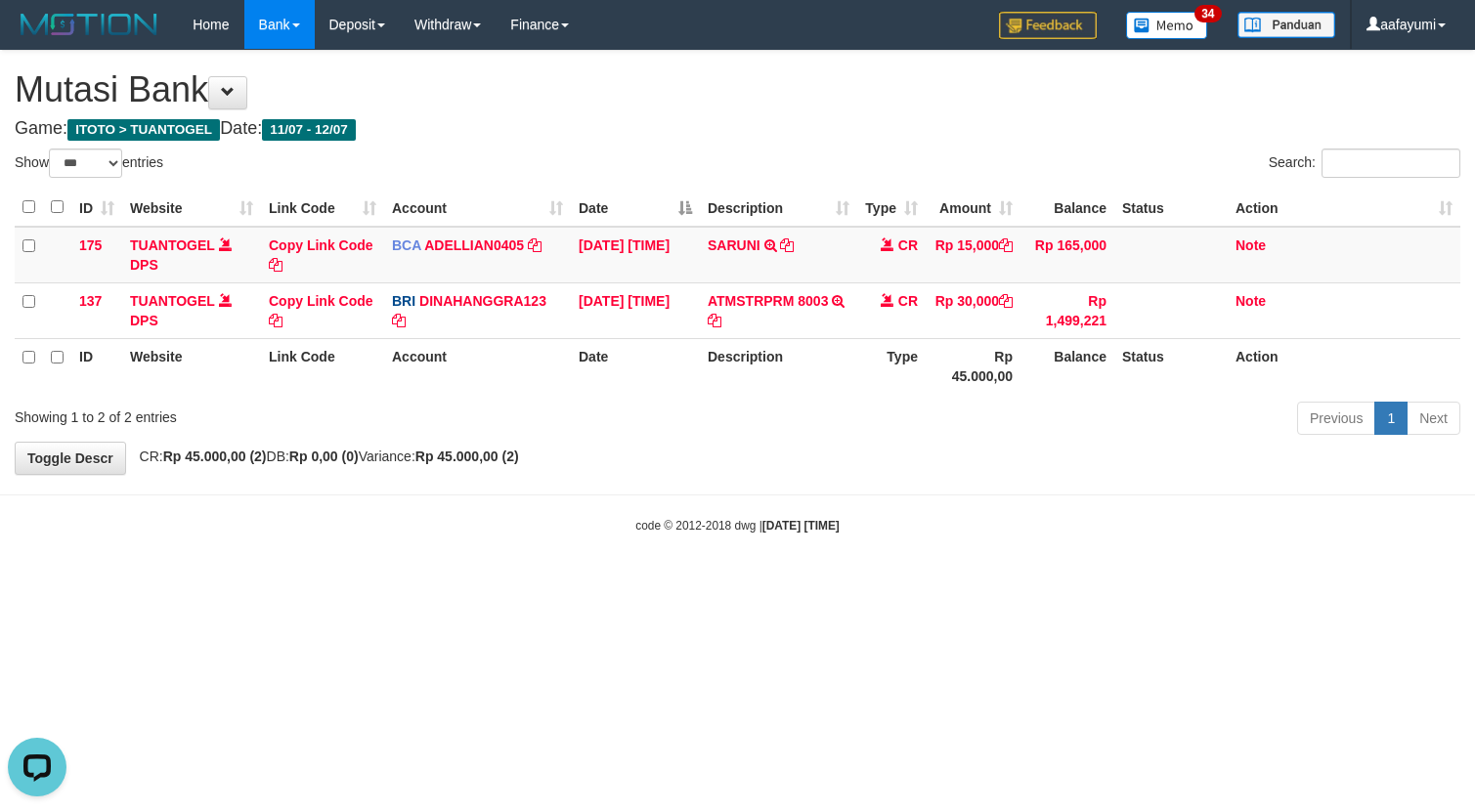 scroll, scrollTop: 0, scrollLeft: 0, axis: both 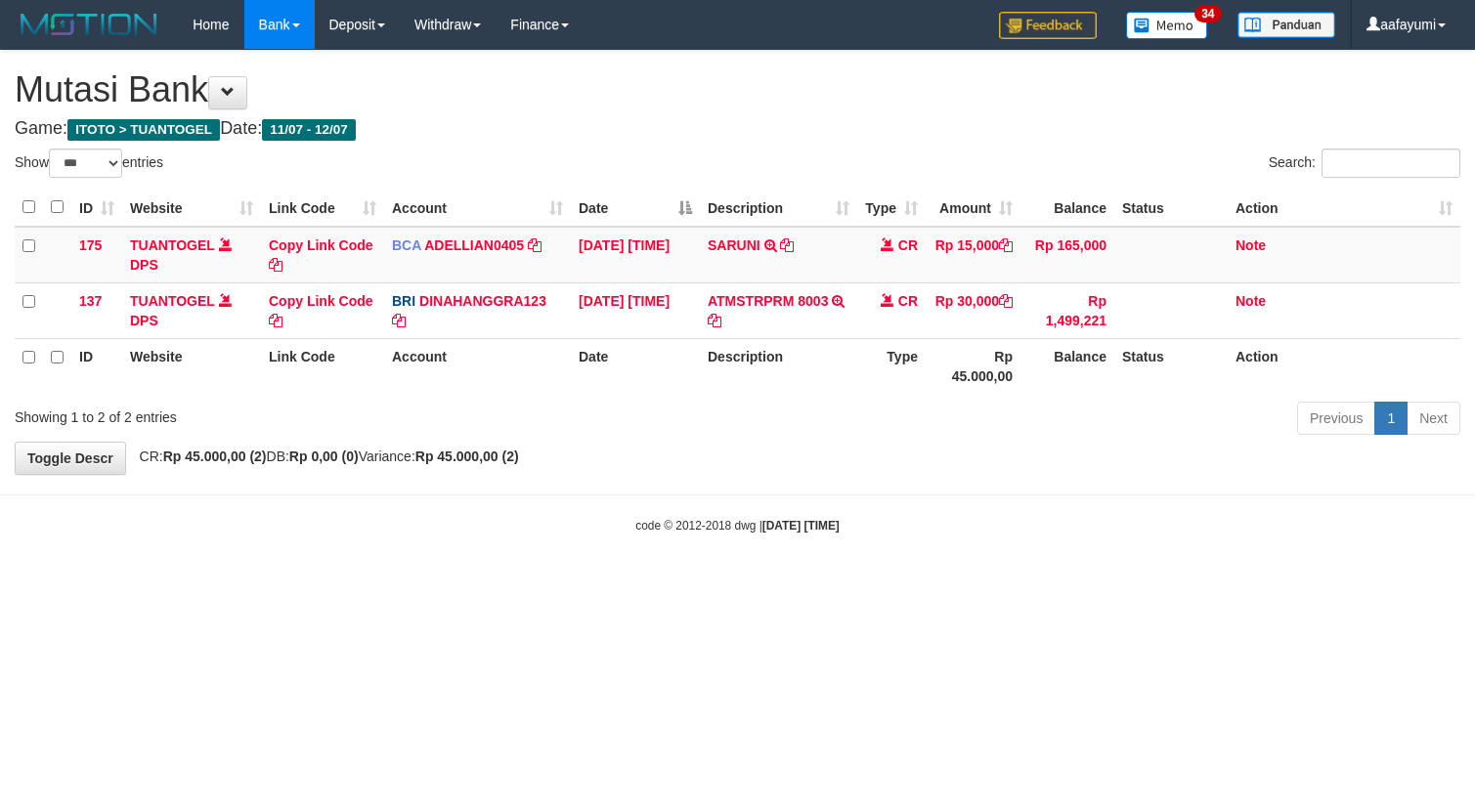 select on "***" 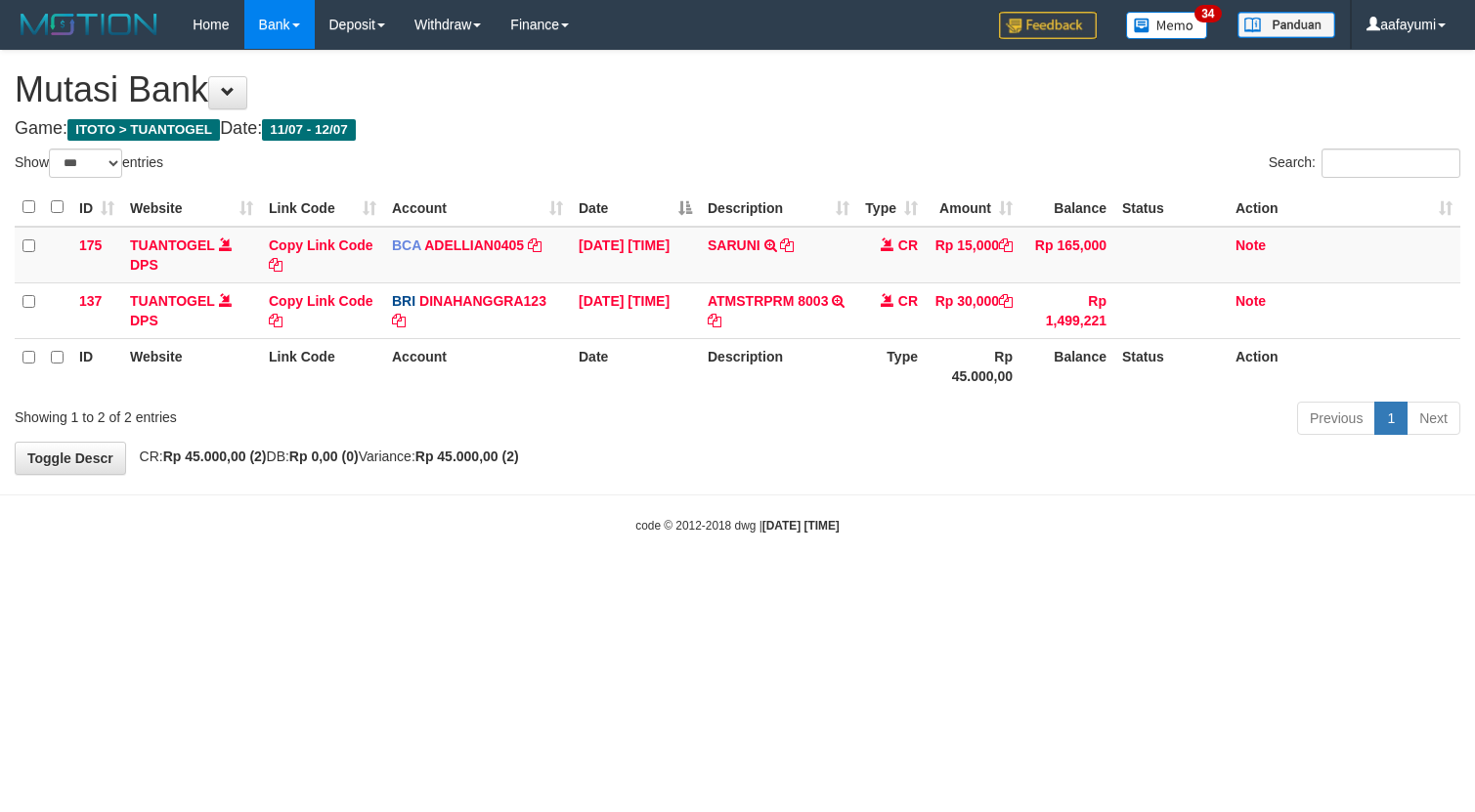 scroll, scrollTop: 0, scrollLeft: 0, axis: both 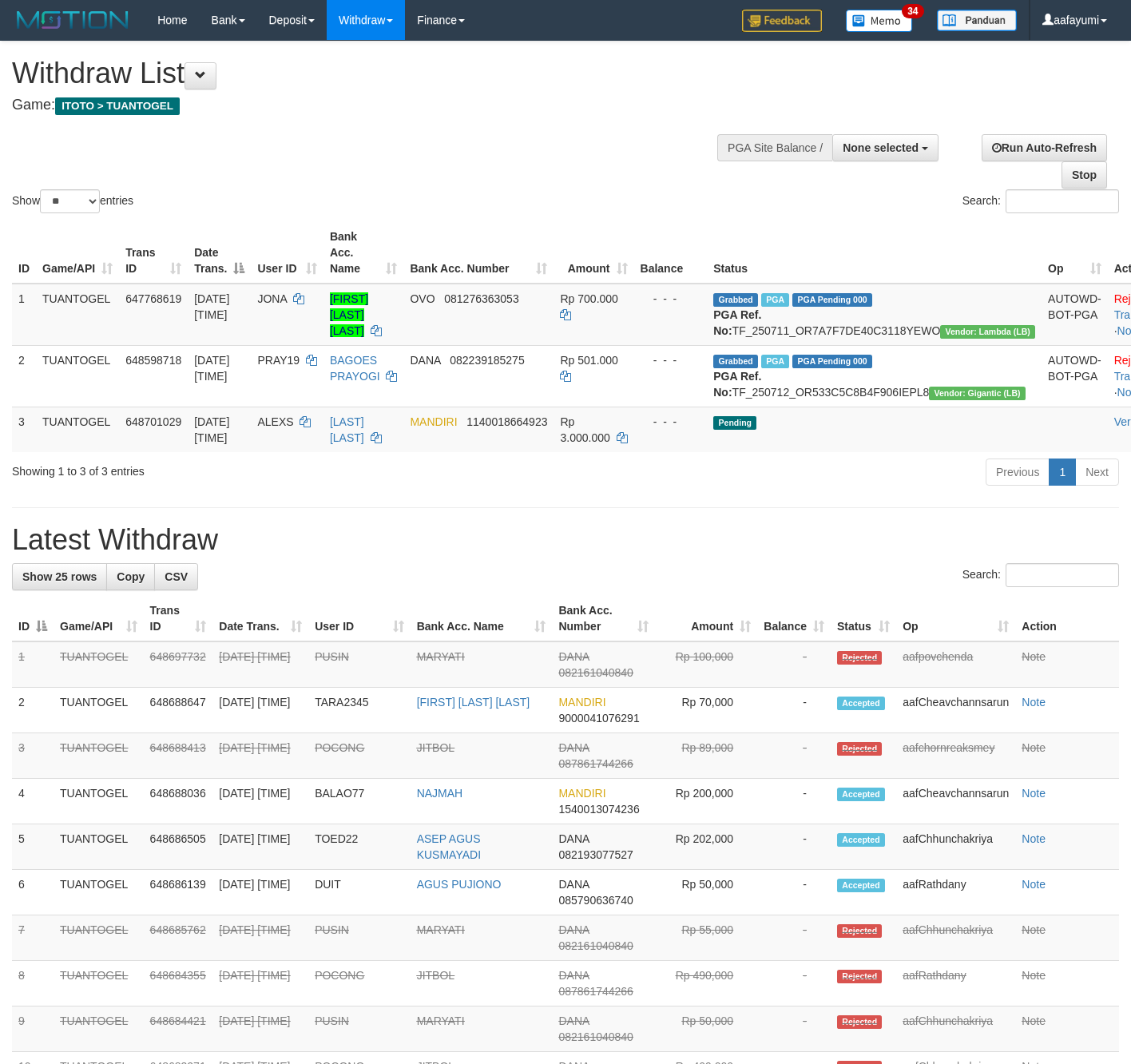 select 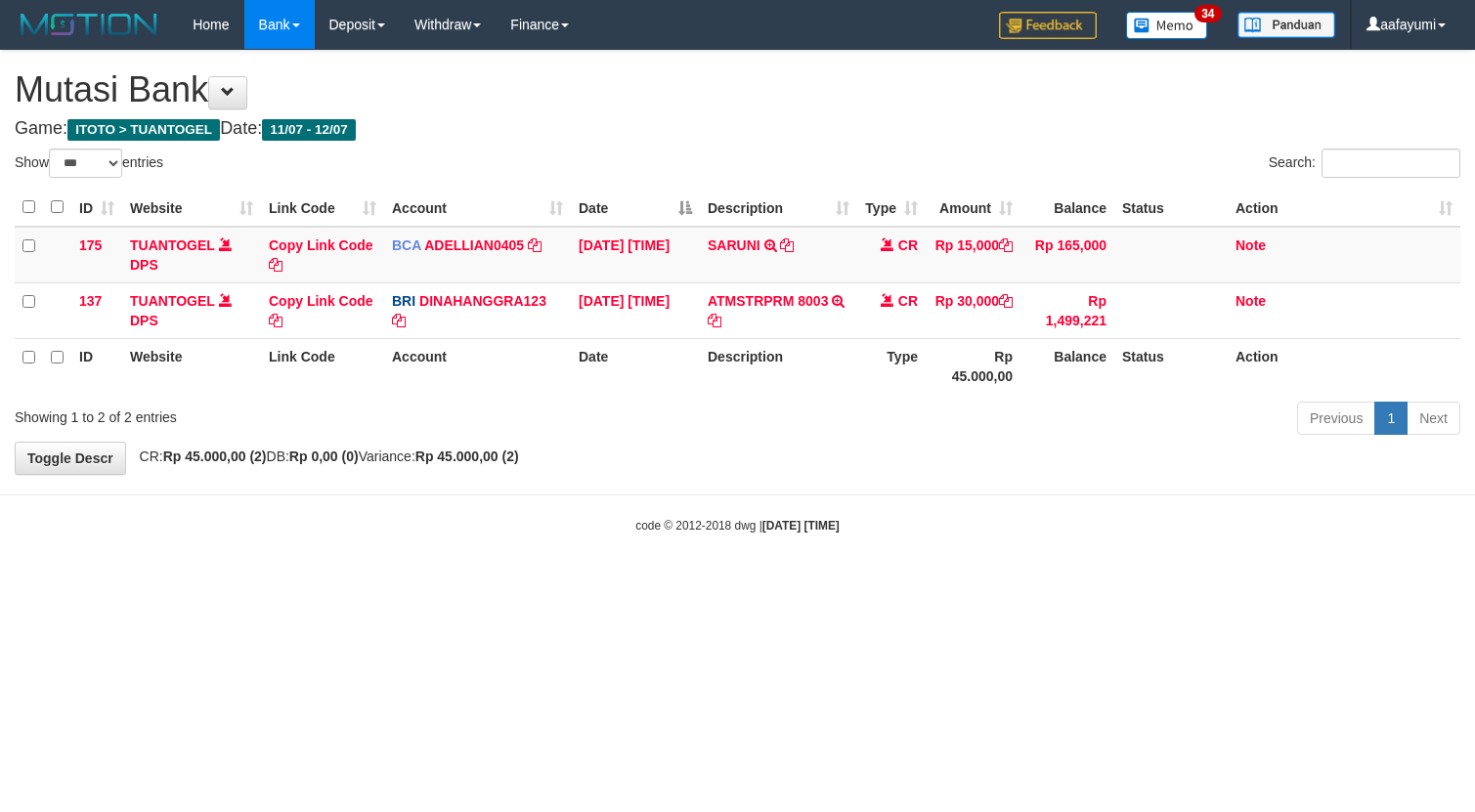 select on "***" 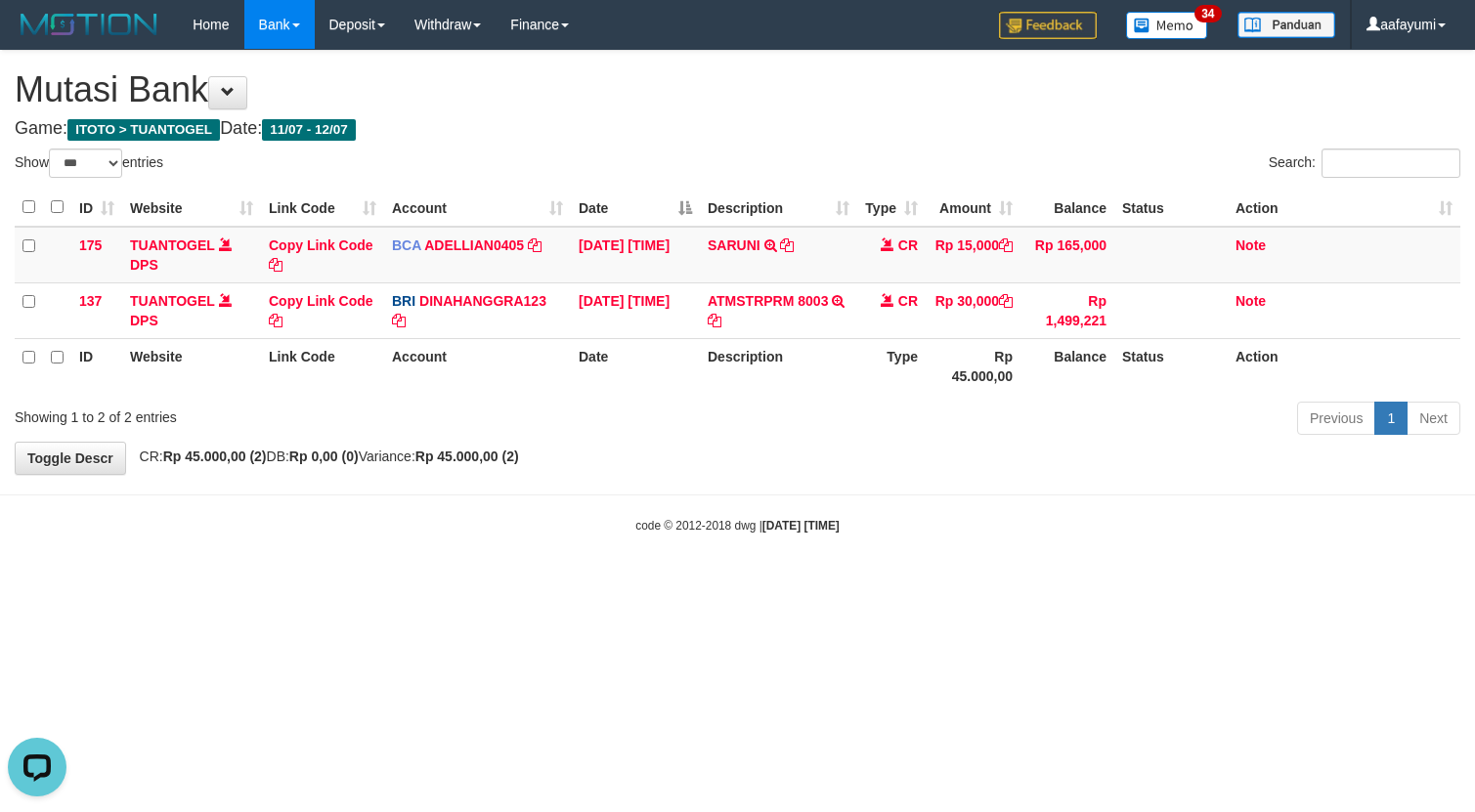 scroll, scrollTop: 0, scrollLeft: 0, axis: both 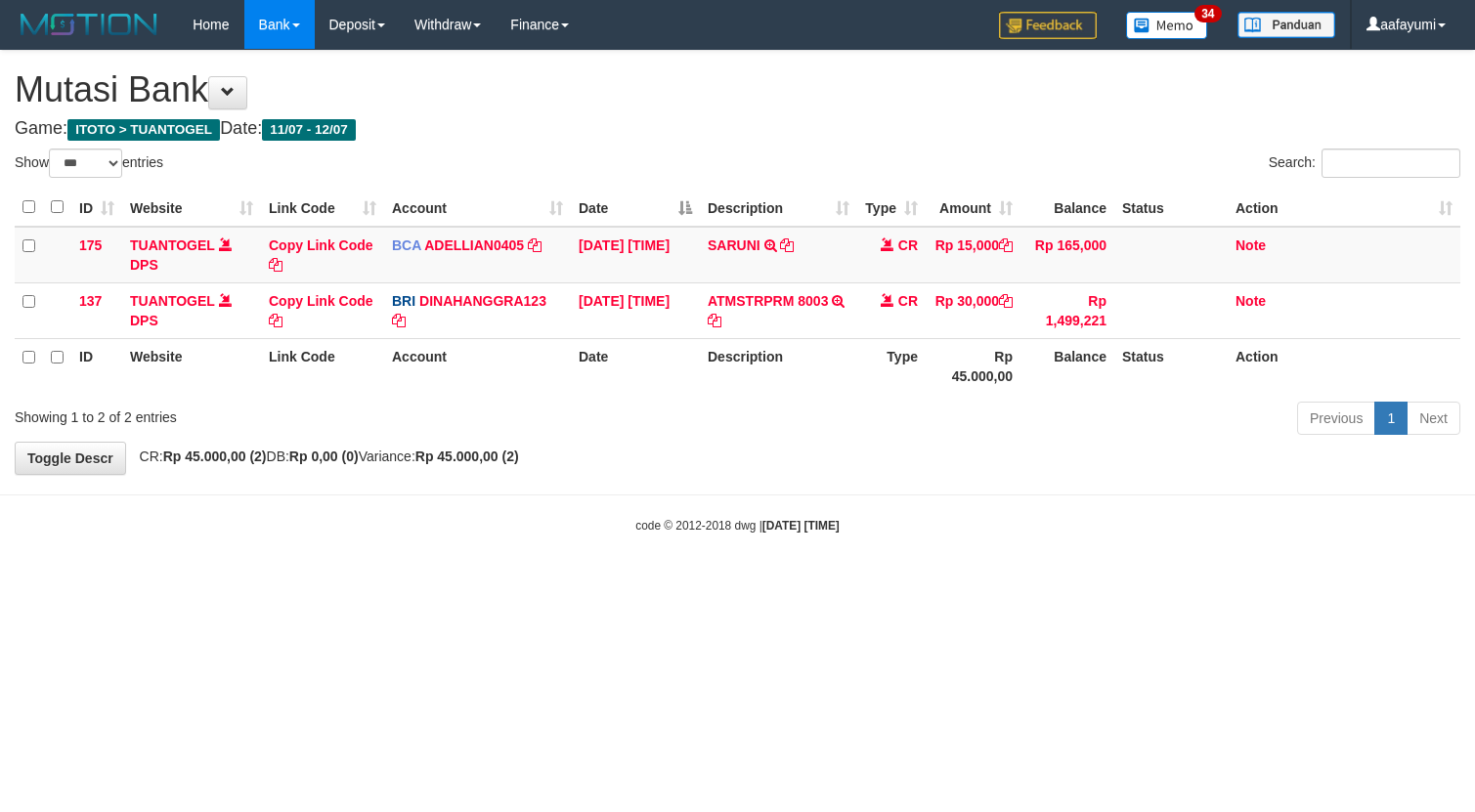 select on "***" 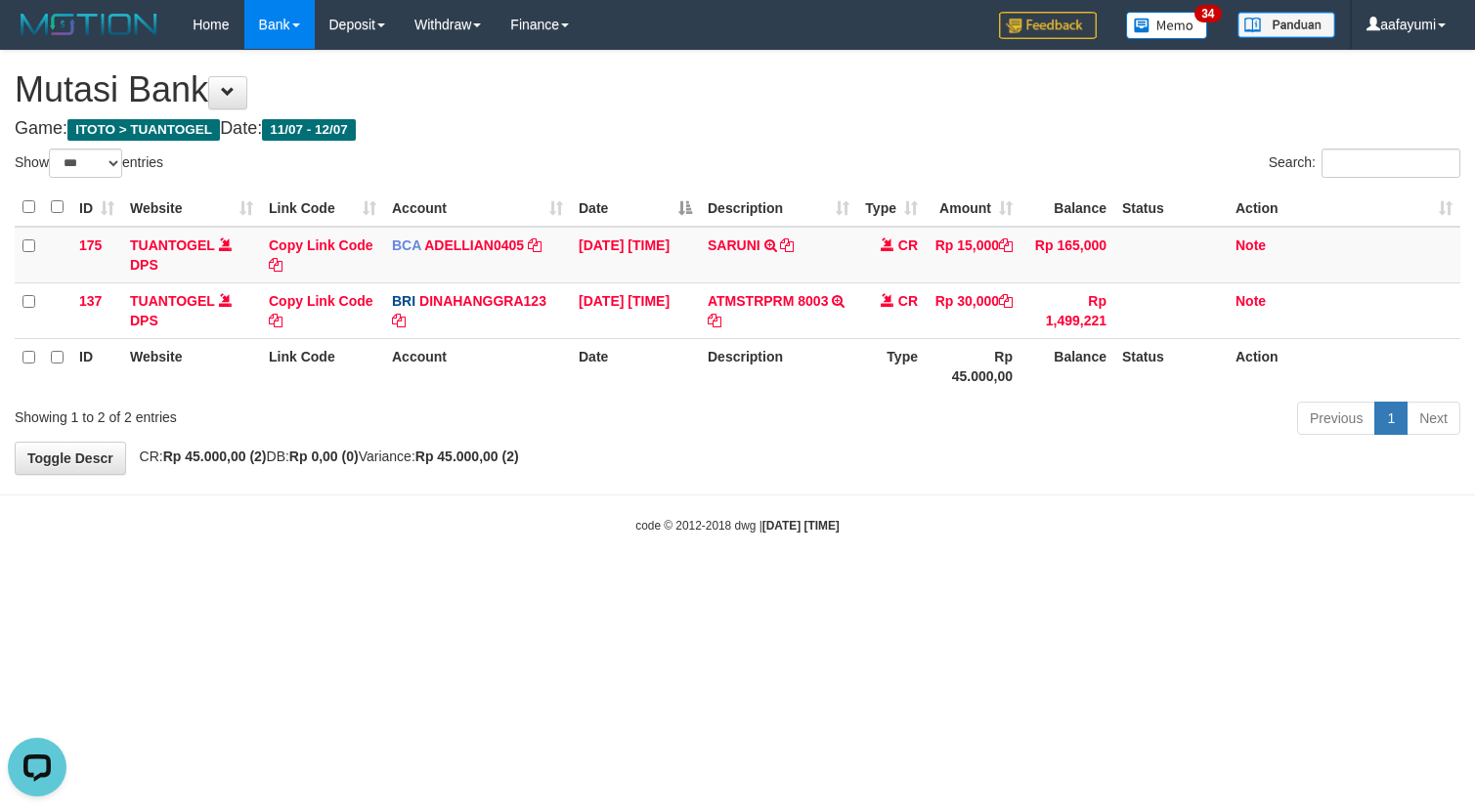 scroll, scrollTop: 0, scrollLeft: 0, axis: both 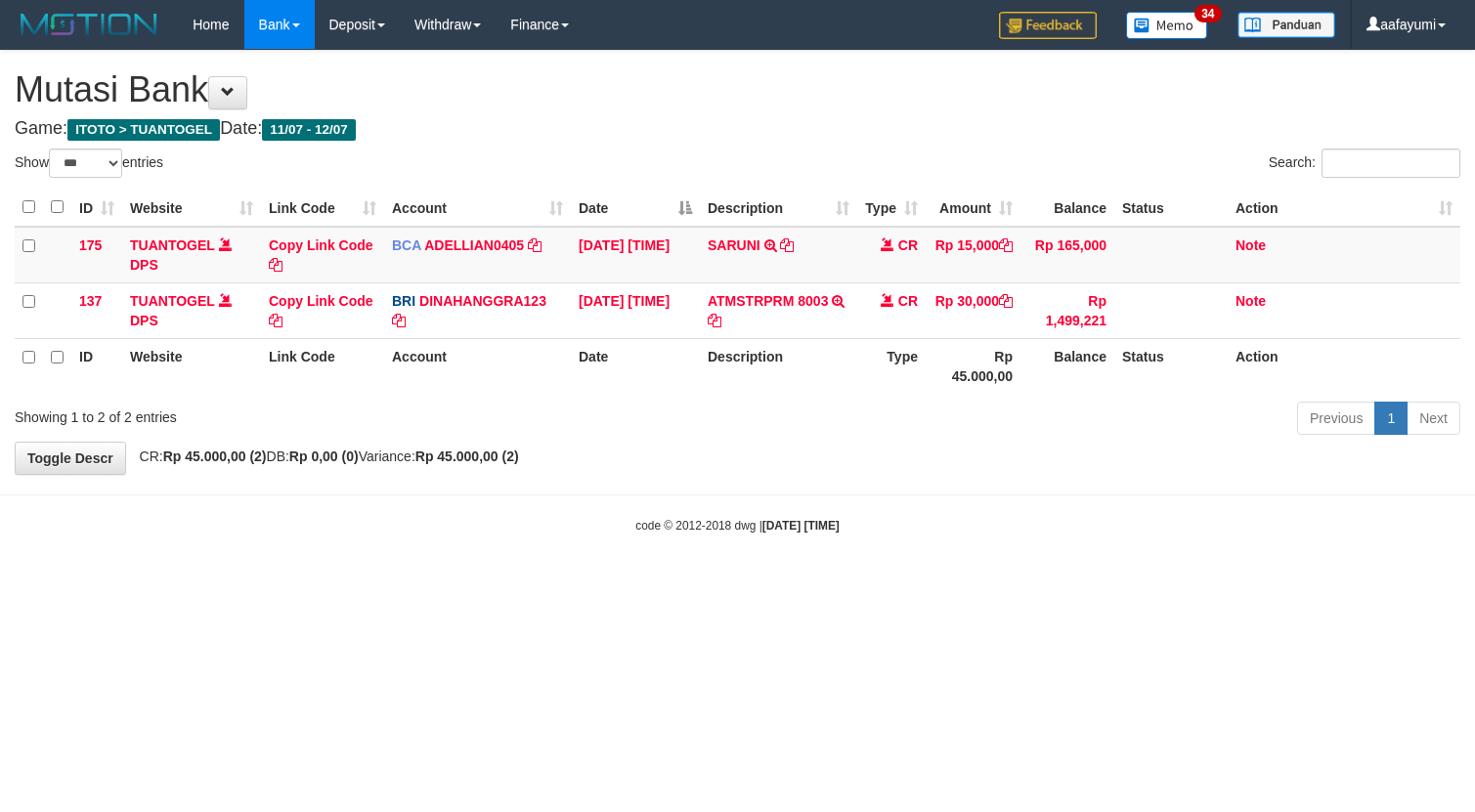 select on "***" 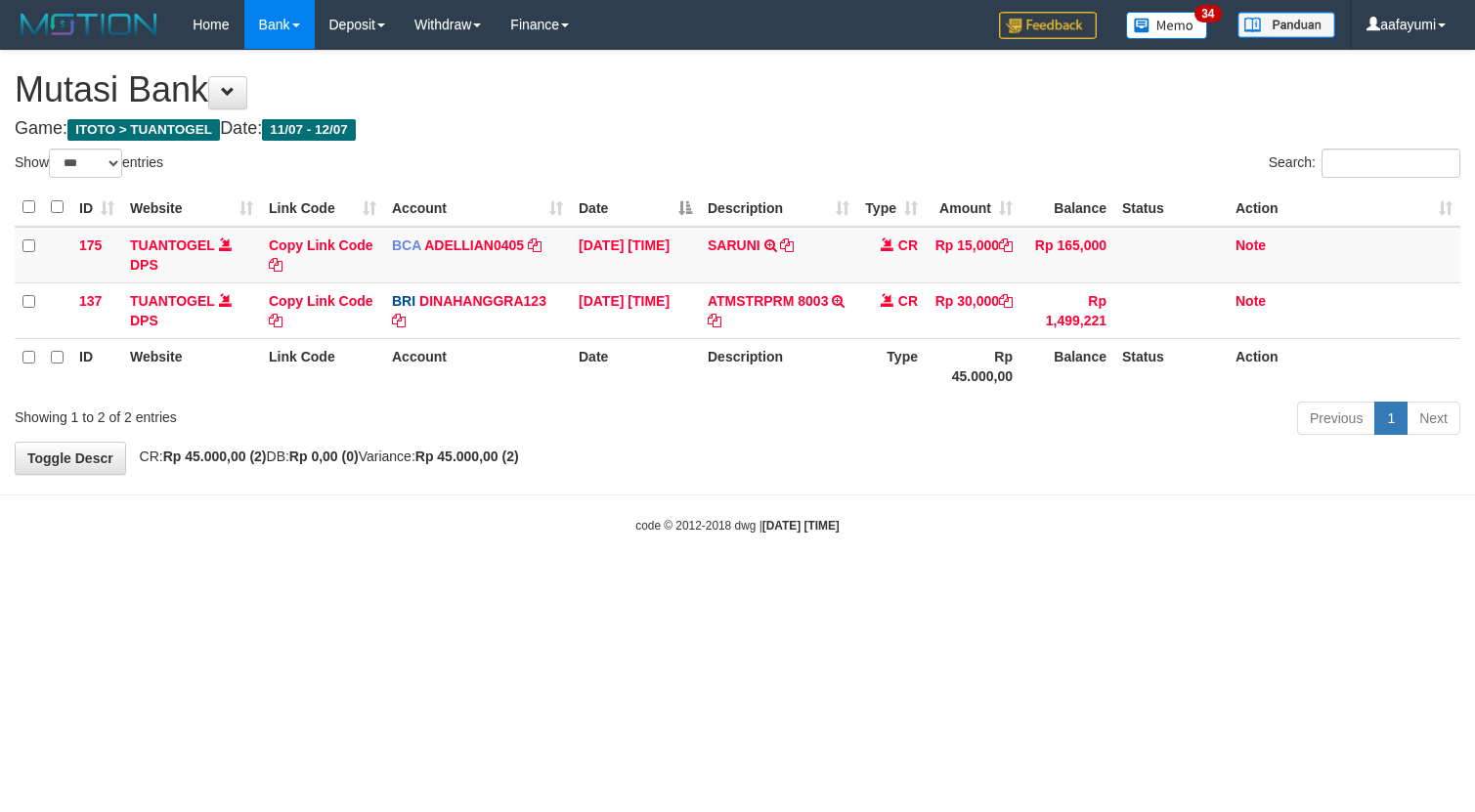 scroll, scrollTop: 0, scrollLeft: 0, axis: both 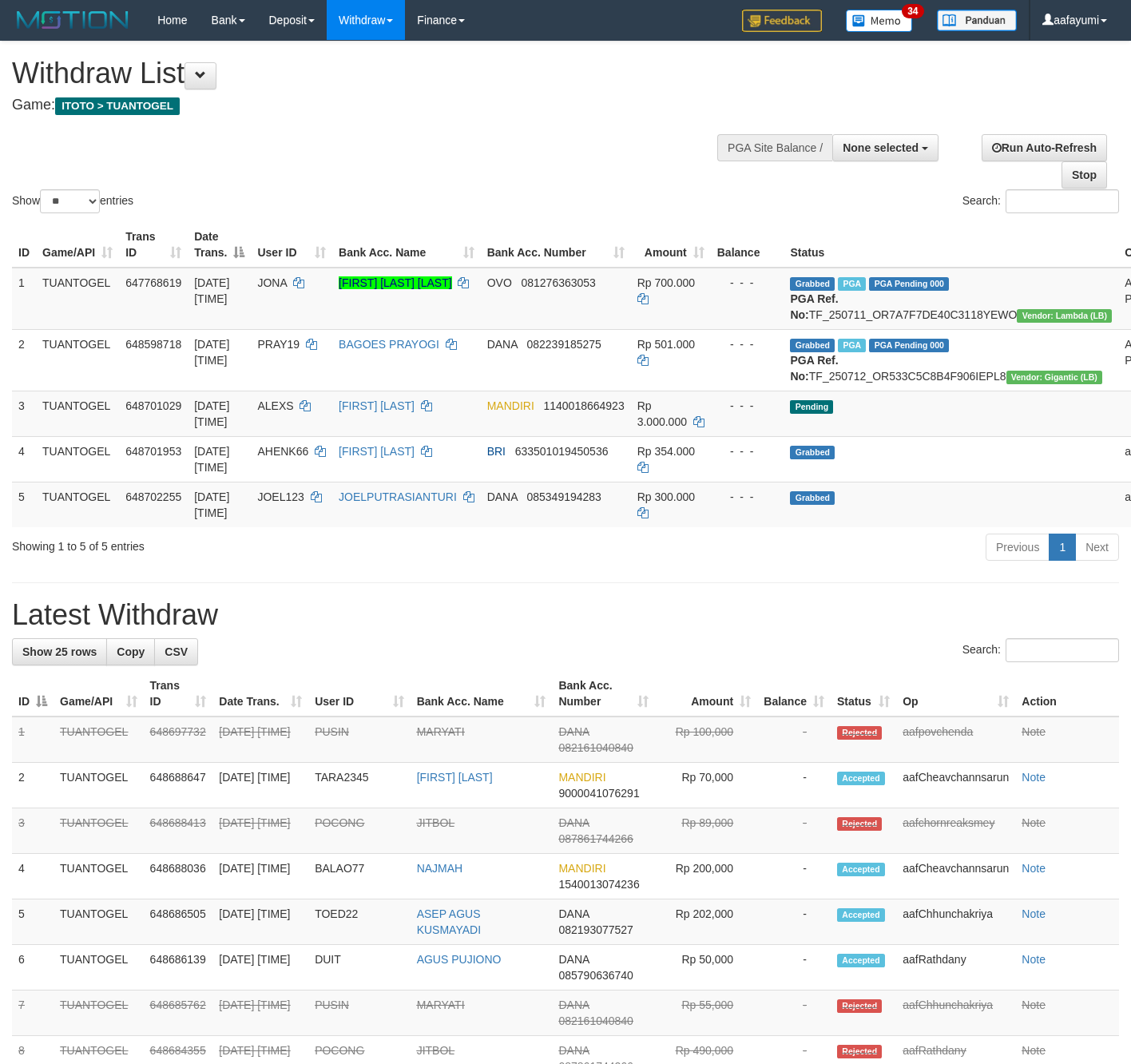 select 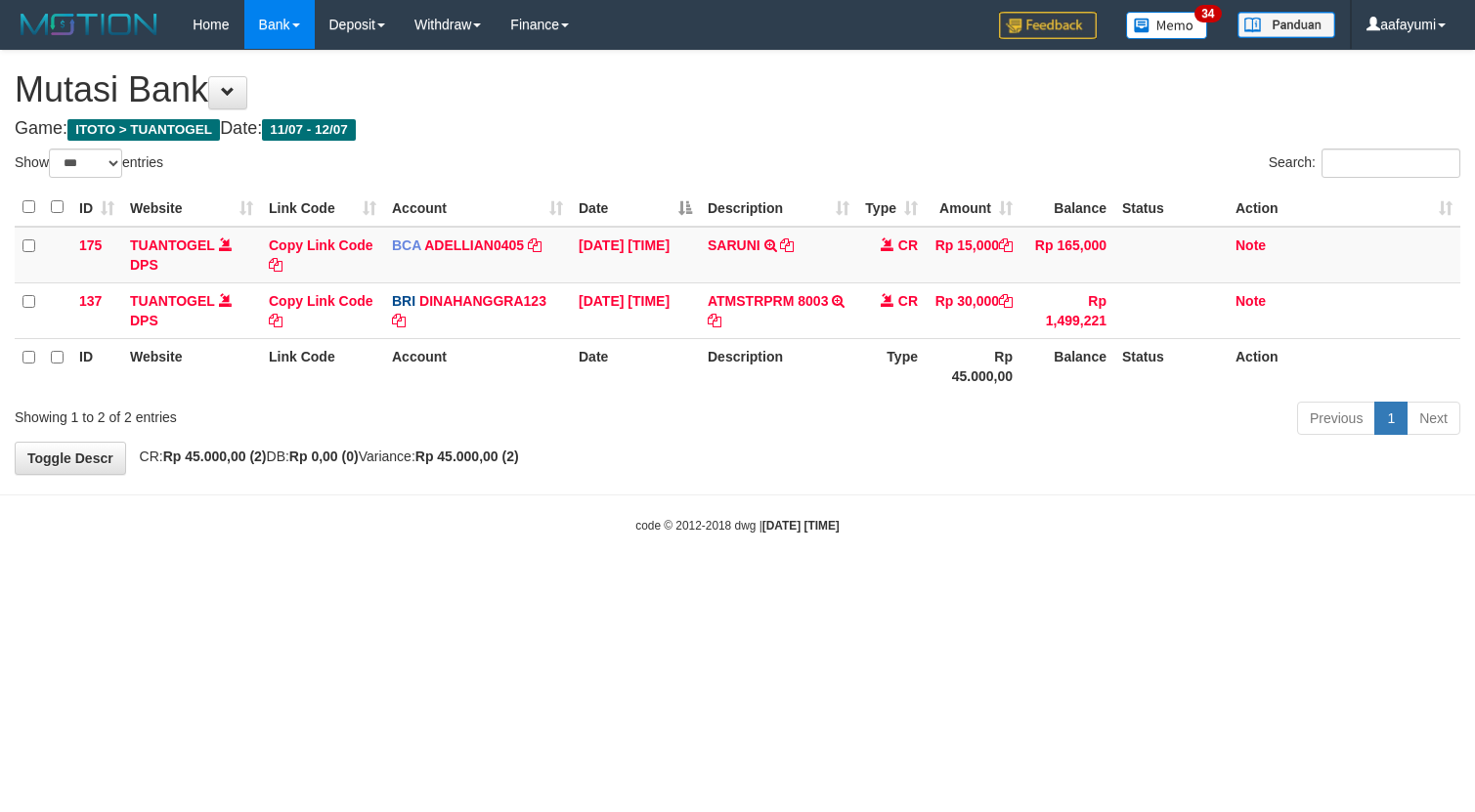 select on "***" 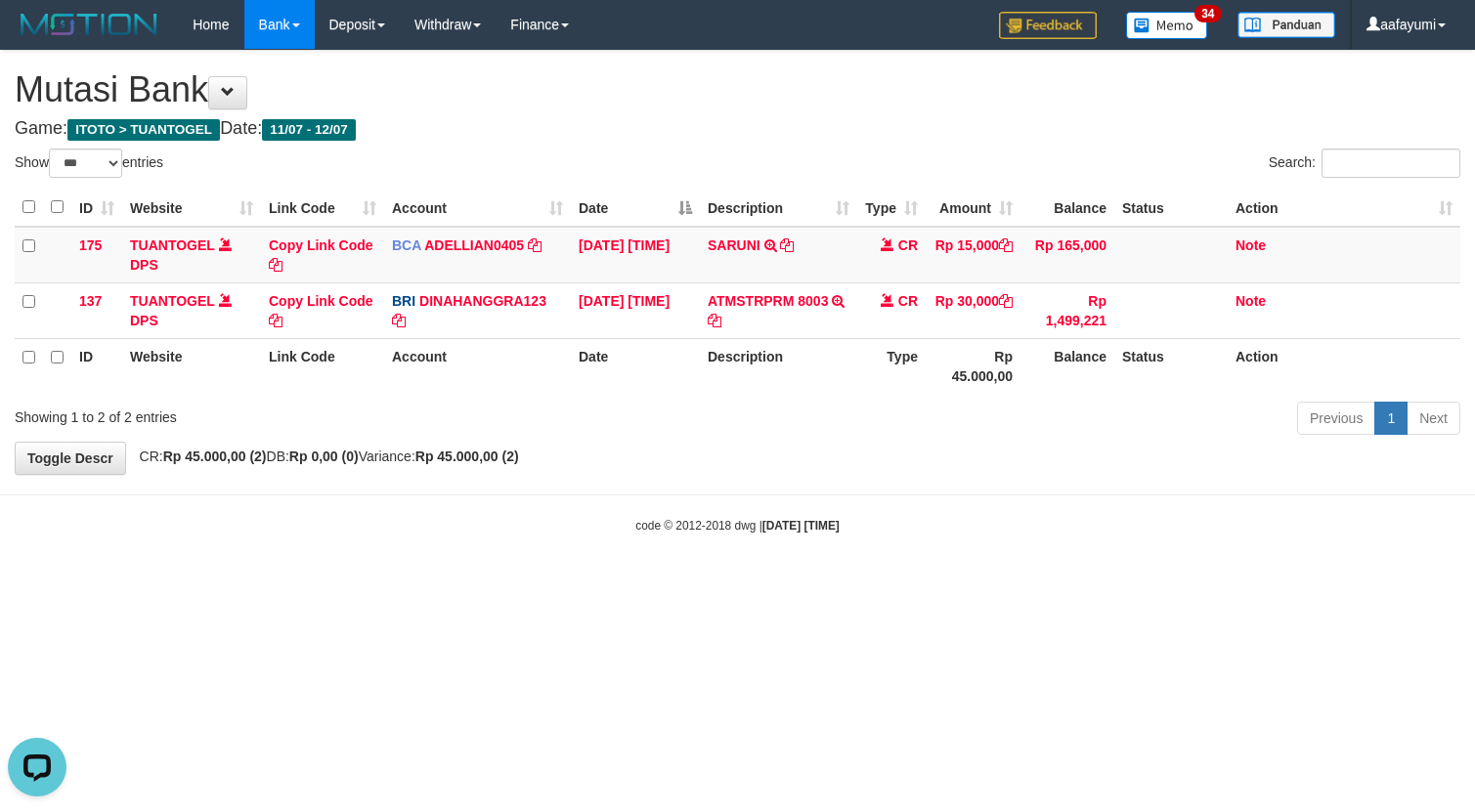 scroll, scrollTop: 0, scrollLeft: 0, axis: both 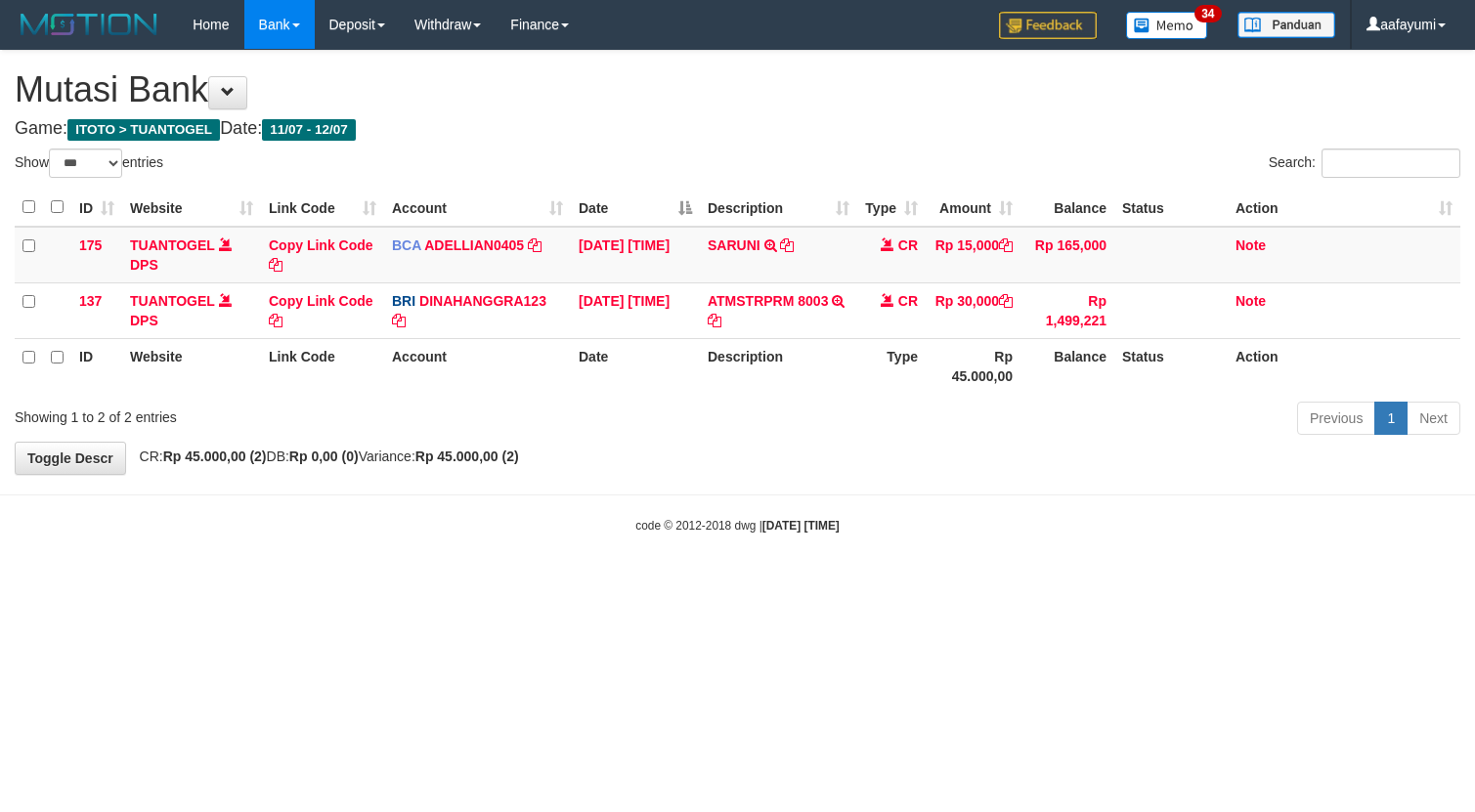 select on "***" 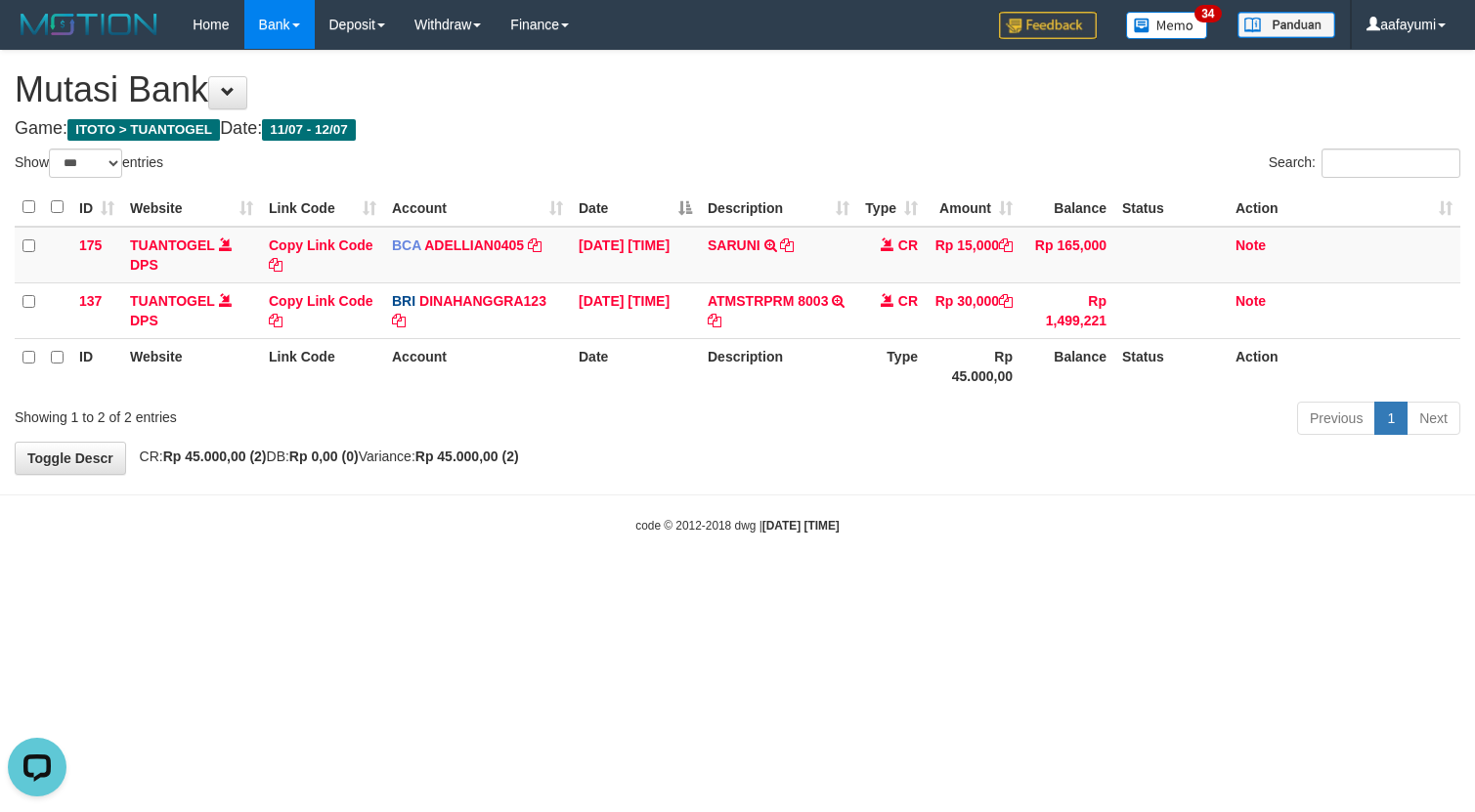 scroll, scrollTop: 0, scrollLeft: 0, axis: both 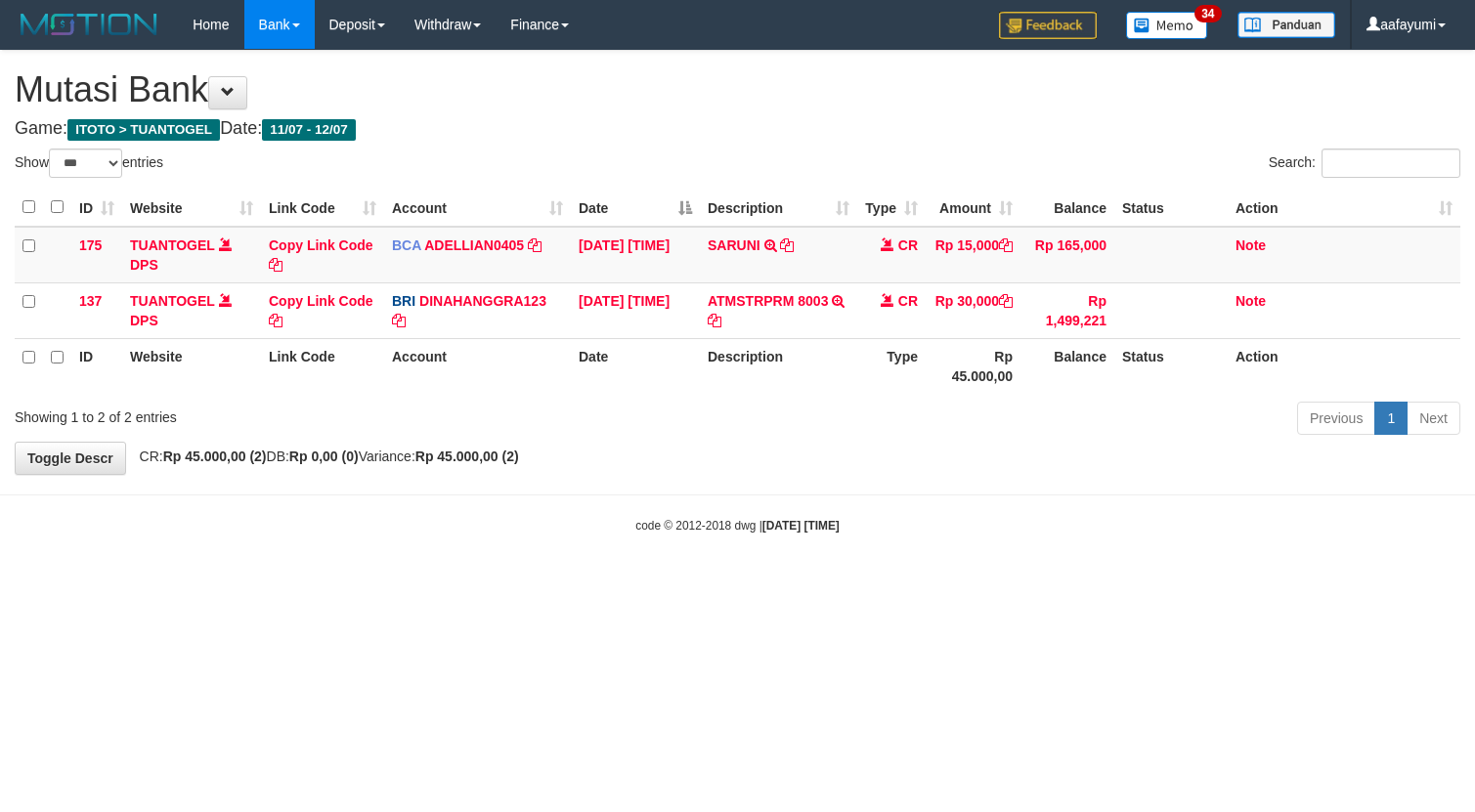 select on "***" 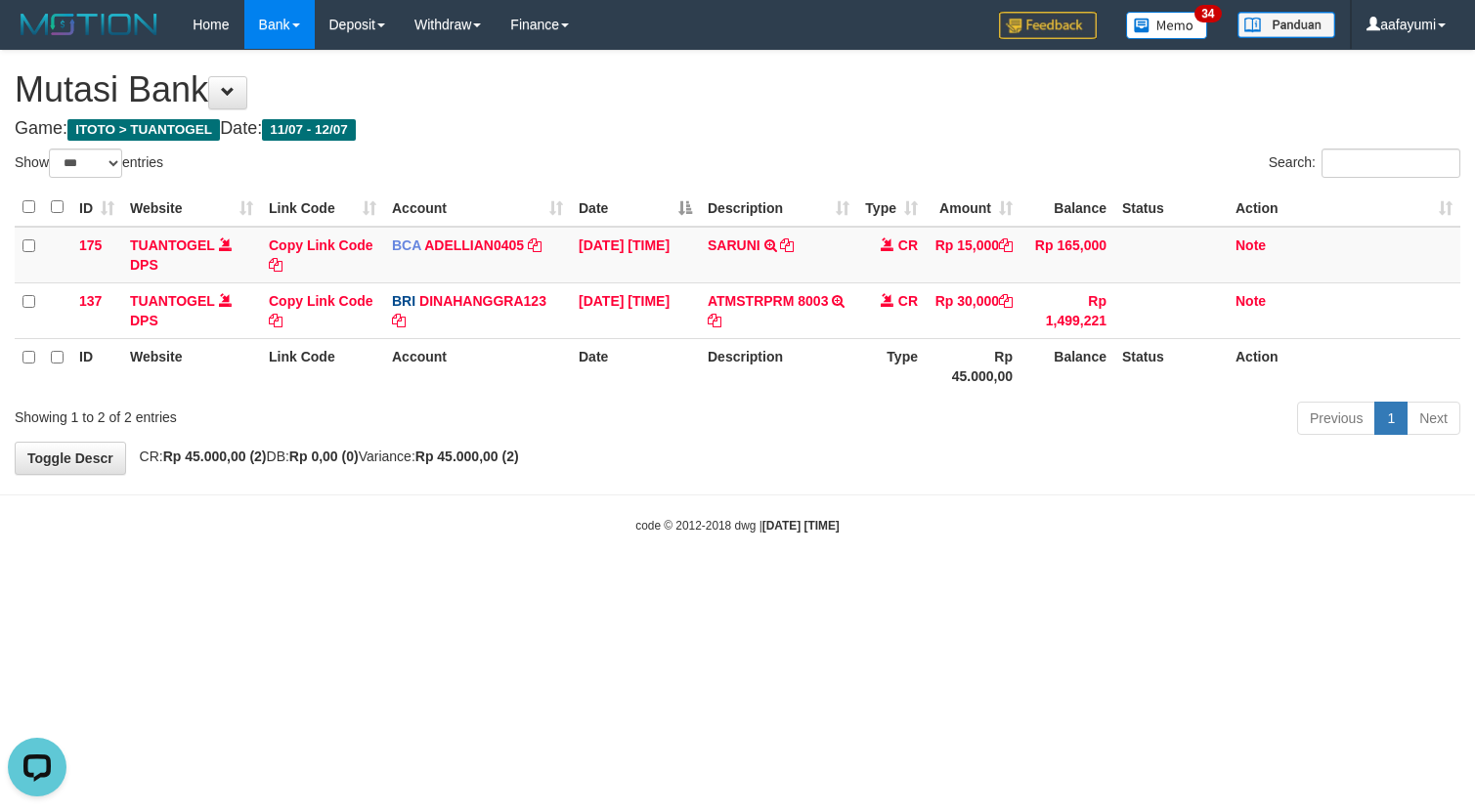 scroll, scrollTop: 0, scrollLeft: 0, axis: both 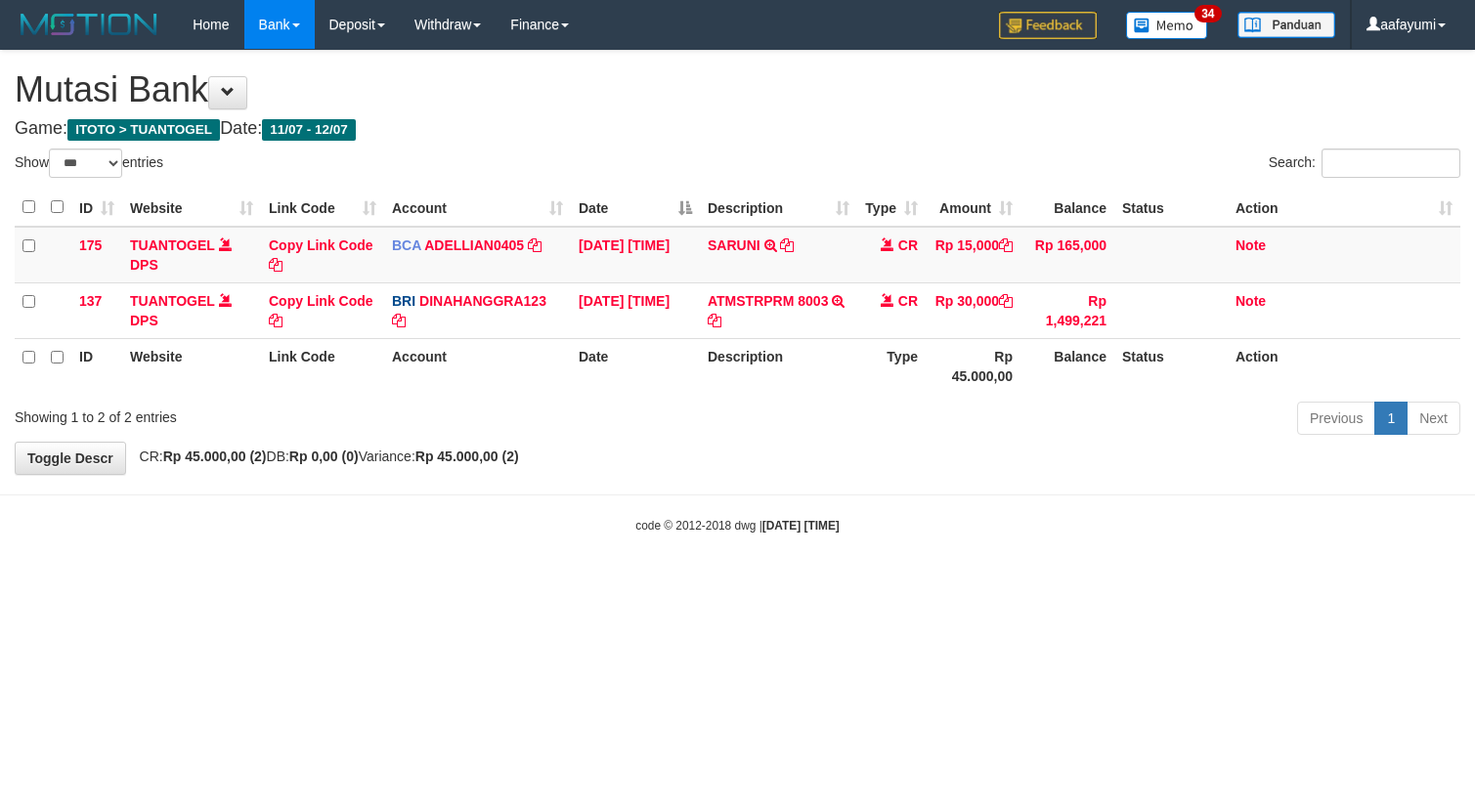 select on "***" 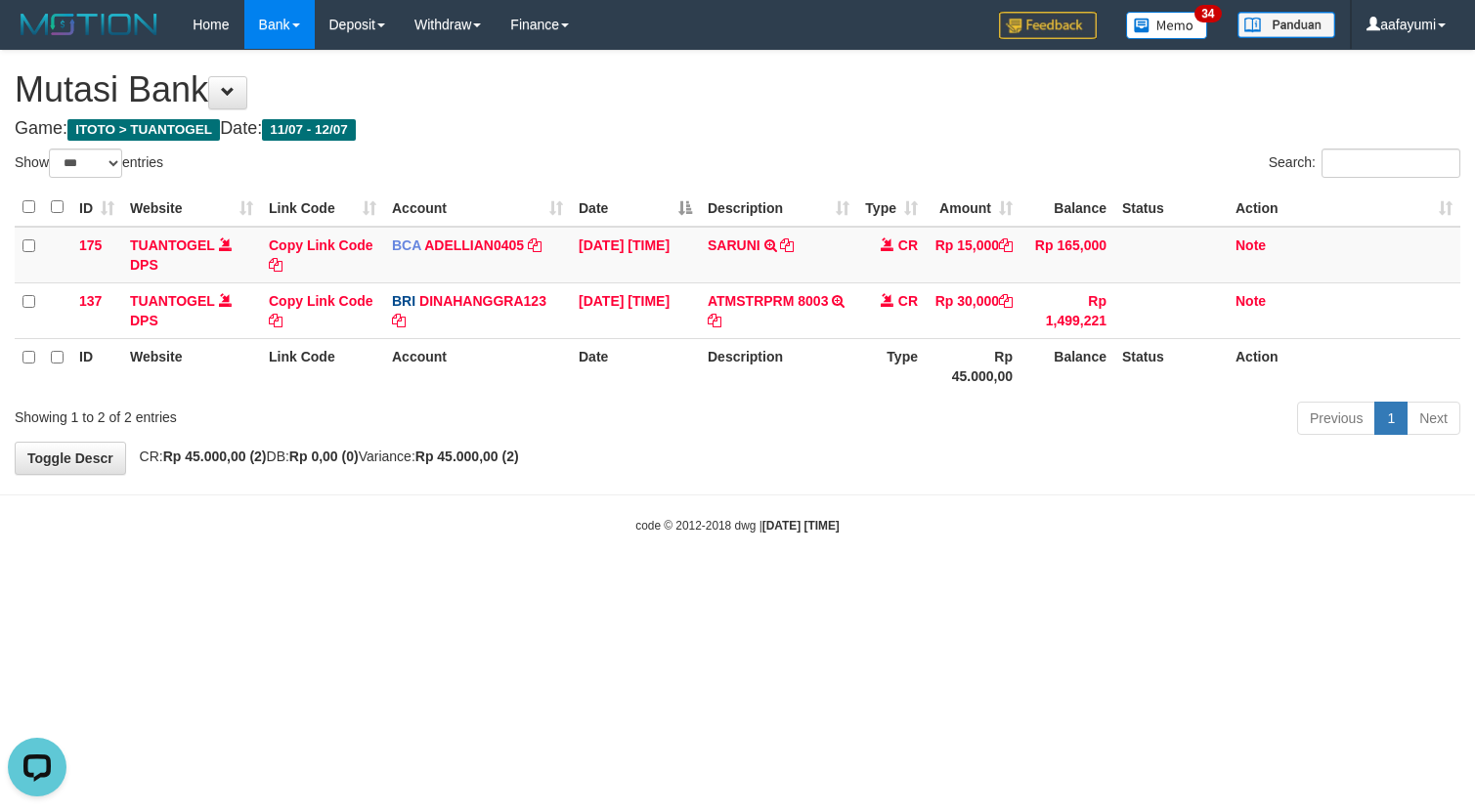 scroll, scrollTop: 0, scrollLeft: 0, axis: both 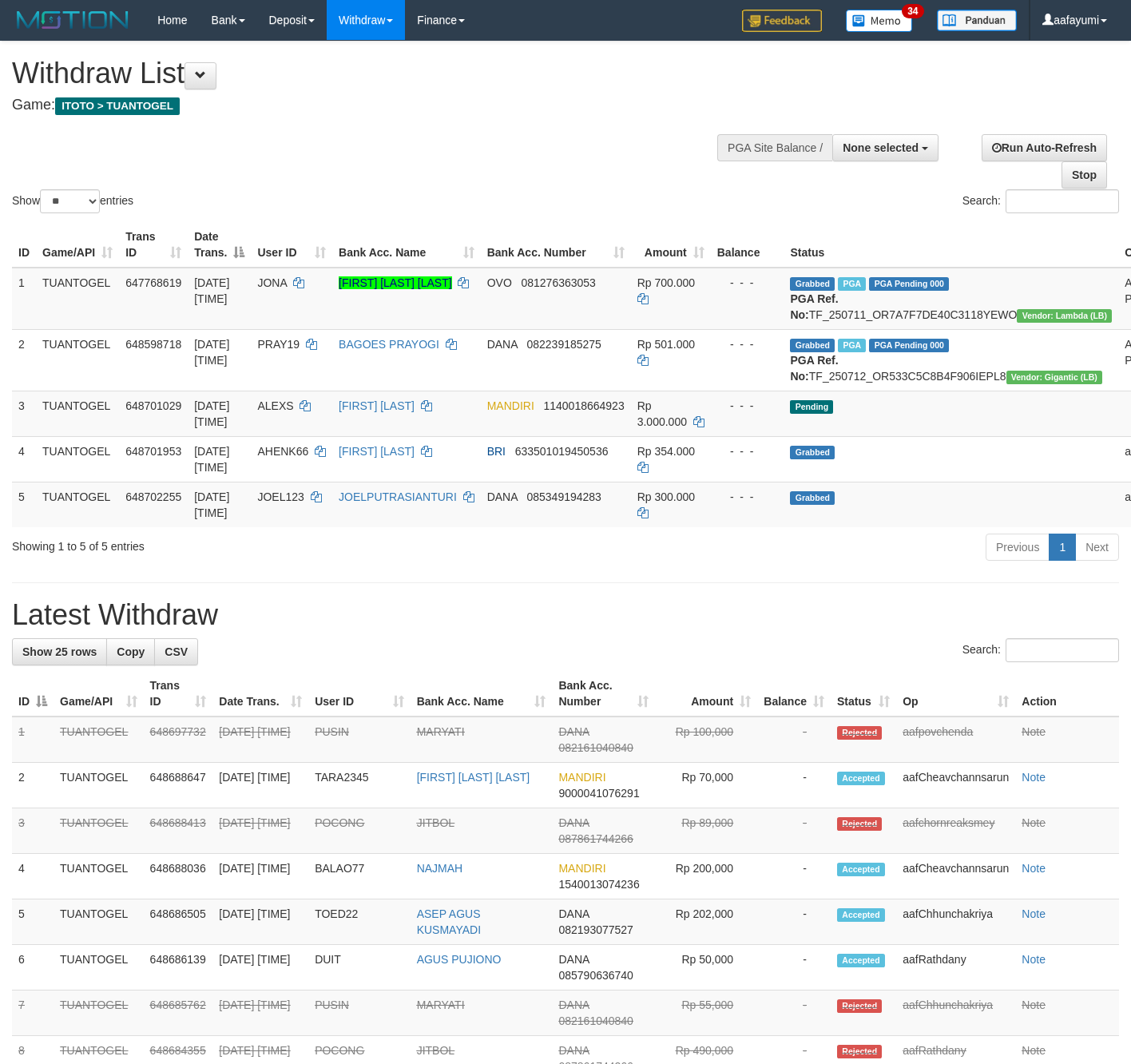 select 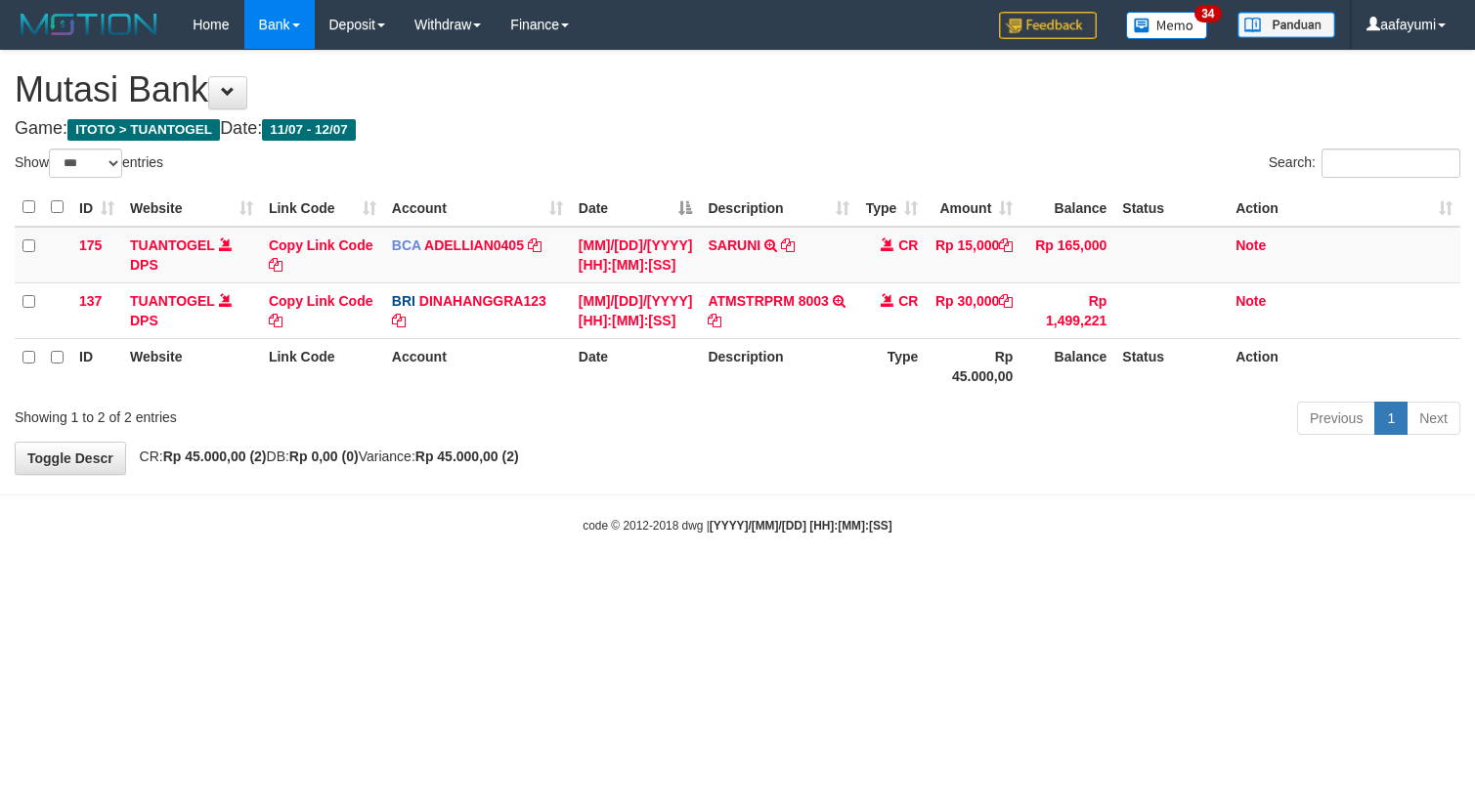 select on "***" 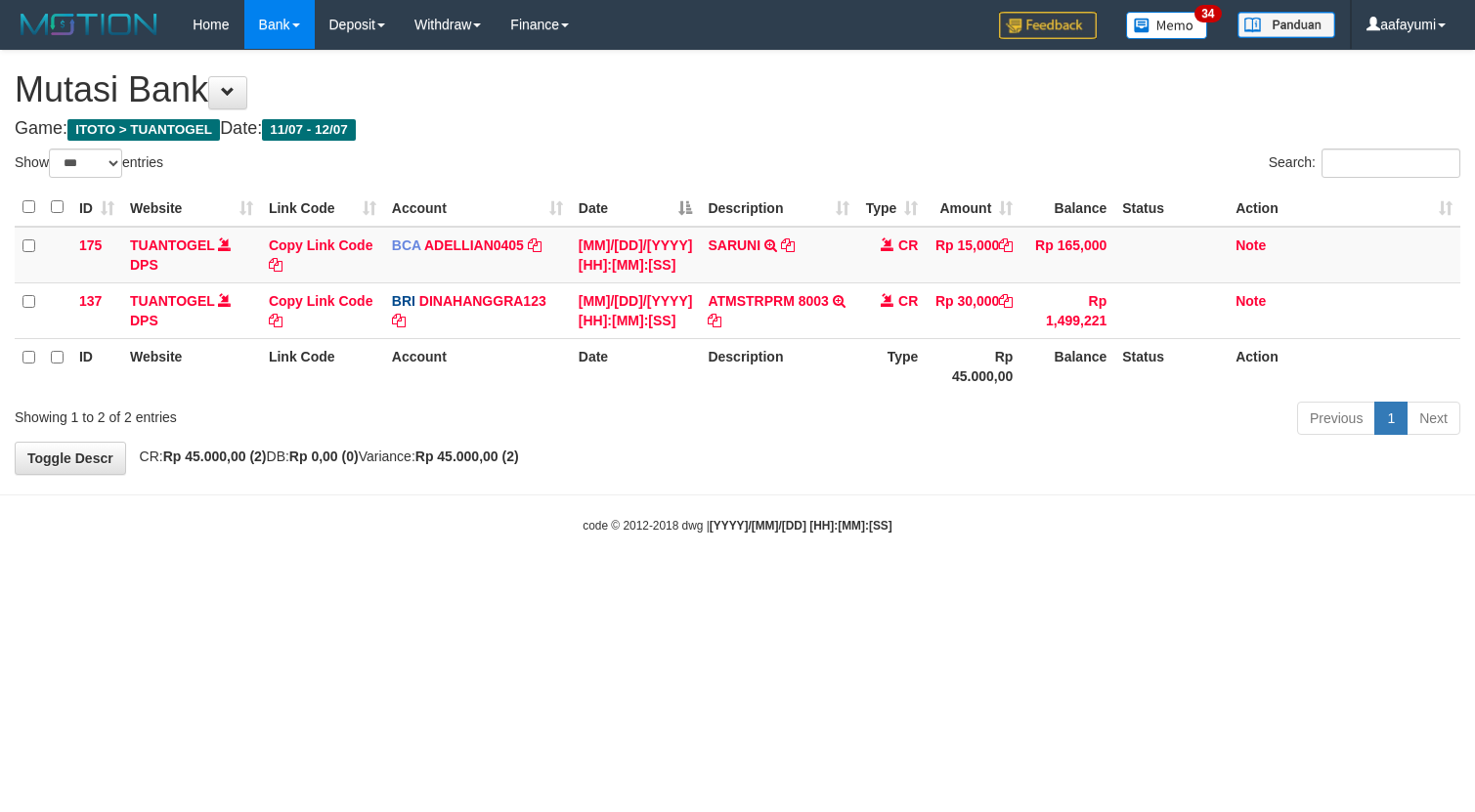 scroll, scrollTop: 0, scrollLeft: 0, axis: both 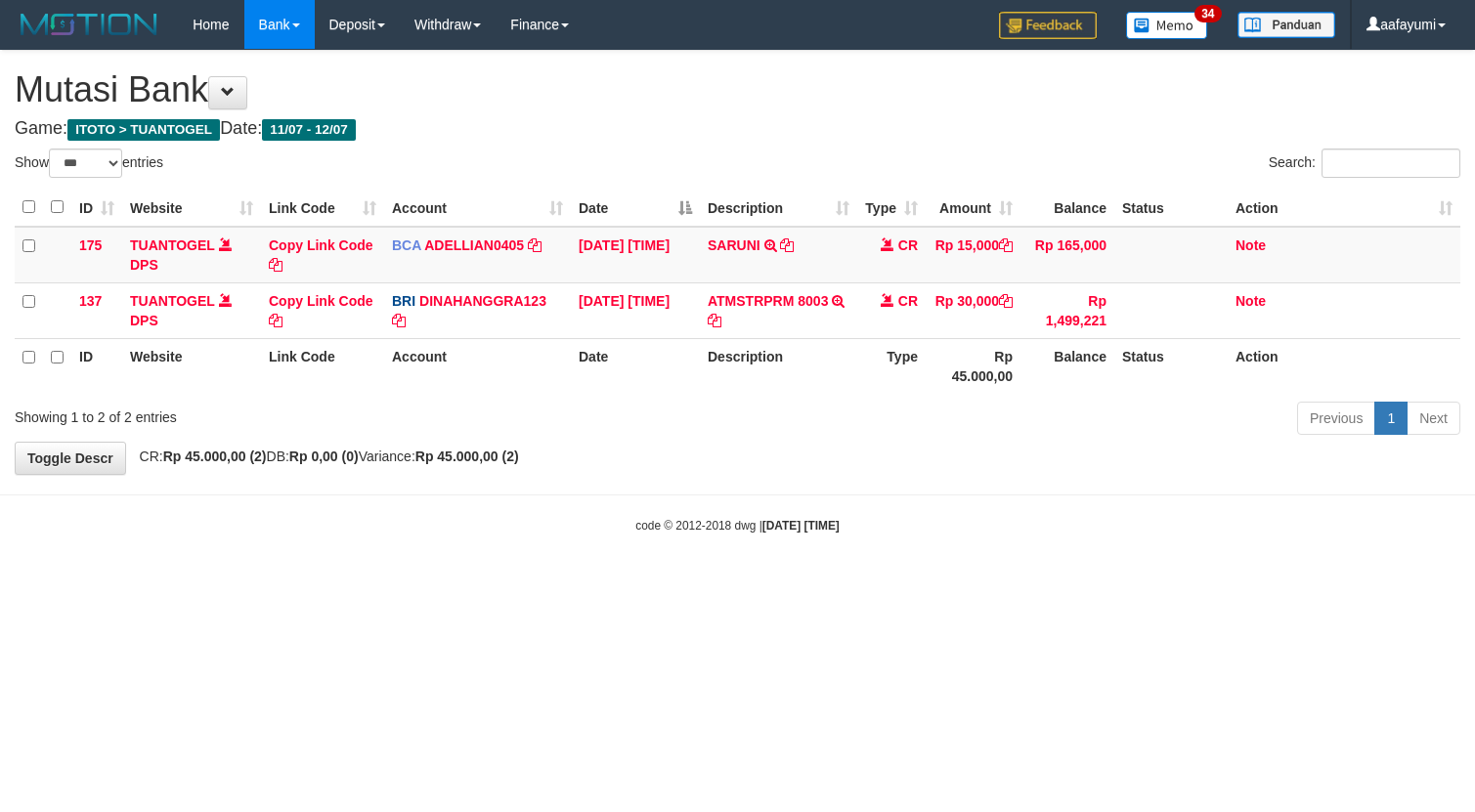 select on "***" 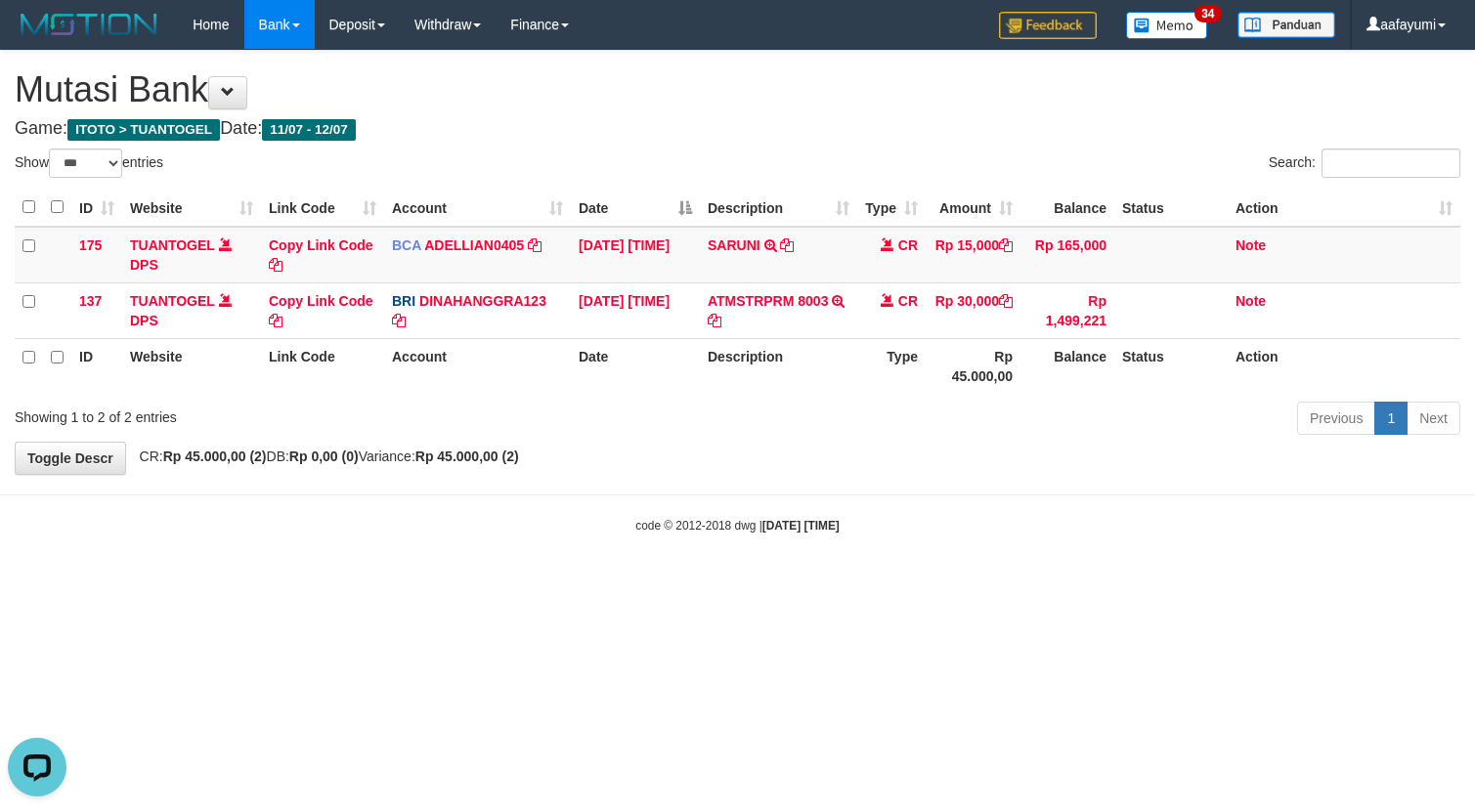 scroll, scrollTop: 0, scrollLeft: 0, axis: both 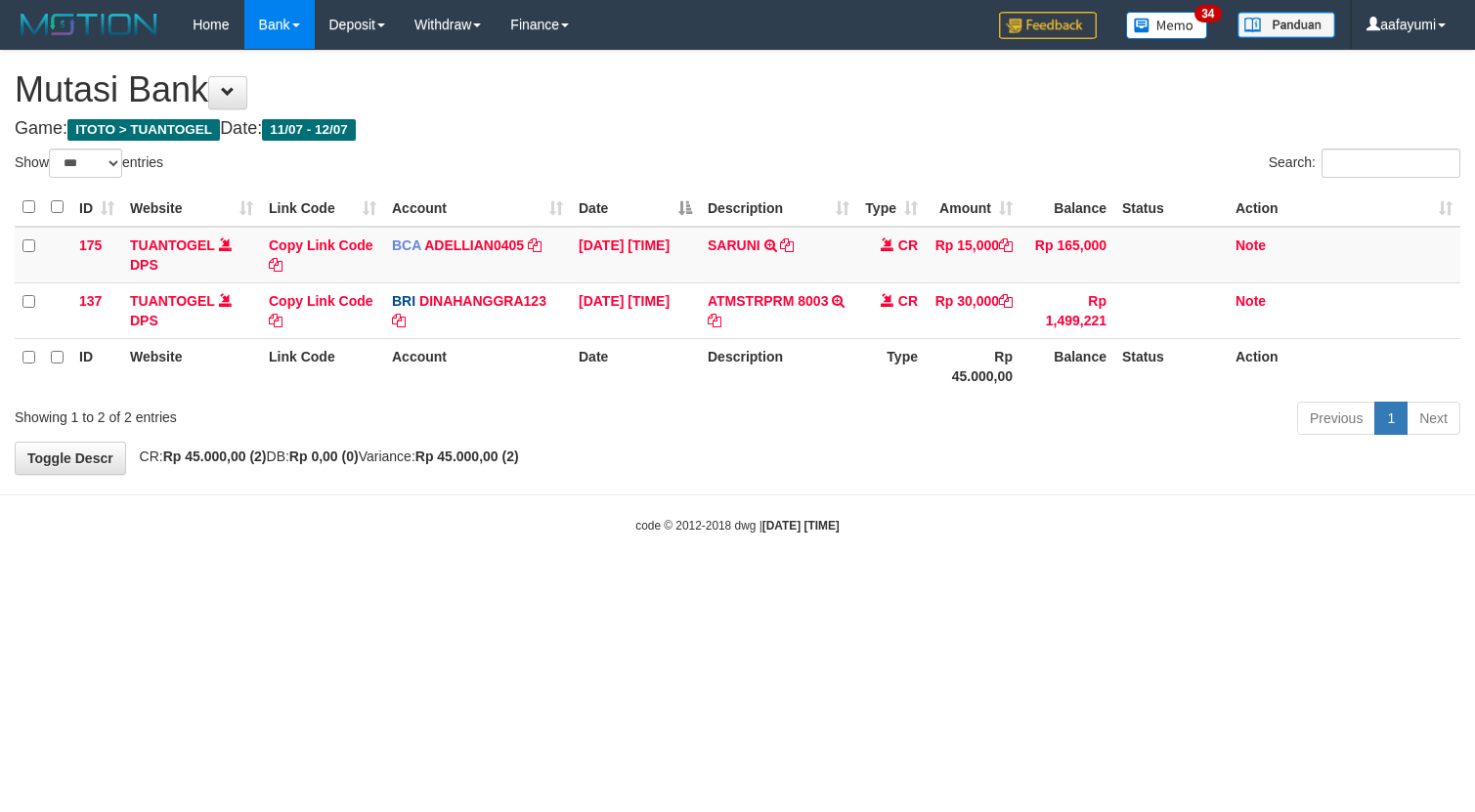 select on "***" 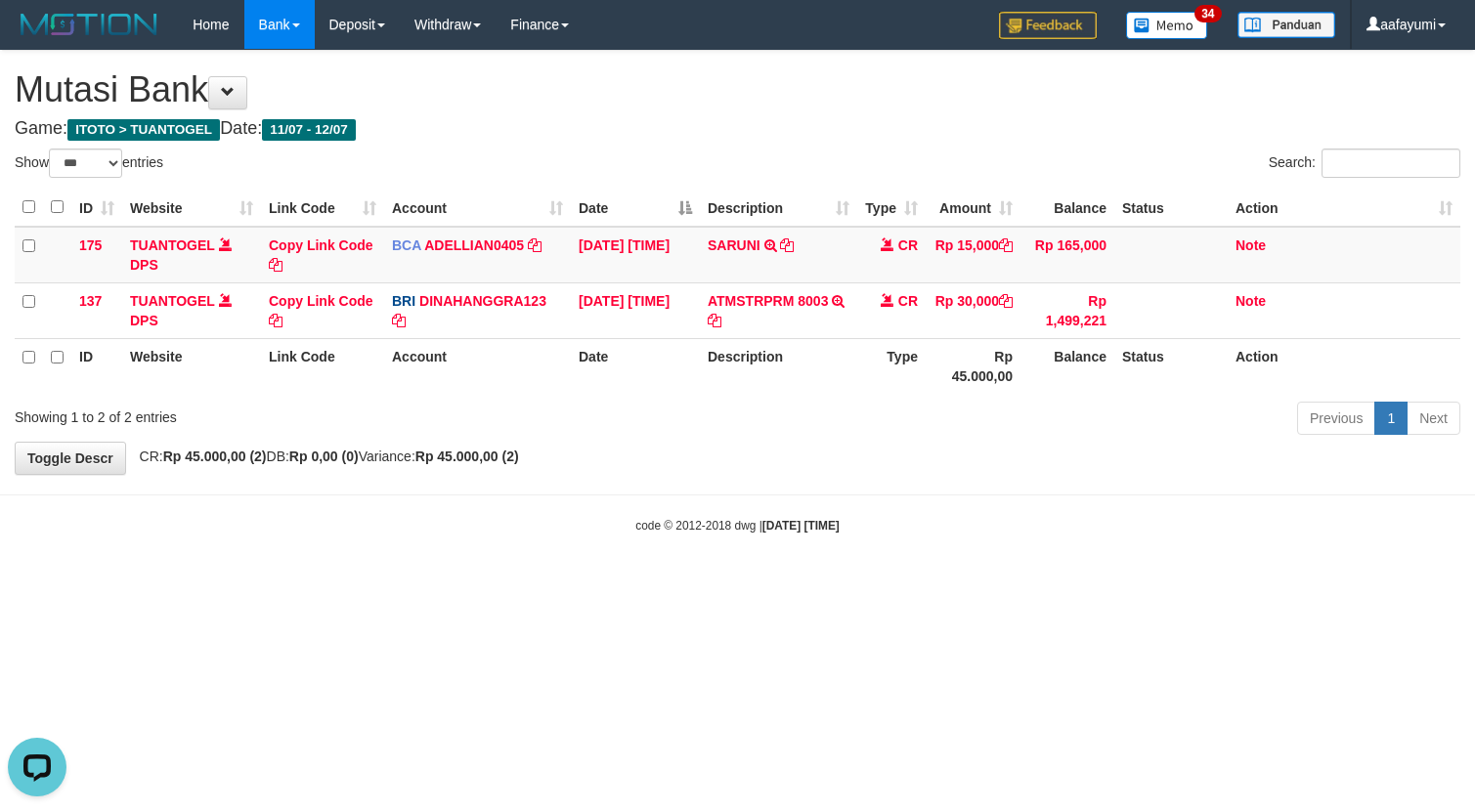 scroll, scrollTop: 0, scrollLeft: 0, axis: both 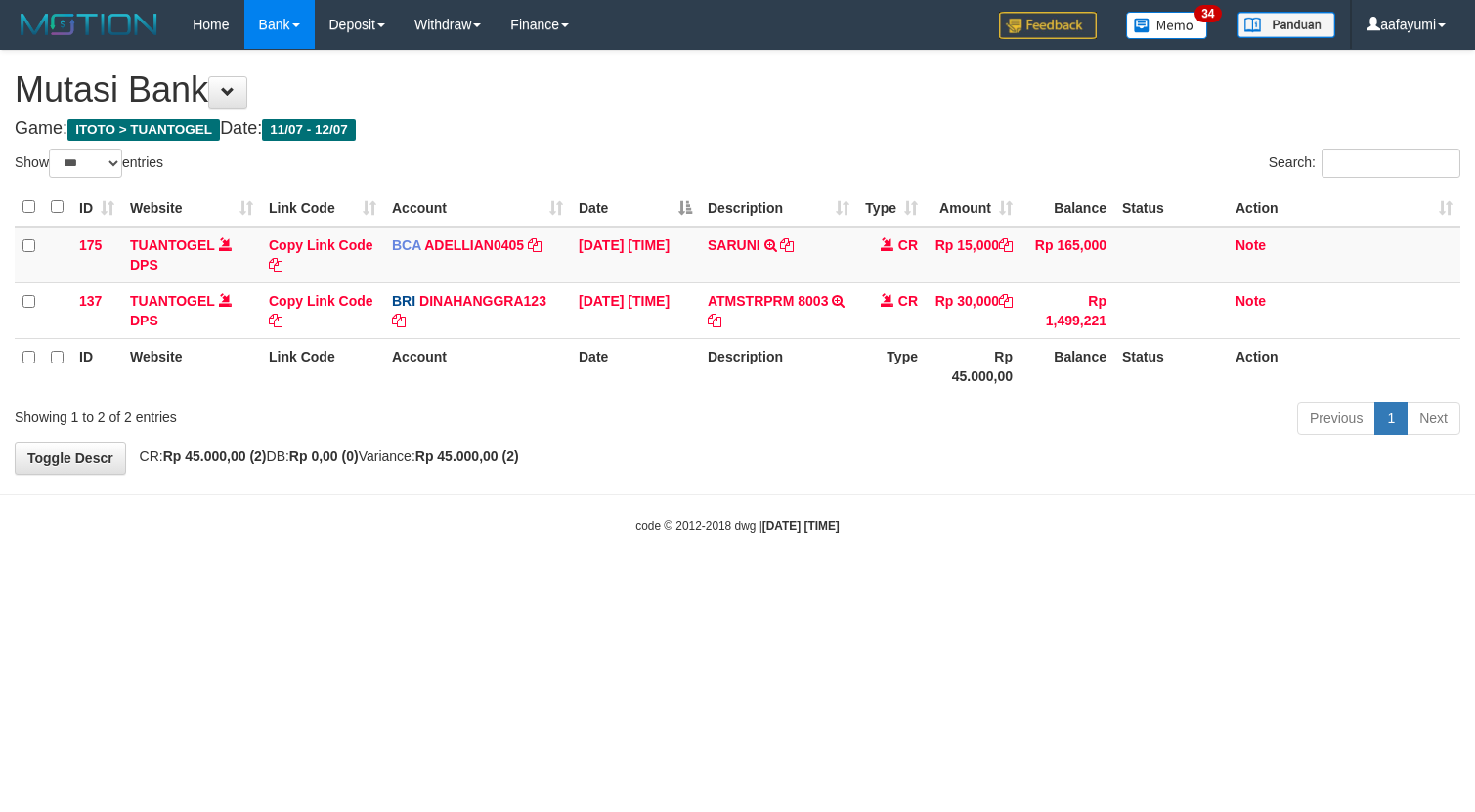 select on "***" 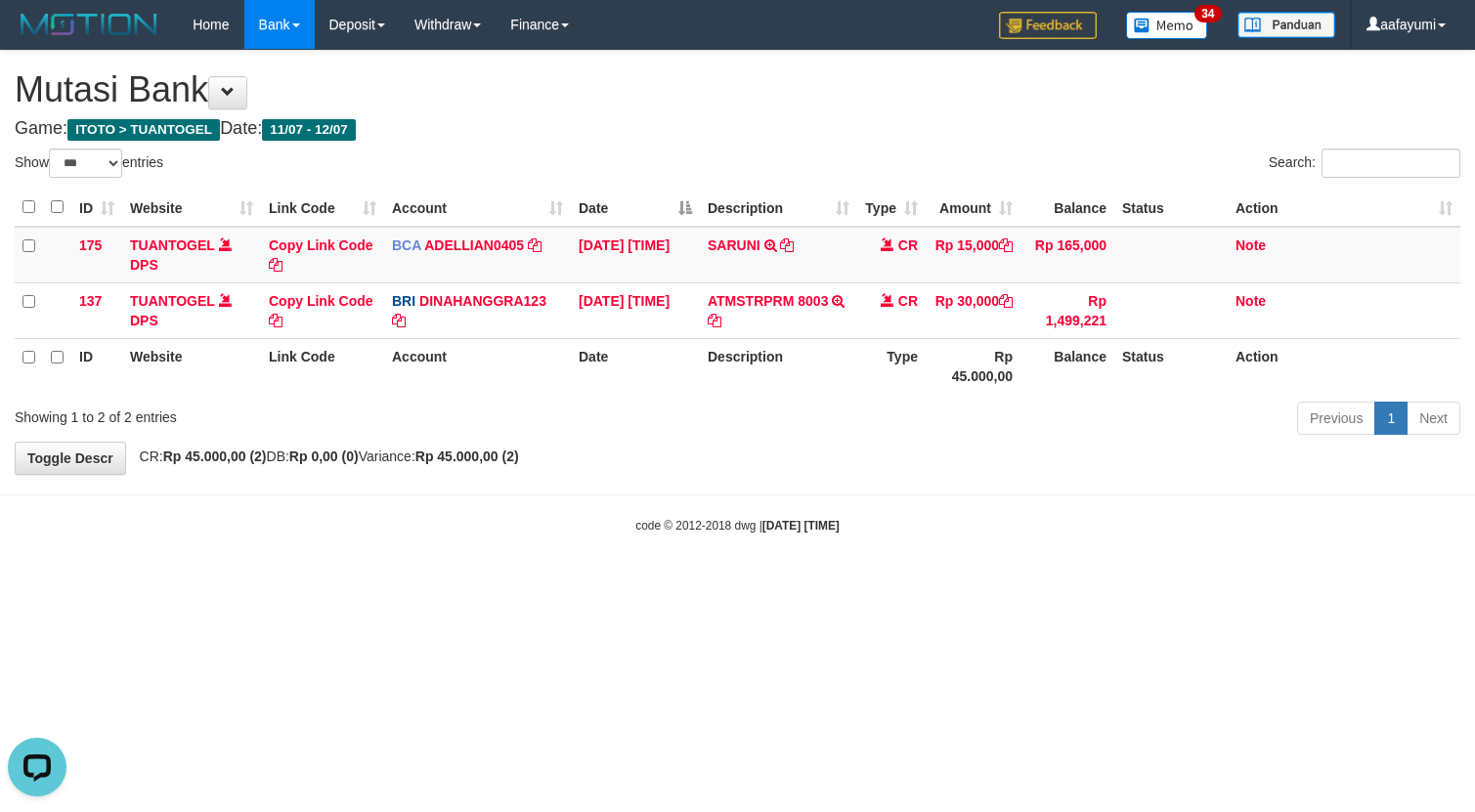 scroll, scrollTop: 0, scrollLeft: 0, axis: both 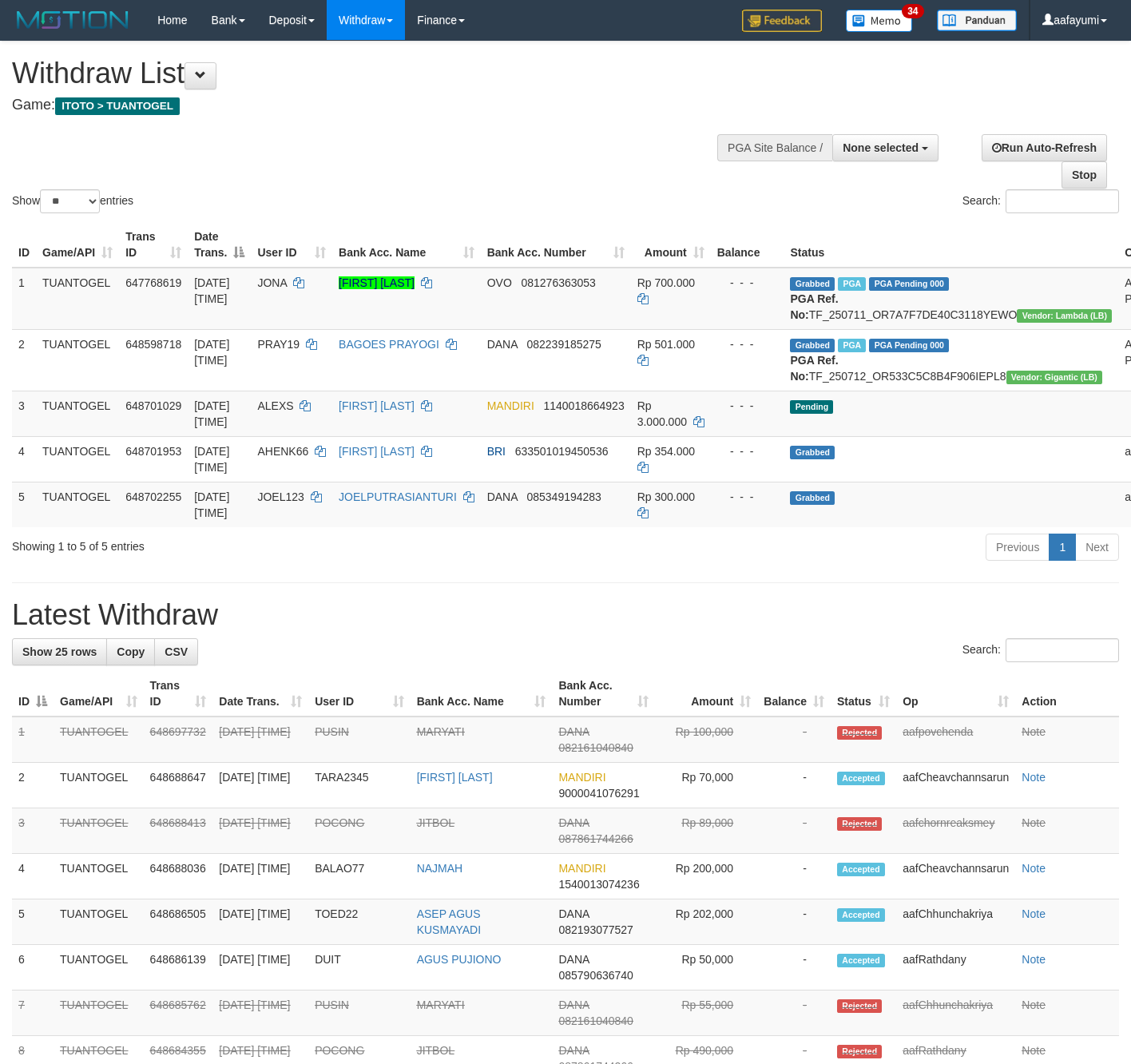 select 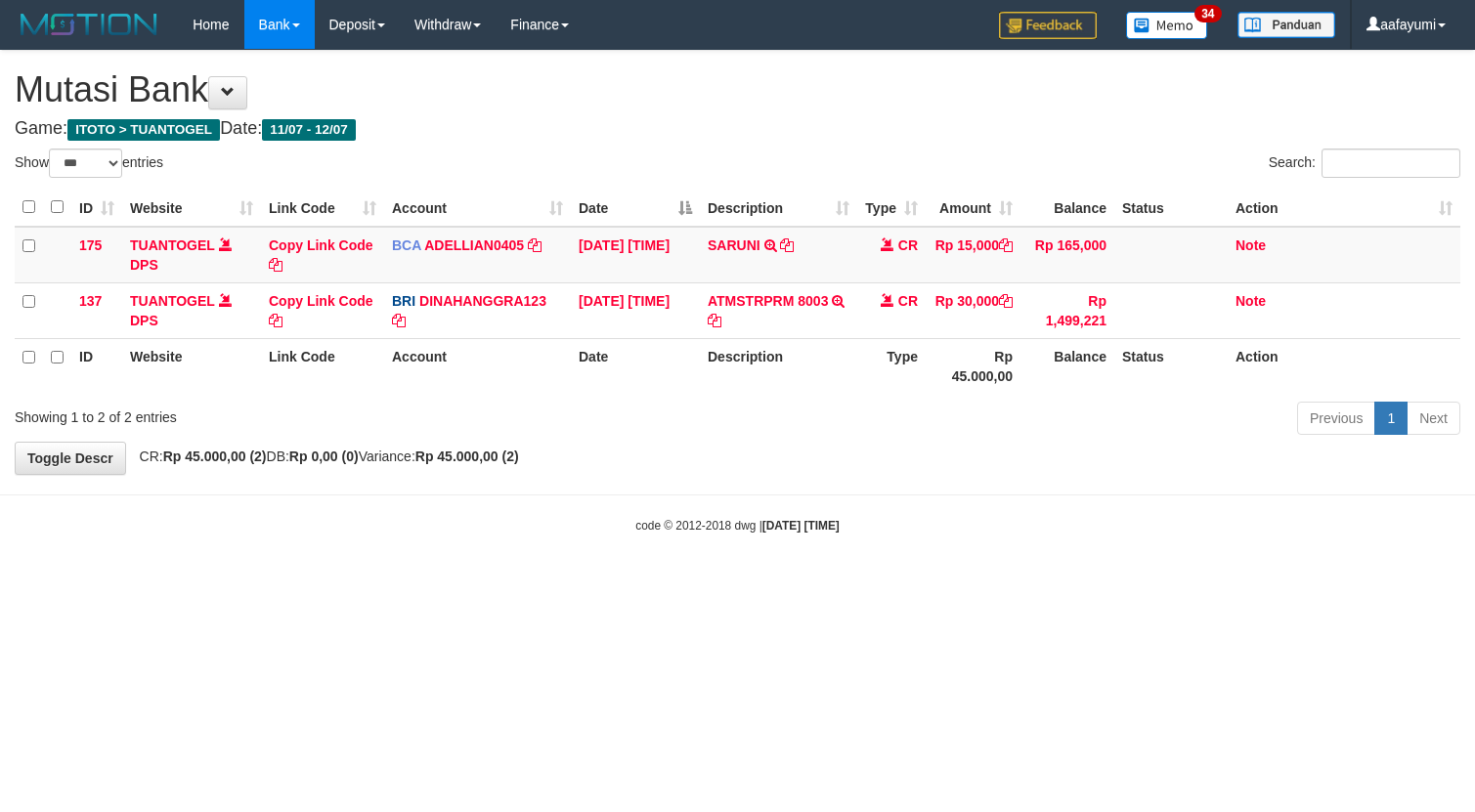 select on "***" 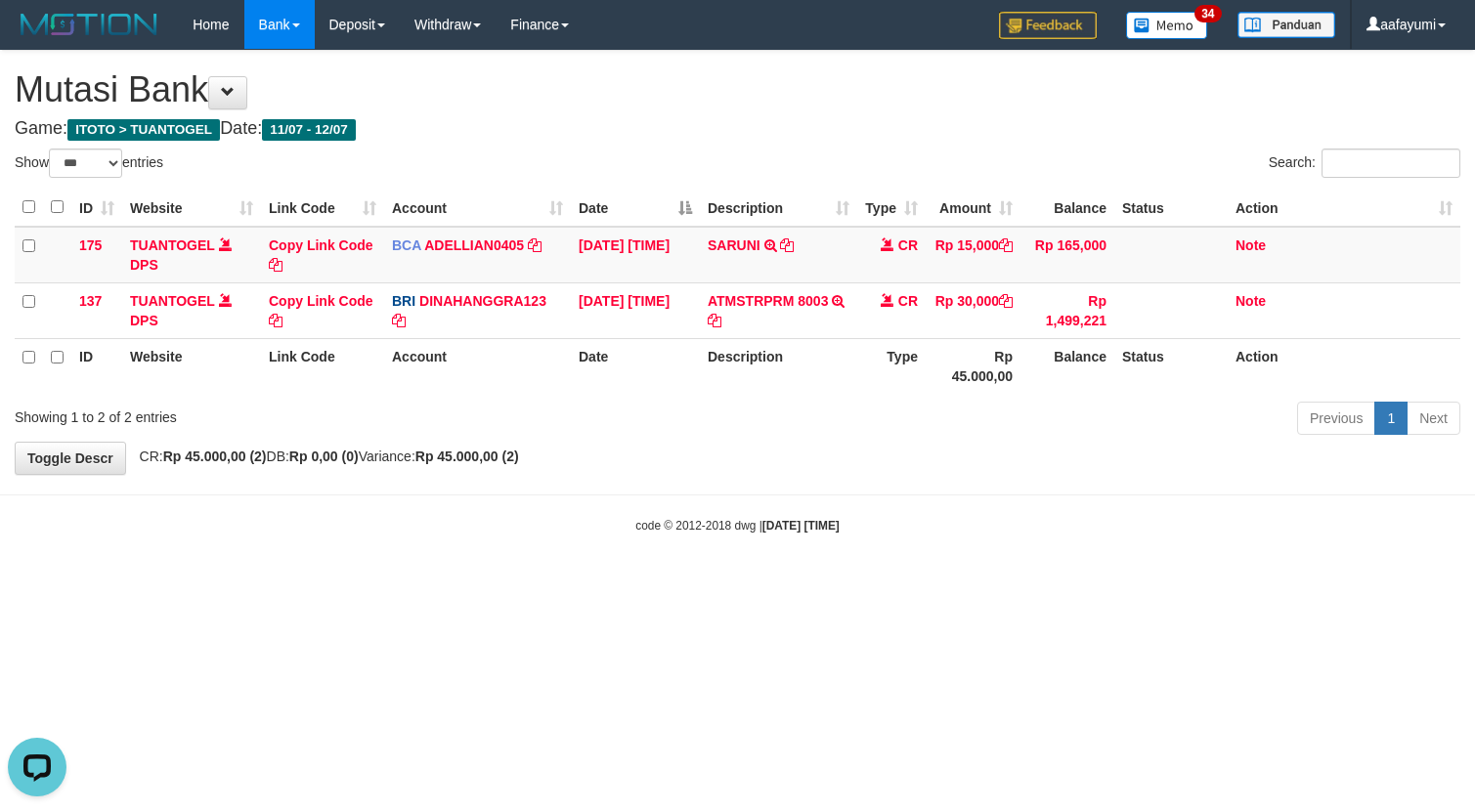 scroll, scrollTop: 0, scrollLeft: 0, axis: both 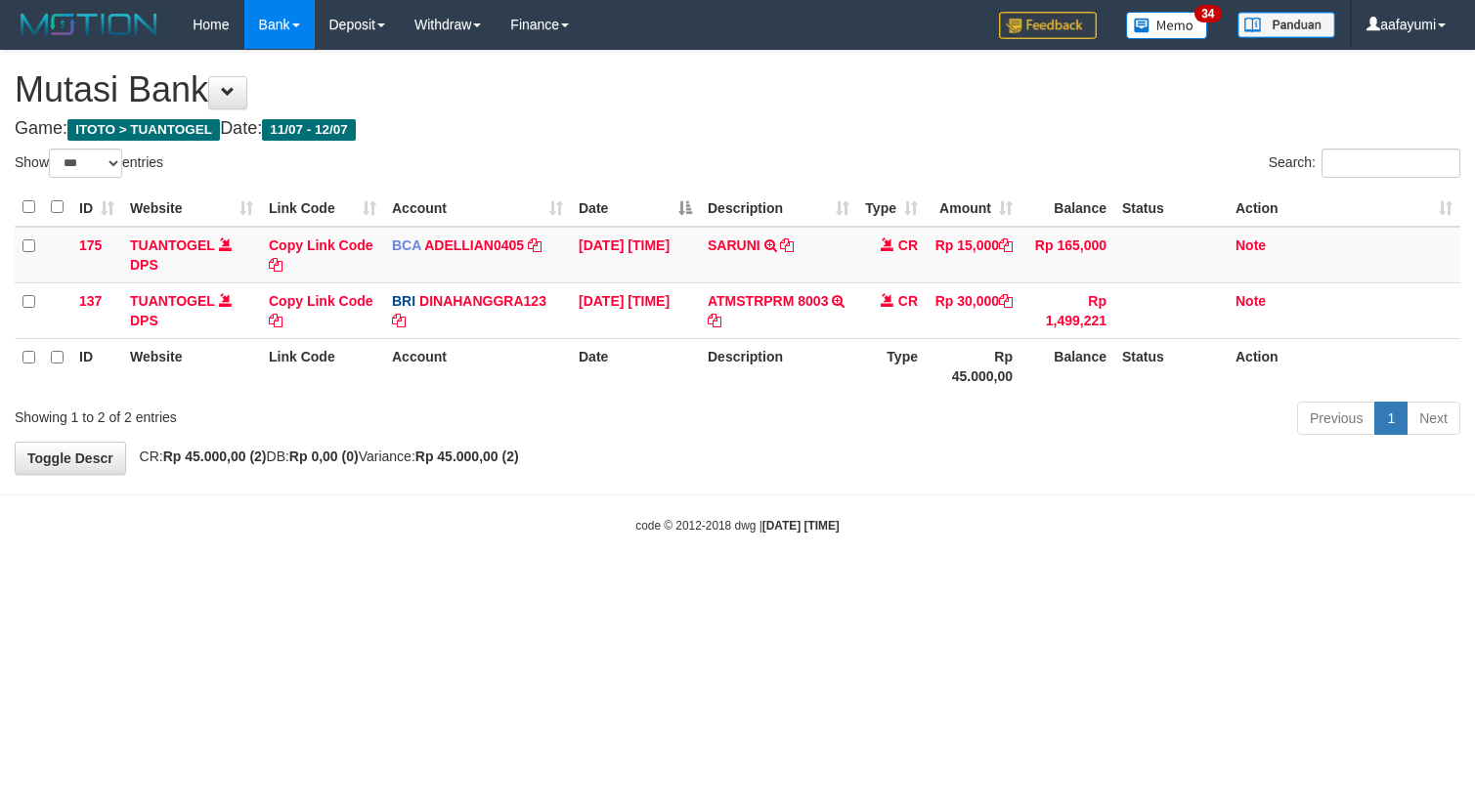 select on "***" 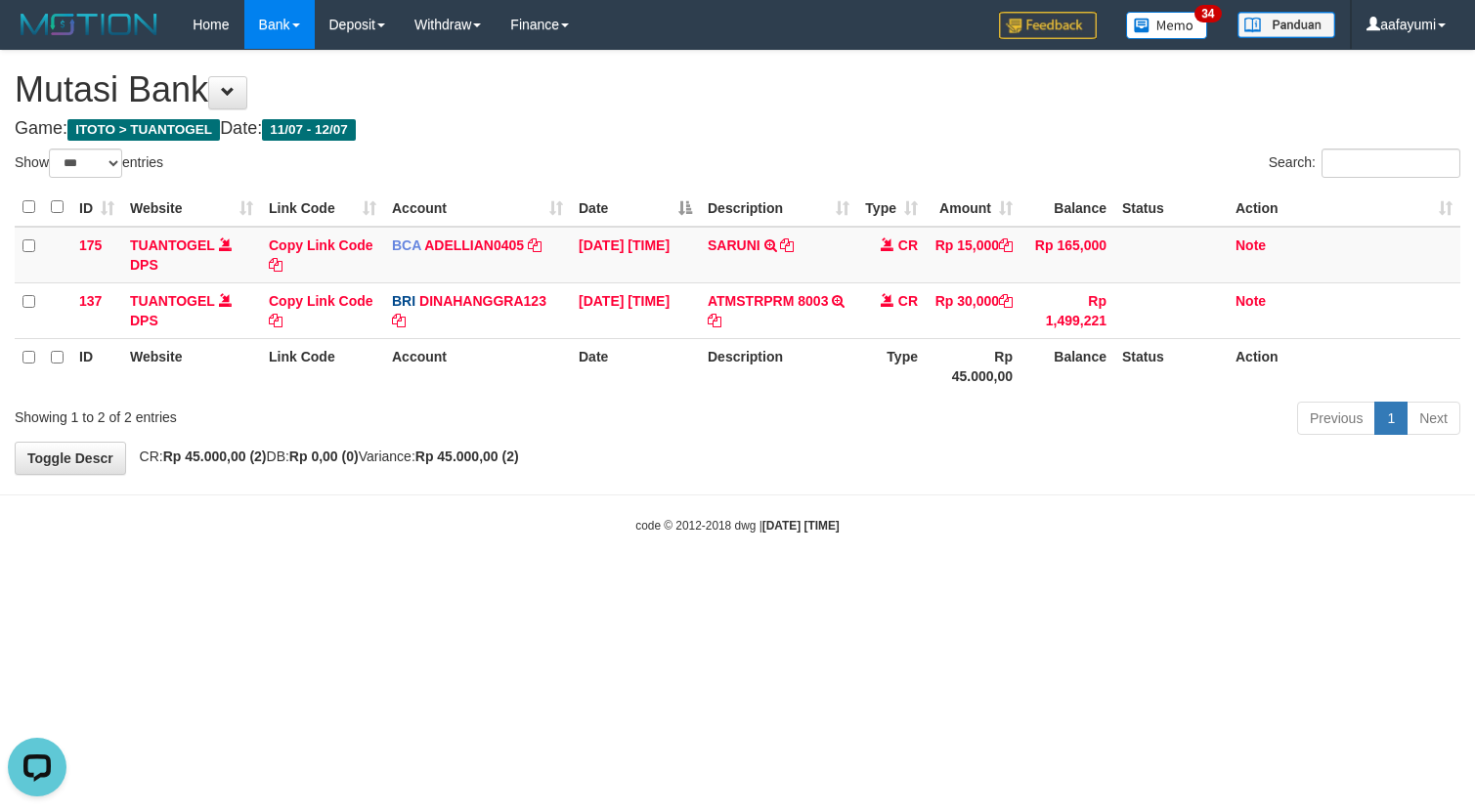 scroll, scrollTop: 0, scrollLeft: 0, axis: both 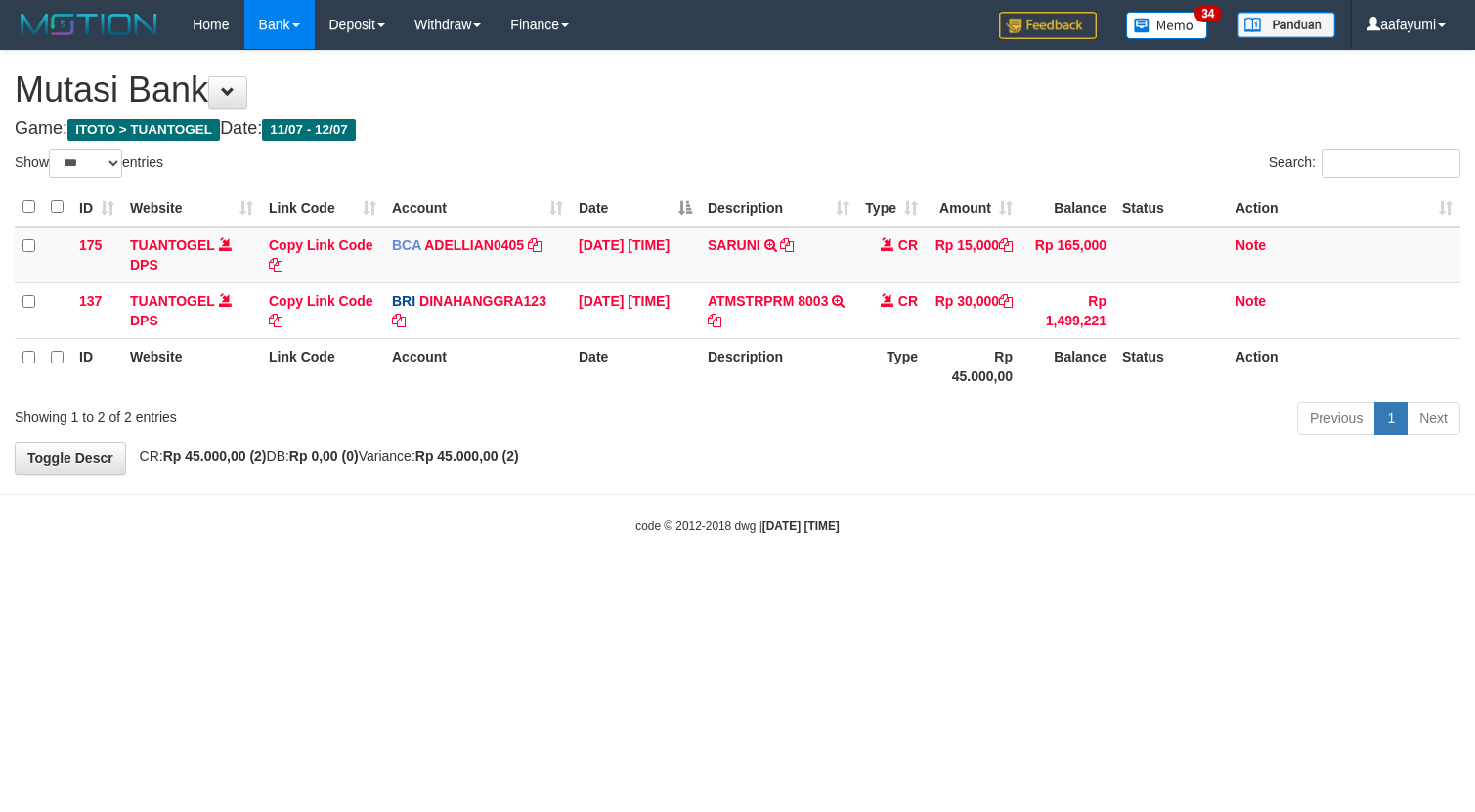 select on "***" 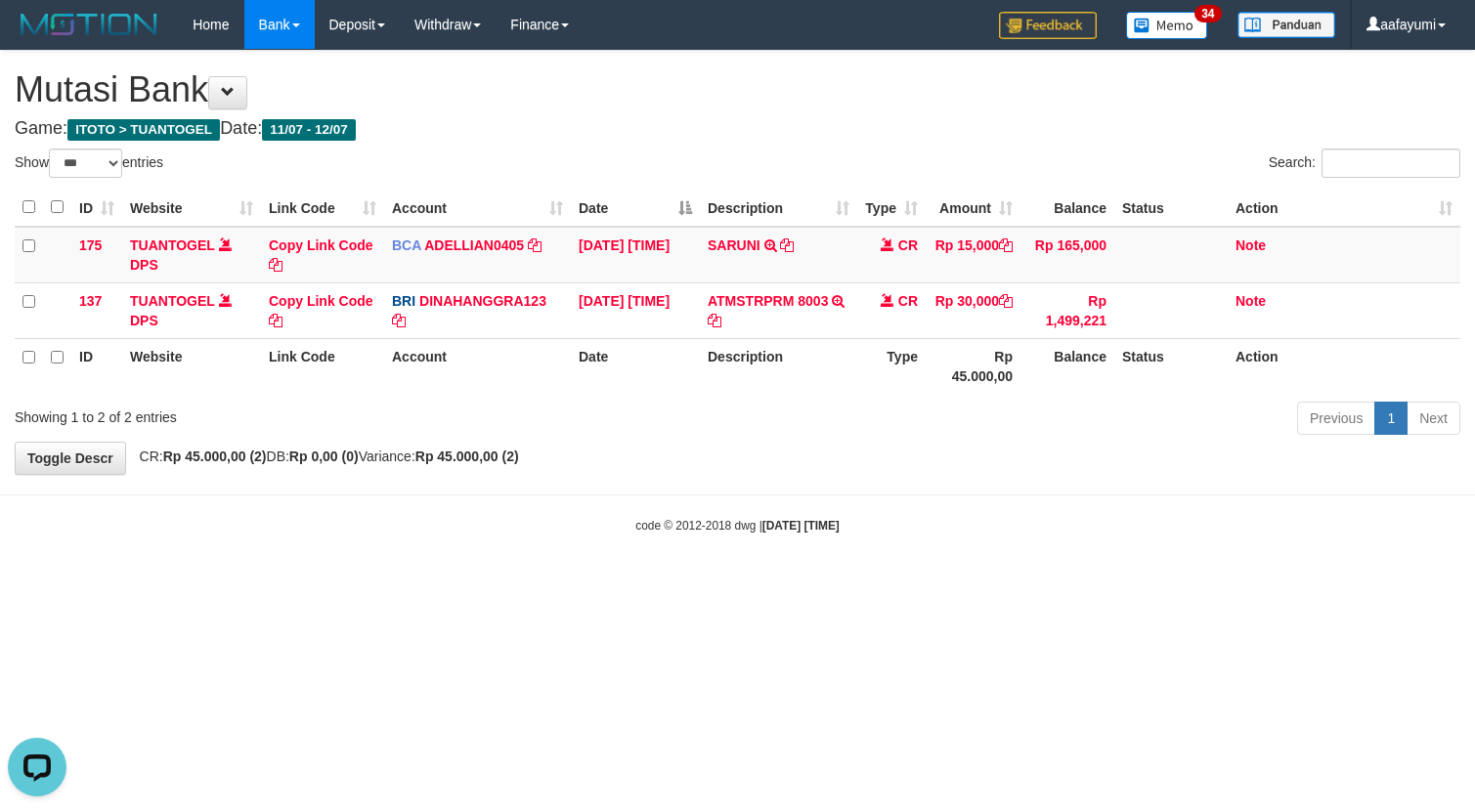 scroll, scrollTop: 0, scrollLeft: 0, axis: both 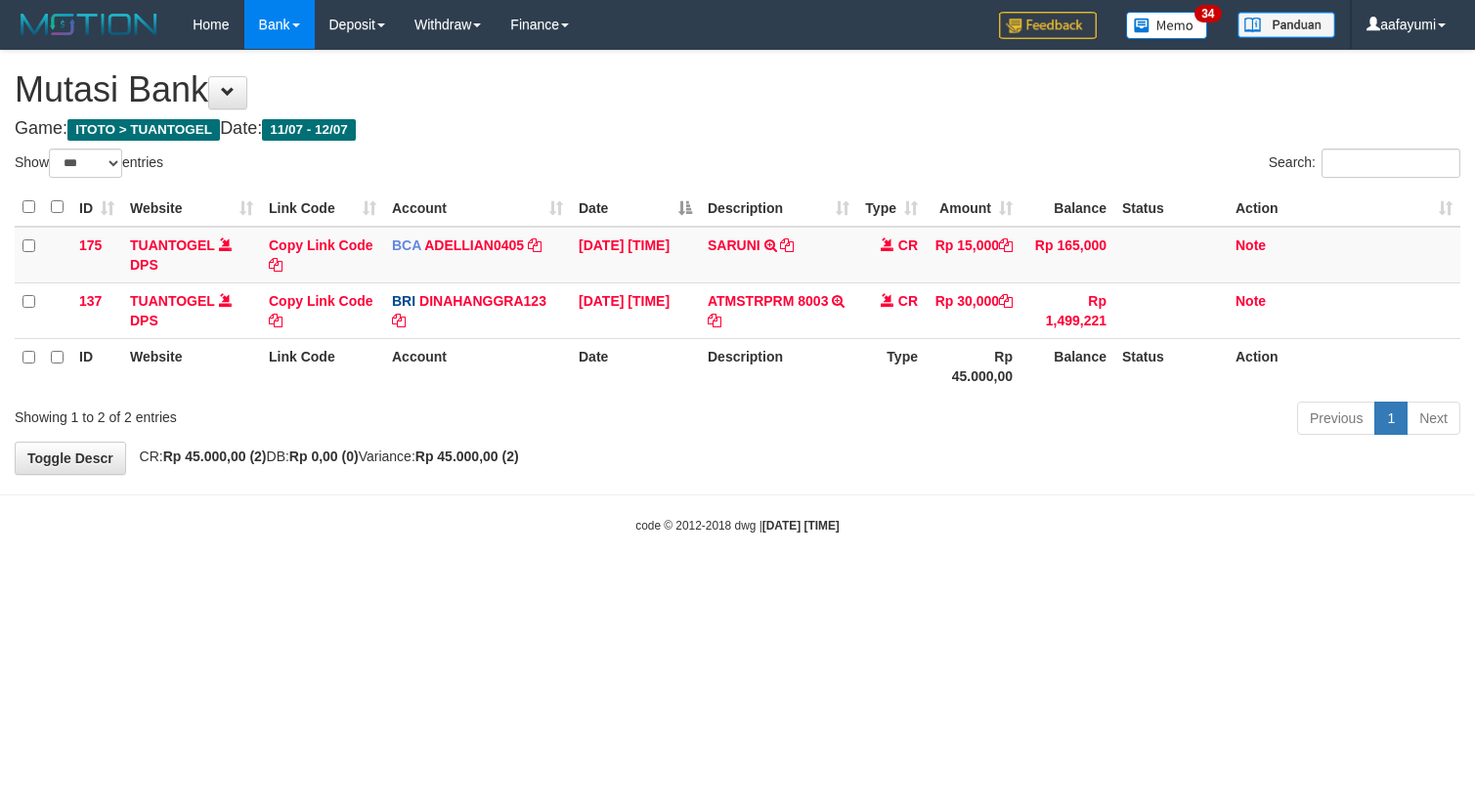 select on "***" 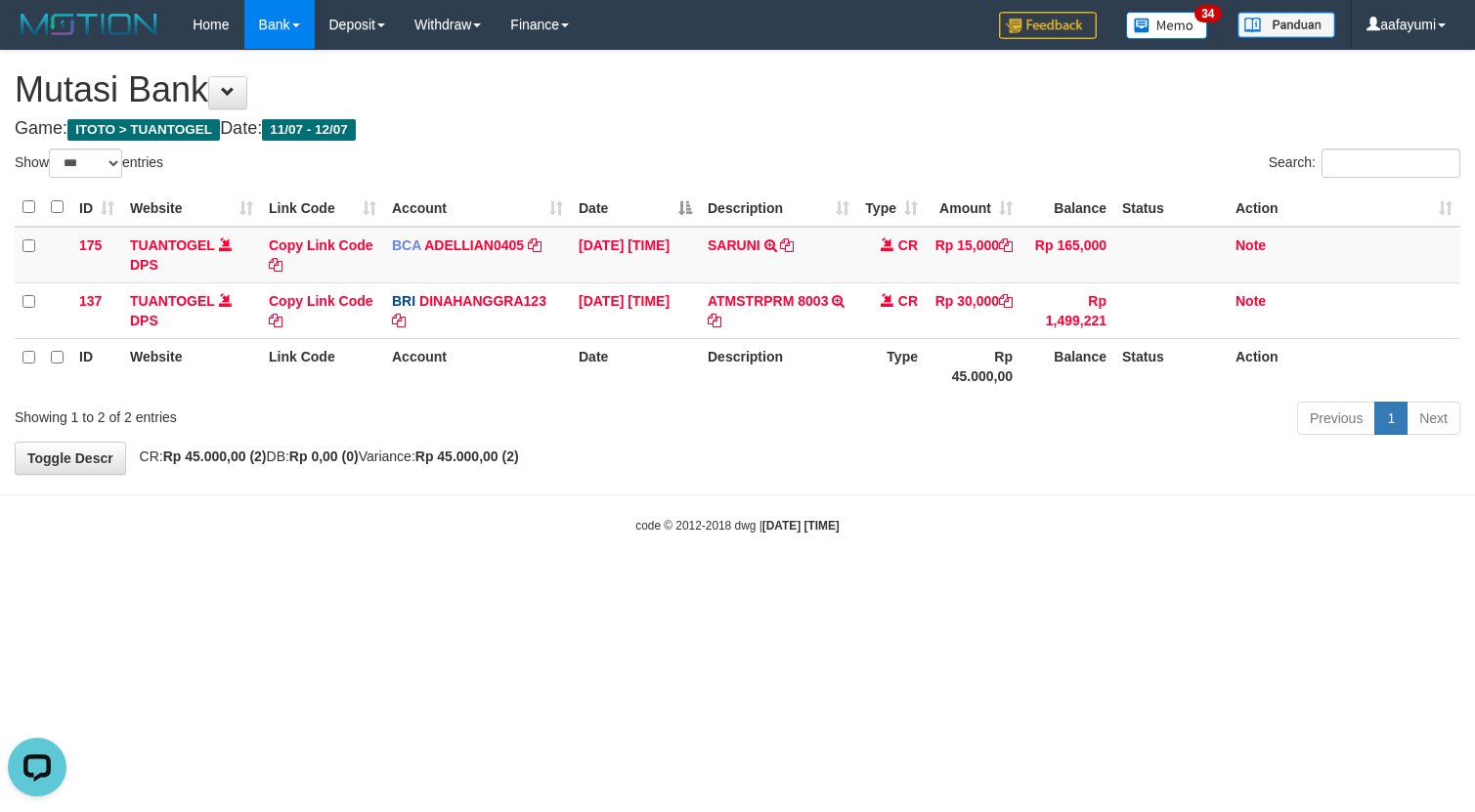 scroll, scrollTop: 0, scrollLeft: 0, axis: both 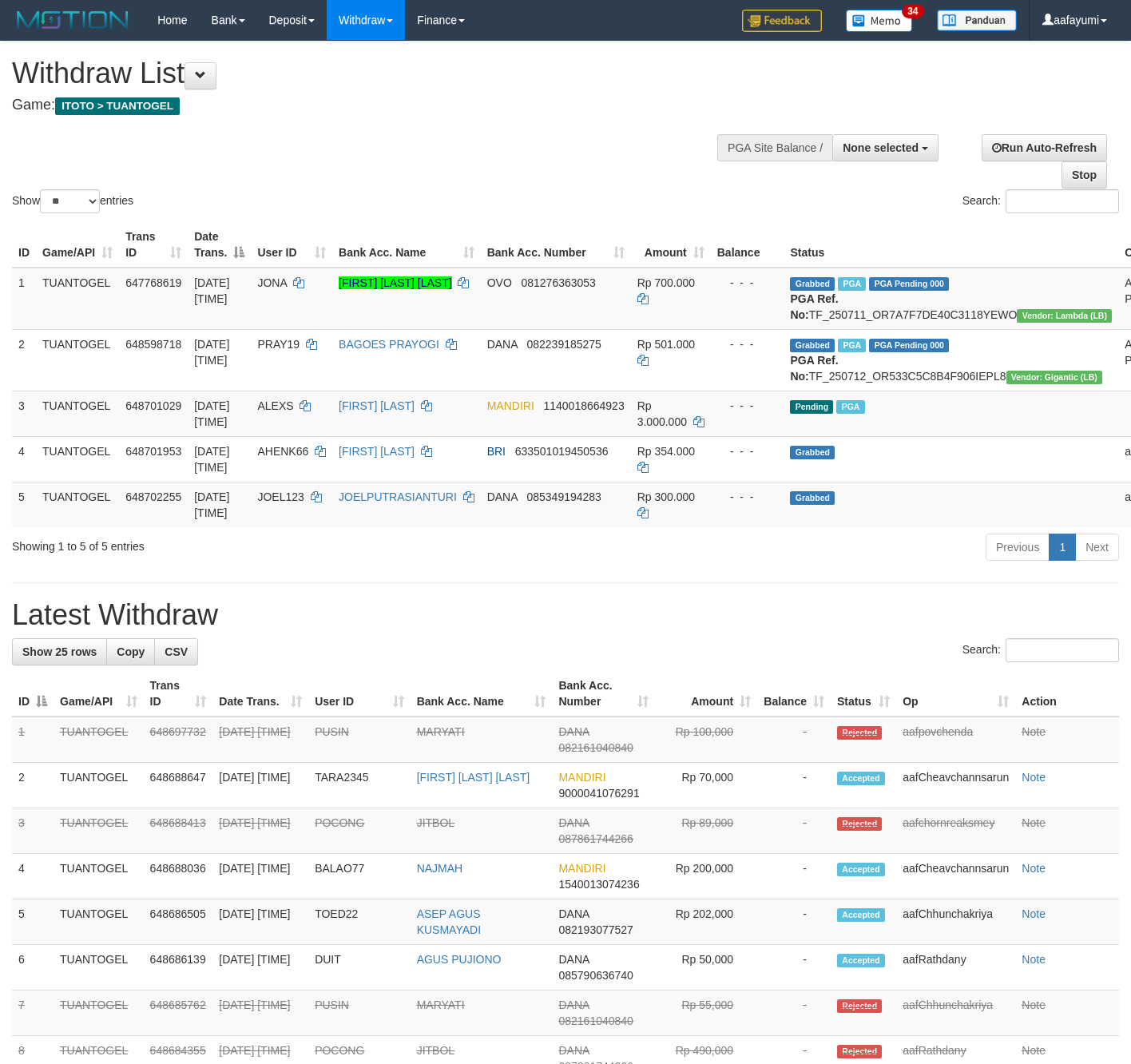select 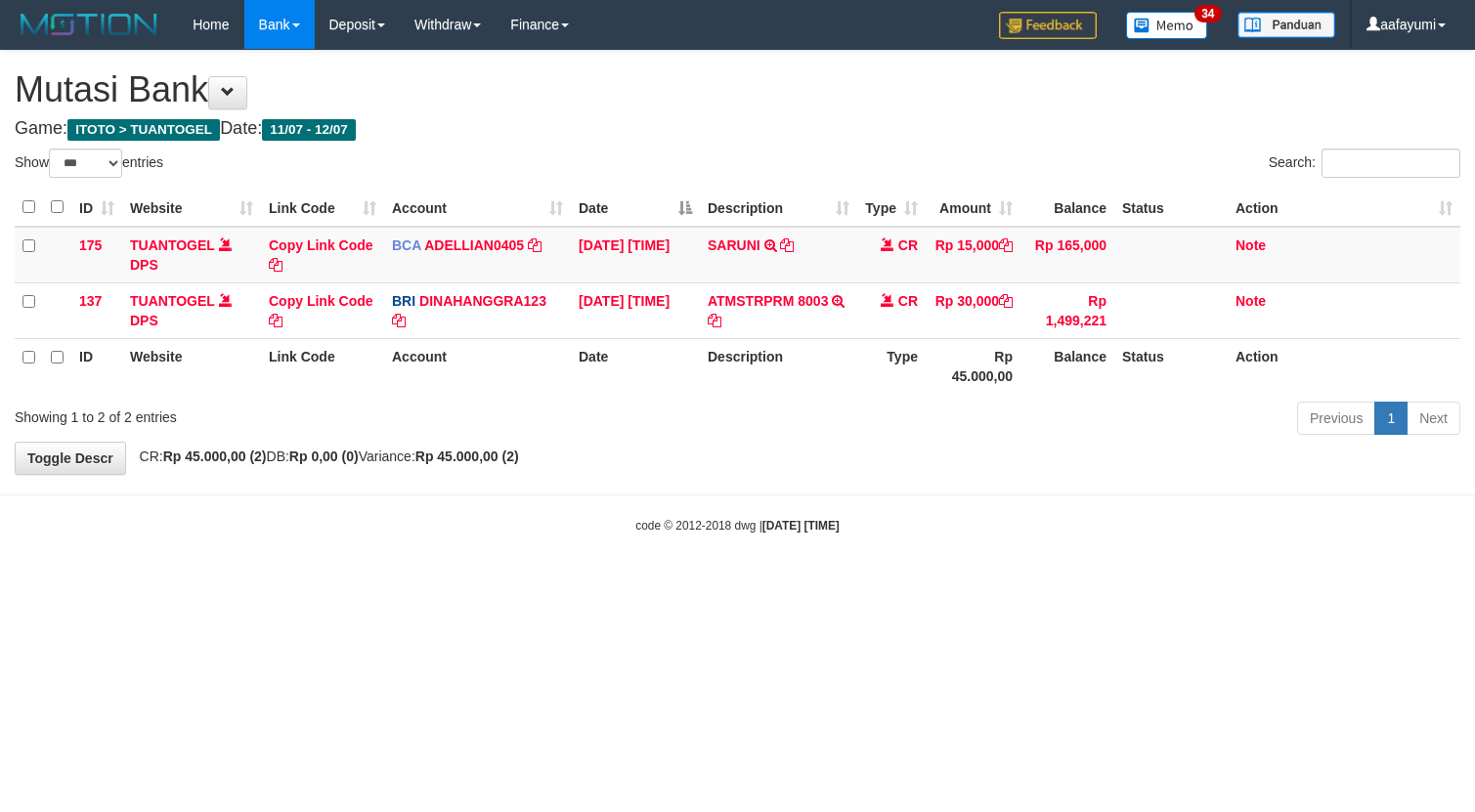 select on "***" 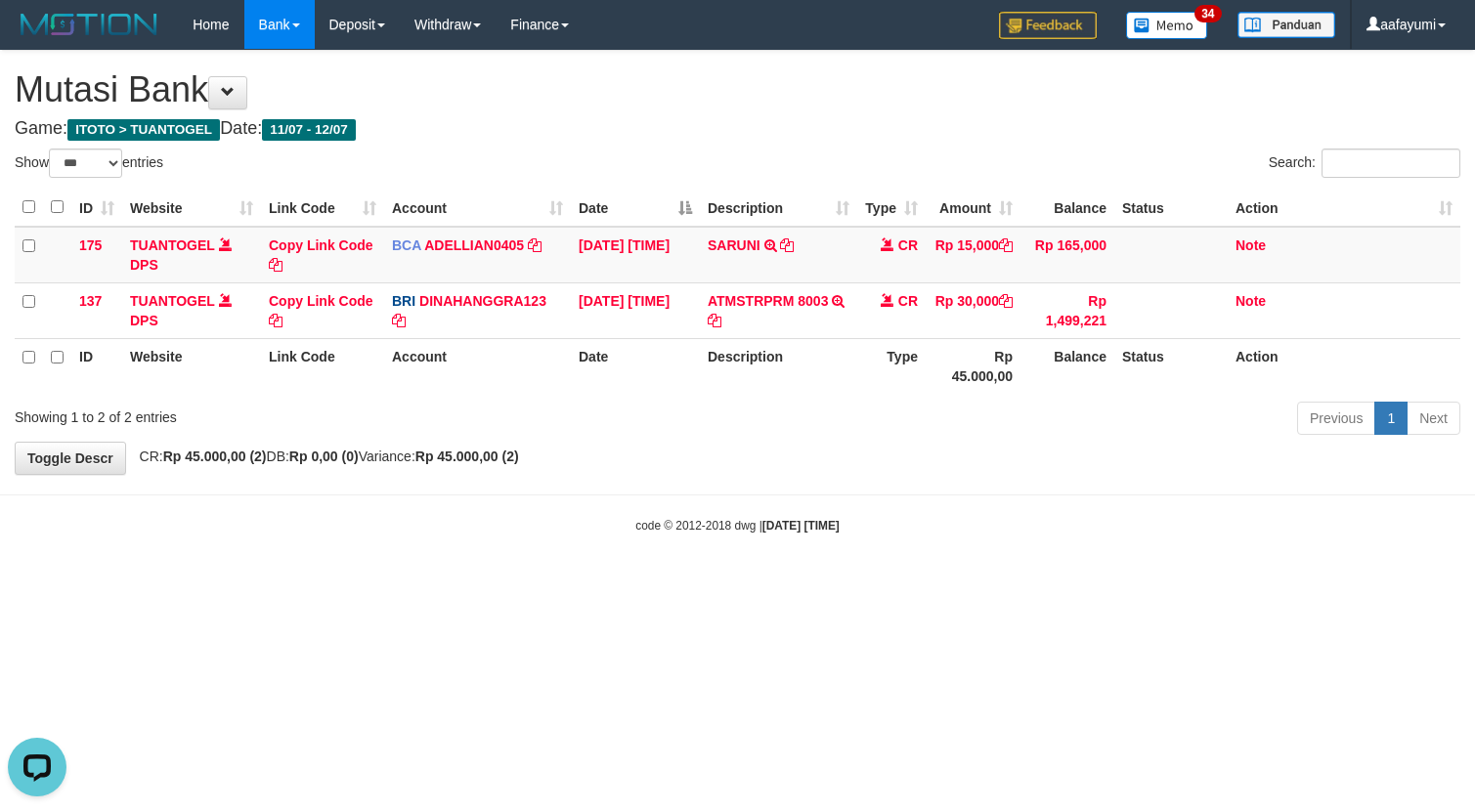 scroll, scrollTop: 0, scrollLeft: 0, axis: both 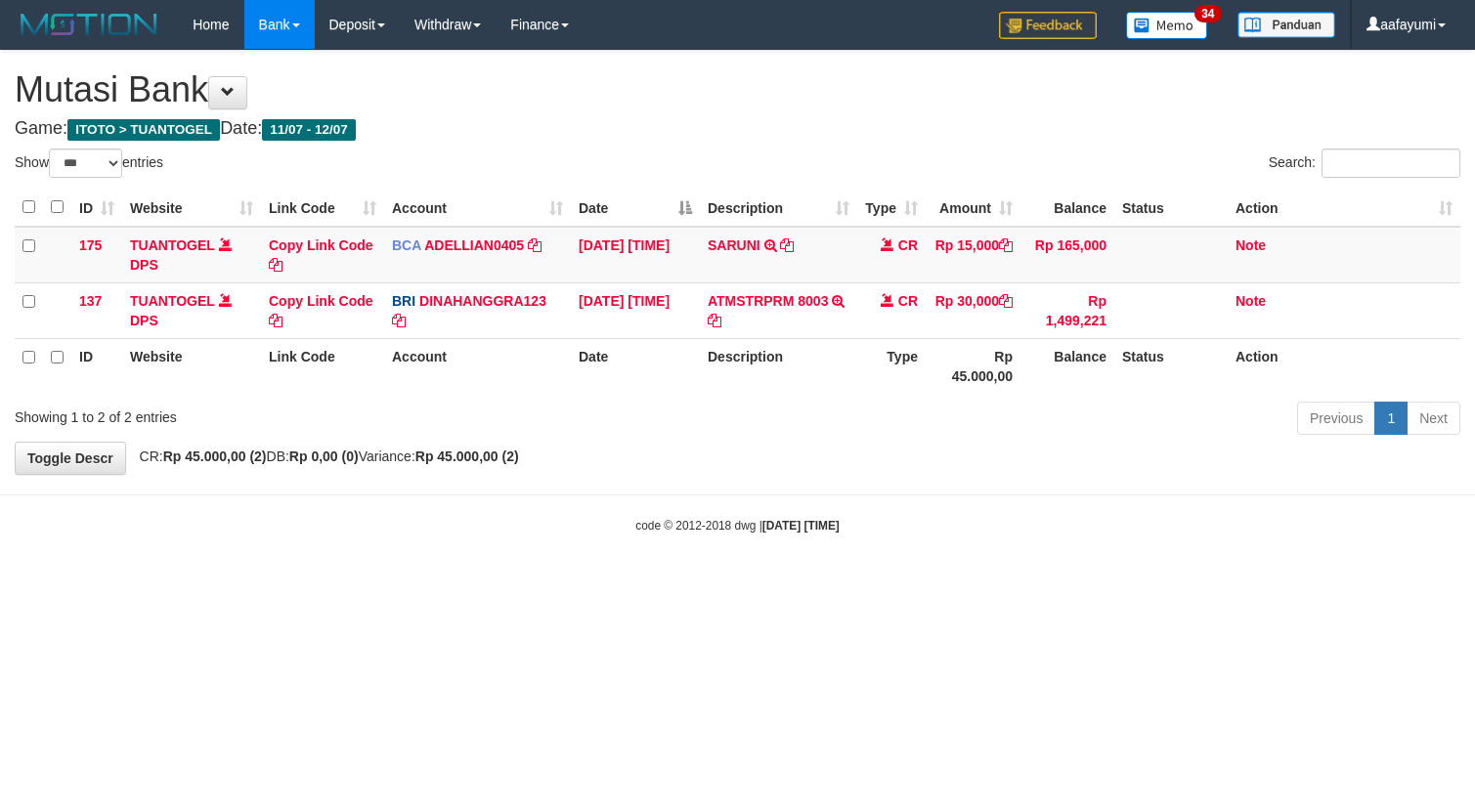 select on "***" 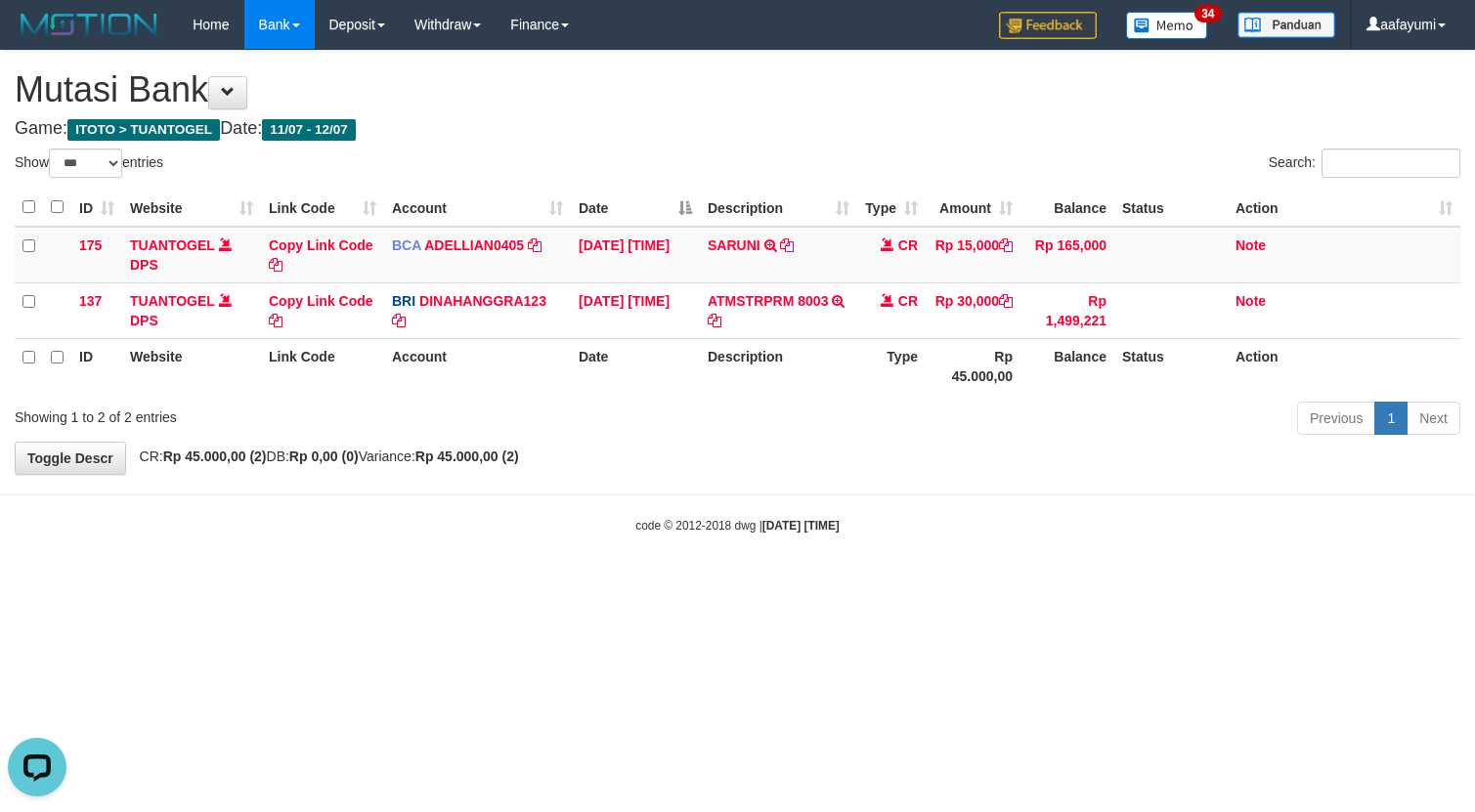 scroll, scrollTop: 0, scrollLeft: 0, axis: both 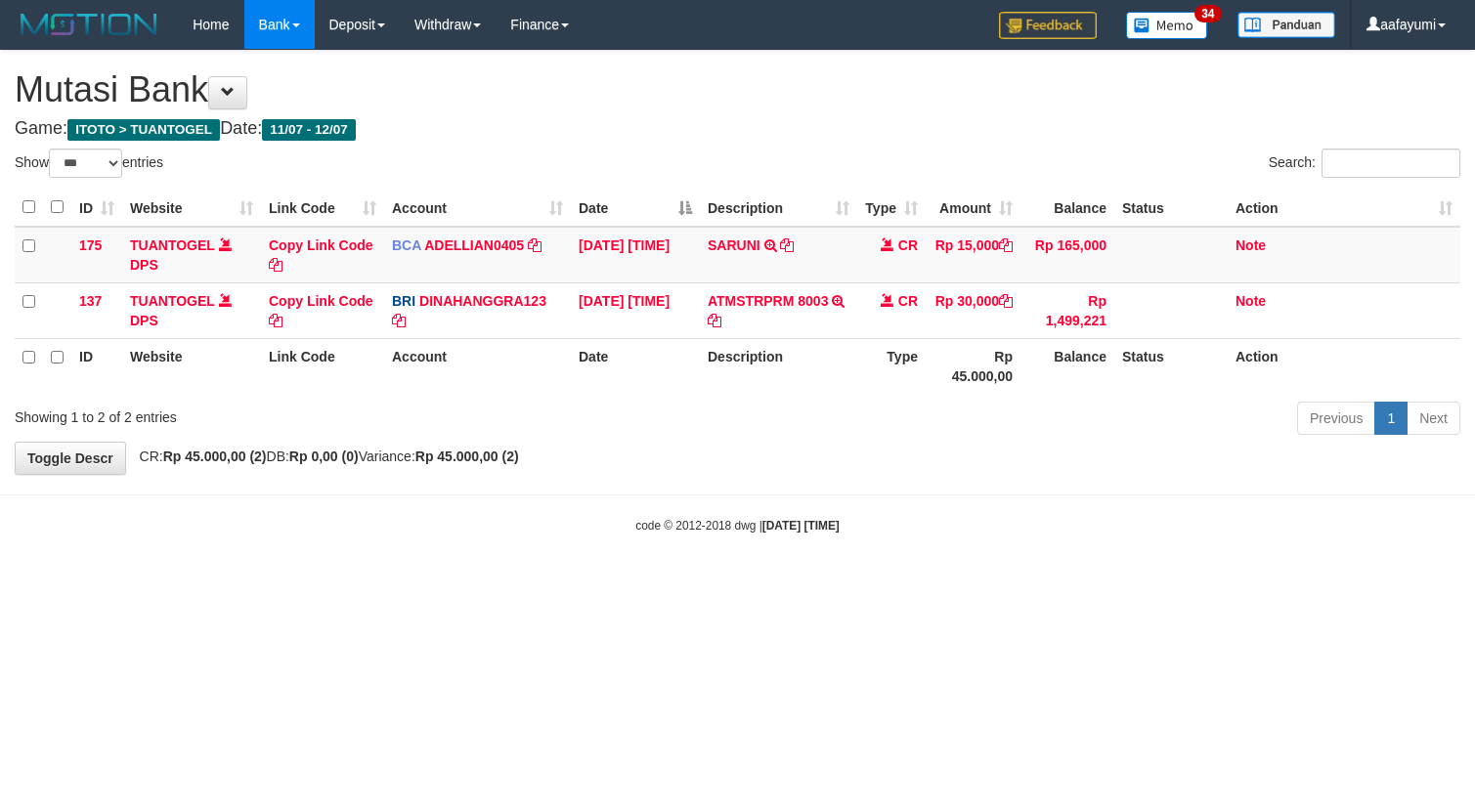 select on "***" 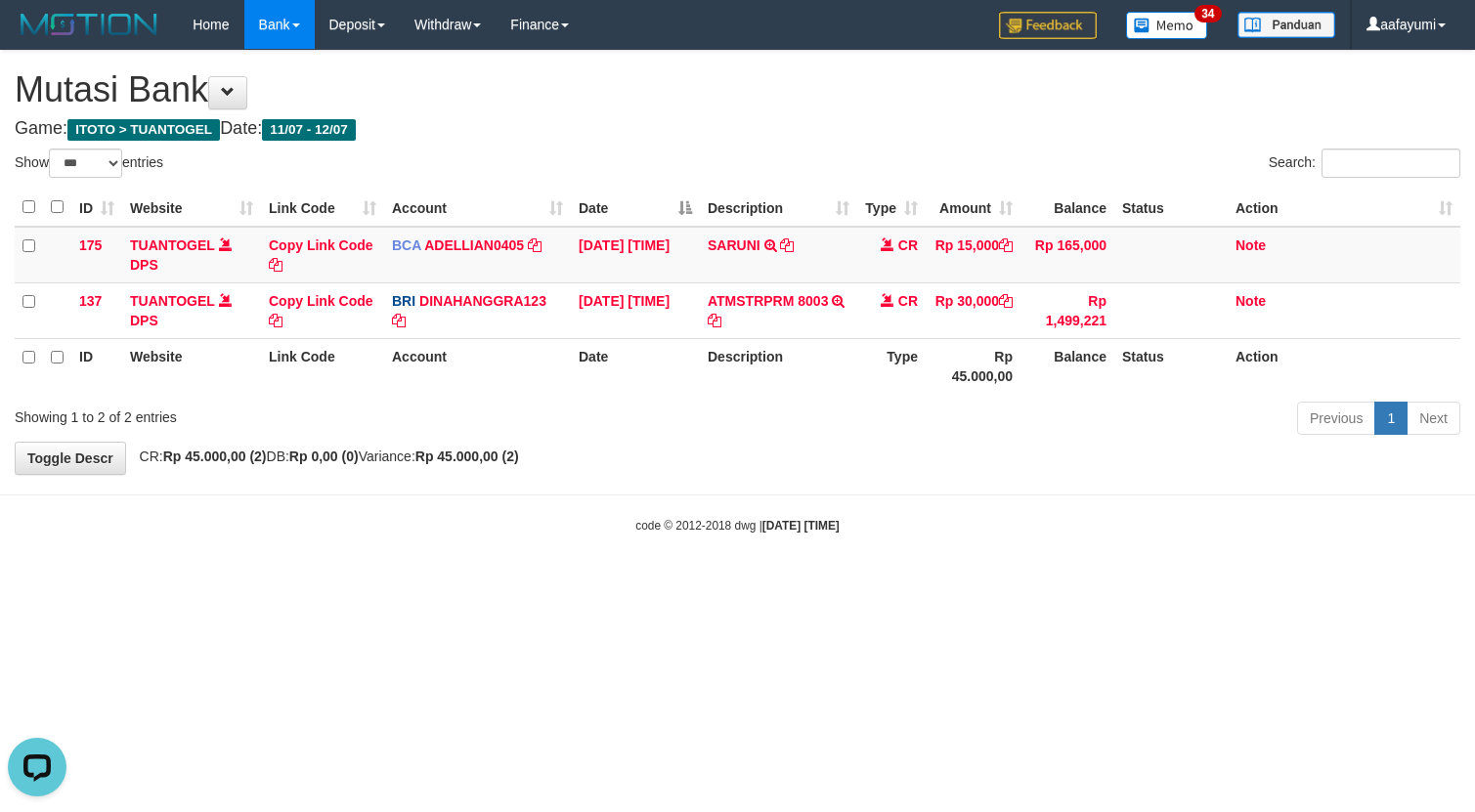 scroll, scrollTop: 0, scrollLeft: 0, axis: both 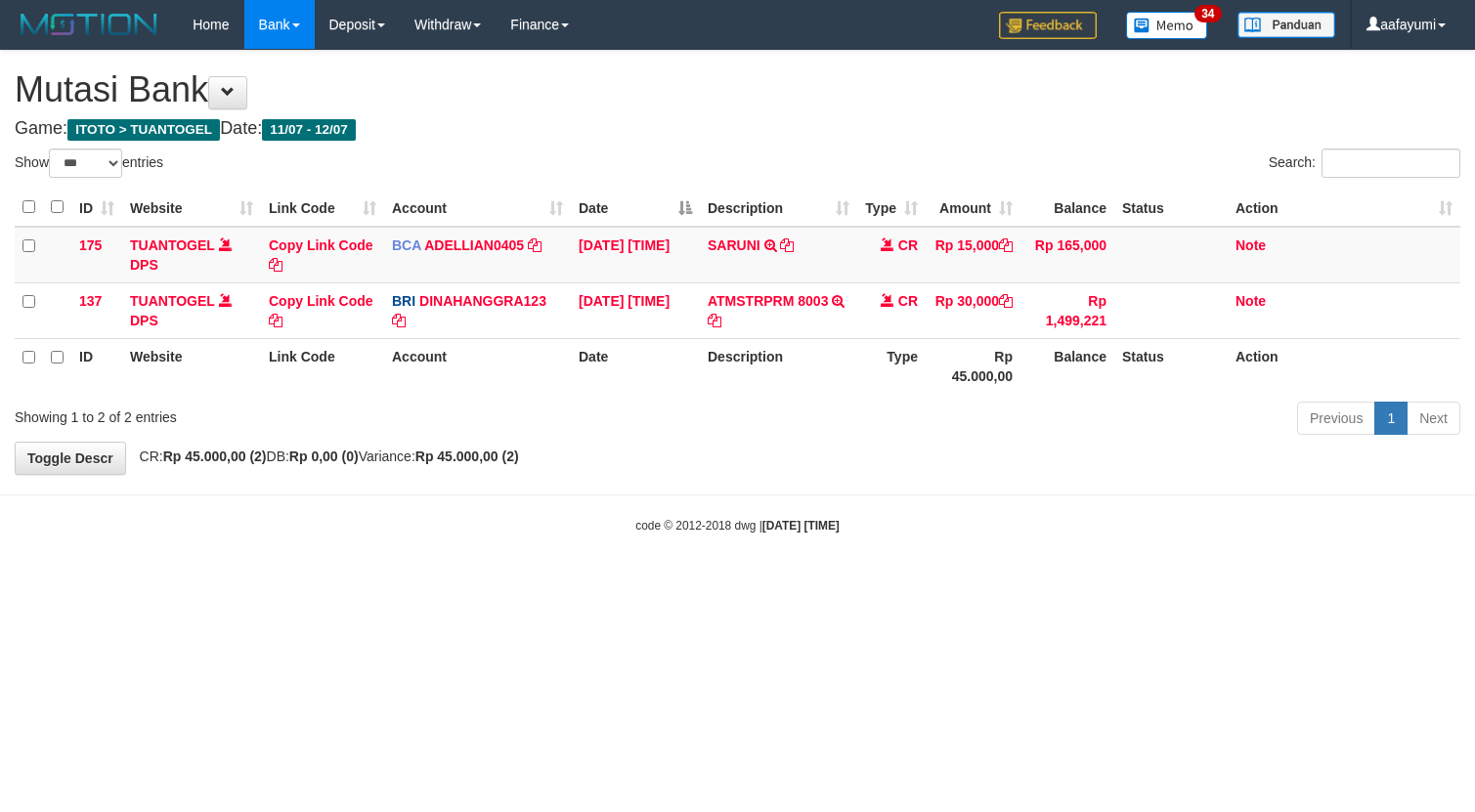 select on "***" 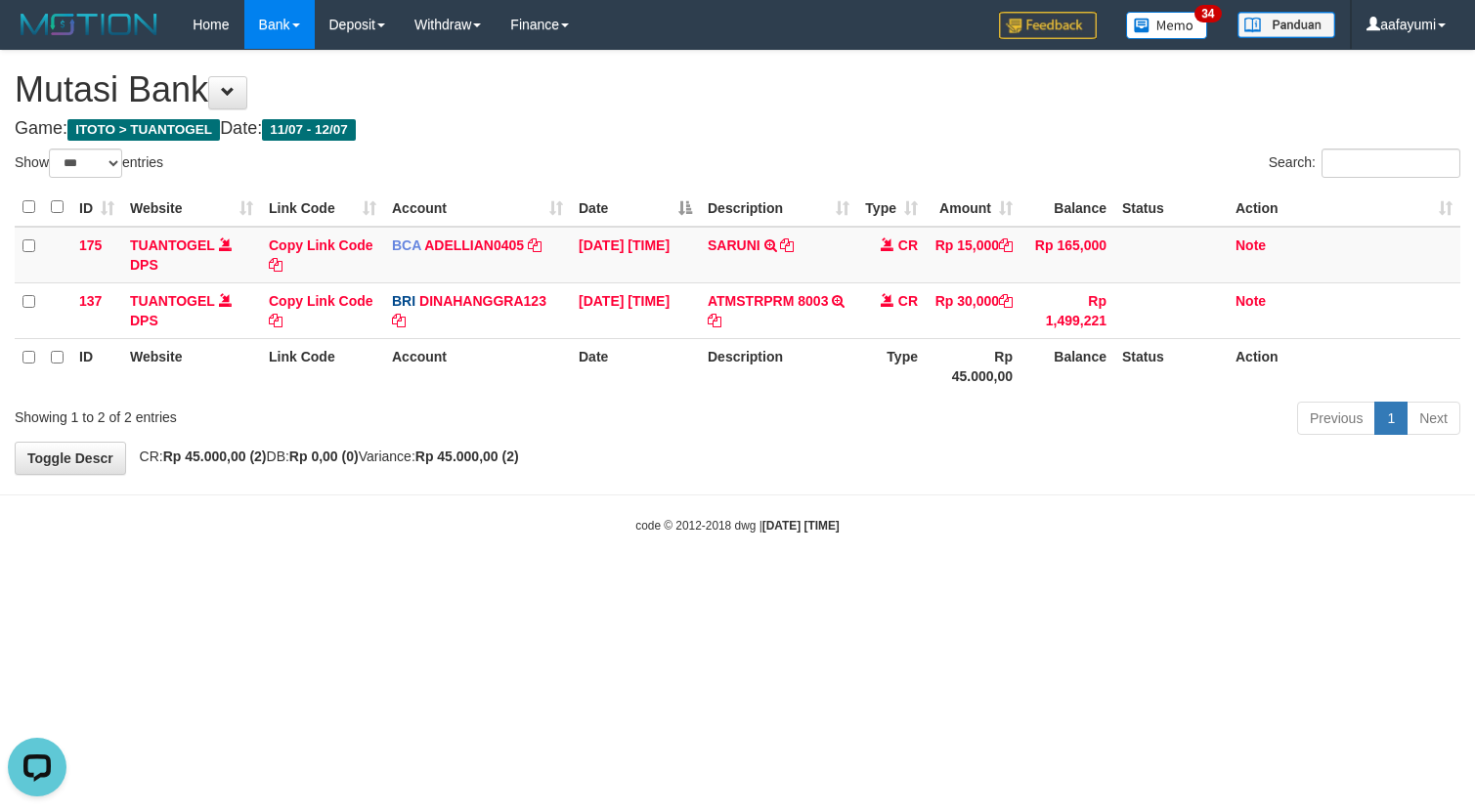 scroll, scrollTop: 0, scrollLeft: 0, axis: both 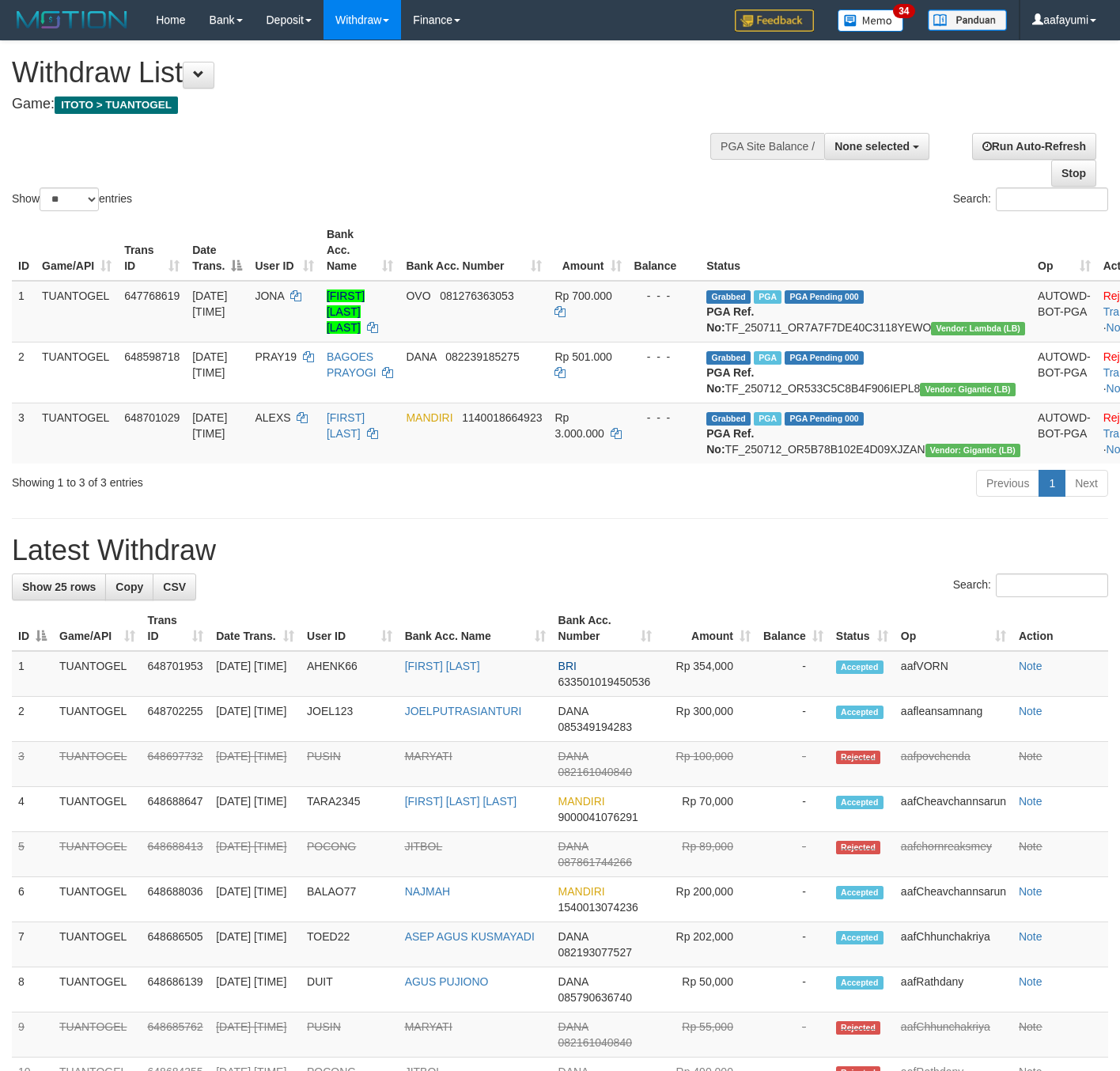 select 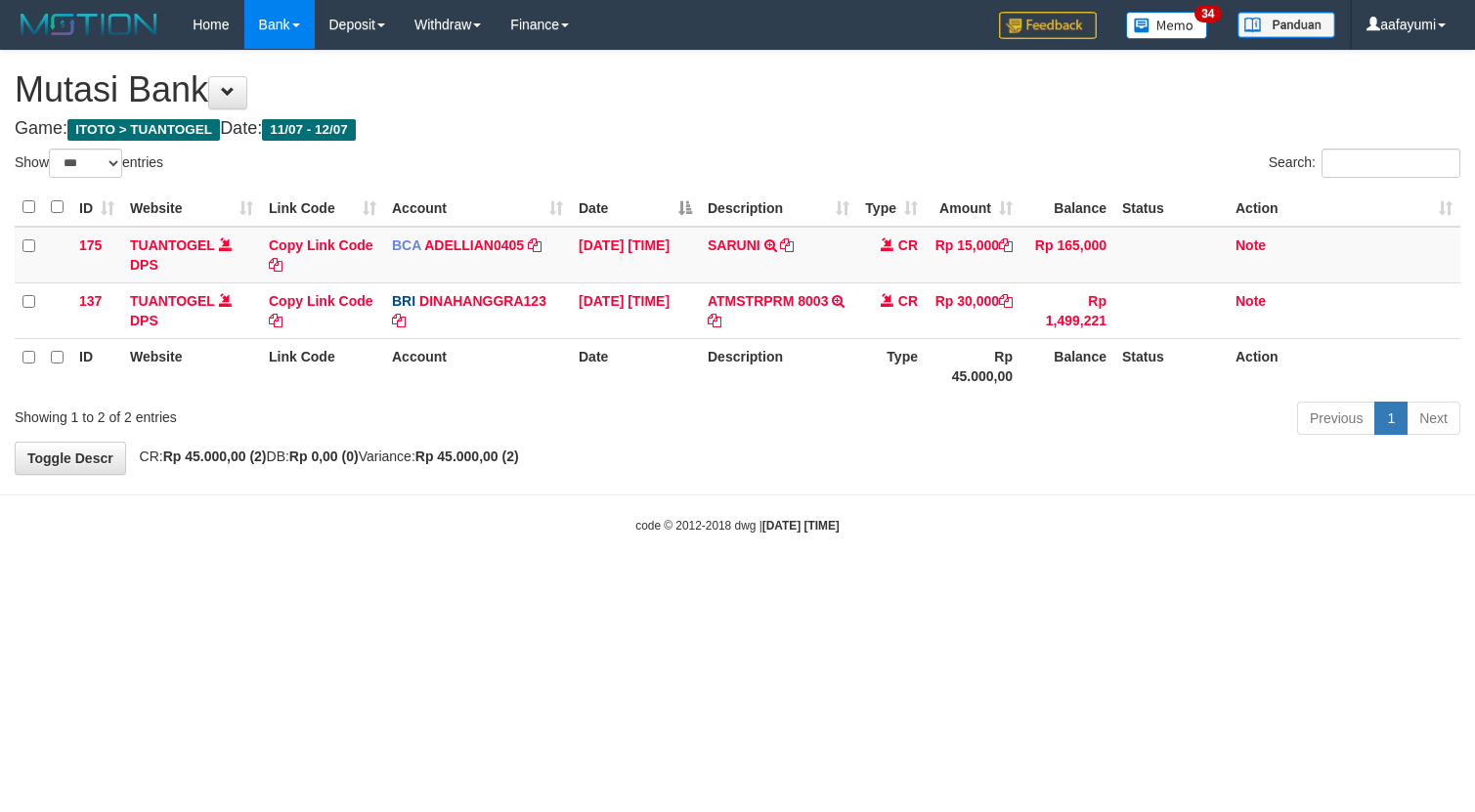 select on "***" 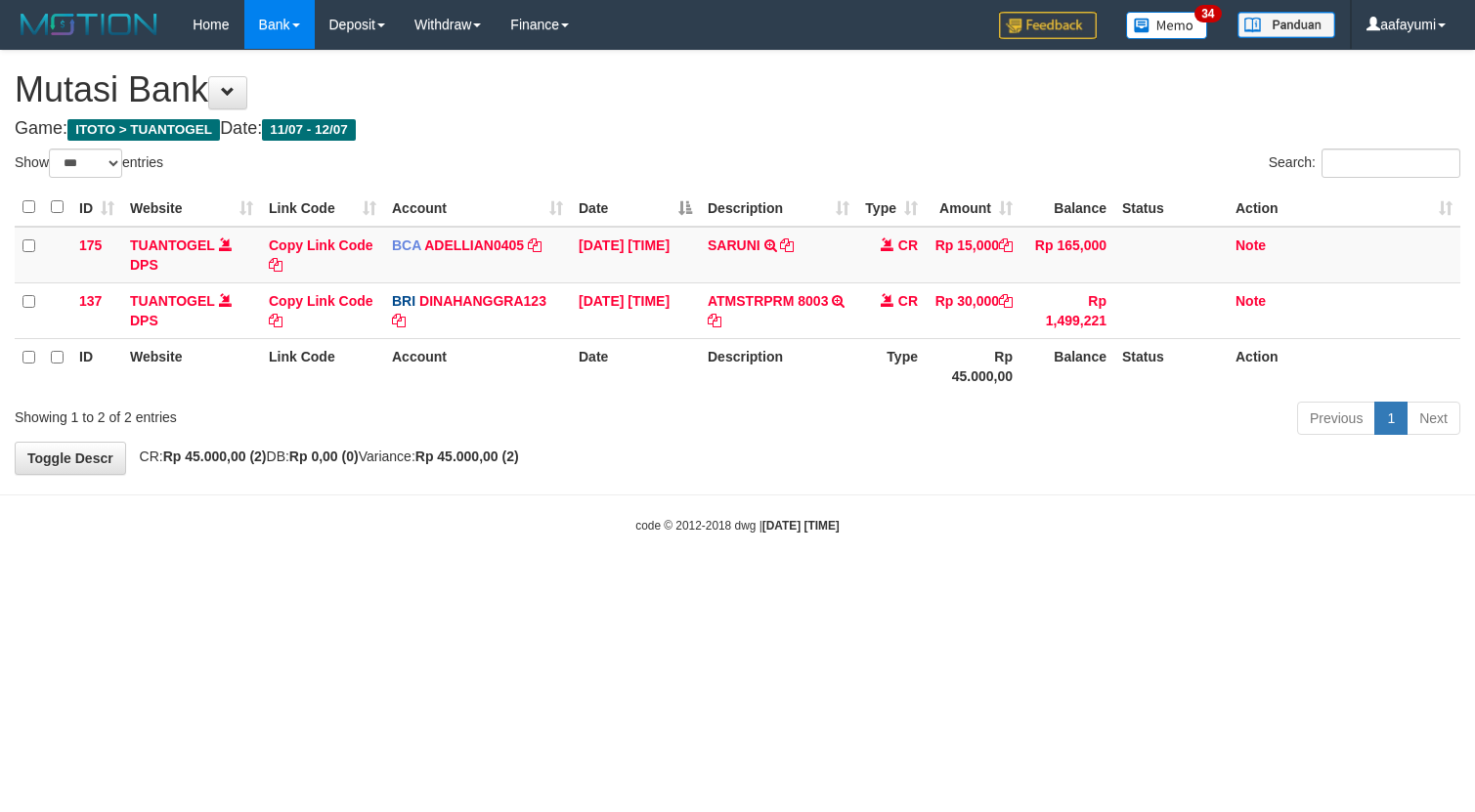 scroll, scrollTop: 0, scrollLeft: 0, axis: both 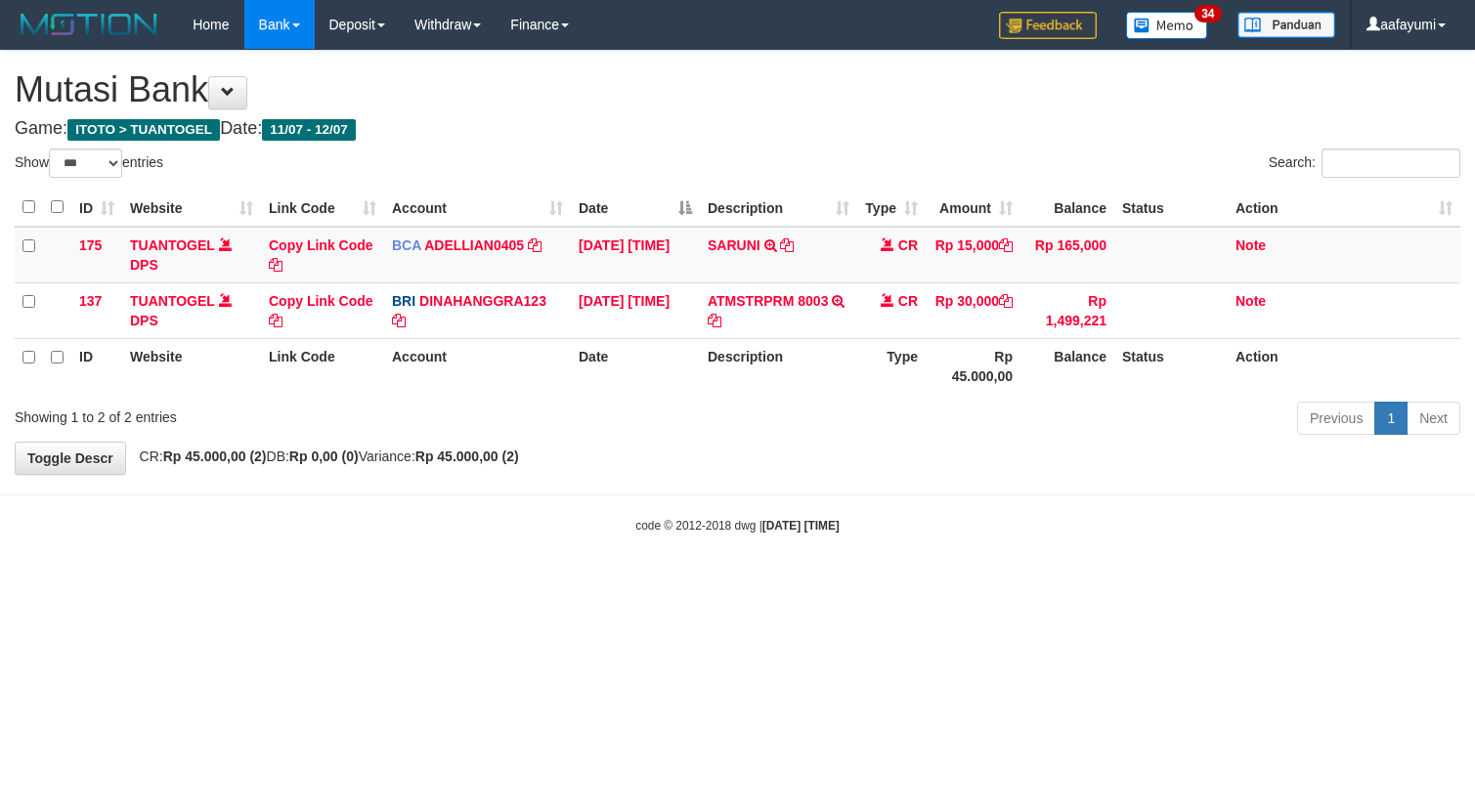 select on "***" 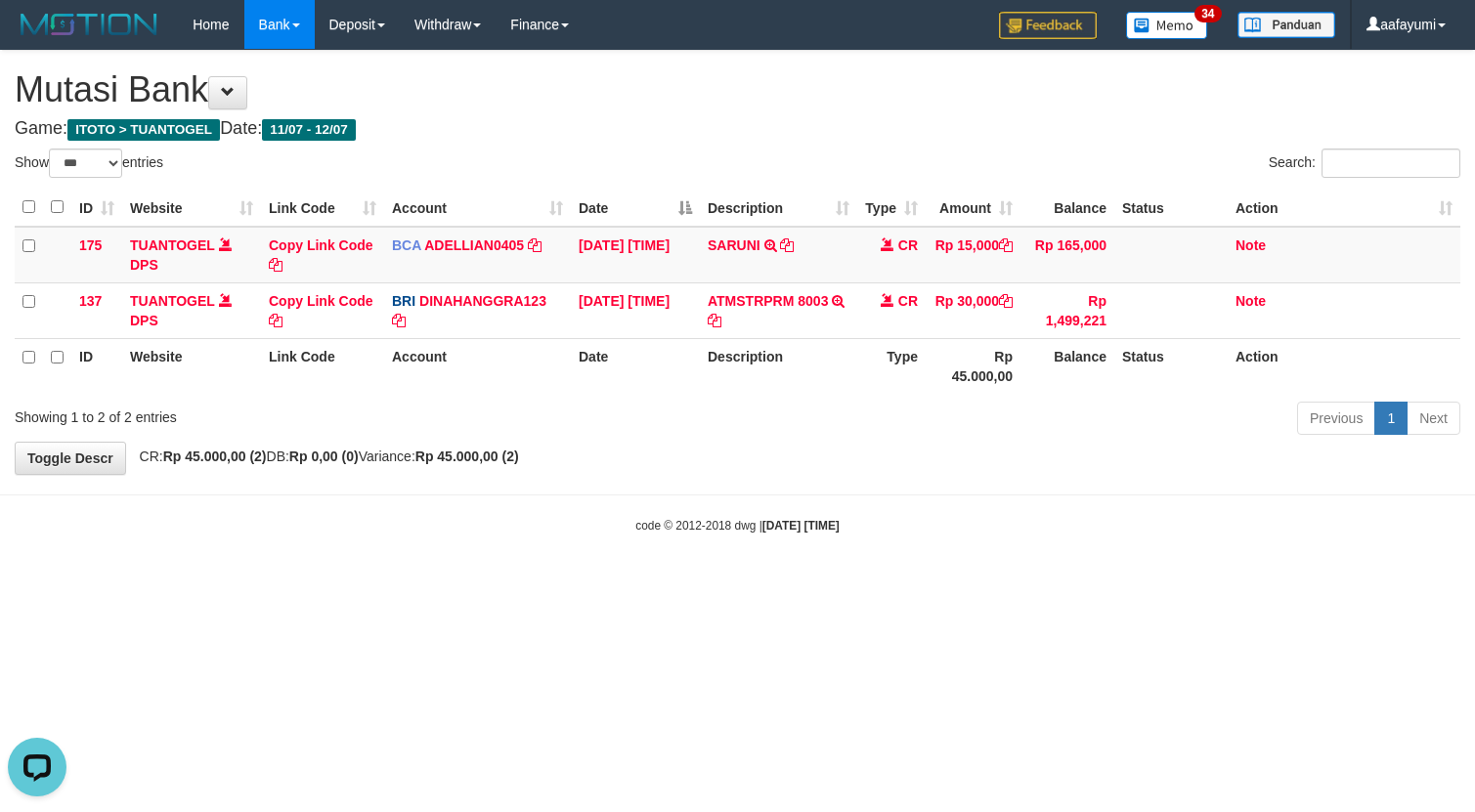 scroll, scrollTop: 0, scrollLeft: 0, axis: both 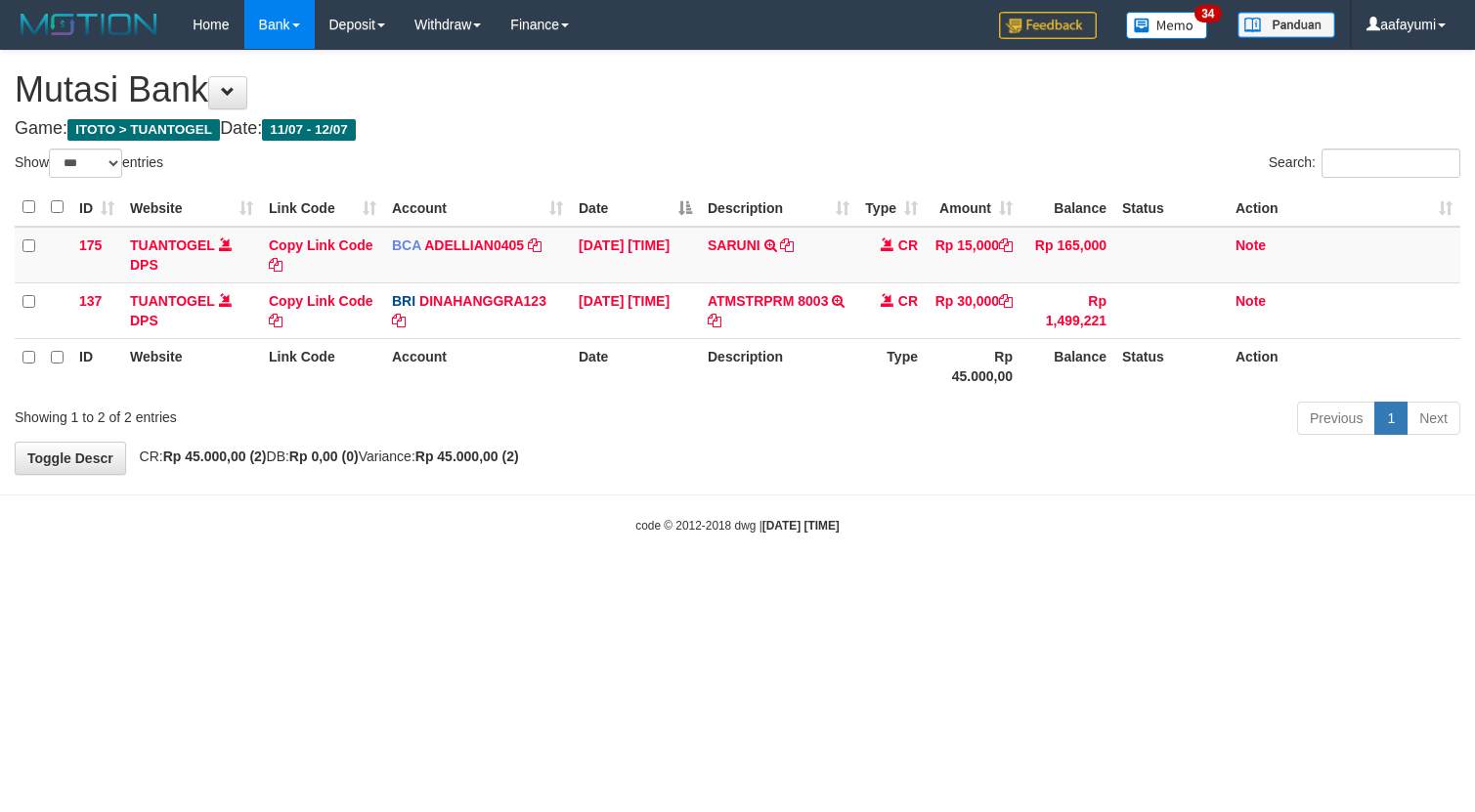 select on "***" 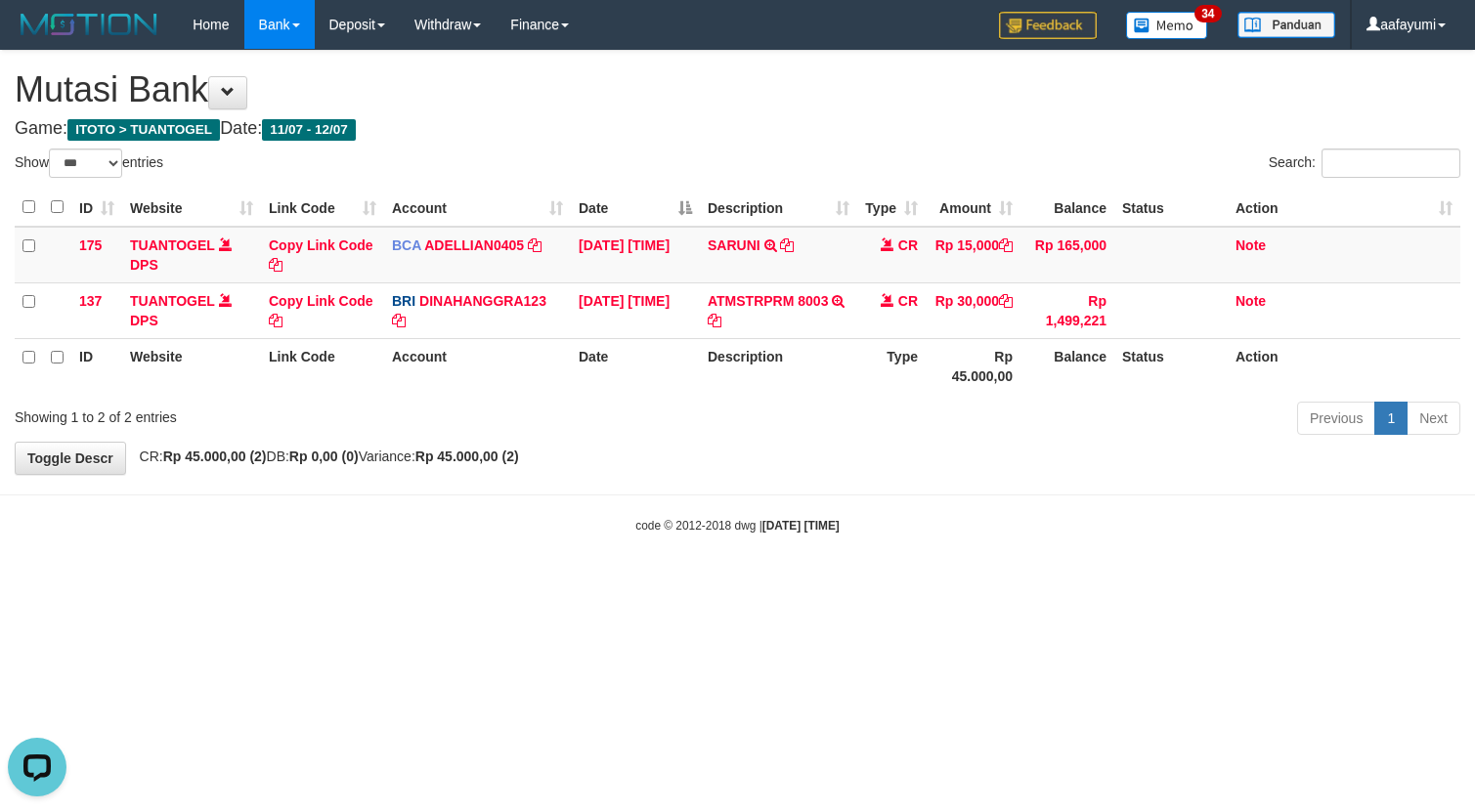 scroll, scrollTop: 0, scrollLeft: 0, axis: both 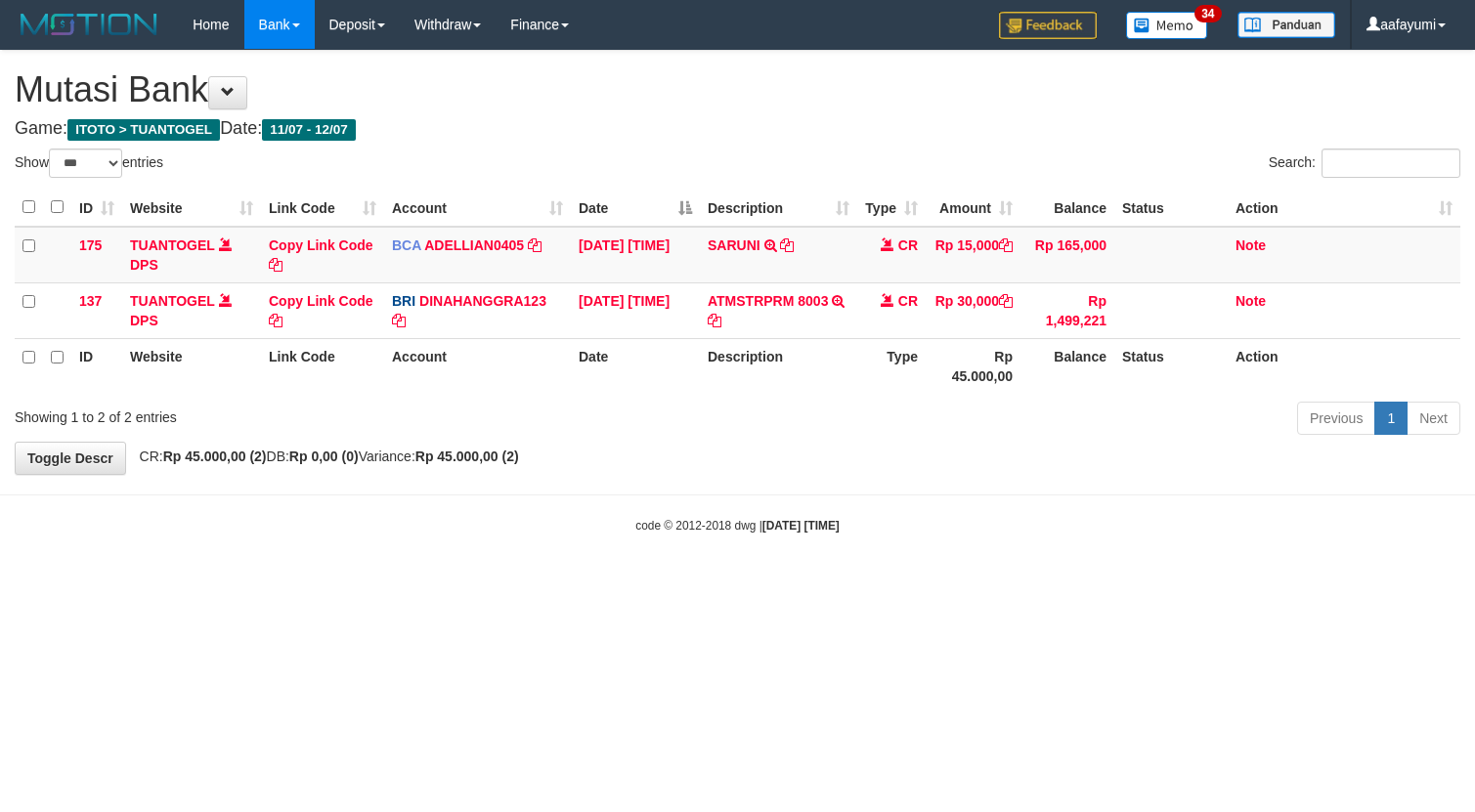 select on "***" 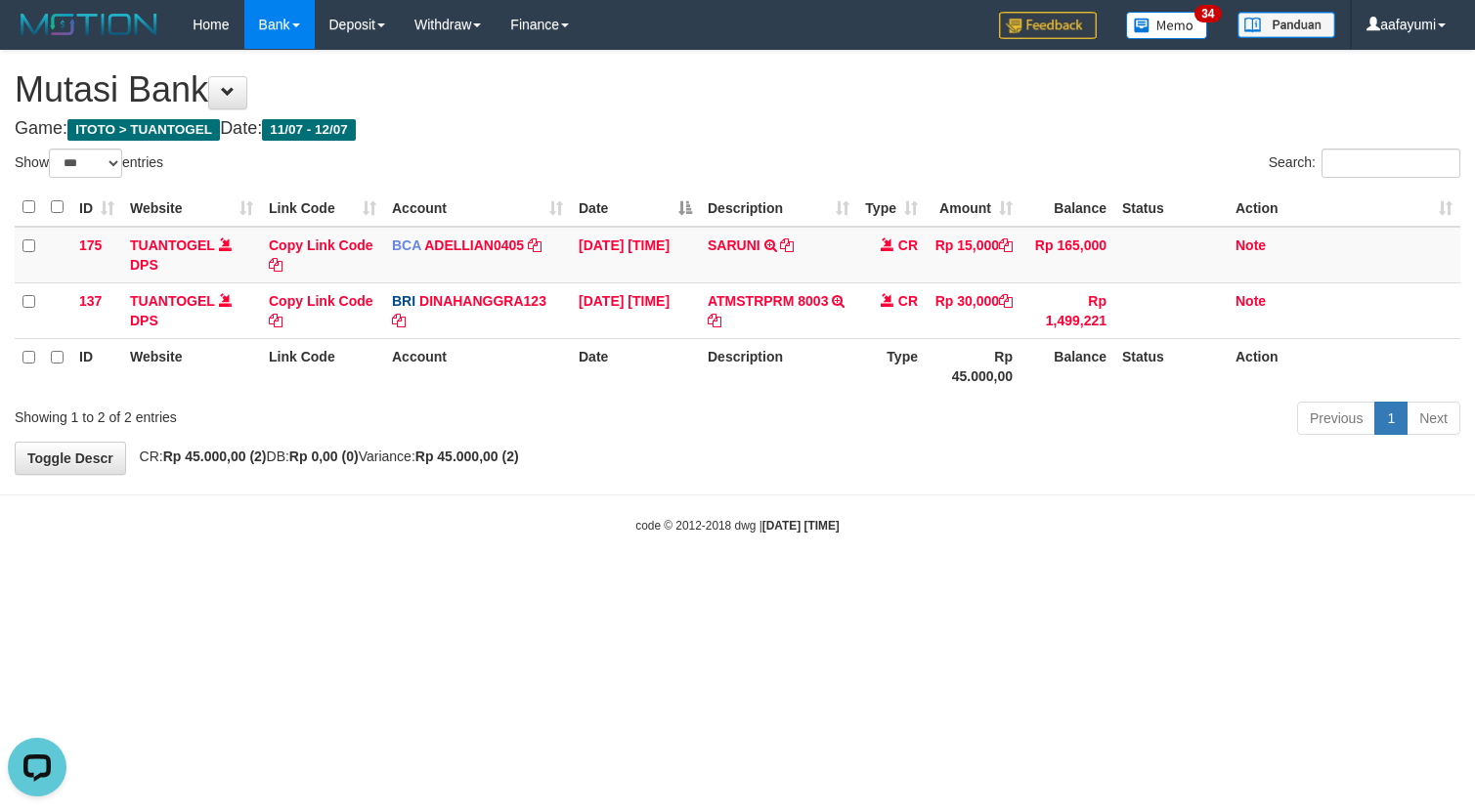 scroll, scrollTop: 0, scrollLeft: 0, axis: both 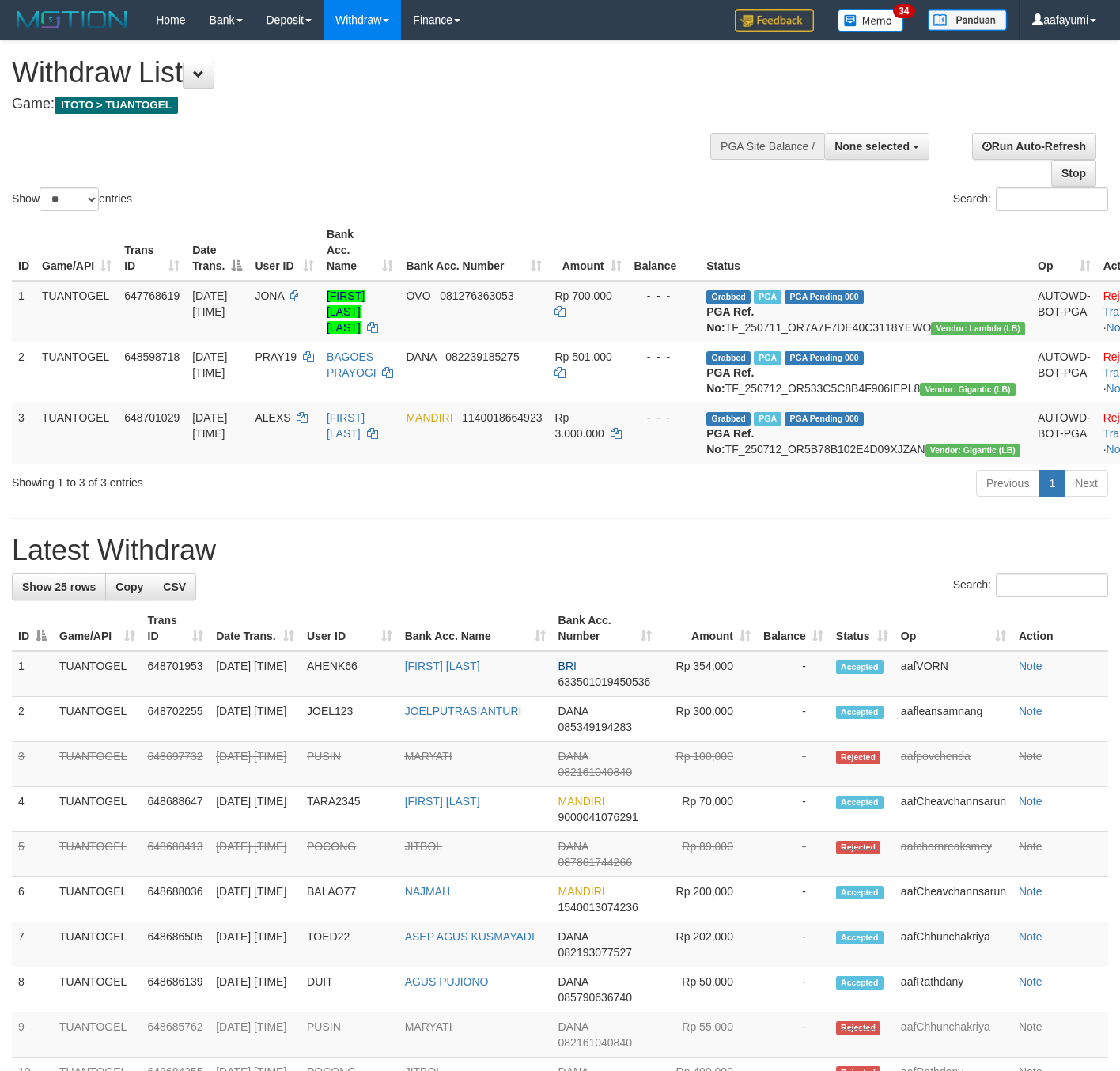 select 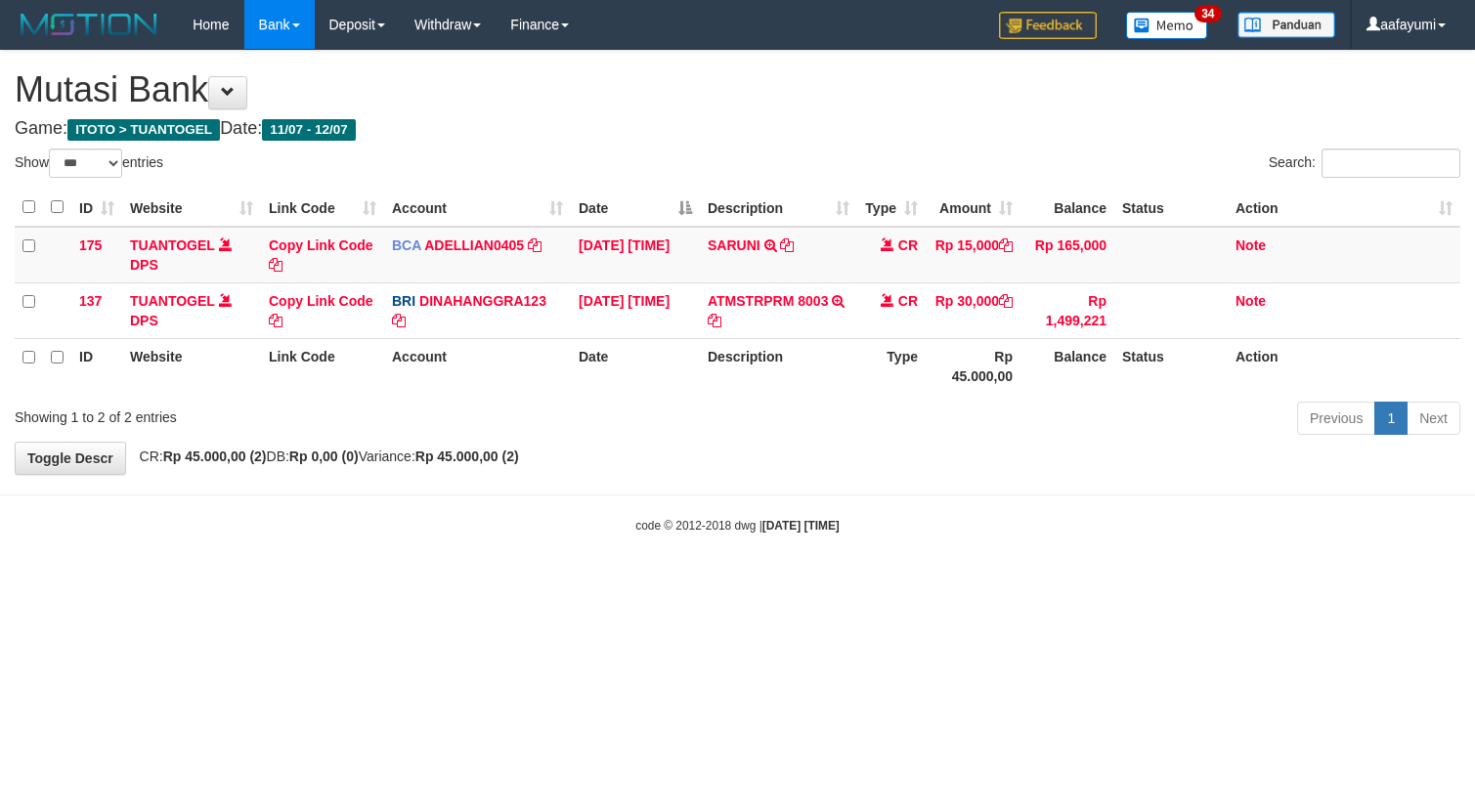 select on "***" 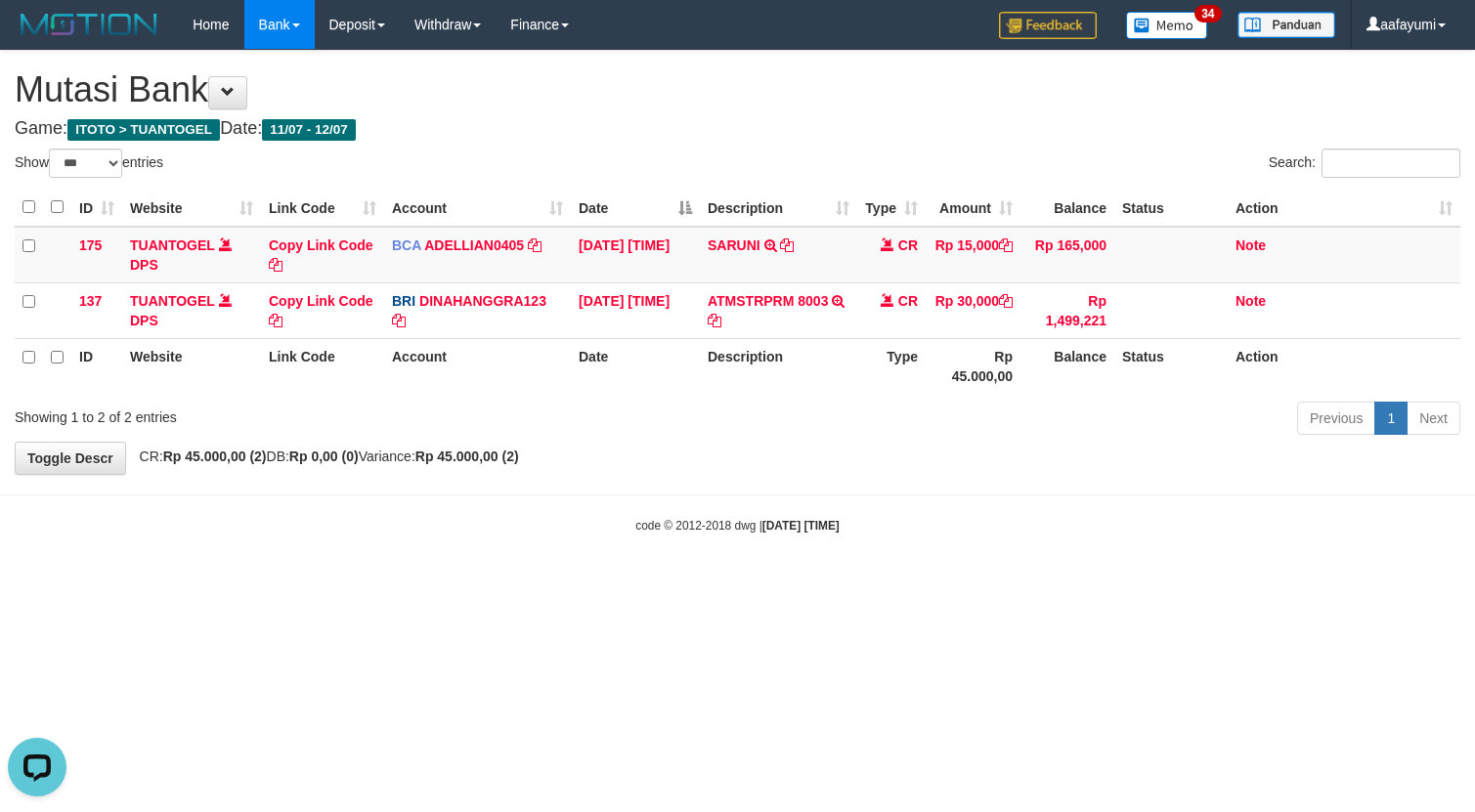 scroll, scrollTop: 0, scrollLeft: 0, axis: both 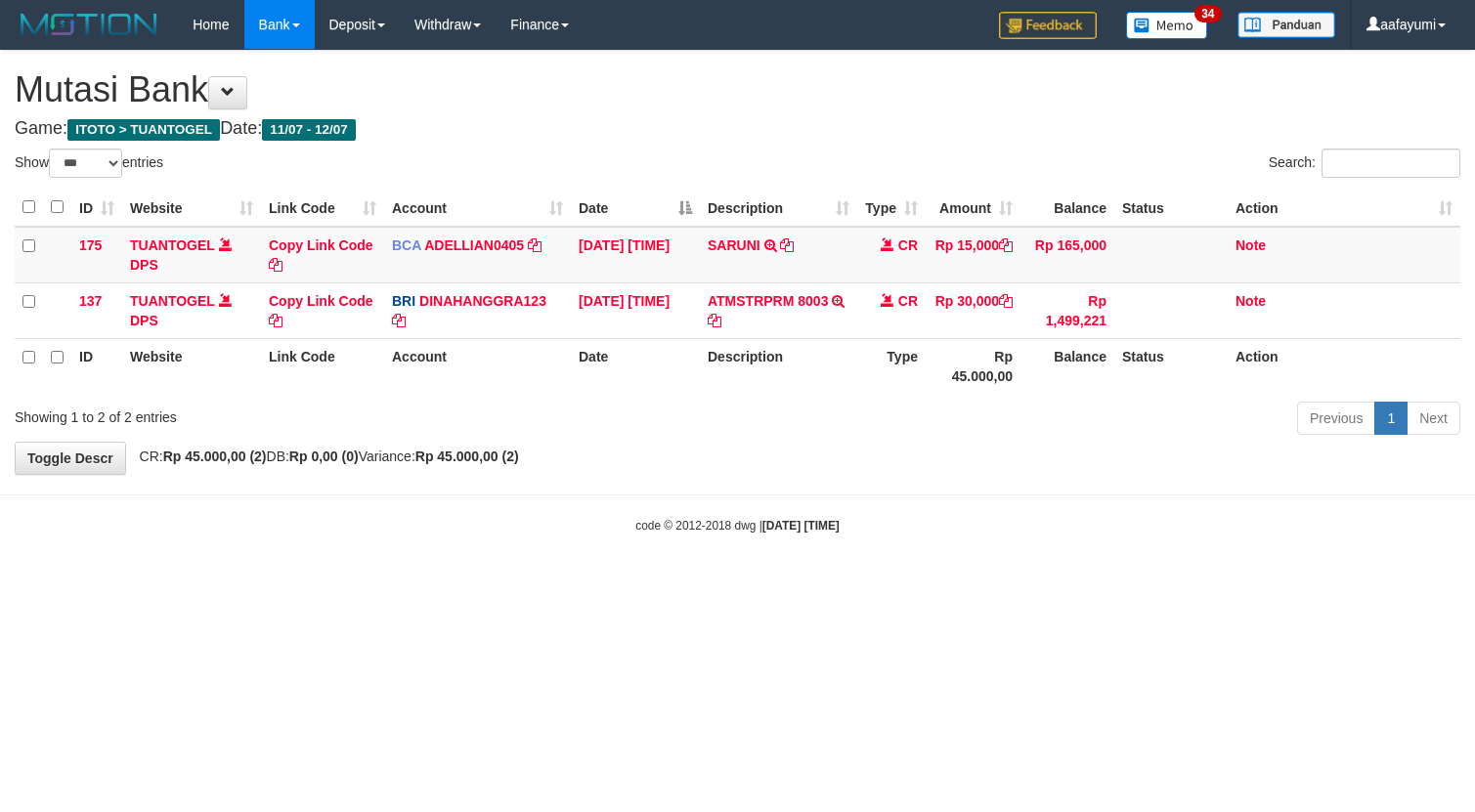select on "***" 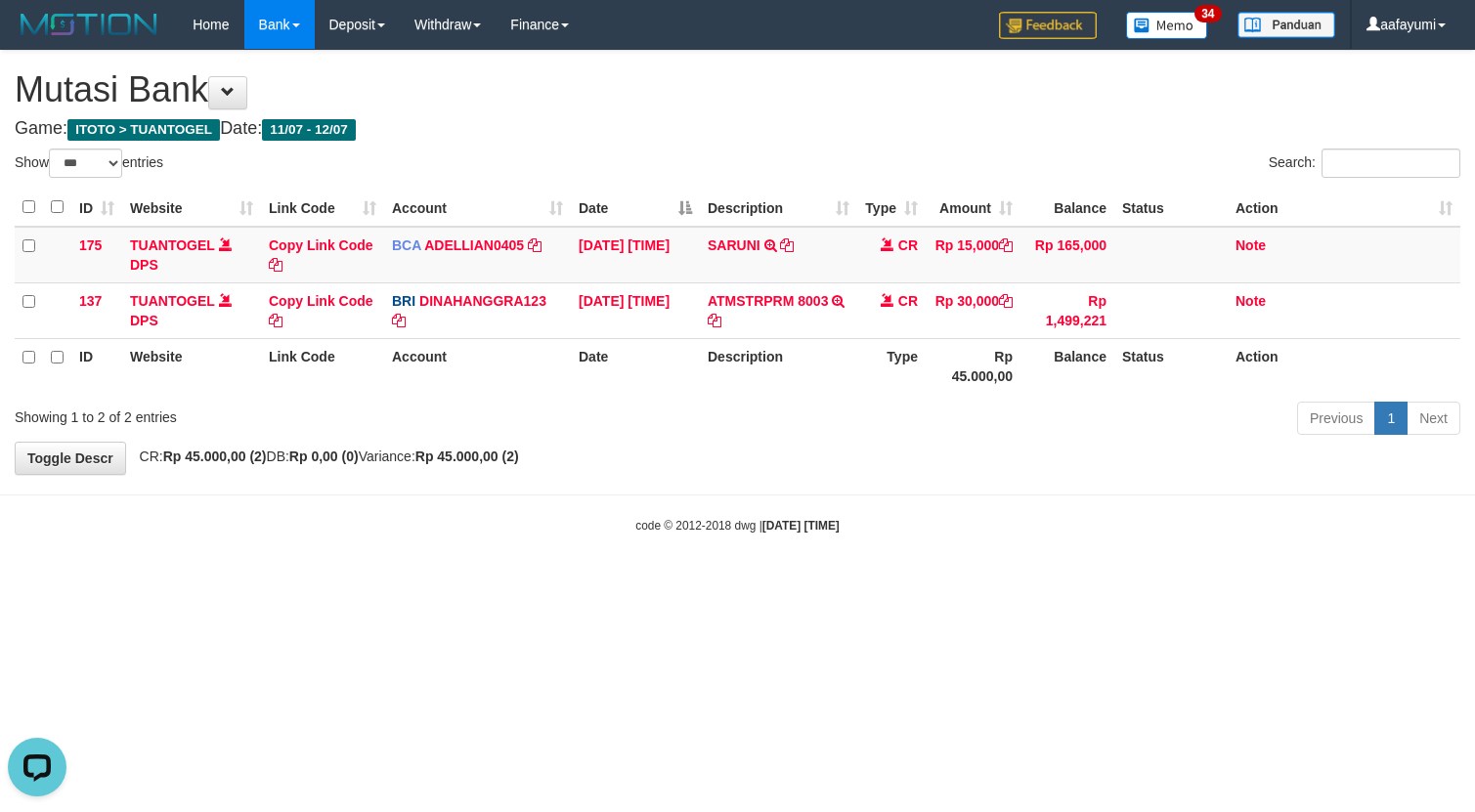 scroll, scrollTop: 0, scrollLeft: 0, axis: both 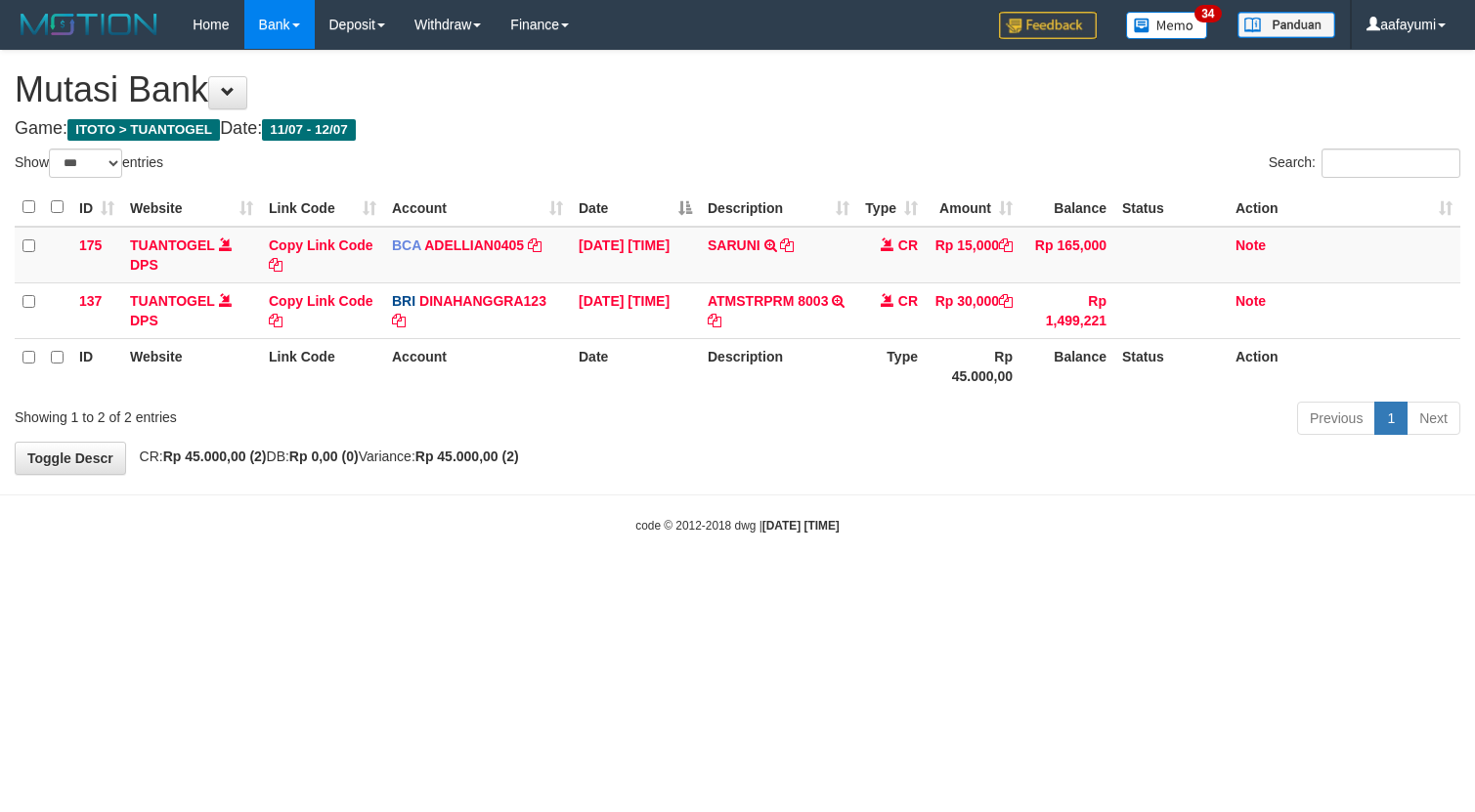 select on "***" 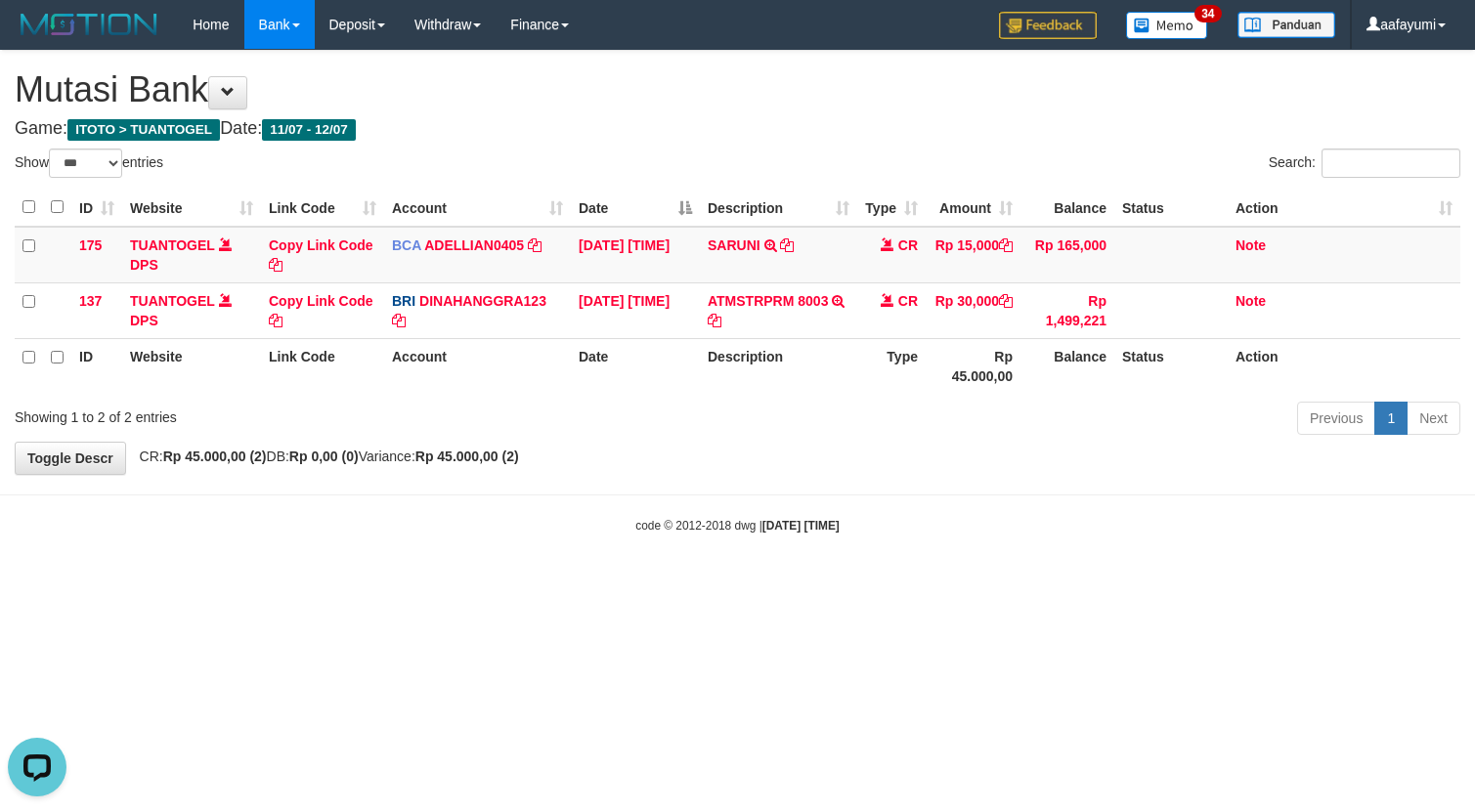 scroll, scrollTop: 0, scrollLeft: 0, axis: both 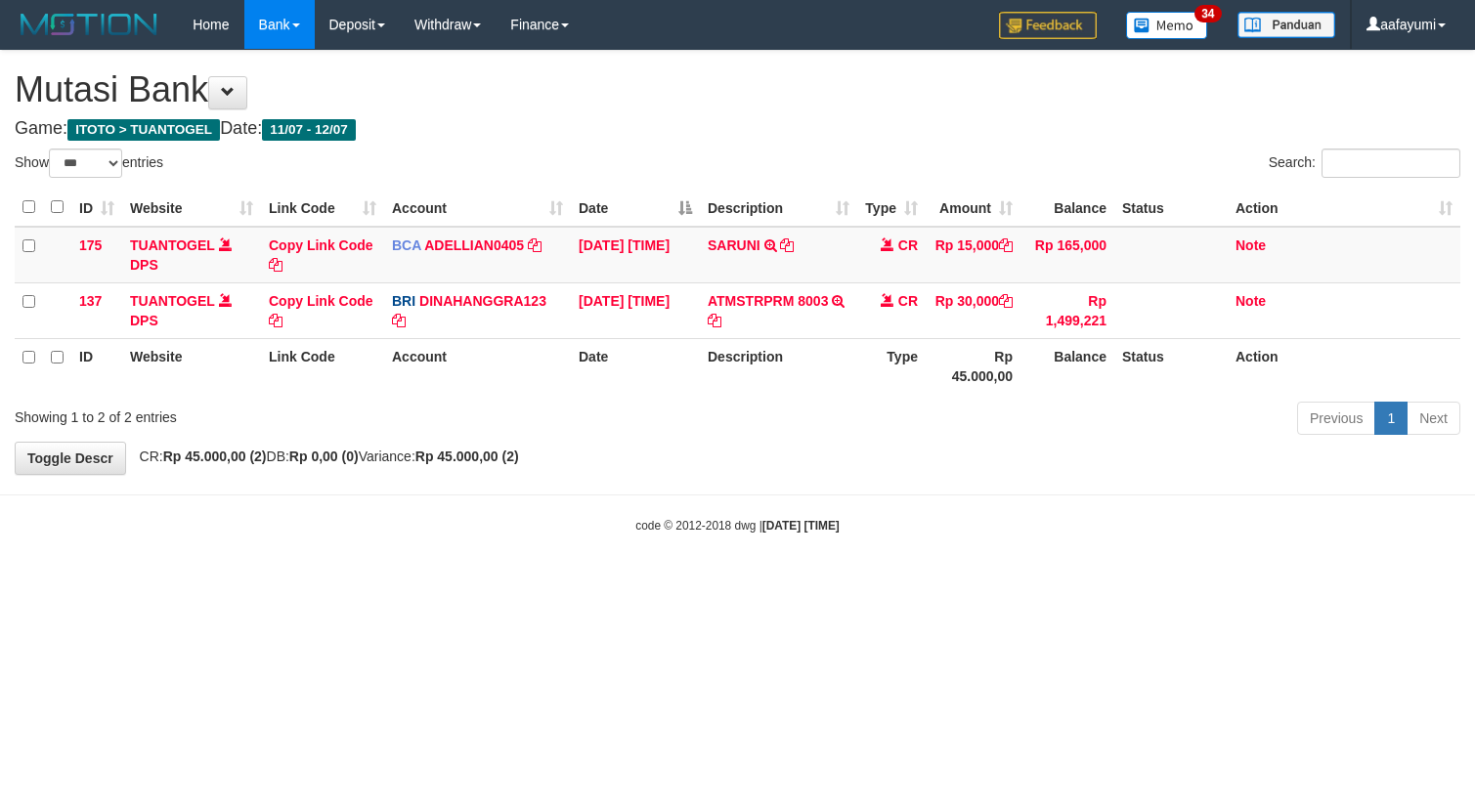 select on "***" 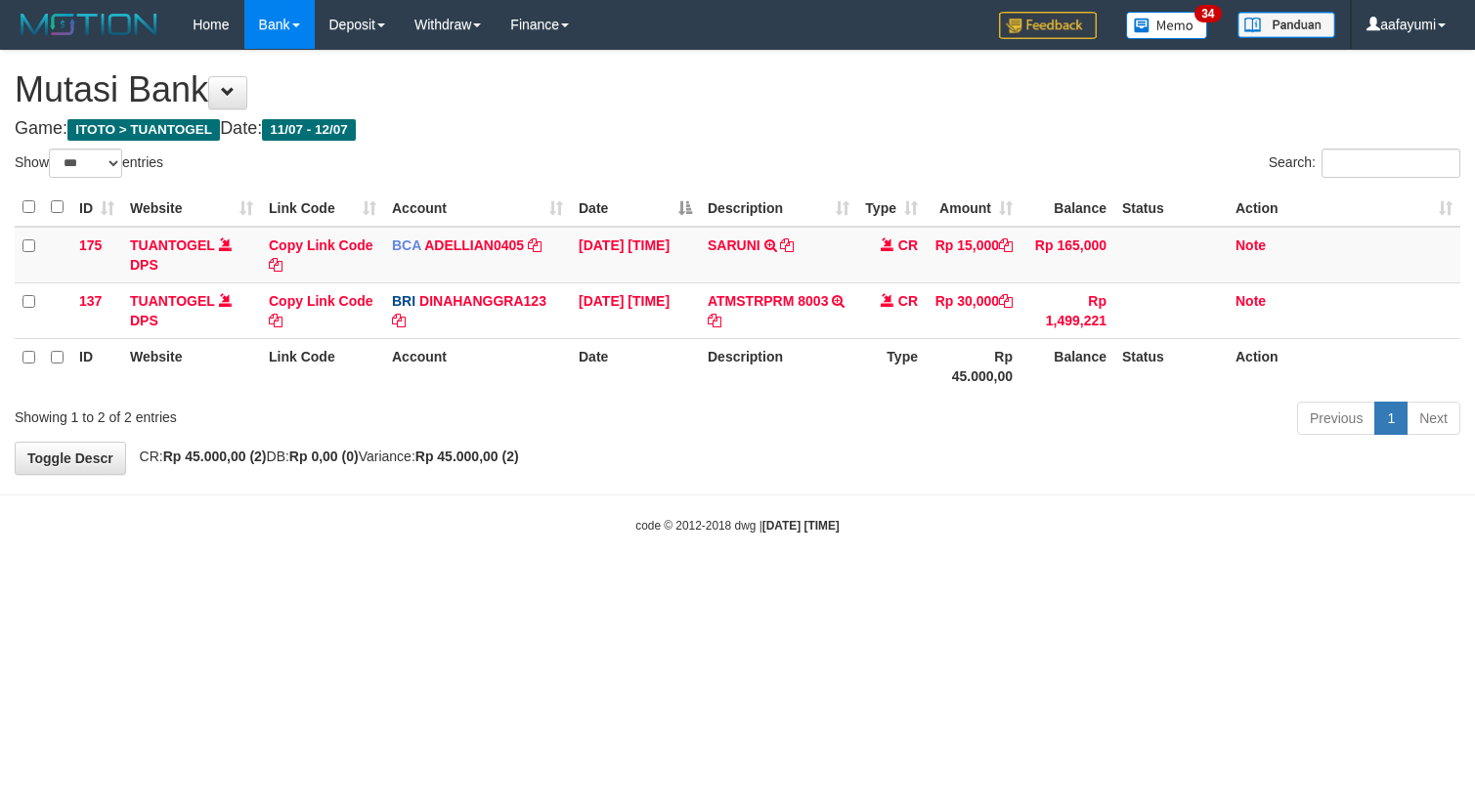 scroll, scrollTop: 0, scrollLeft: 0, axis: both 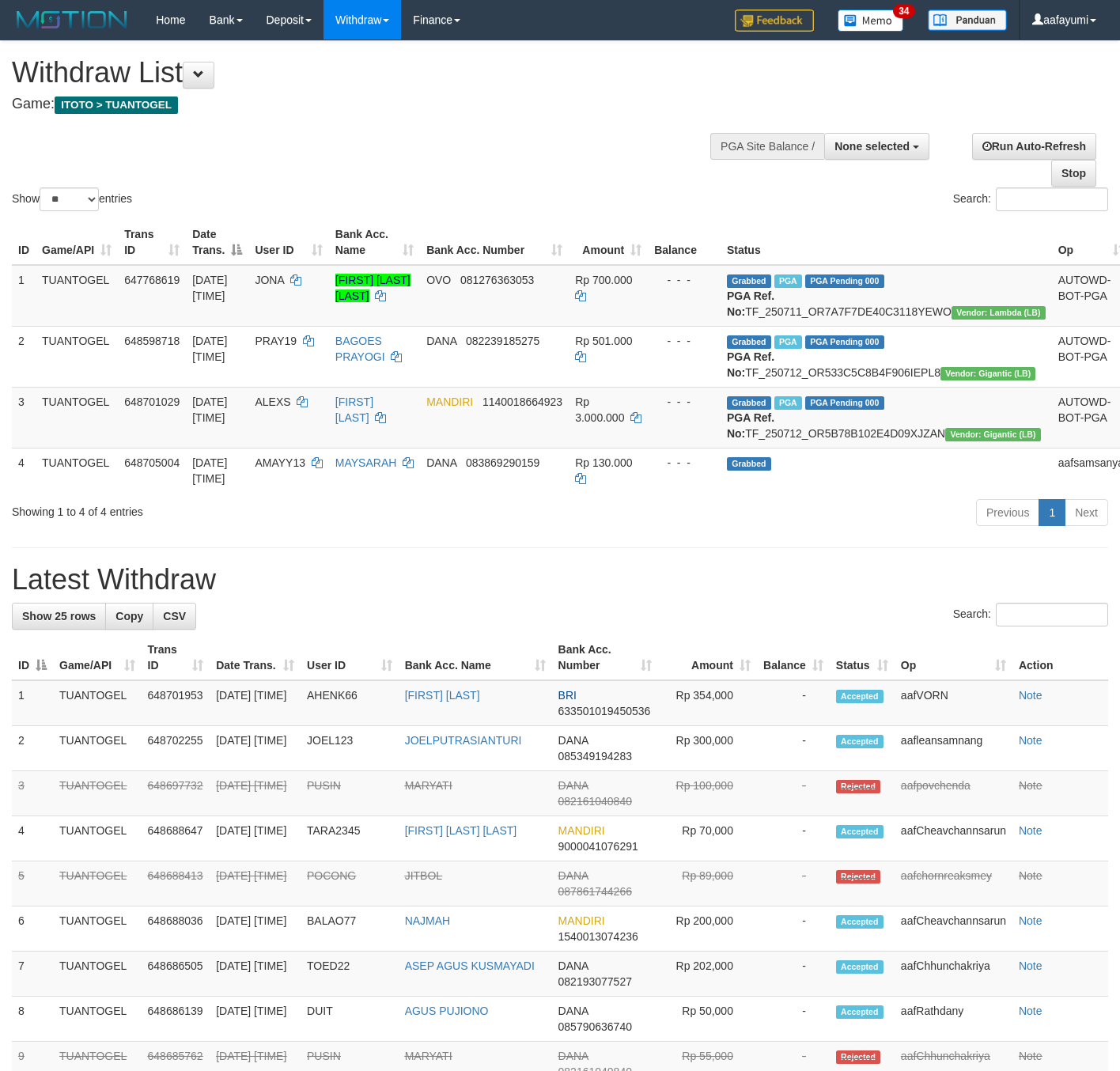 select 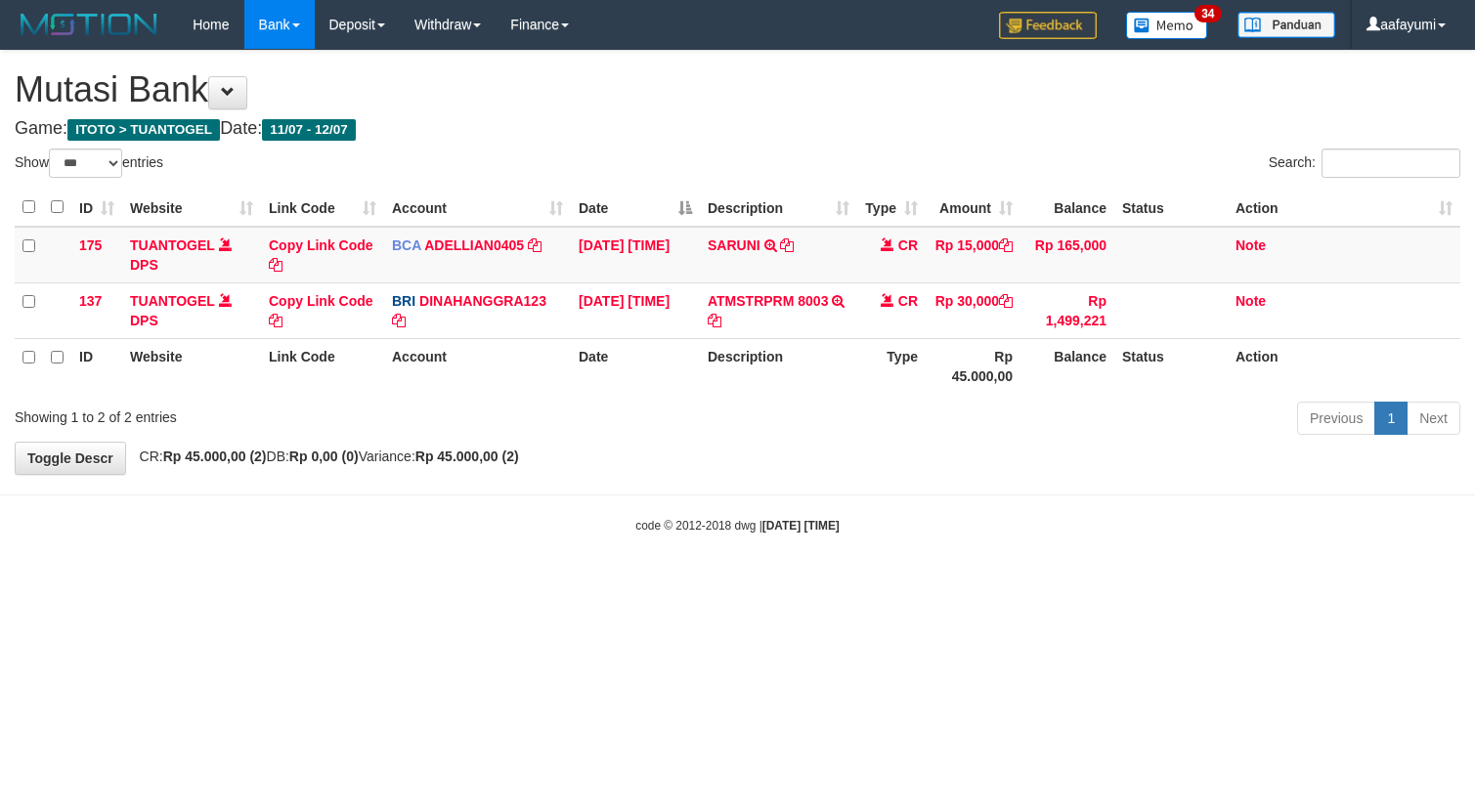 select on "***" 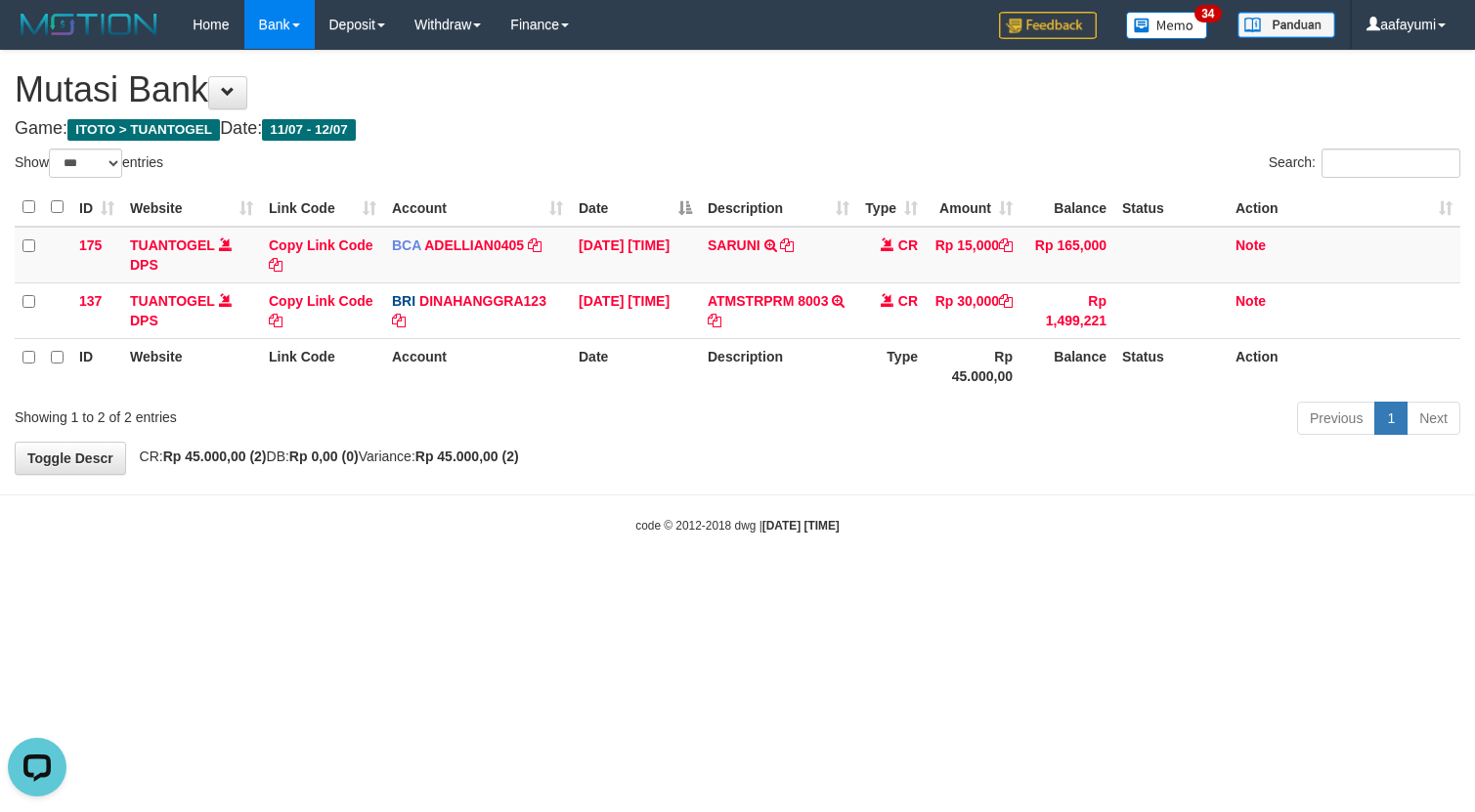 scroll, scrollTop: 0, scrollLeft: 0, axis: both 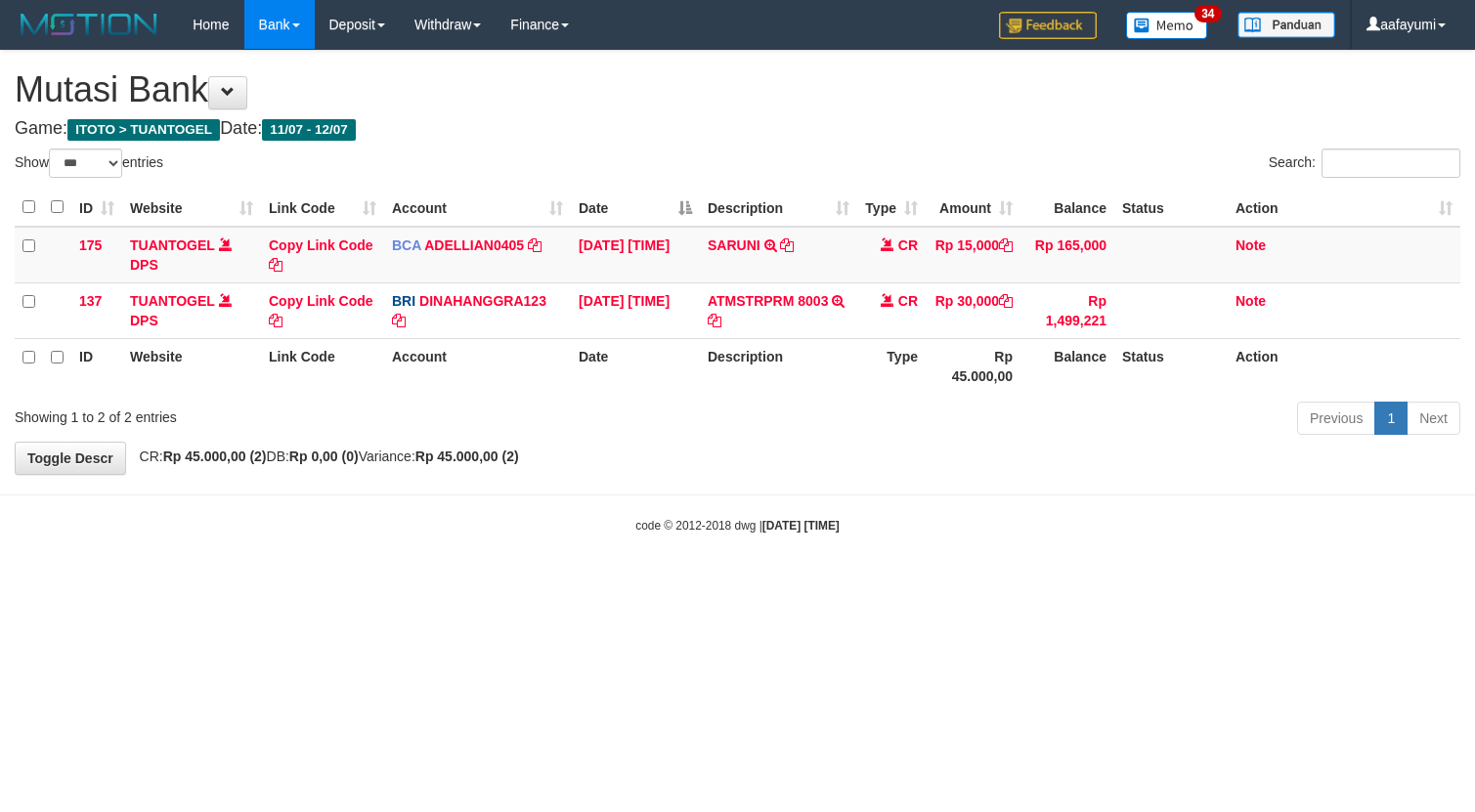 select on "***" 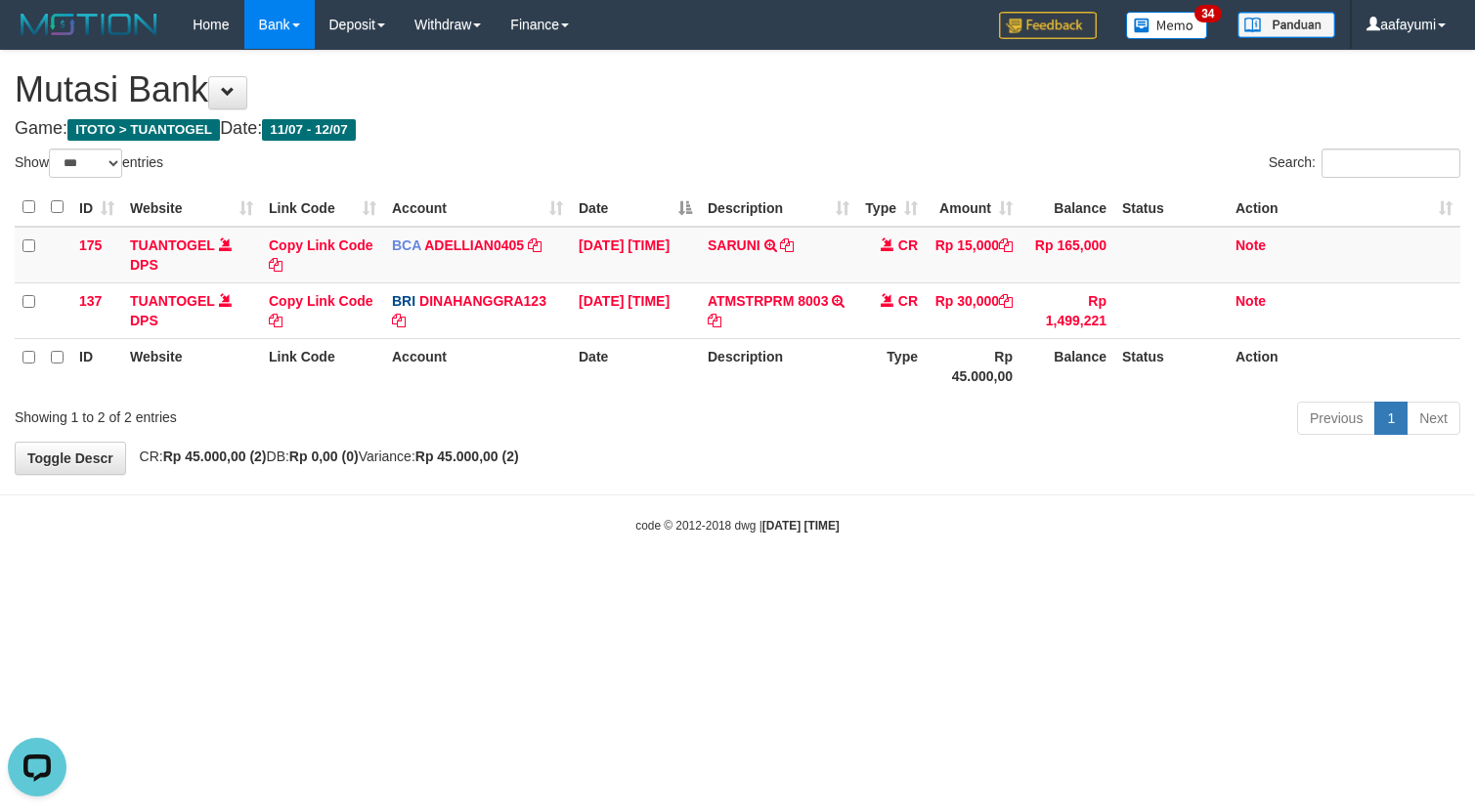 scroll, scrollTop: 0, scrollLeft: 0, axis: both 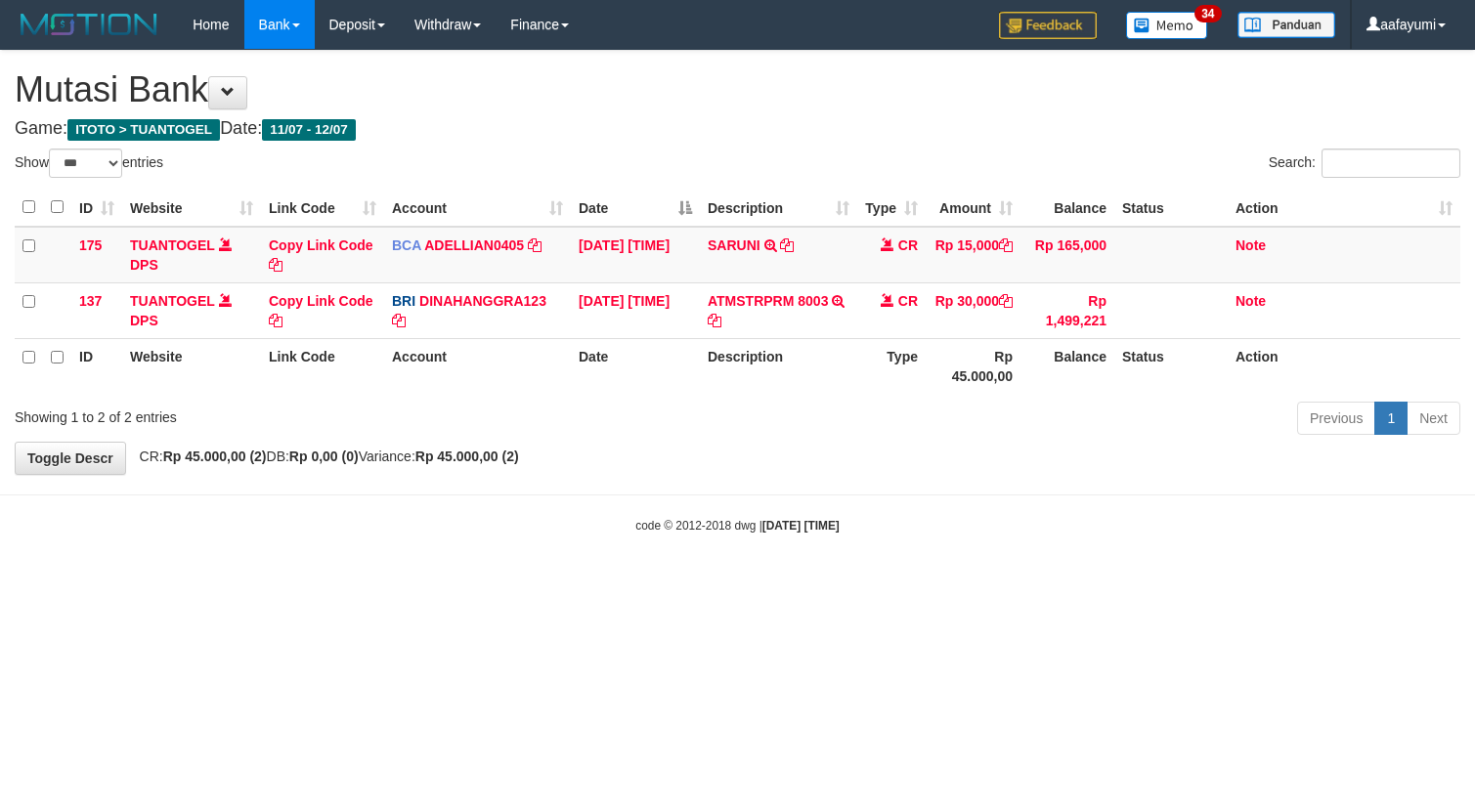select on "***" 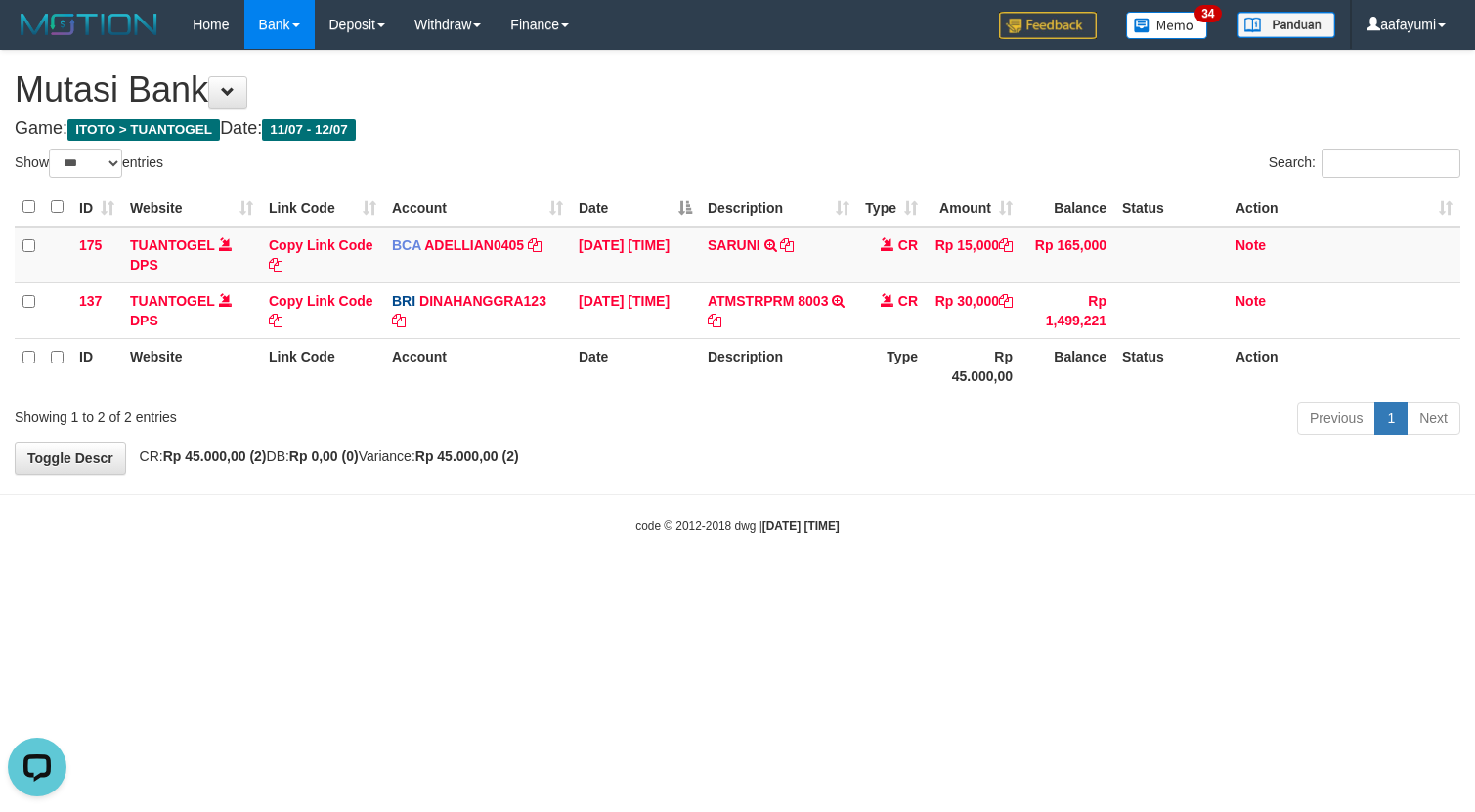 scroll, scrollTop: 0, scrollLeft: 0, axis: both 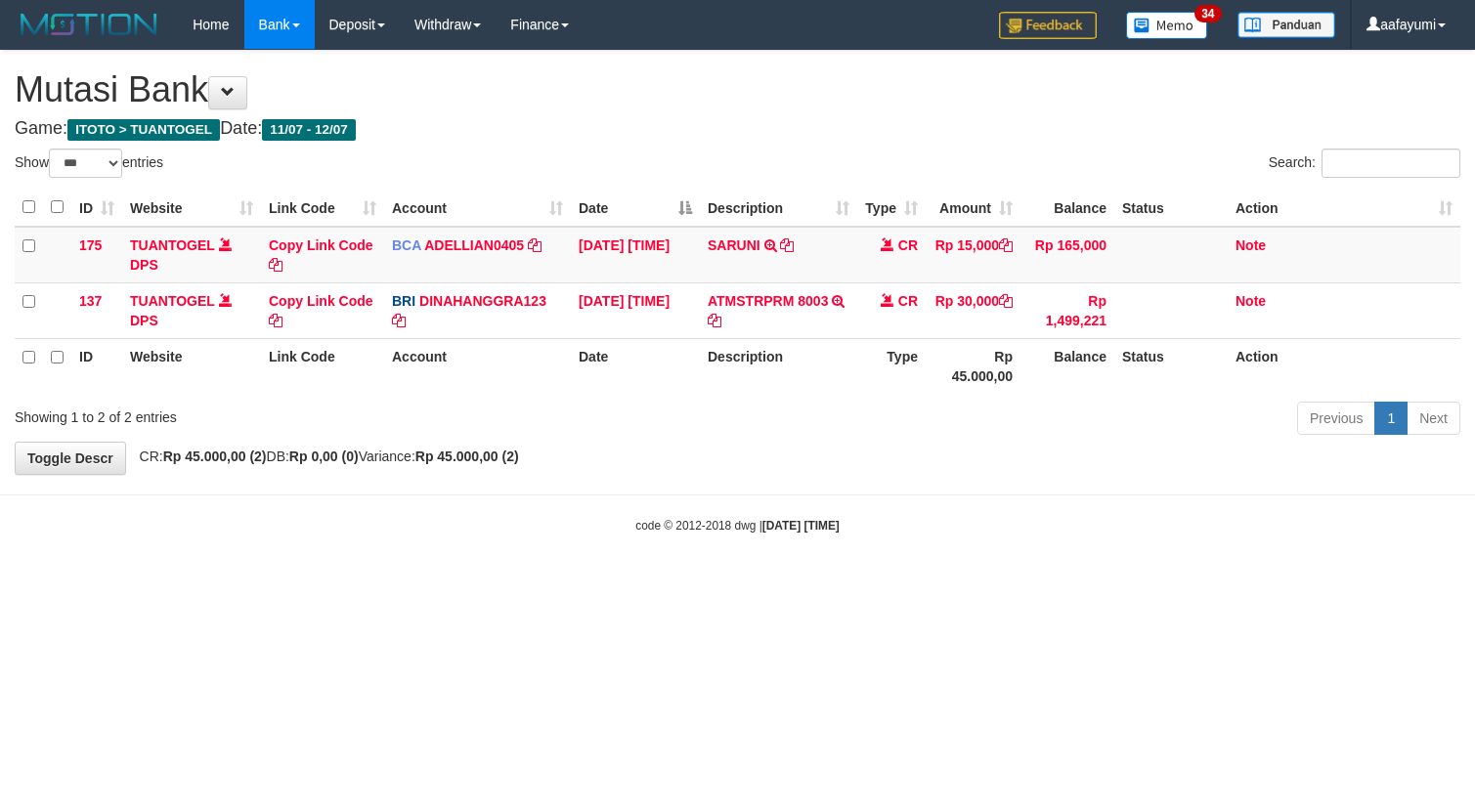 select on "***" 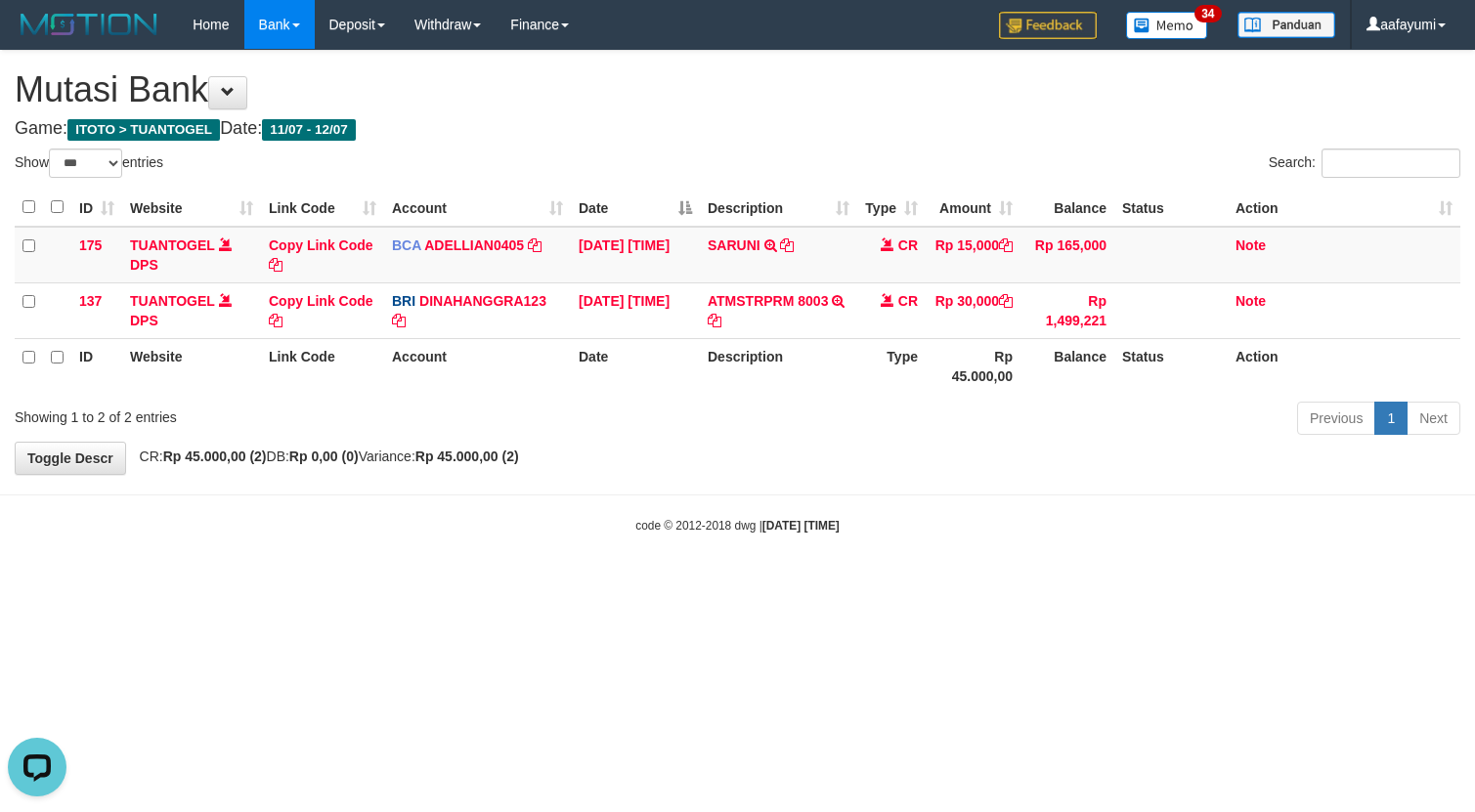 scroll, scrollTop: 0, scrollLeft: 0, axis: both 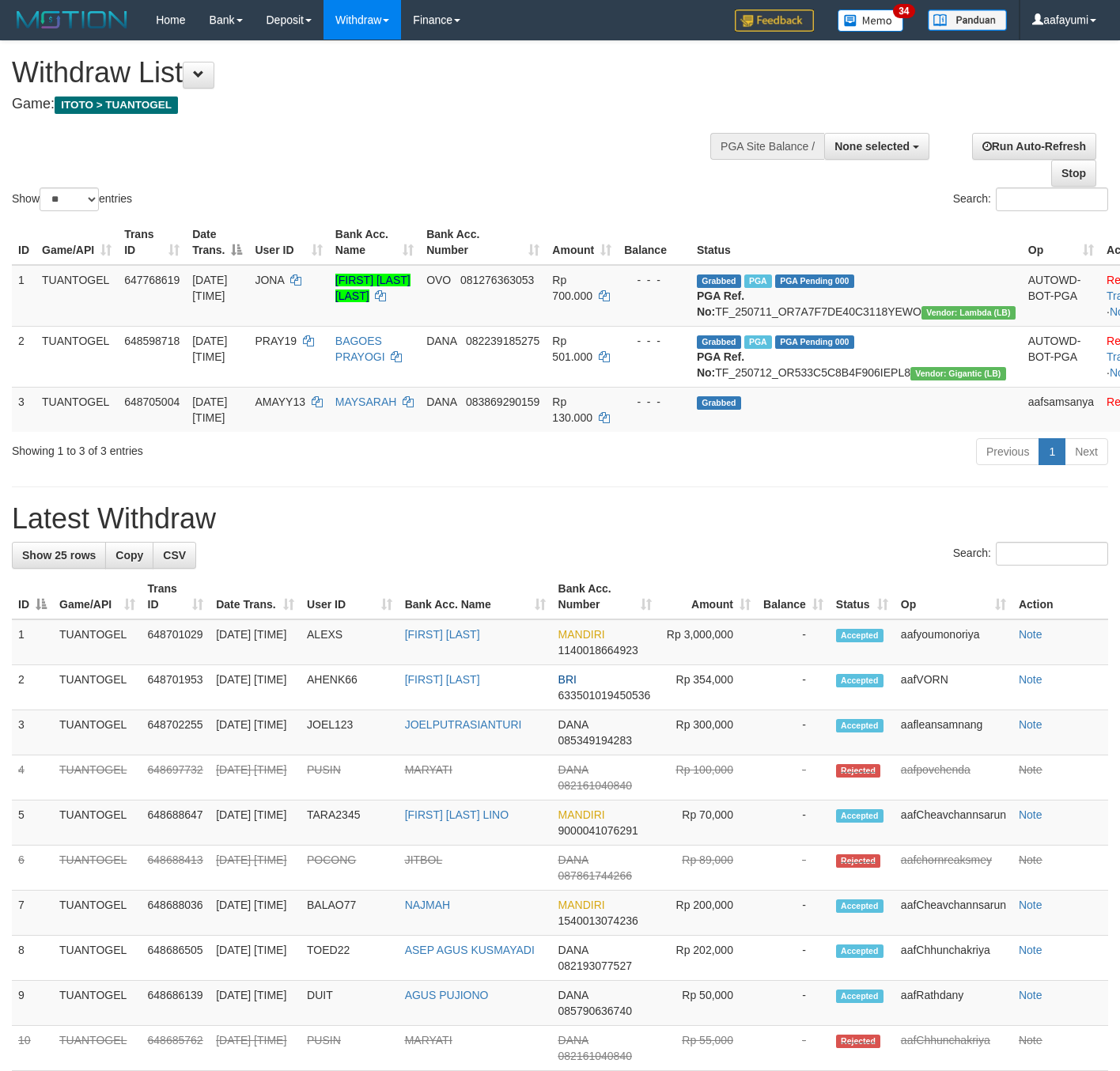 select 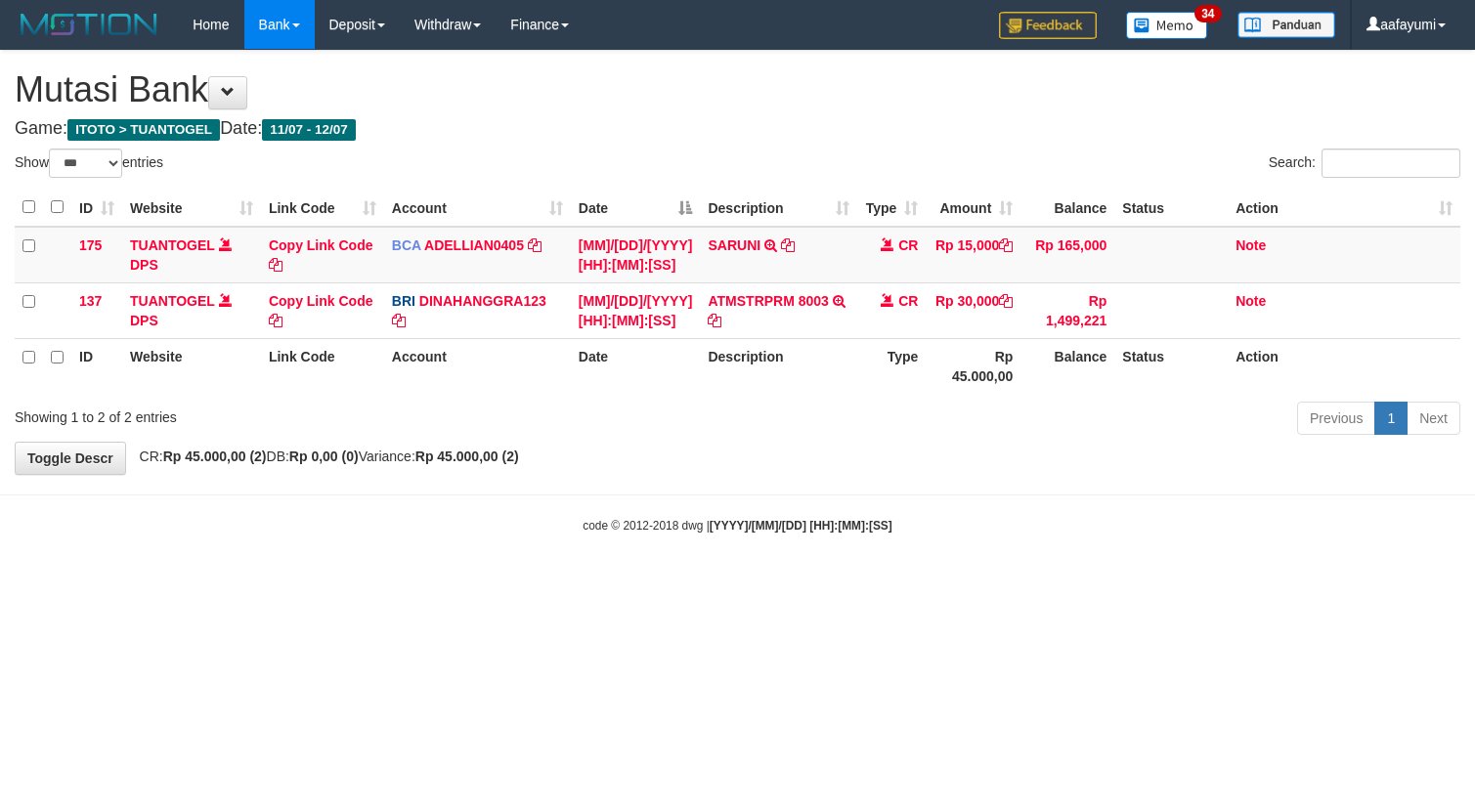 select on "***" 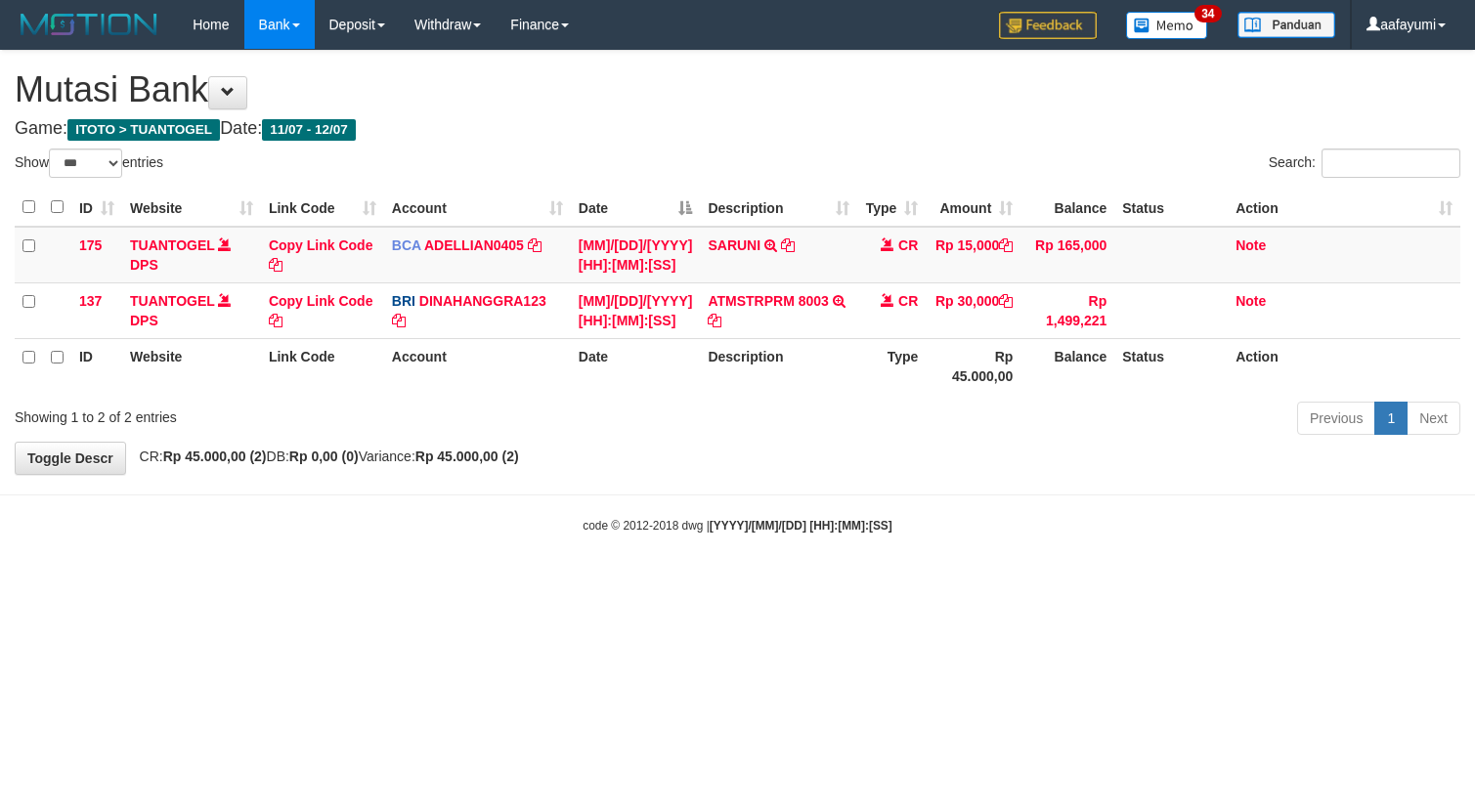 scroll, scrollTop: 0, scrollLeft: 0, axis: both 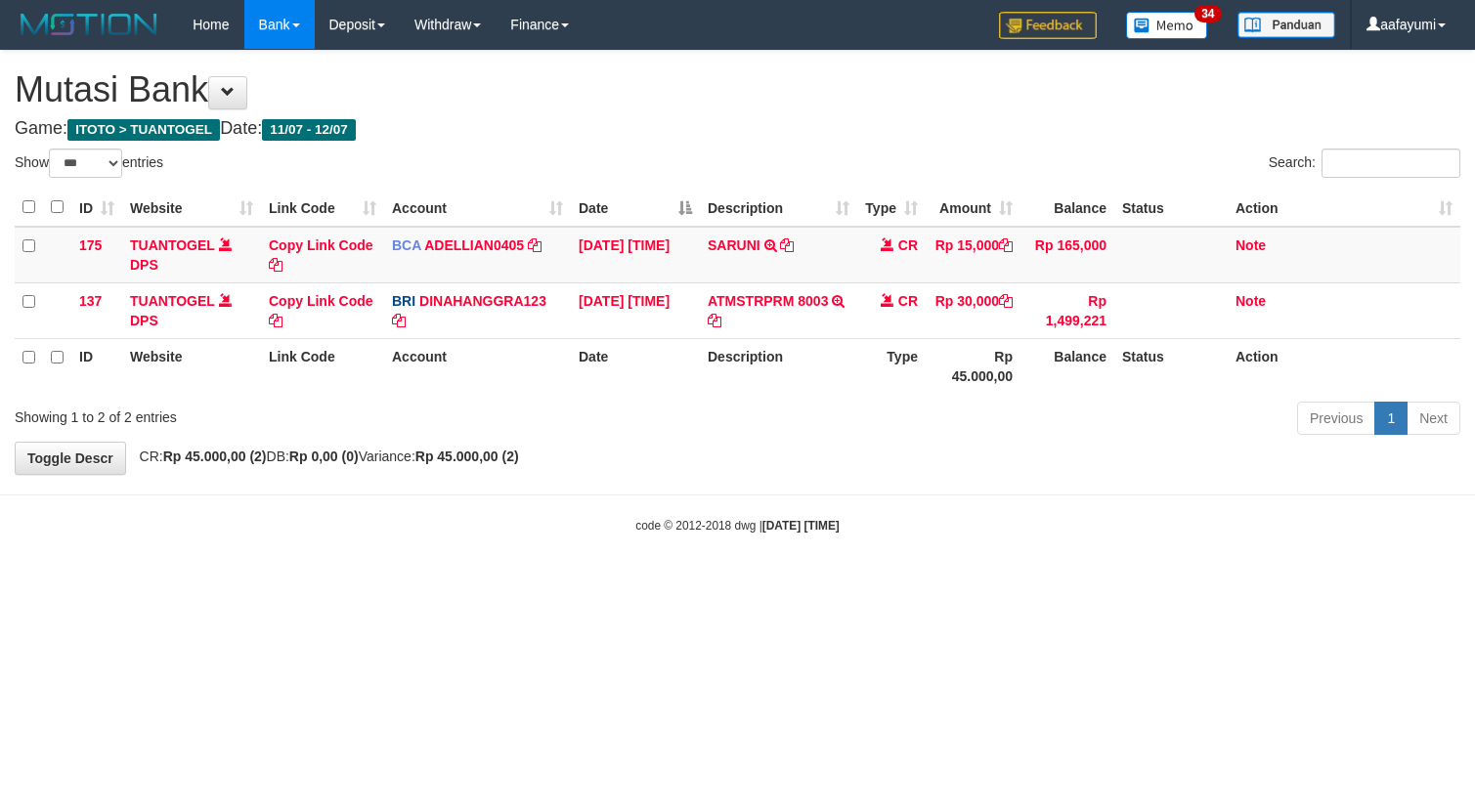 select on "***" 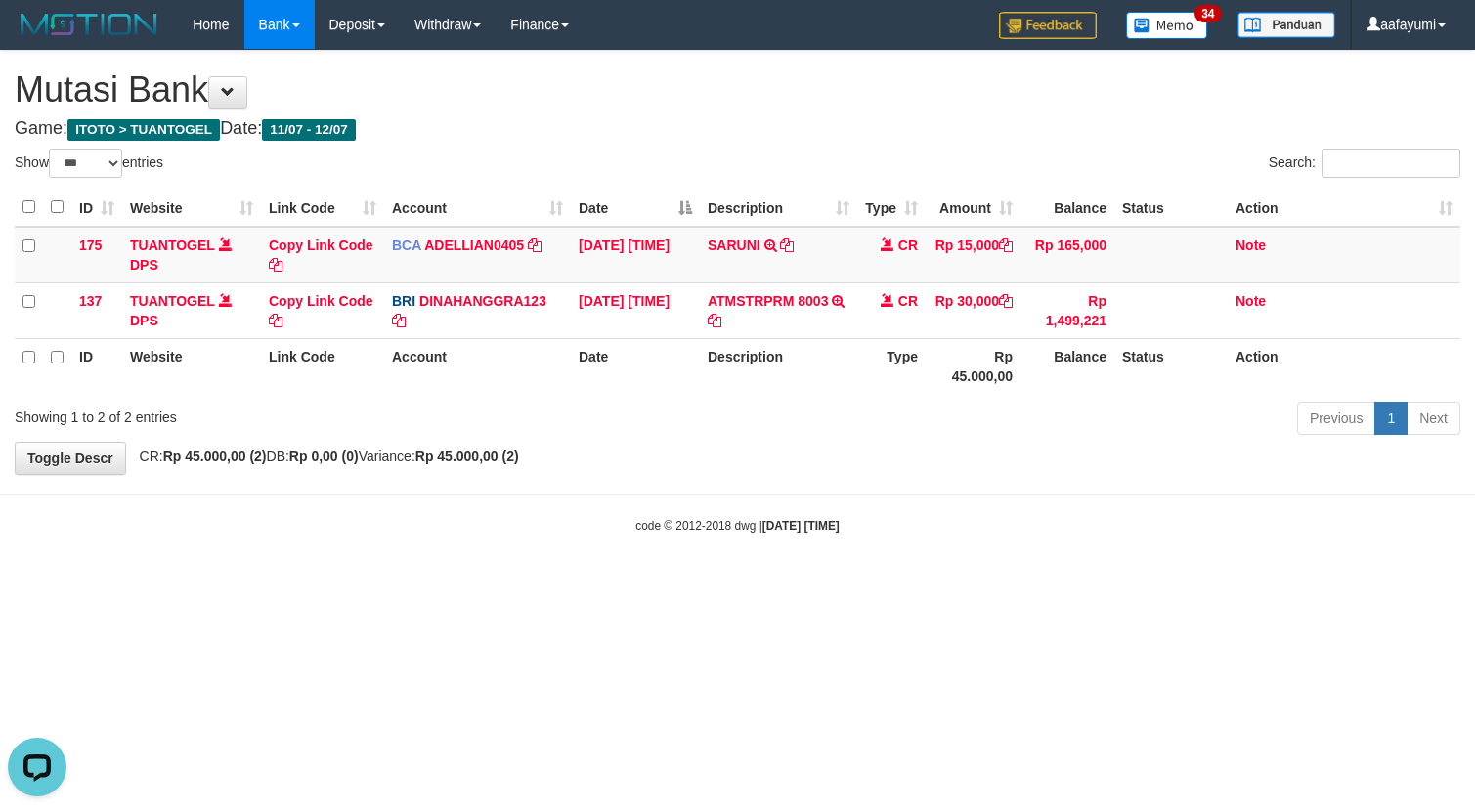 scroll, scrollTop: 0, scrollLeft: 0, axis: both 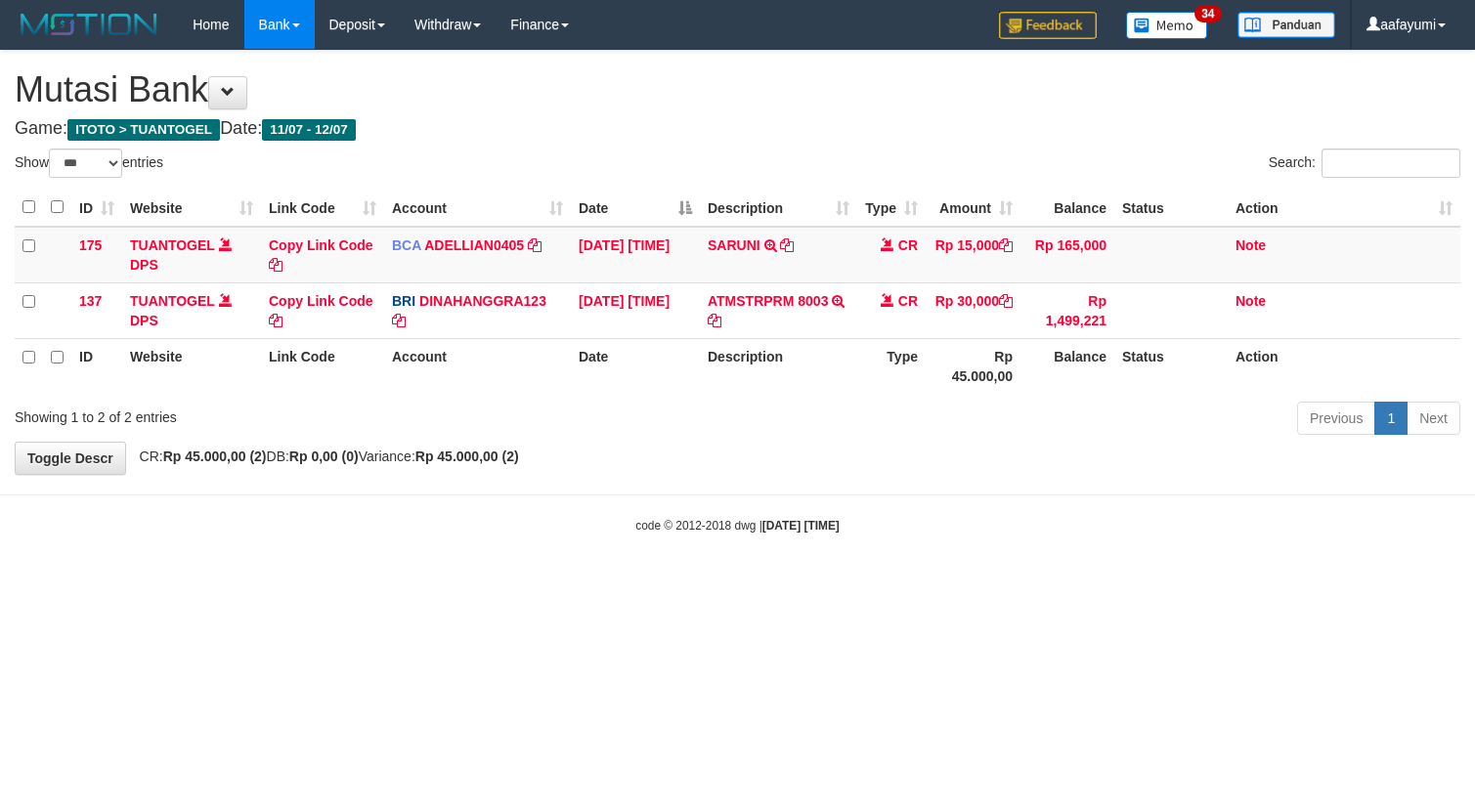 select on "***" 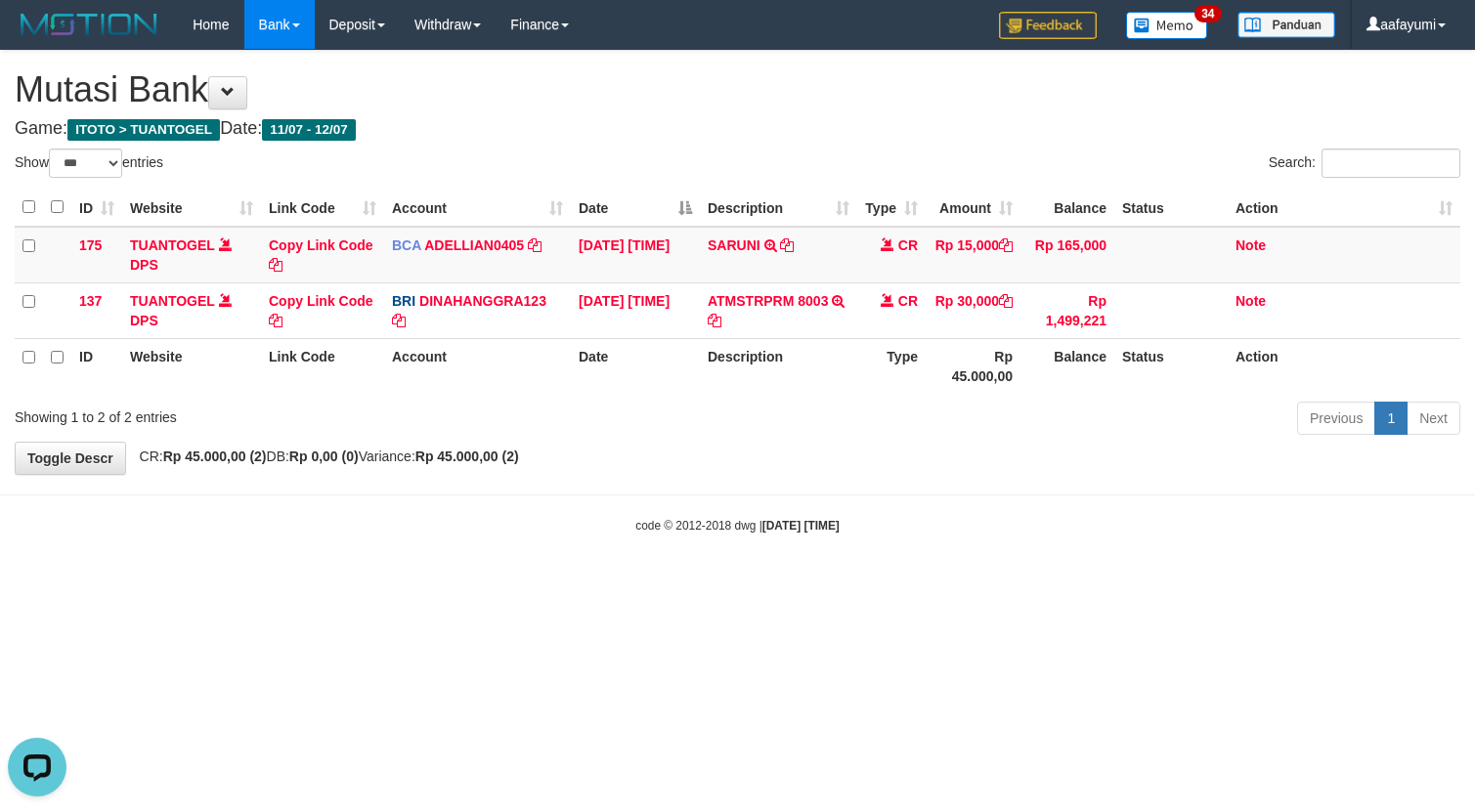 scroll, scrollTop: 0, scrollLeft: 0, axis: both 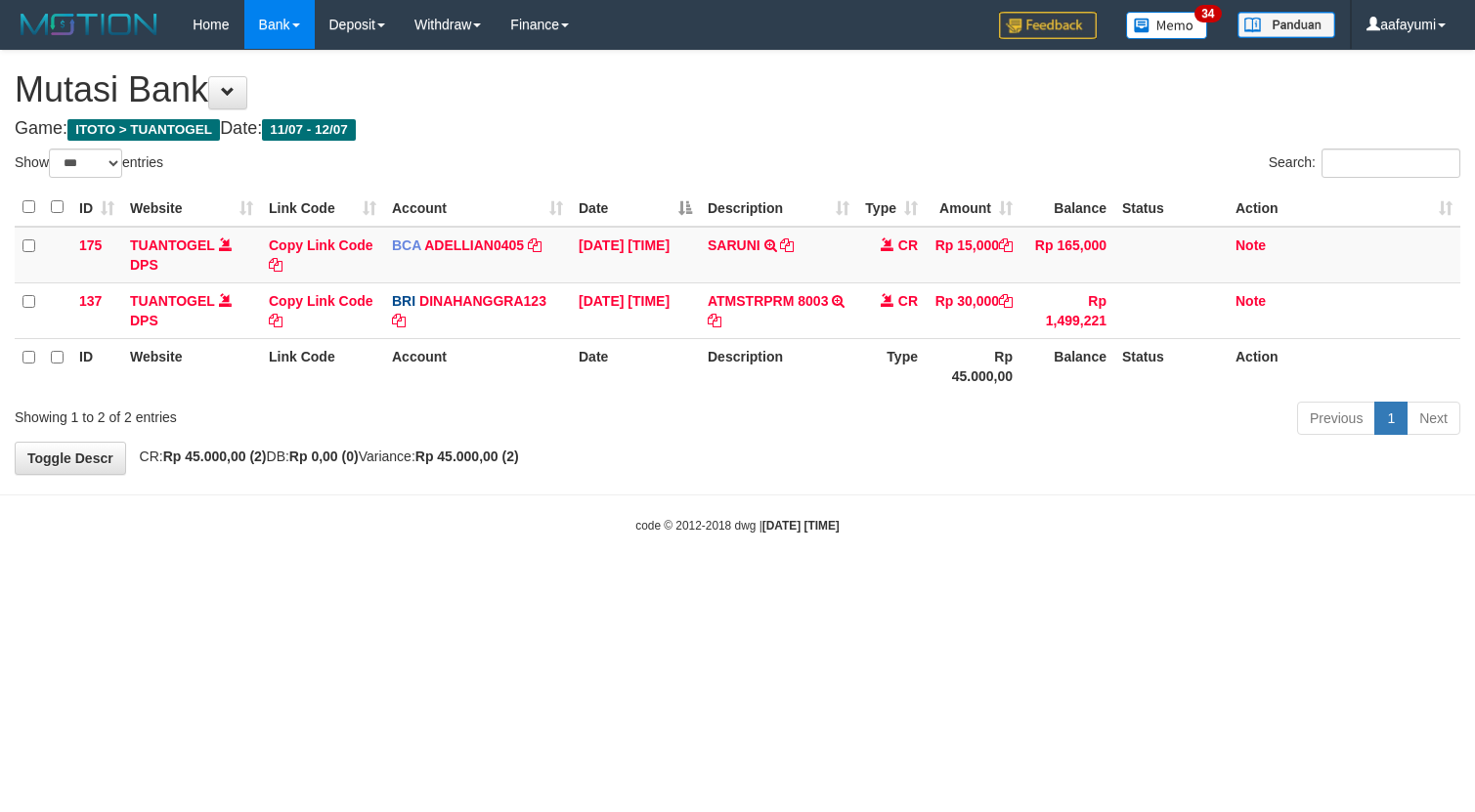 select on "***" 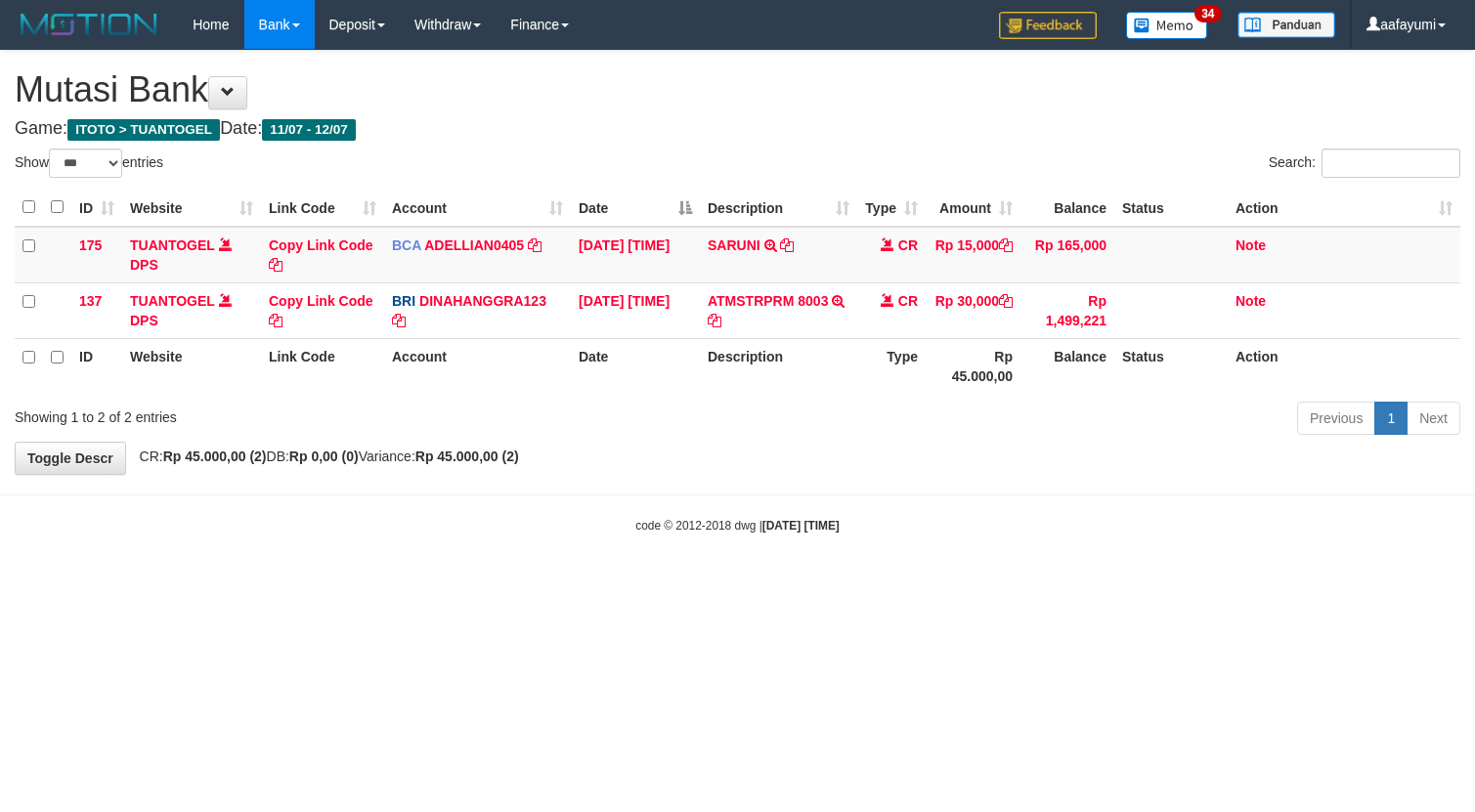 scroll, scrollTop: 0, scrollLeft: 0, axis: both 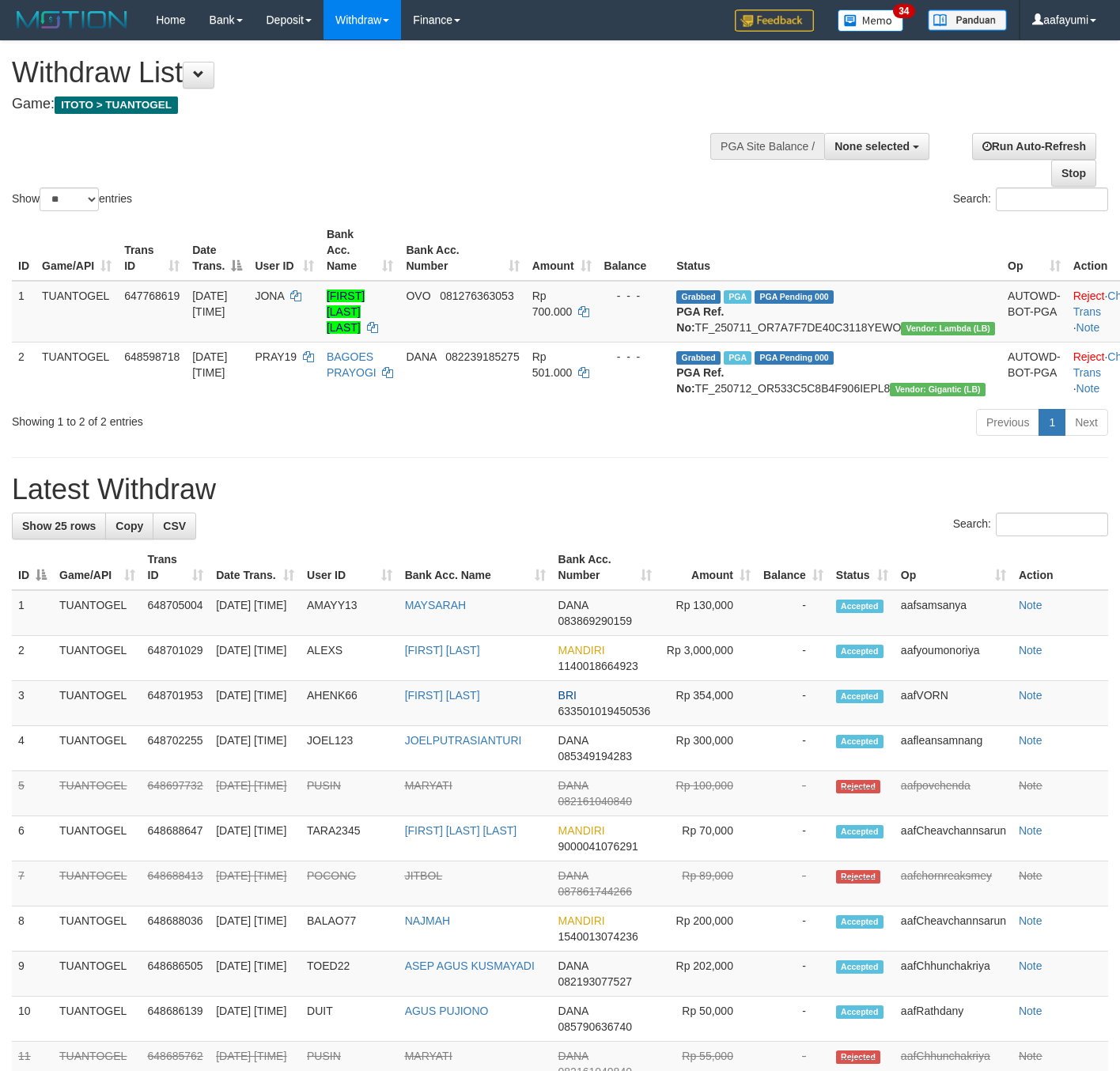 select 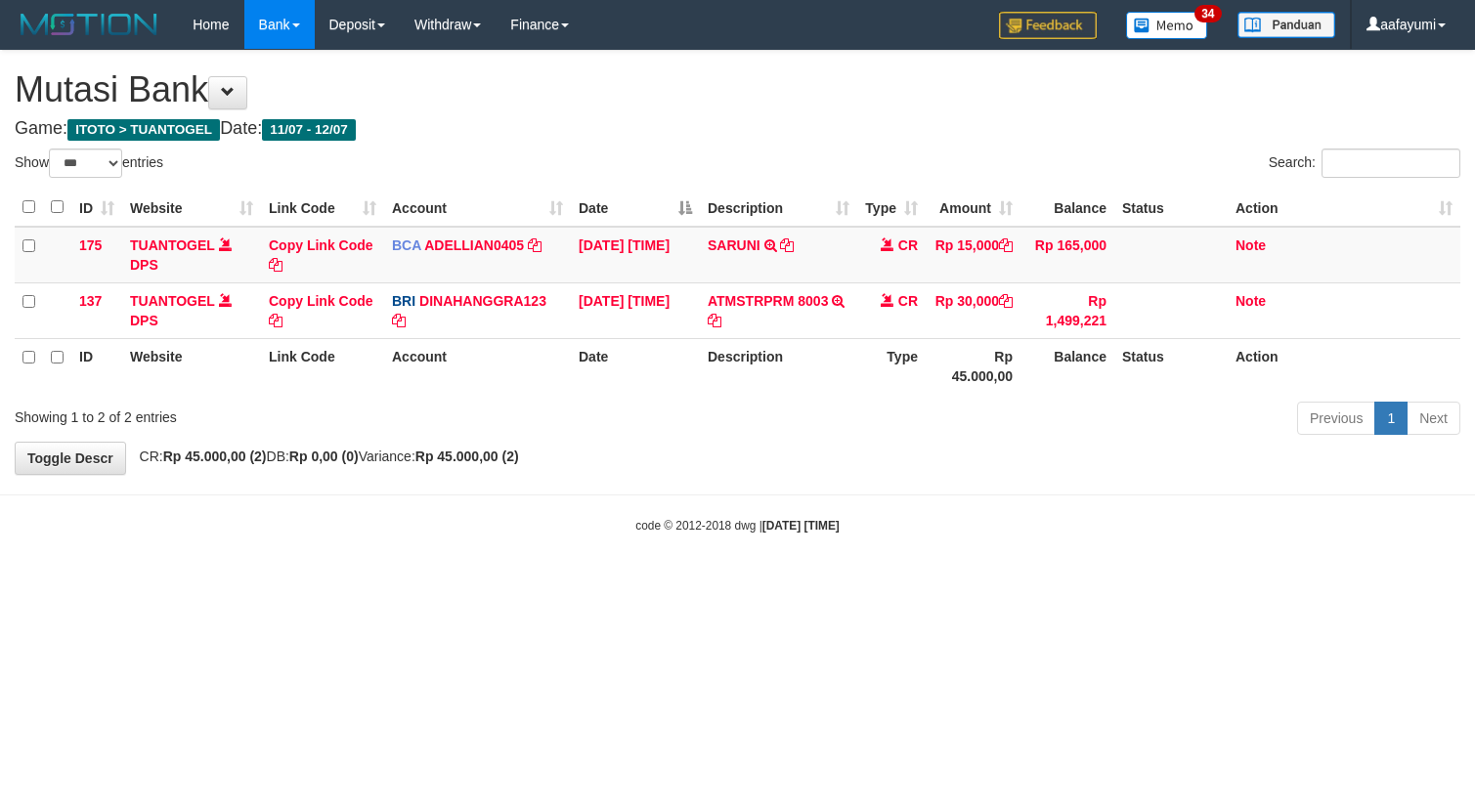 select on "***" 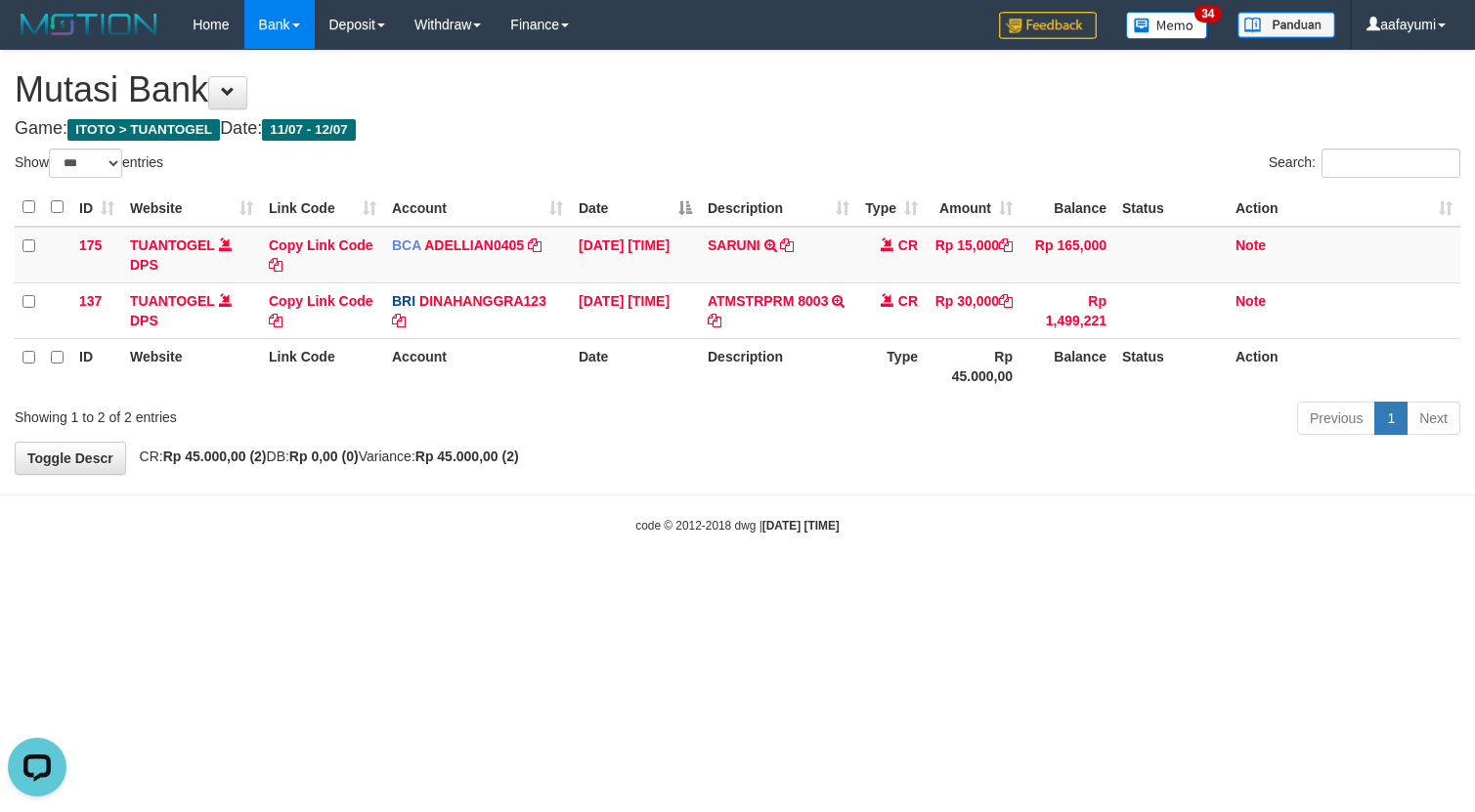 scroll, scrollTop: 0, scrollLeft: 0, axis: both 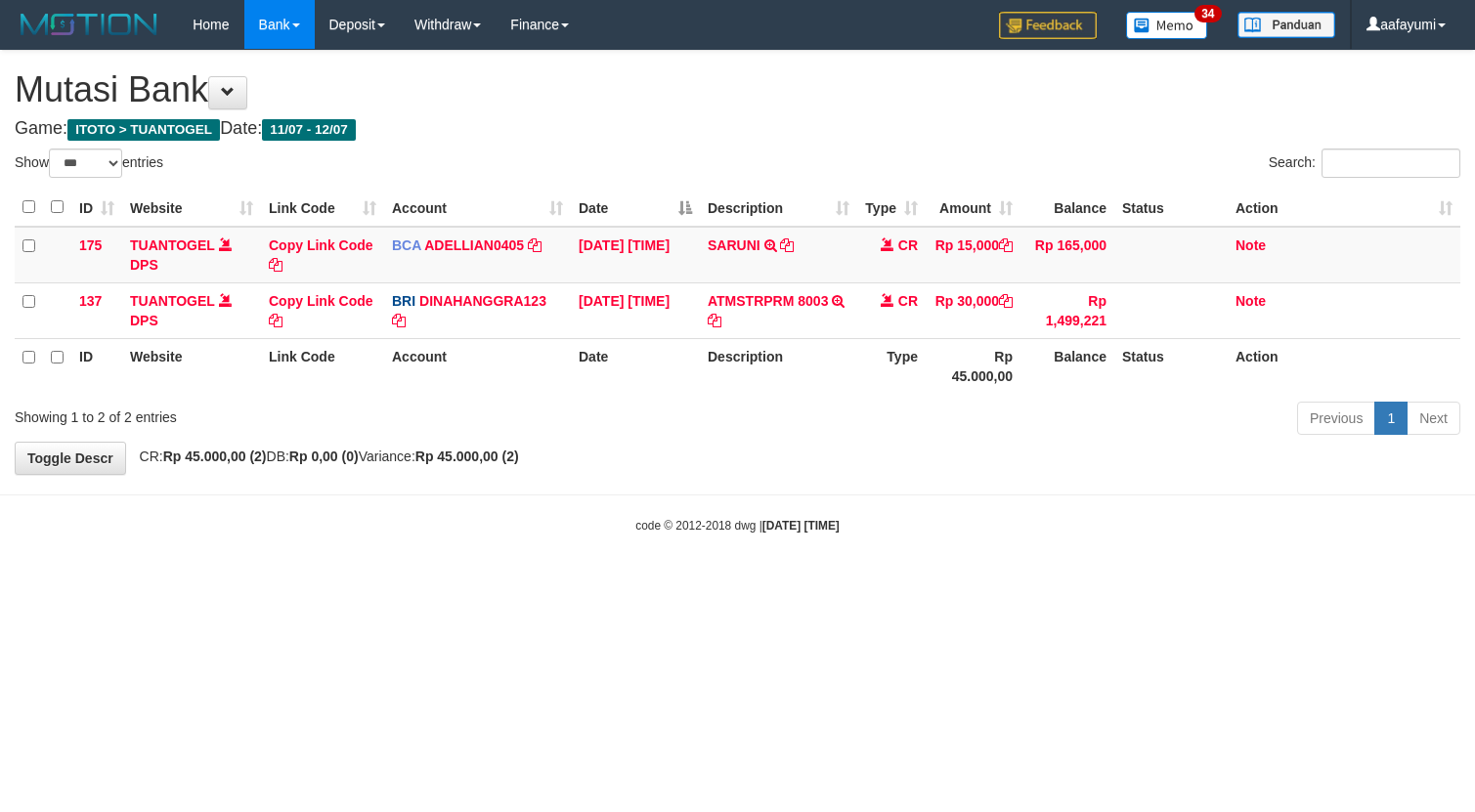 select on "***" 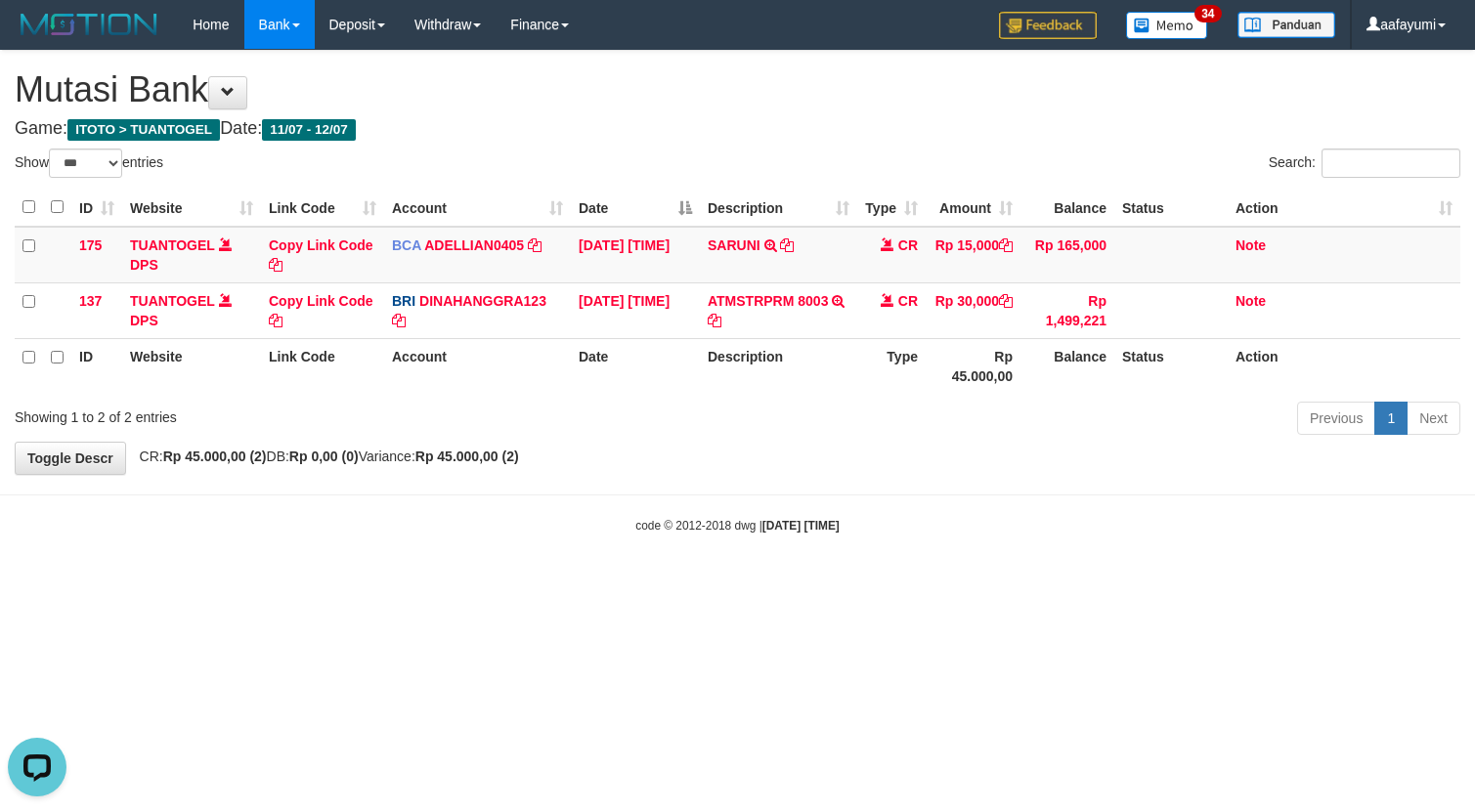scroll, scrollTop: 0, scrollLeft: 0, axis: both 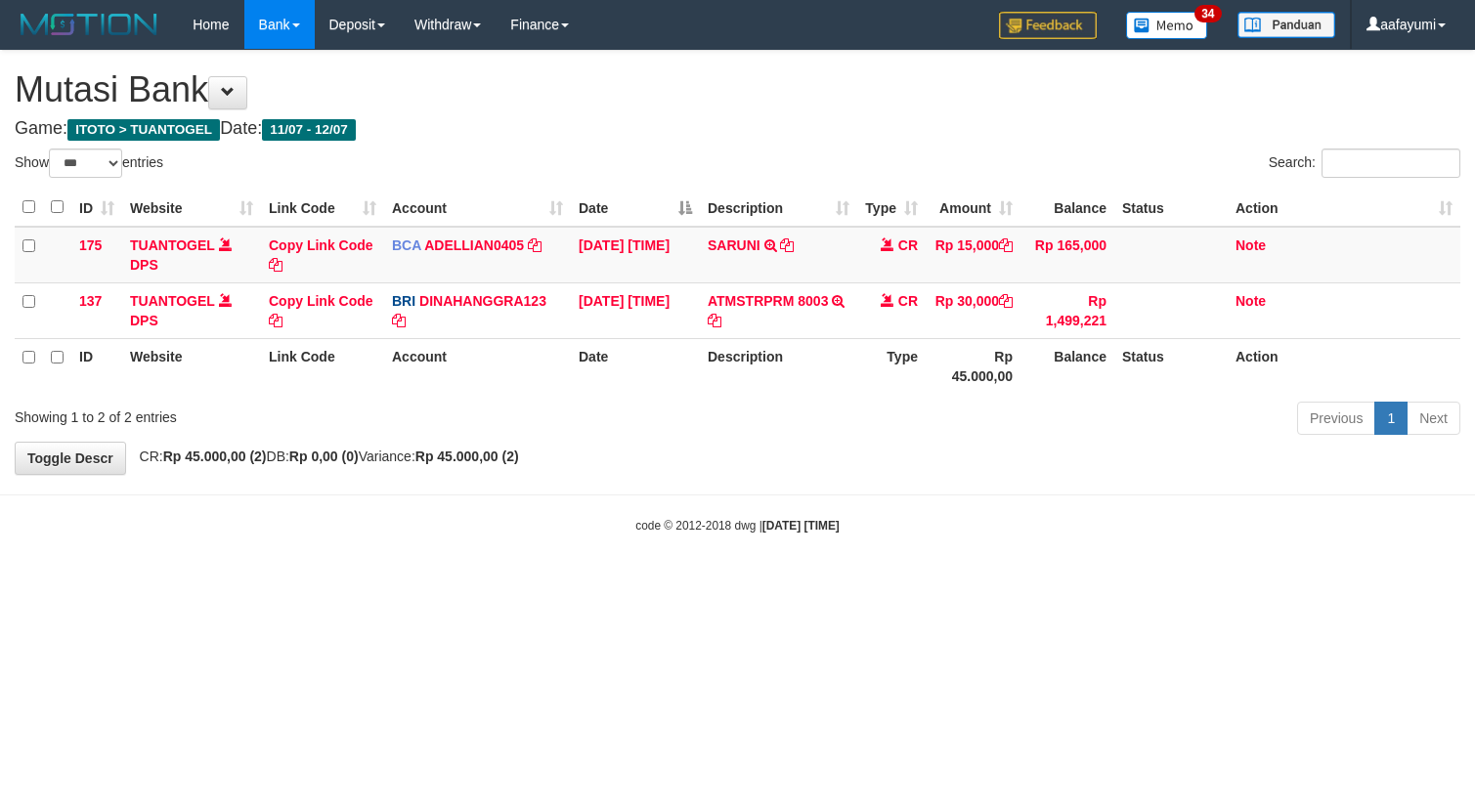 select on "***" 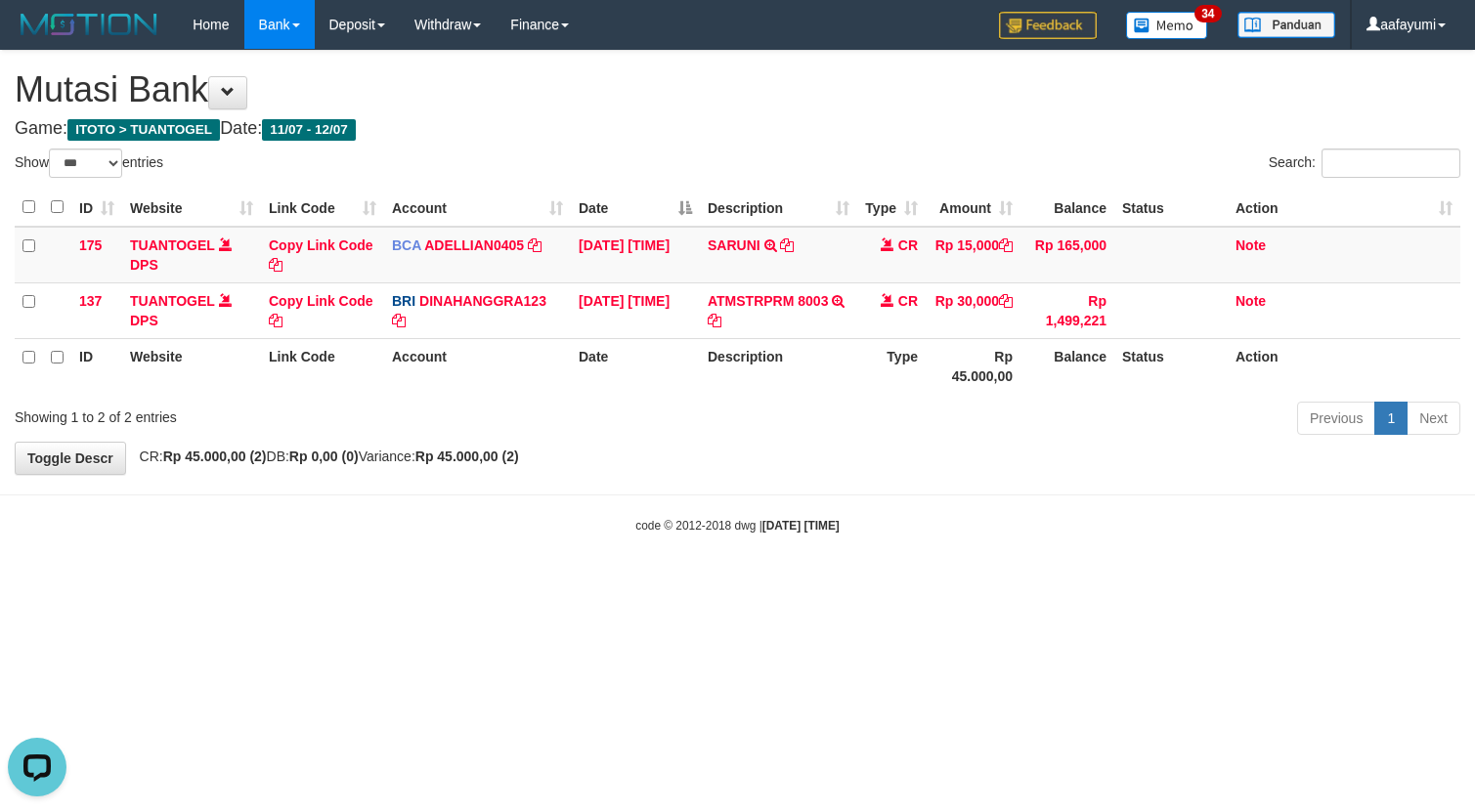 scroll, scrollTop: 0, scrollLeft: 0, axis: both 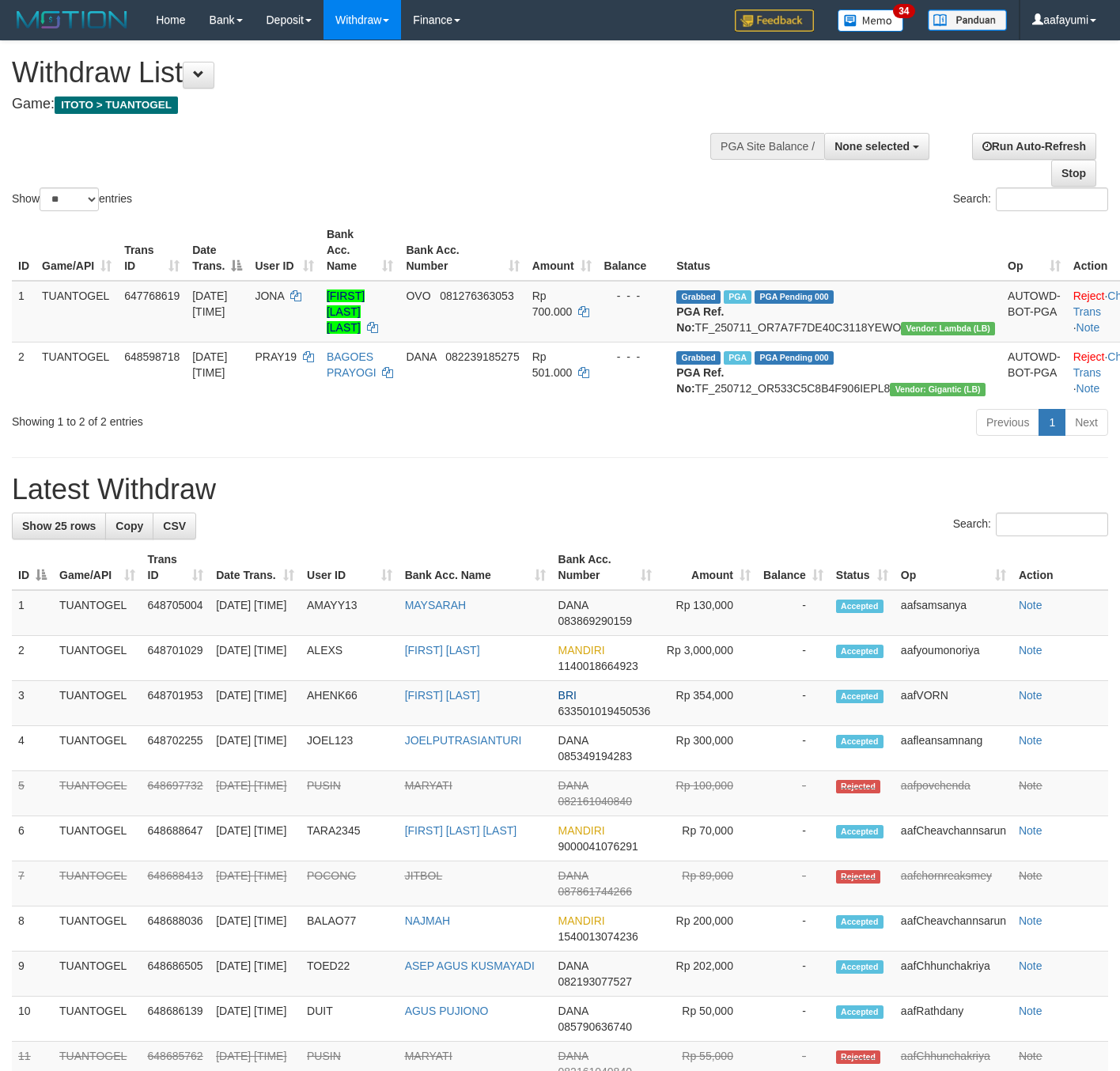 select 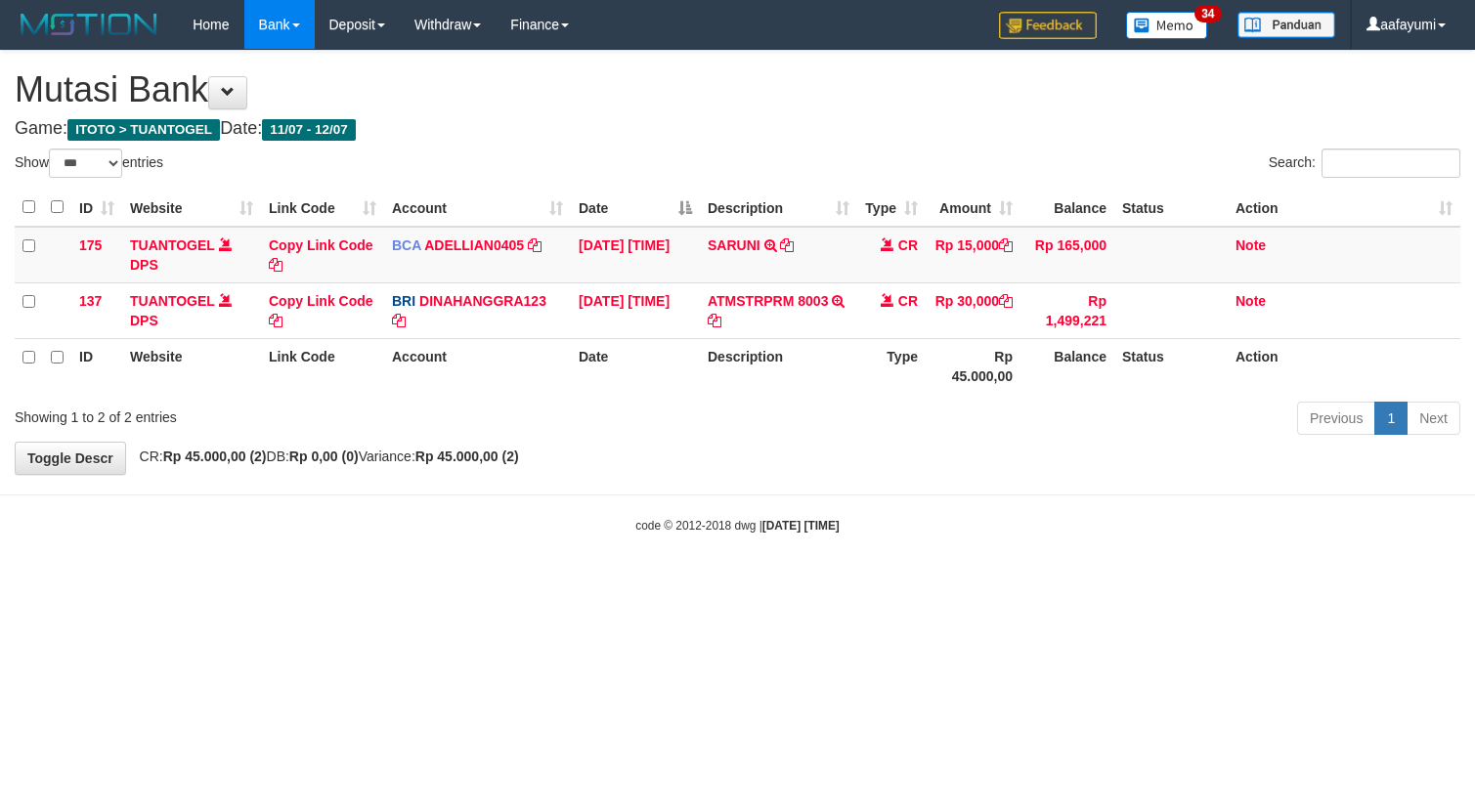 select on "***" 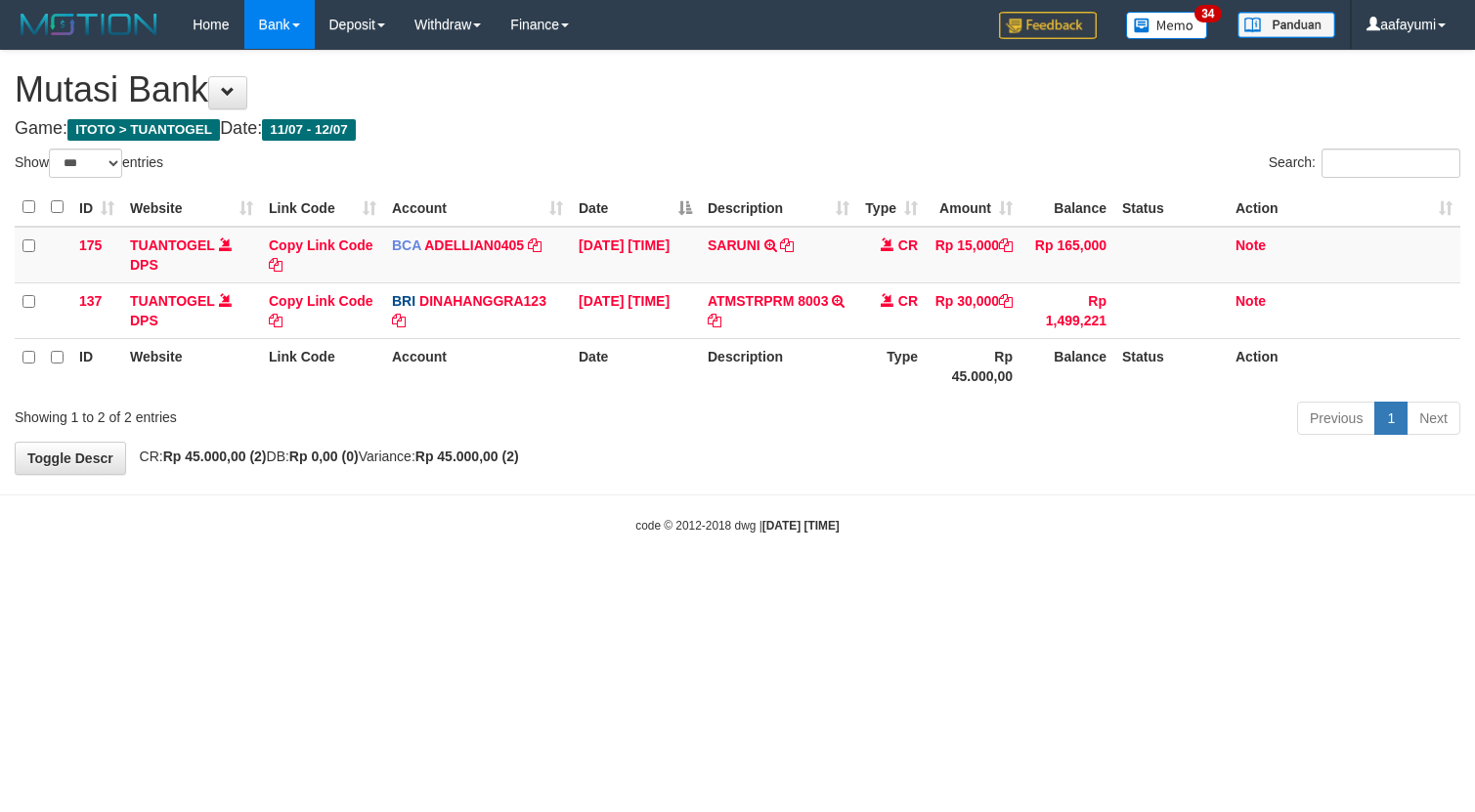 scroll, scrollTop: 0, scrollLeft: 0, axis: both 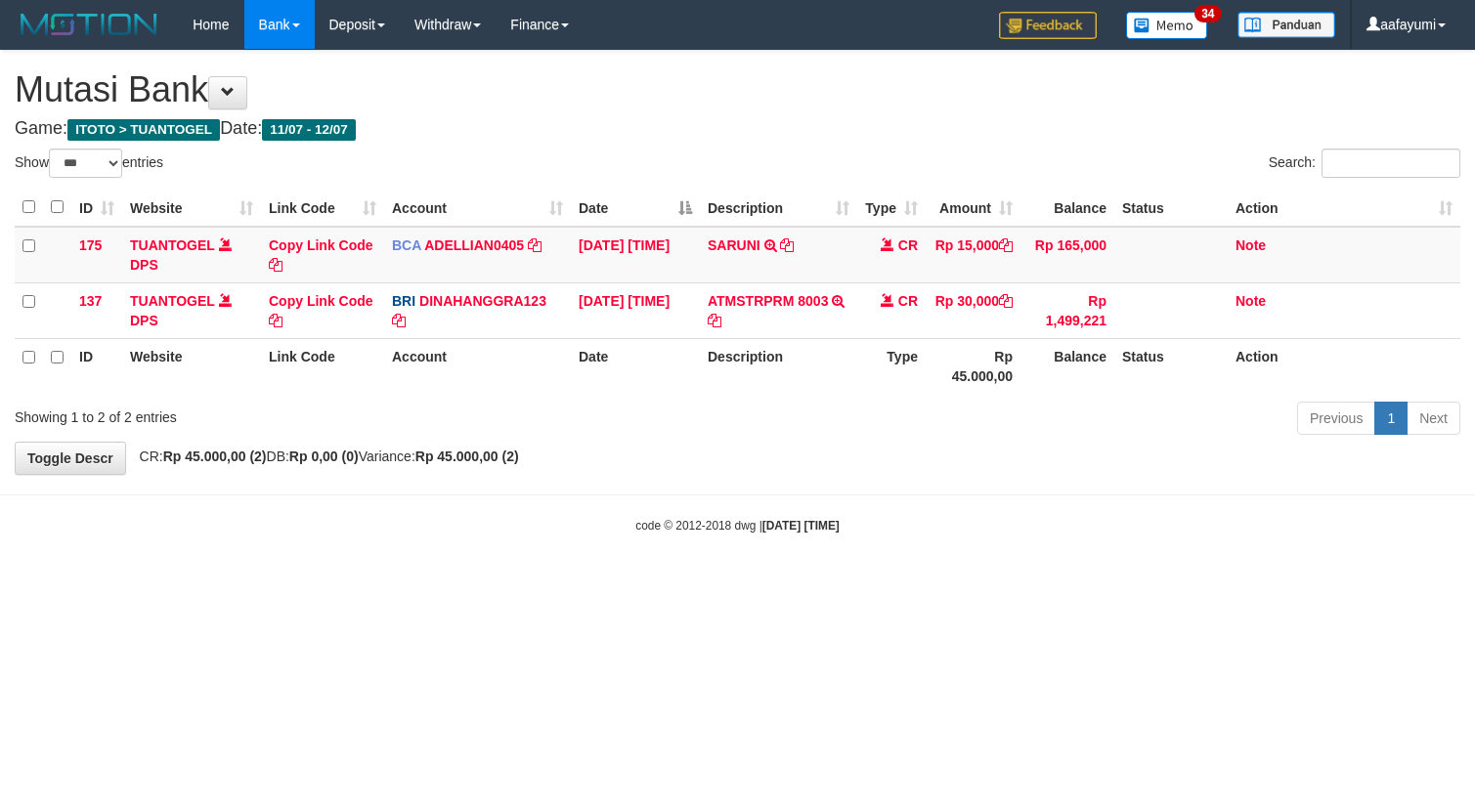select on "***" 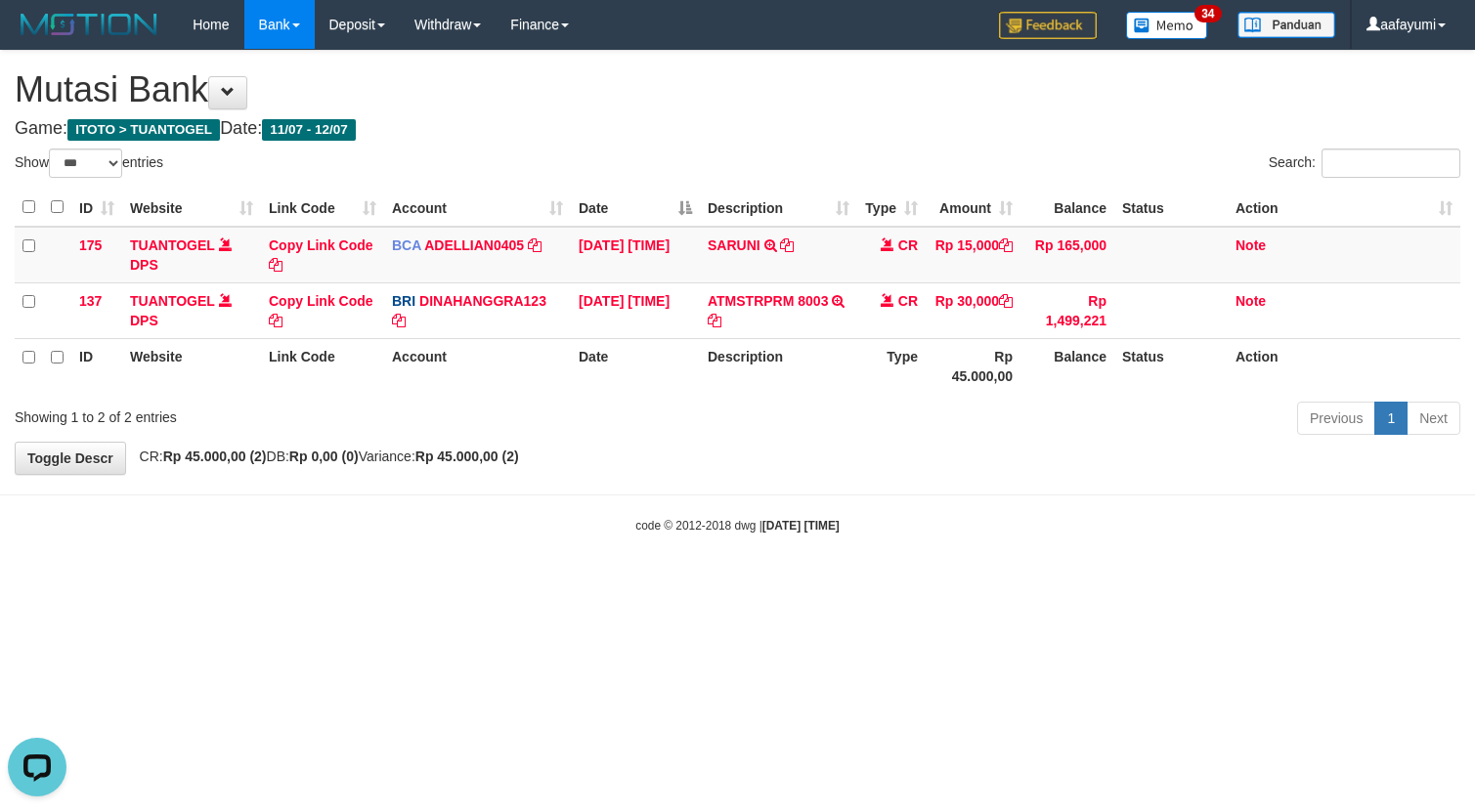 scroll, scrollTop: 0, scrollLeft: 0, axis: both 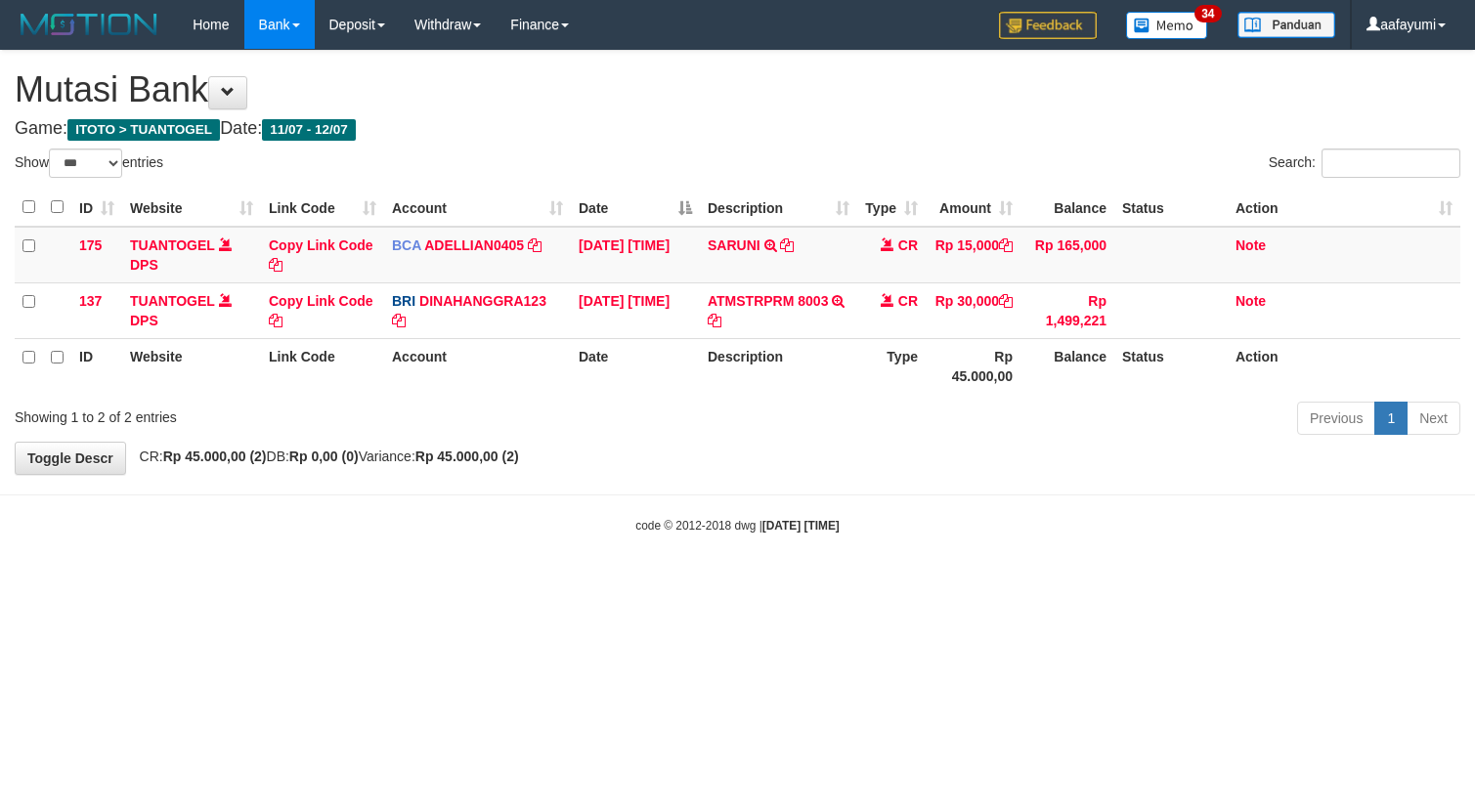 select on "***" 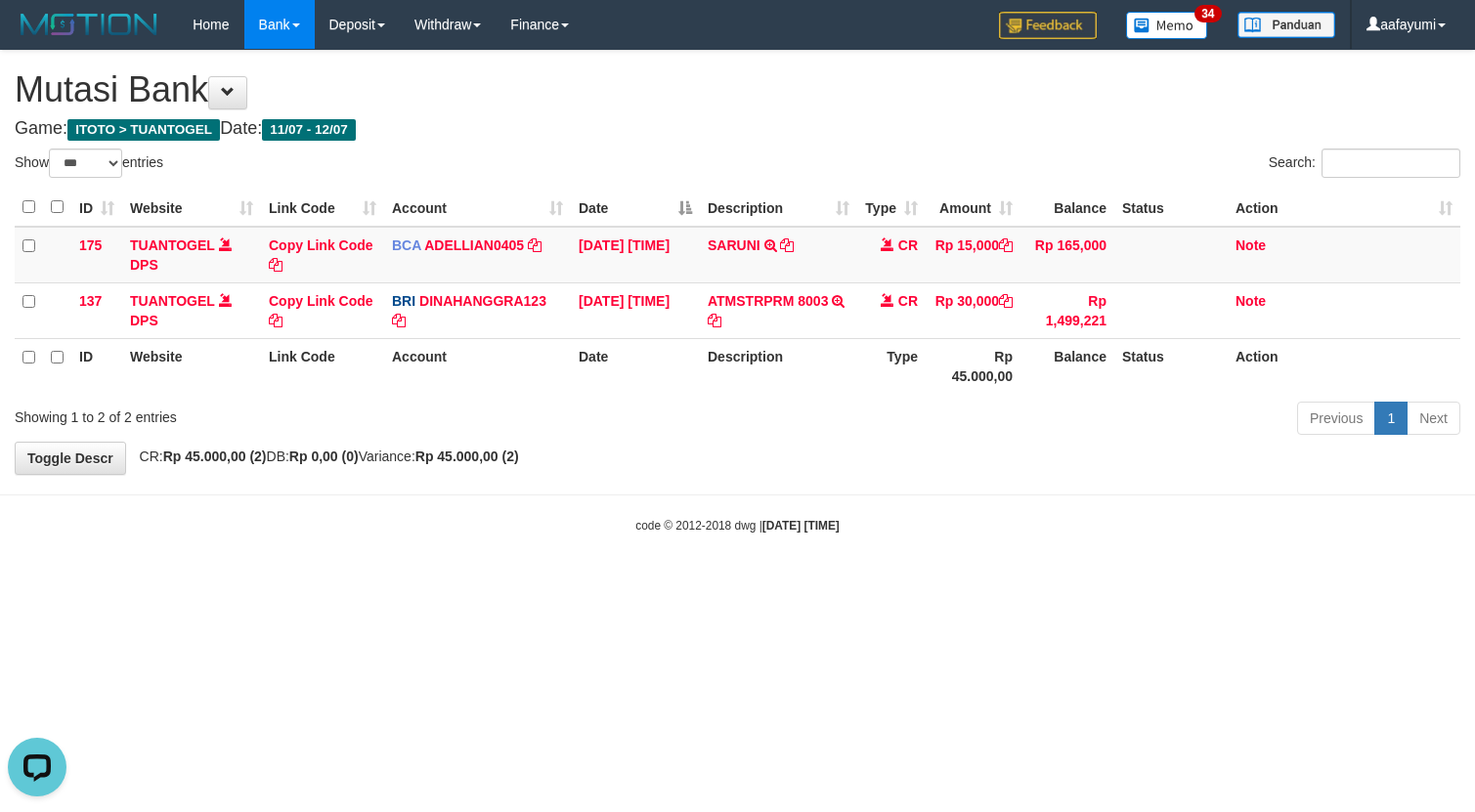 scroll, scrollTop: 0, scrollLeft: 0, axis: both 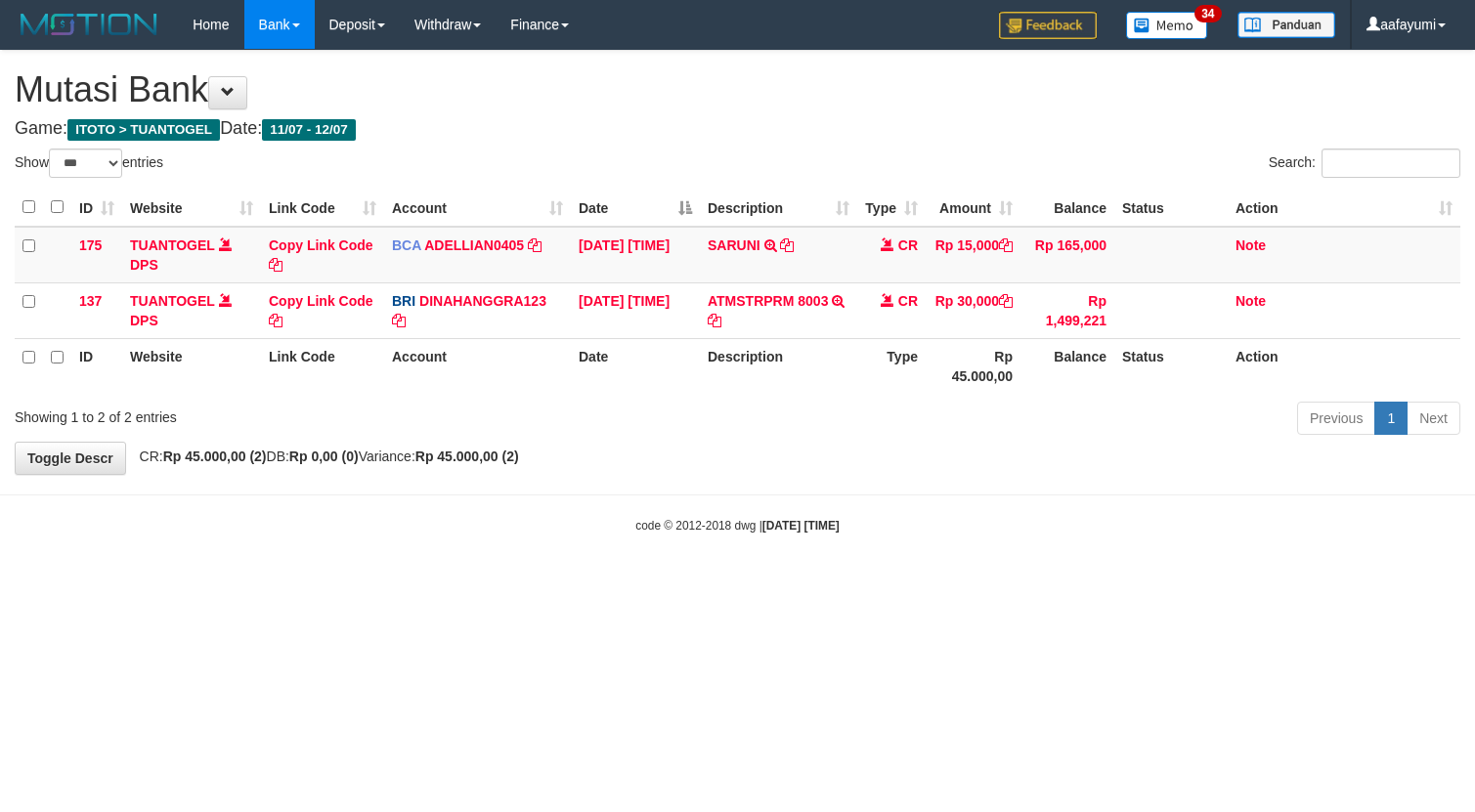 select on "***" 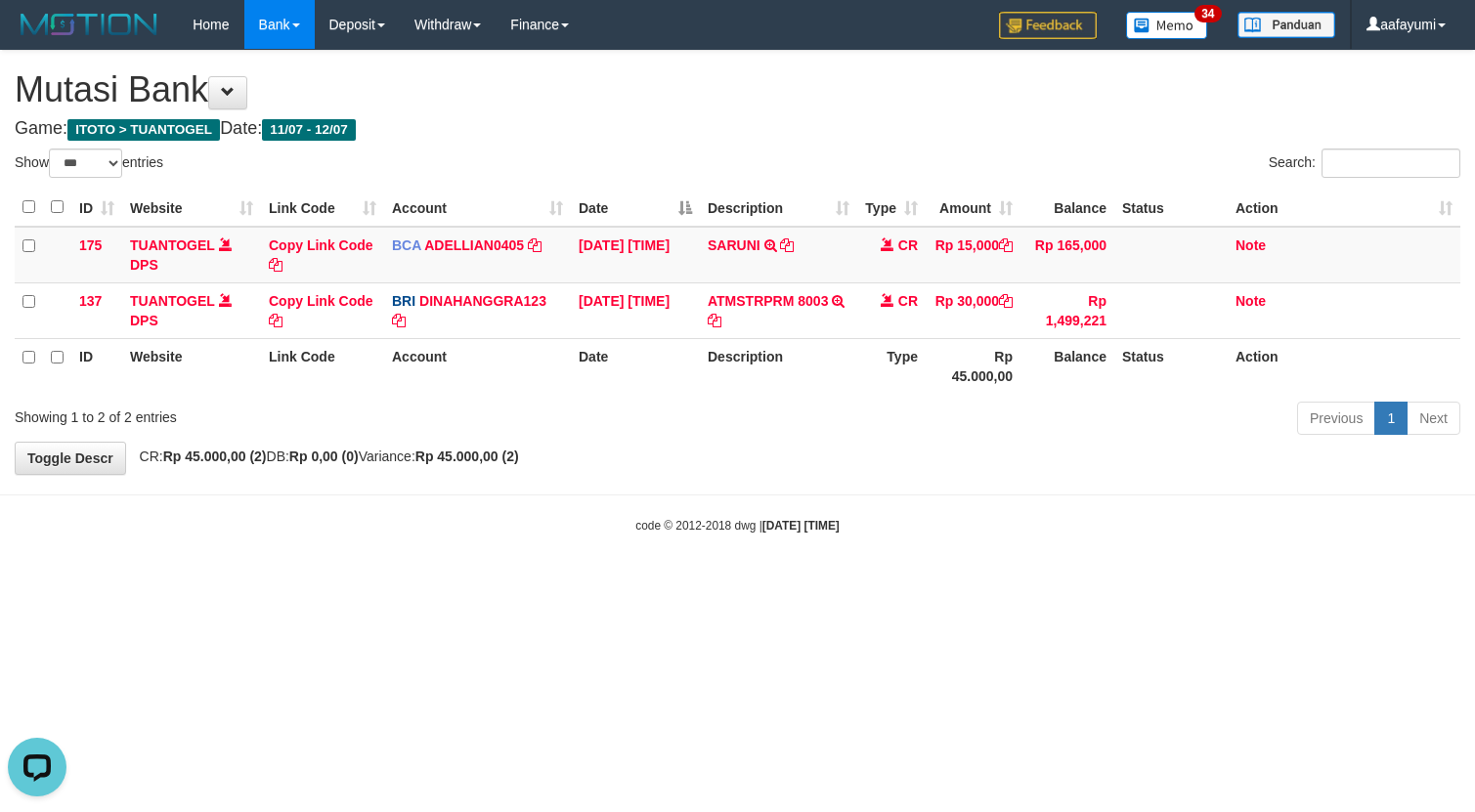 scroll, scrollTop: 0, scrollLeft: 0, axis: both 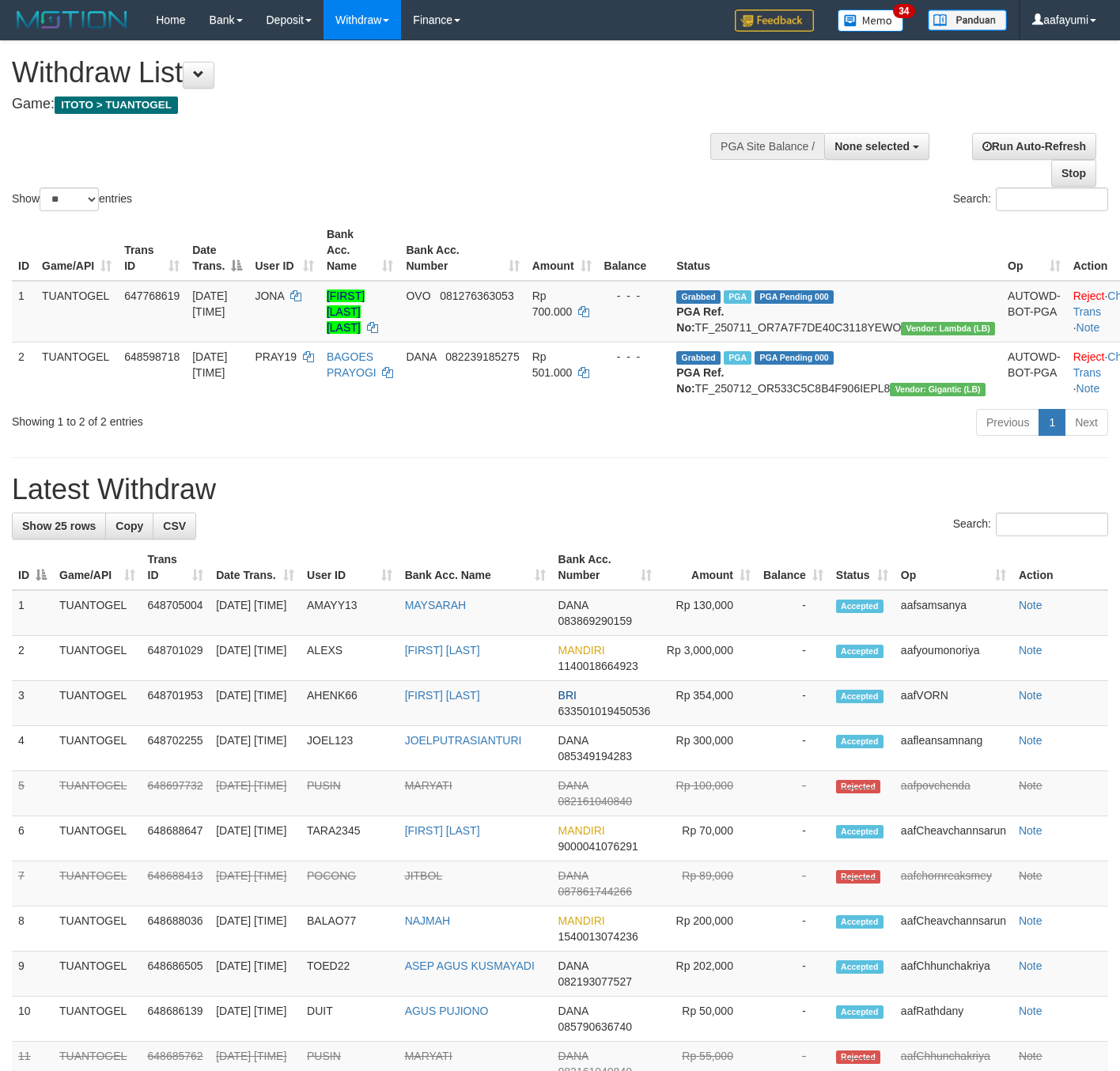 select 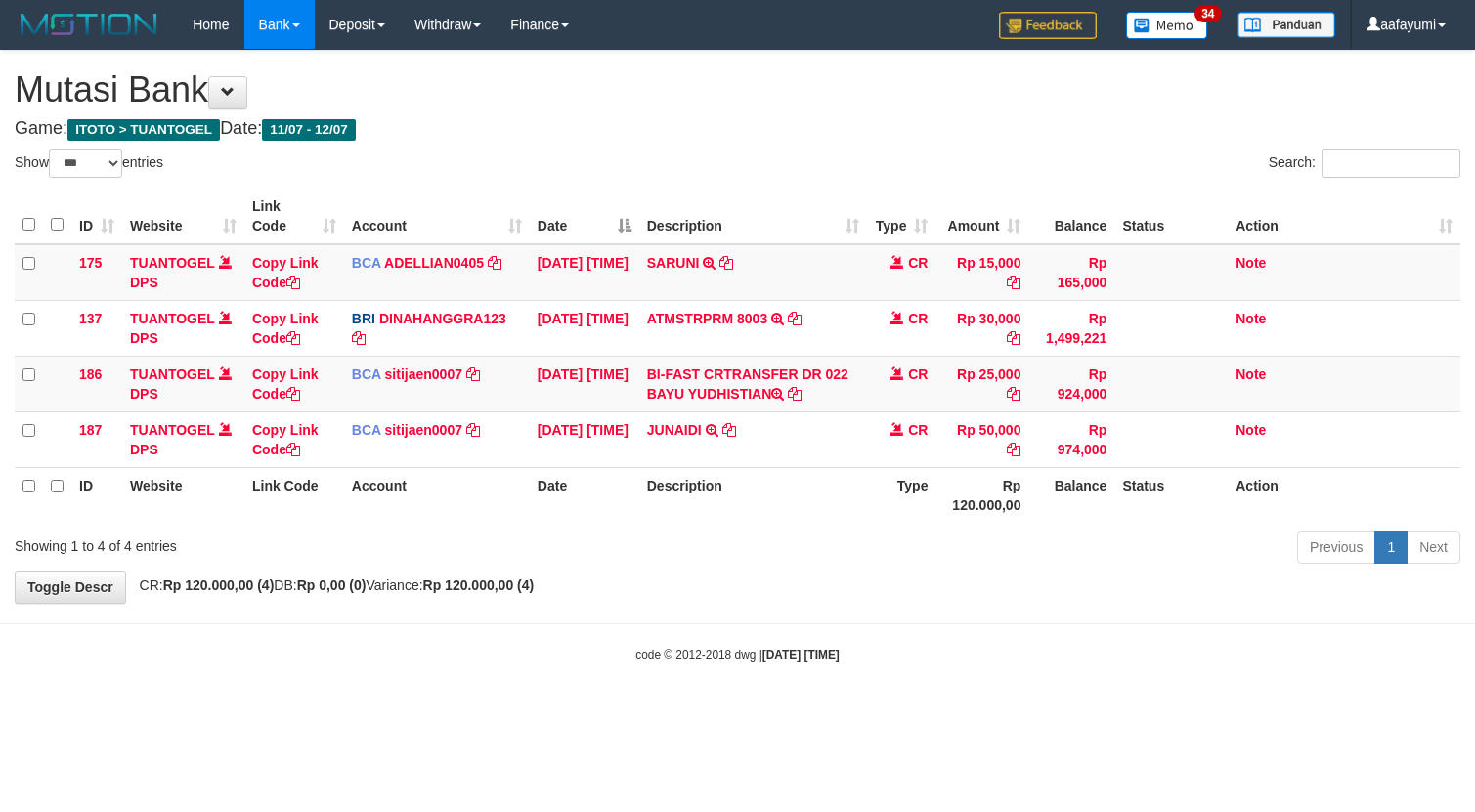 select on "***" 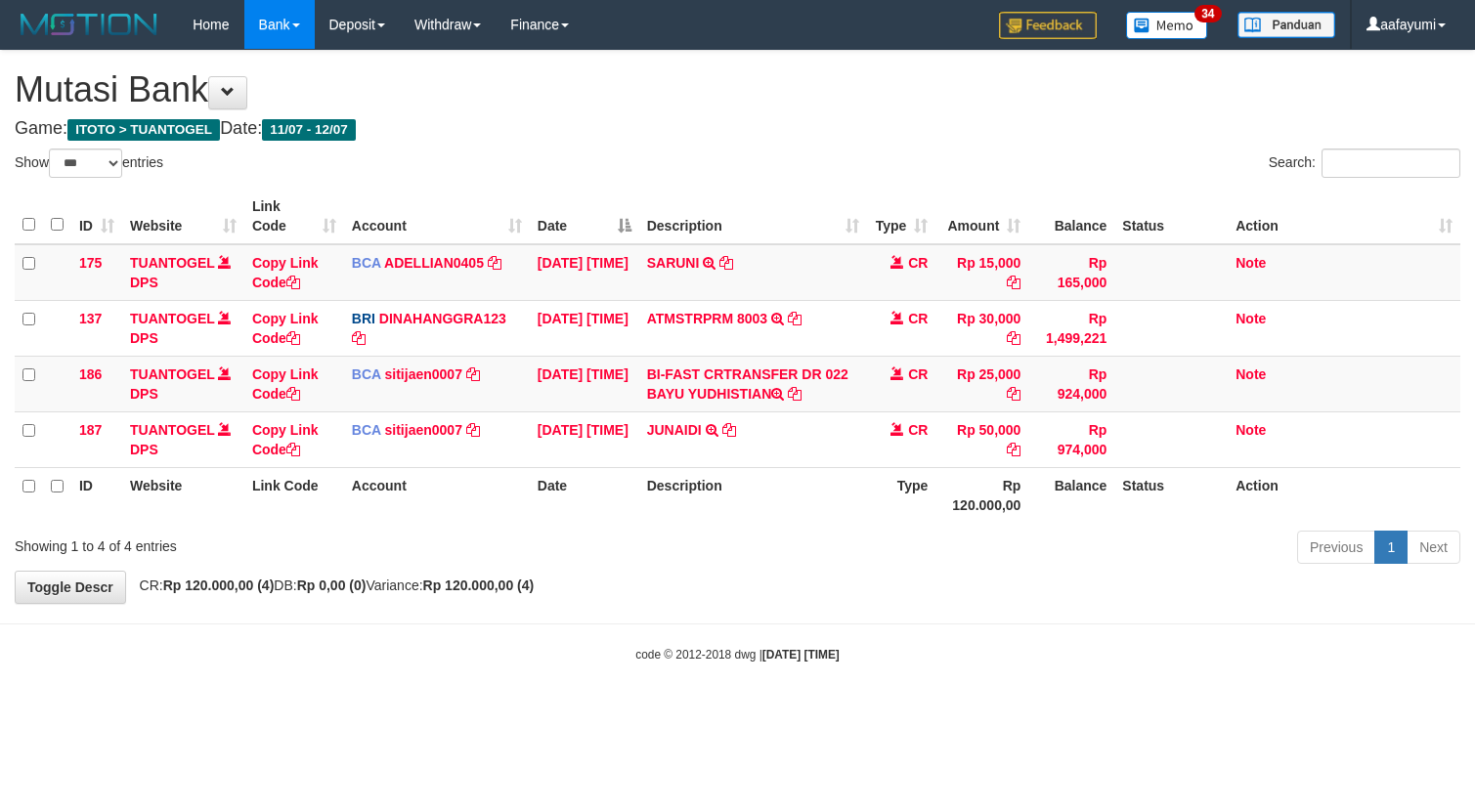 scroll, scrollTop: 0, scrollLeft: 0, axis: both 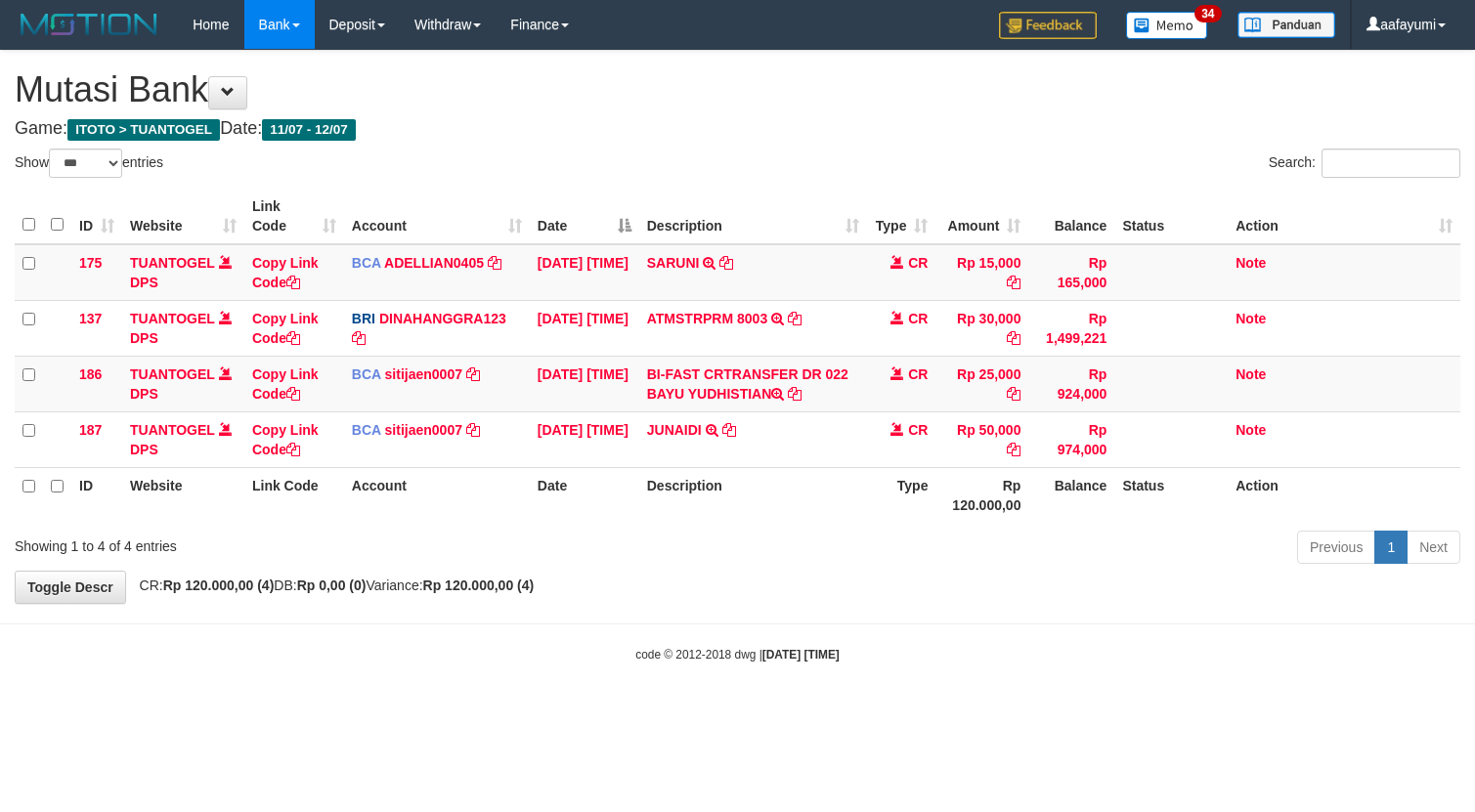 select on "***" 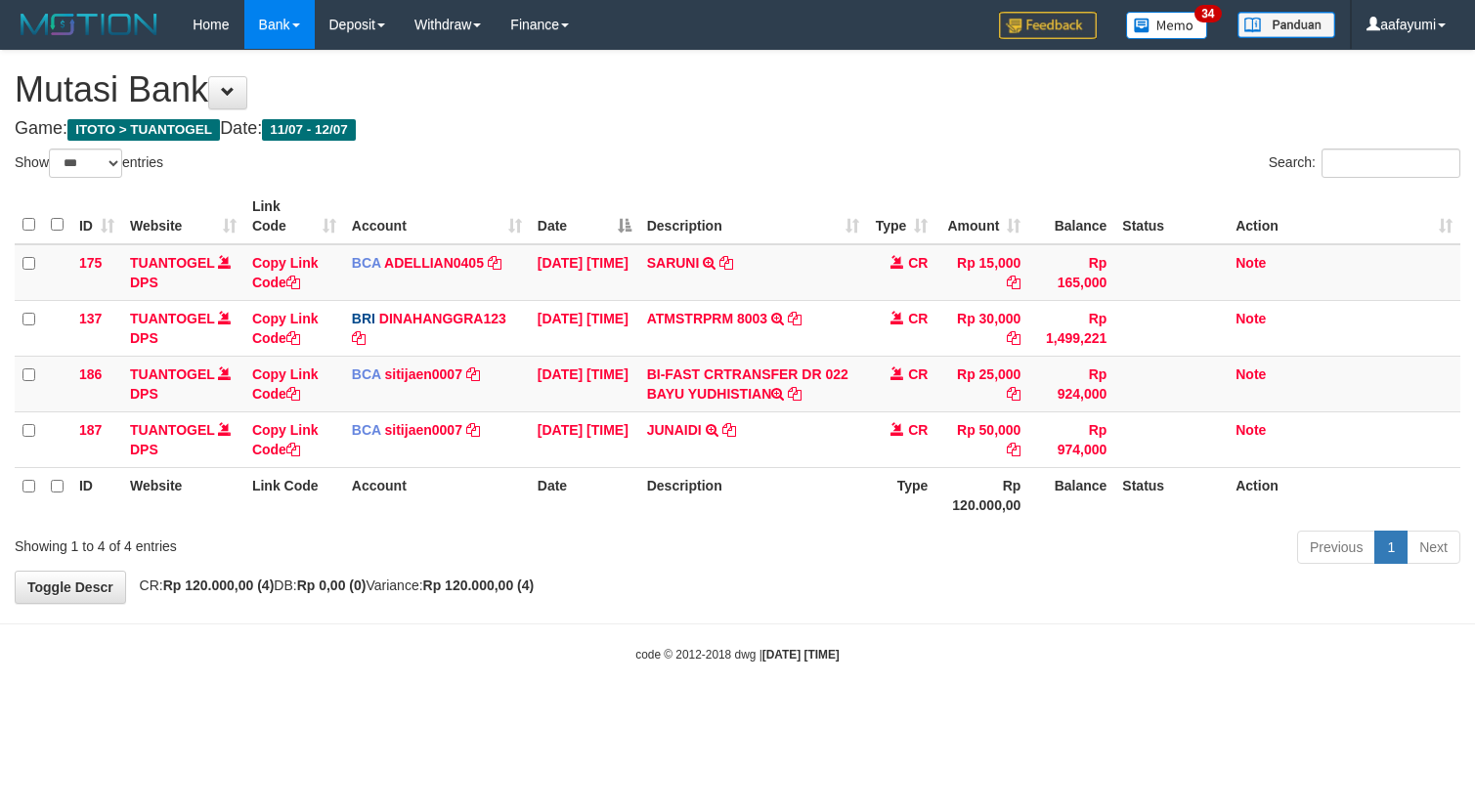 scroll, scrollTop: 0, scrollLeft: 0, axis: both 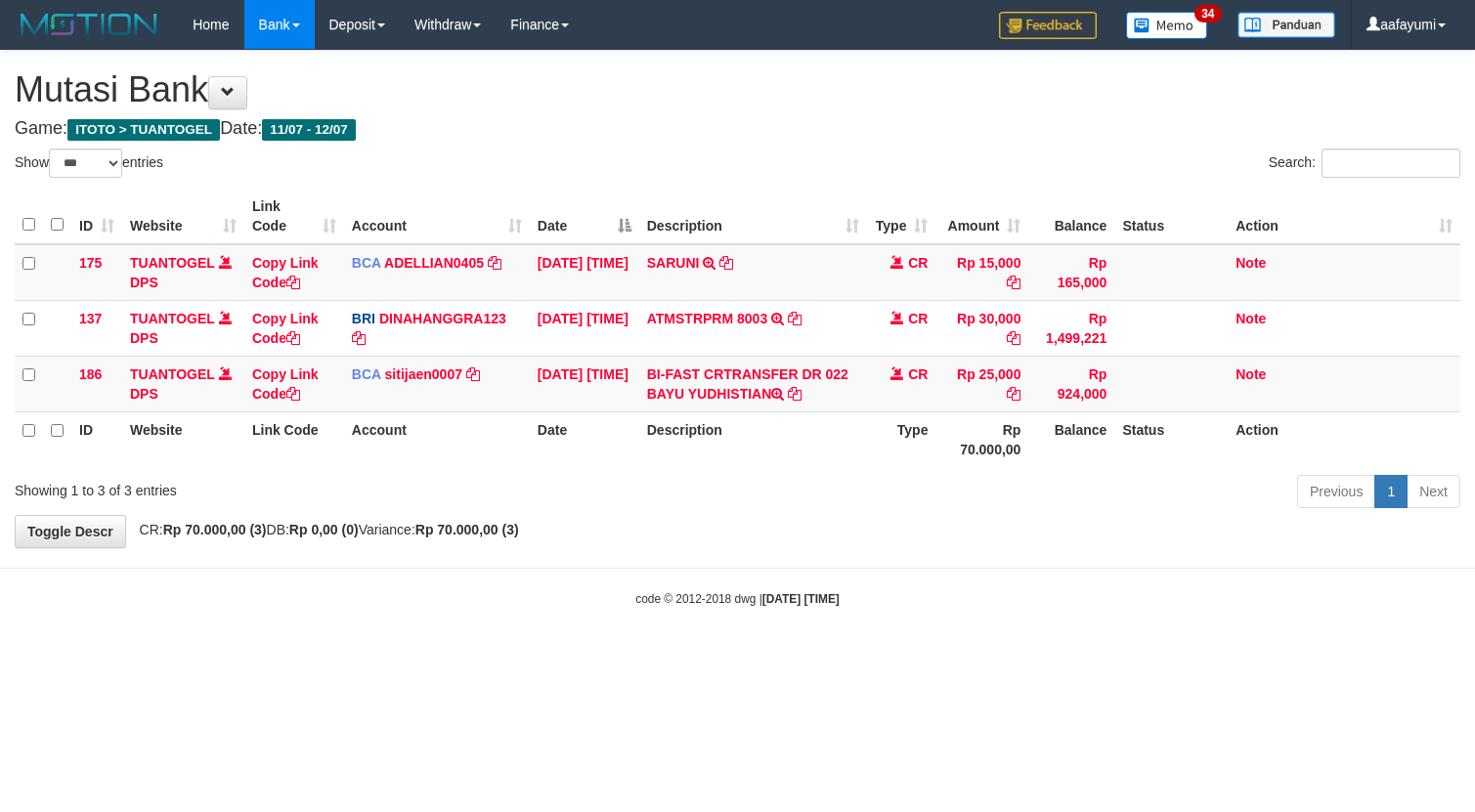 select on "***" 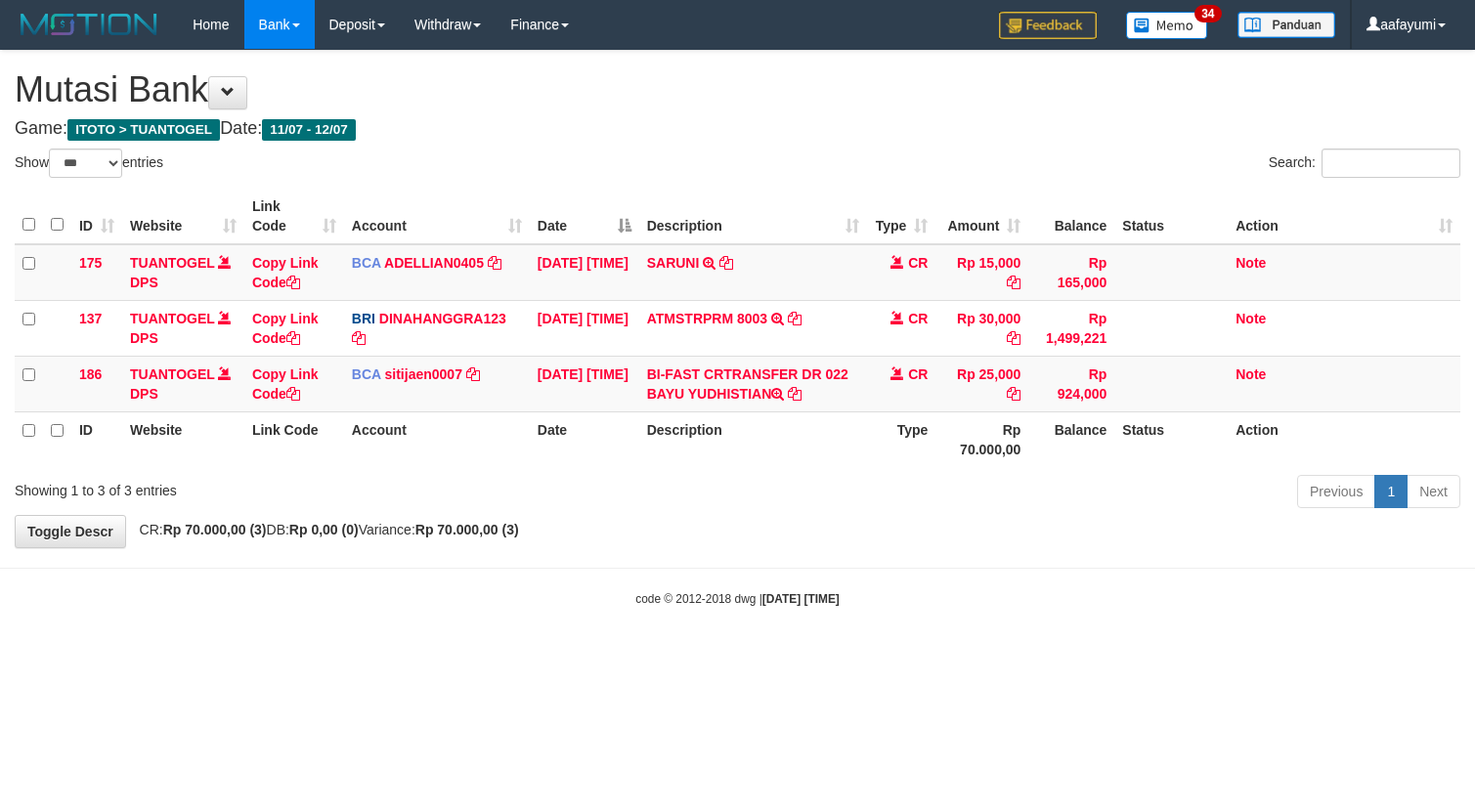 scroll, scrollTop: 0, scrollLeft: 0, axis: both 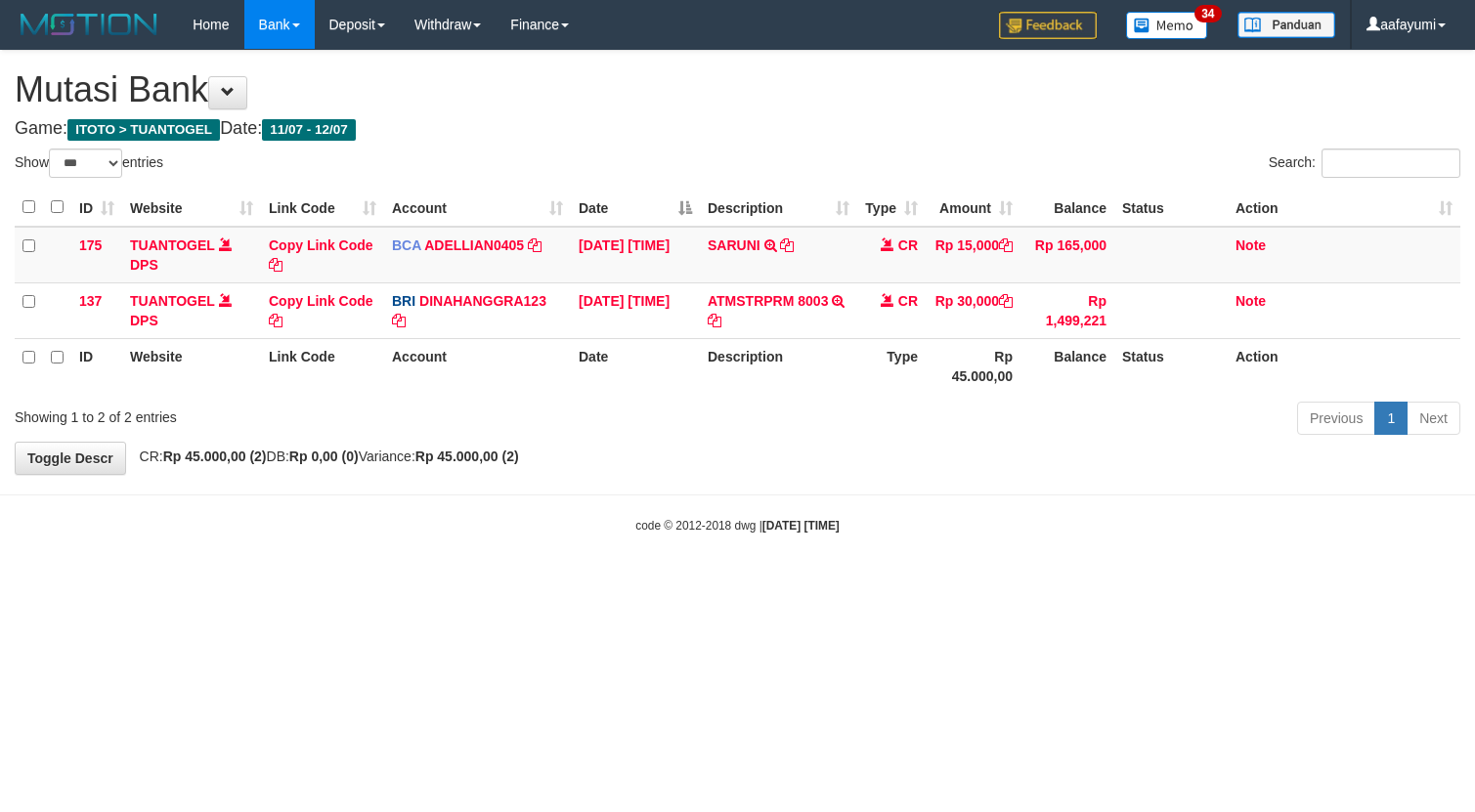 select on "***" 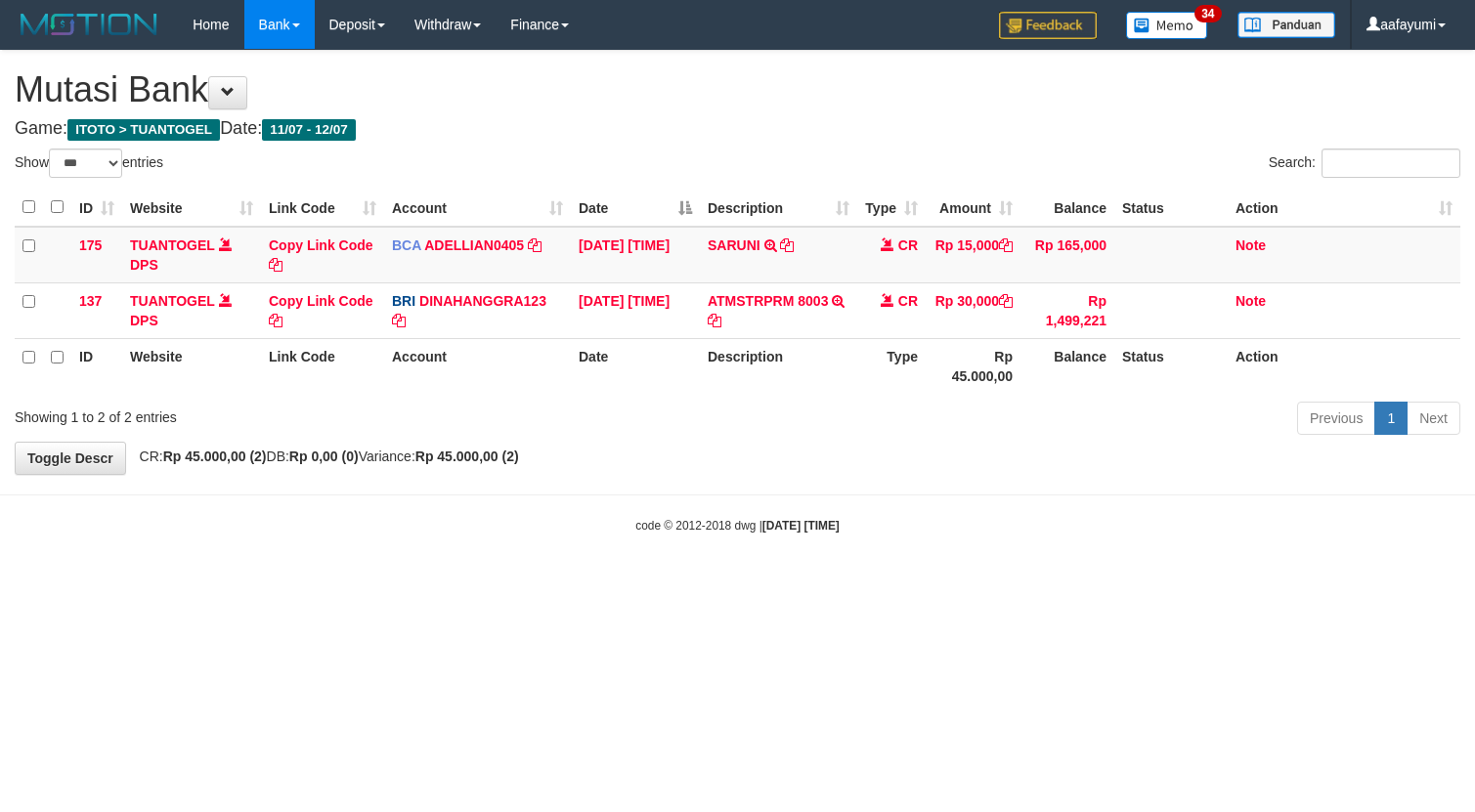 scroll, scrollTop: 0, scrollLeft: 0, axis: both 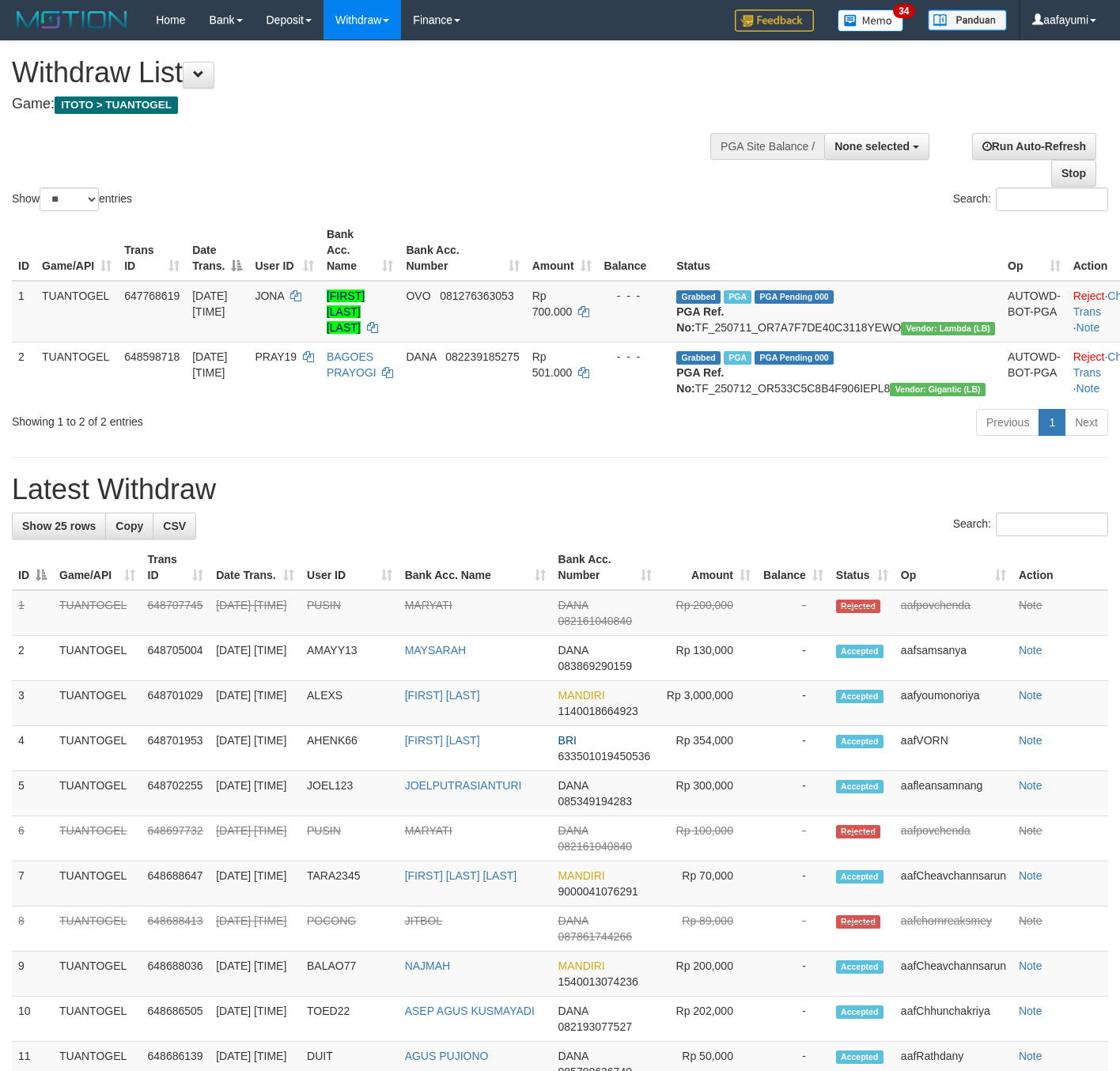 select 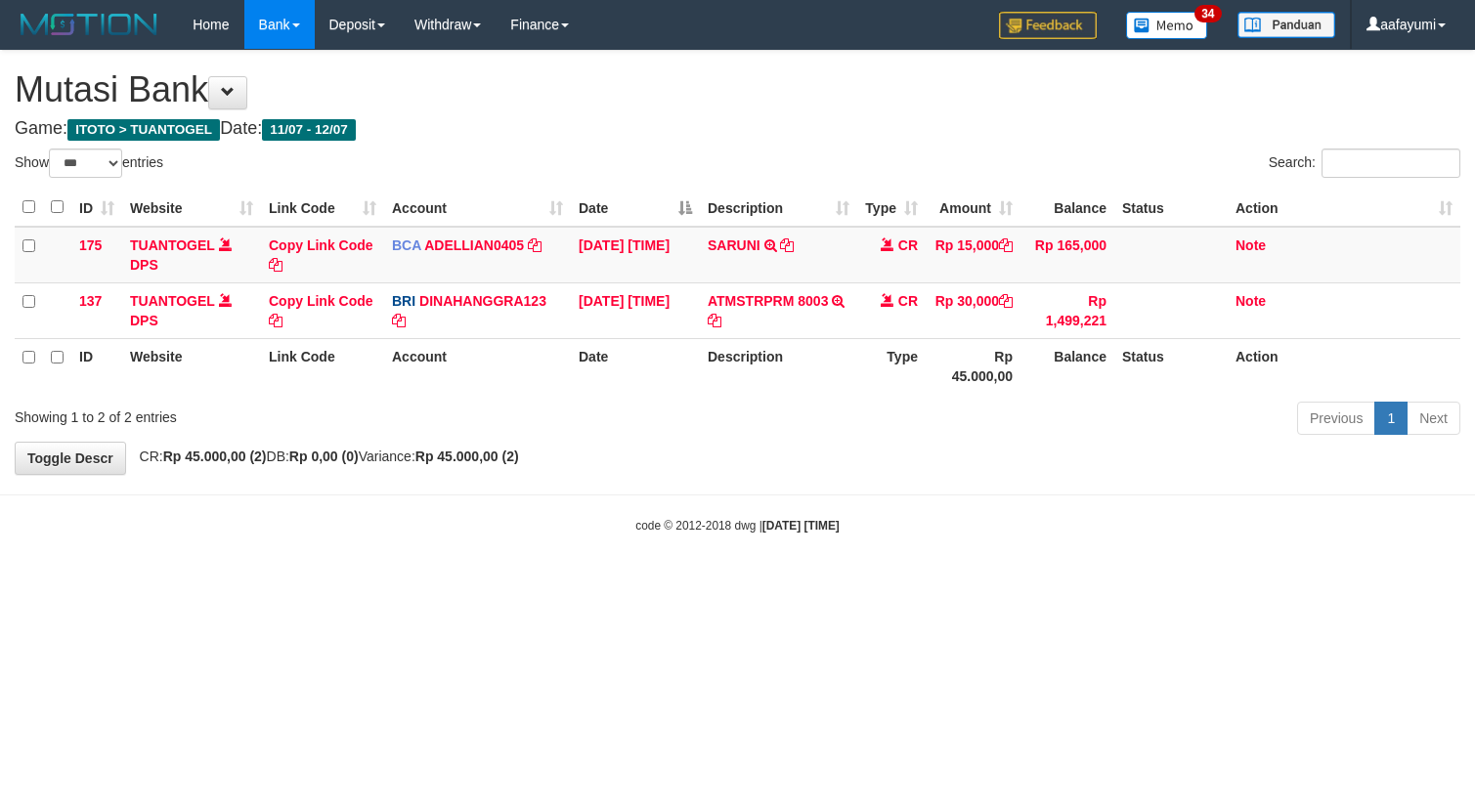select on "***" 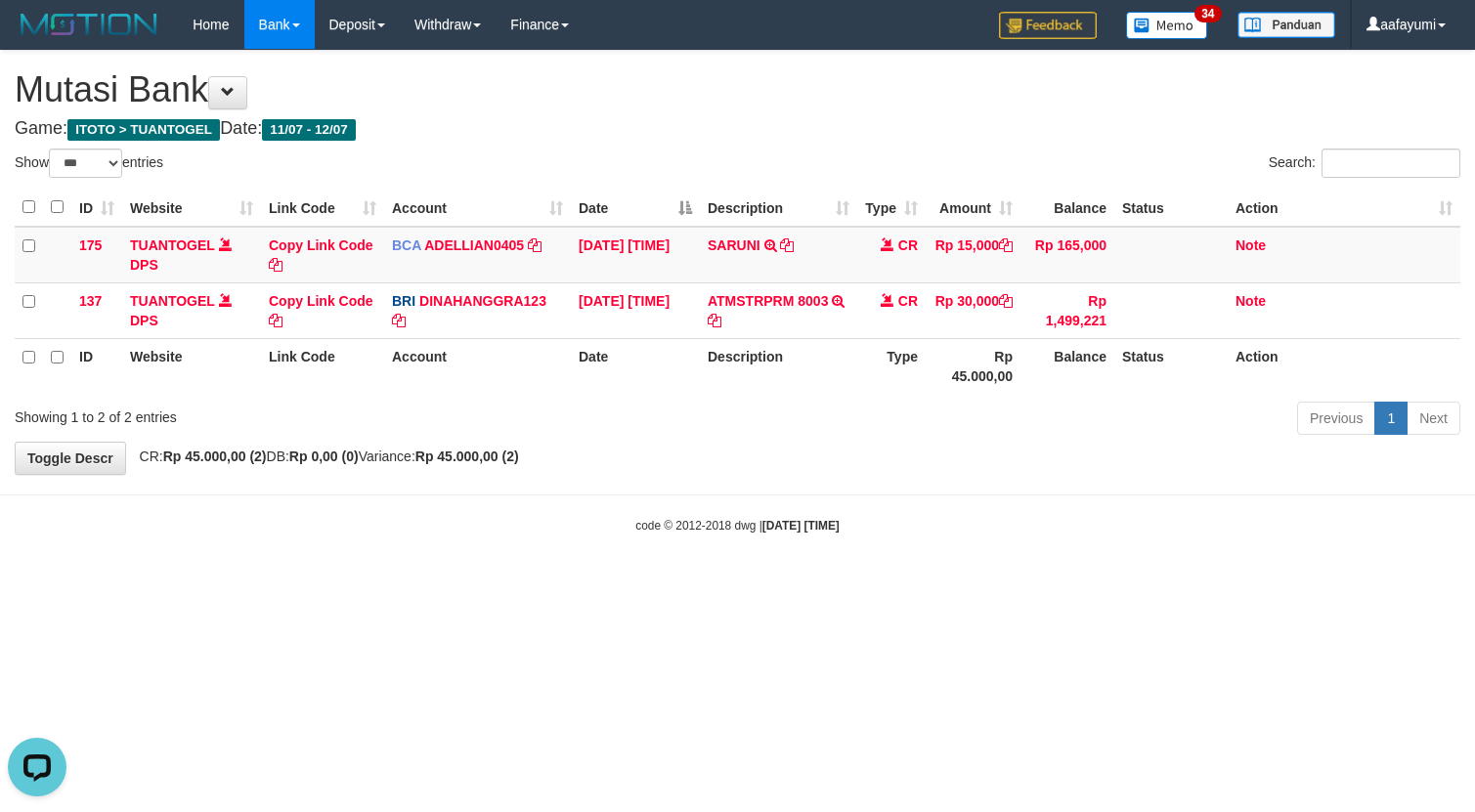 scroll, scrollTop: 0, scrollLeft: 0, axis: both 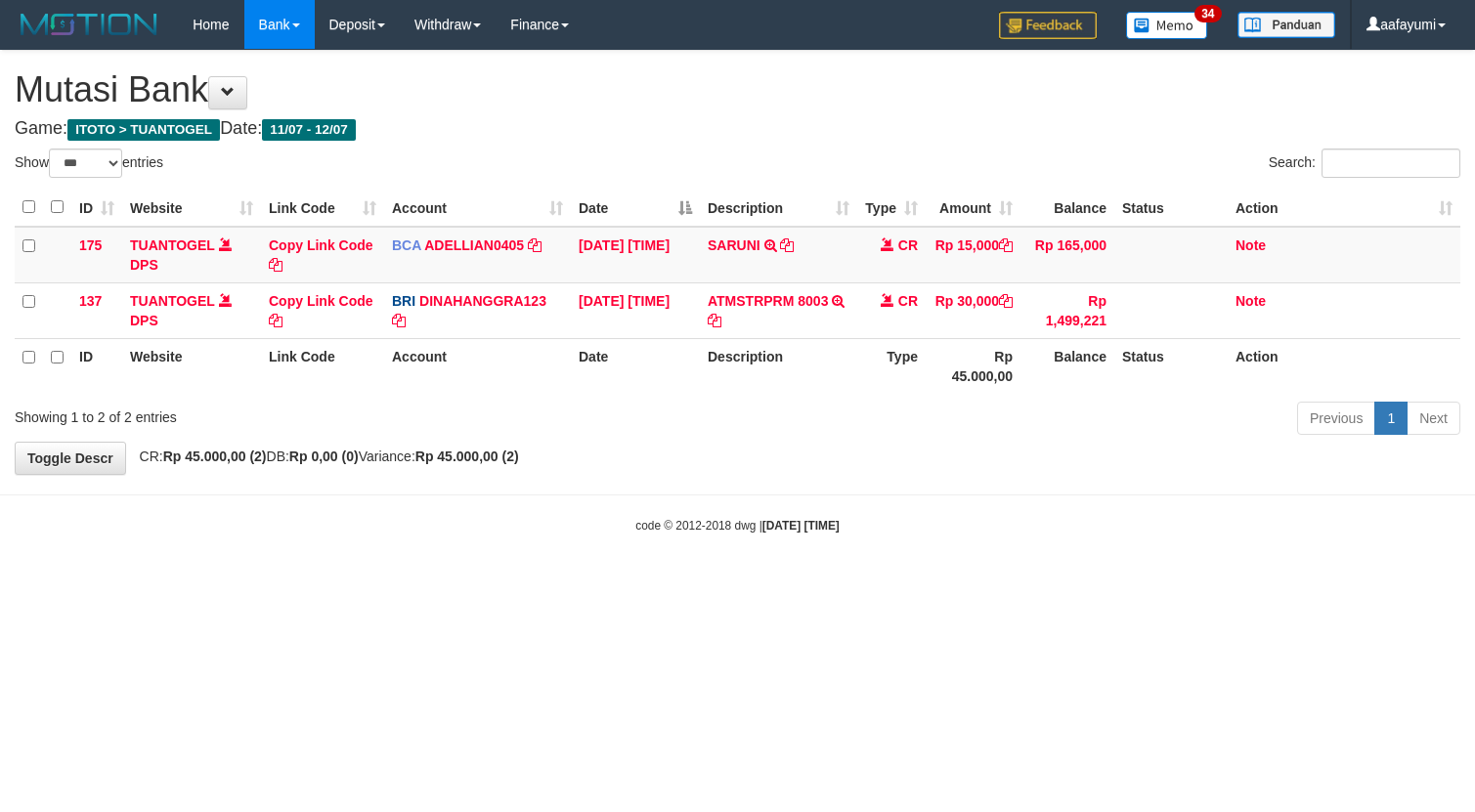 select on "***" 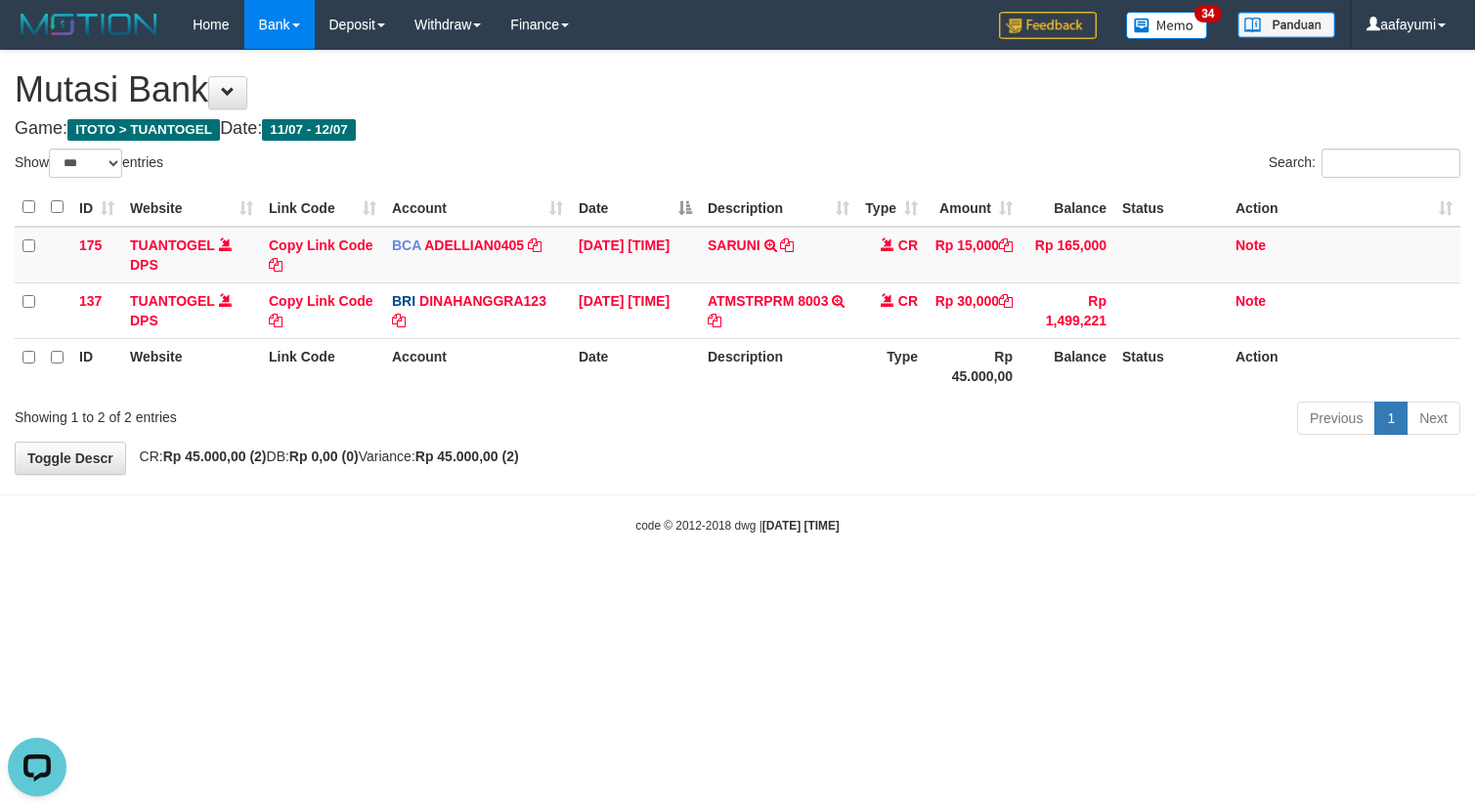 scroll, scrollTop: 0, scrollLeft: 0, axis: both 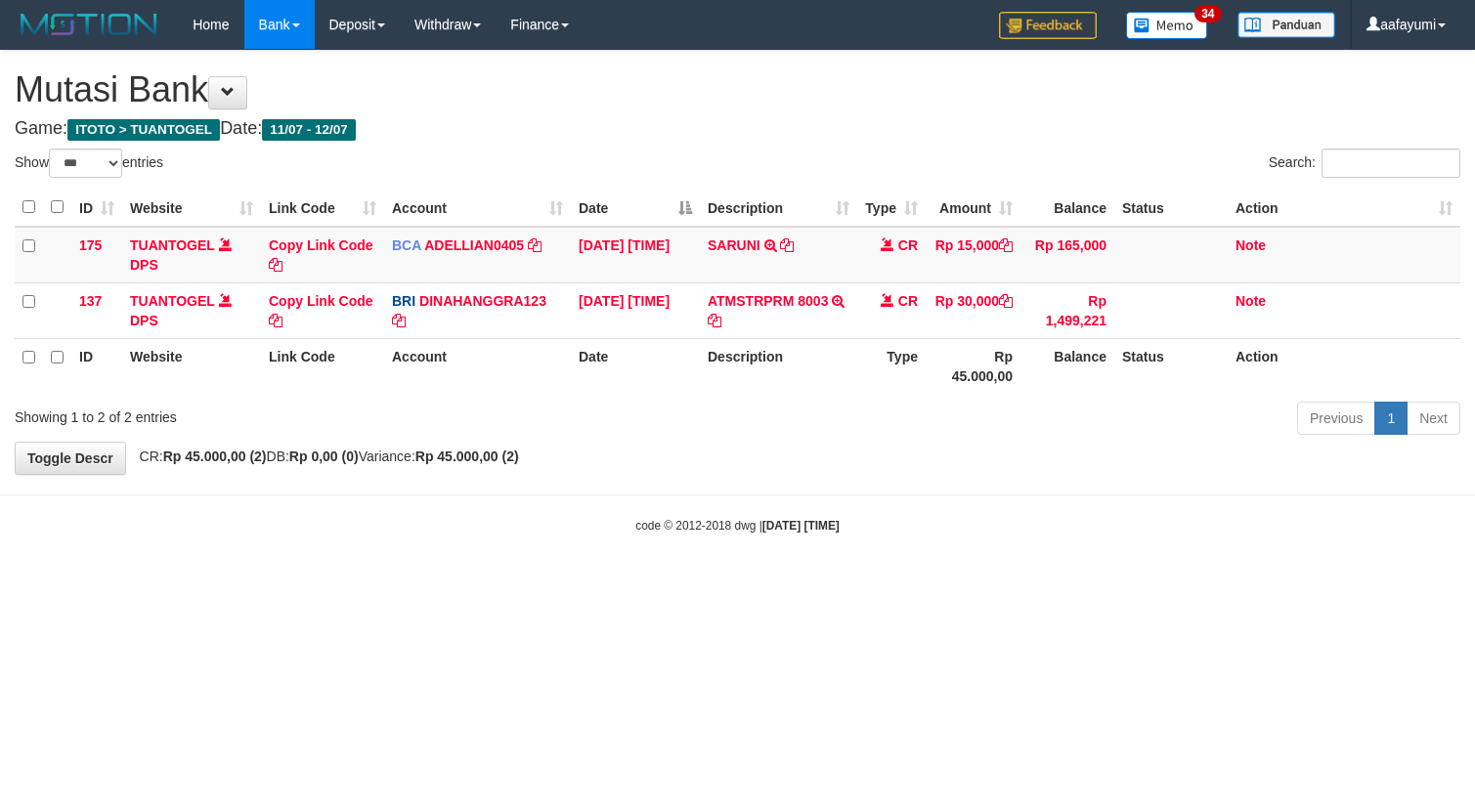 select on "***" 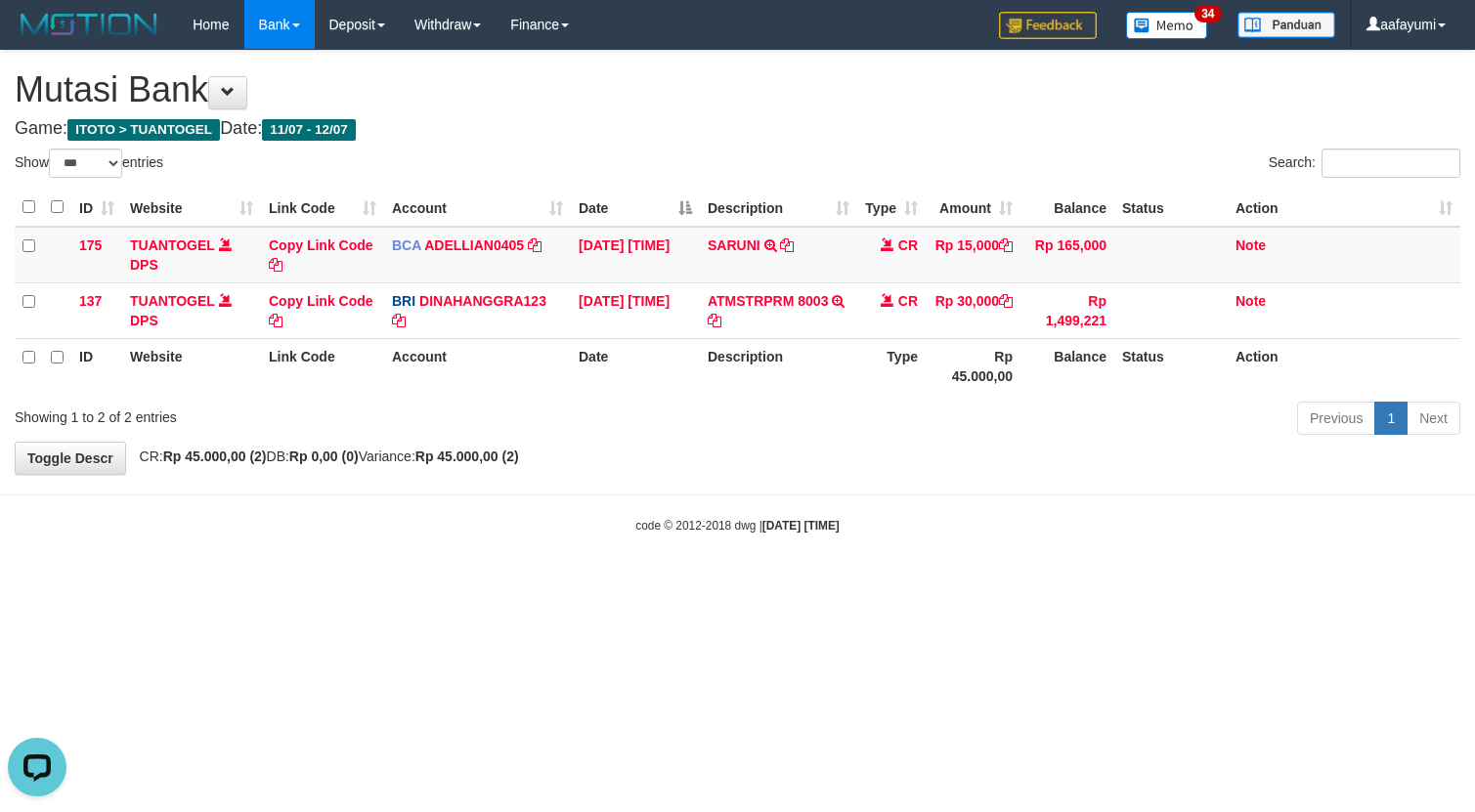 scroll, scrollTop: 0, scrollLeft: 0, axis: both 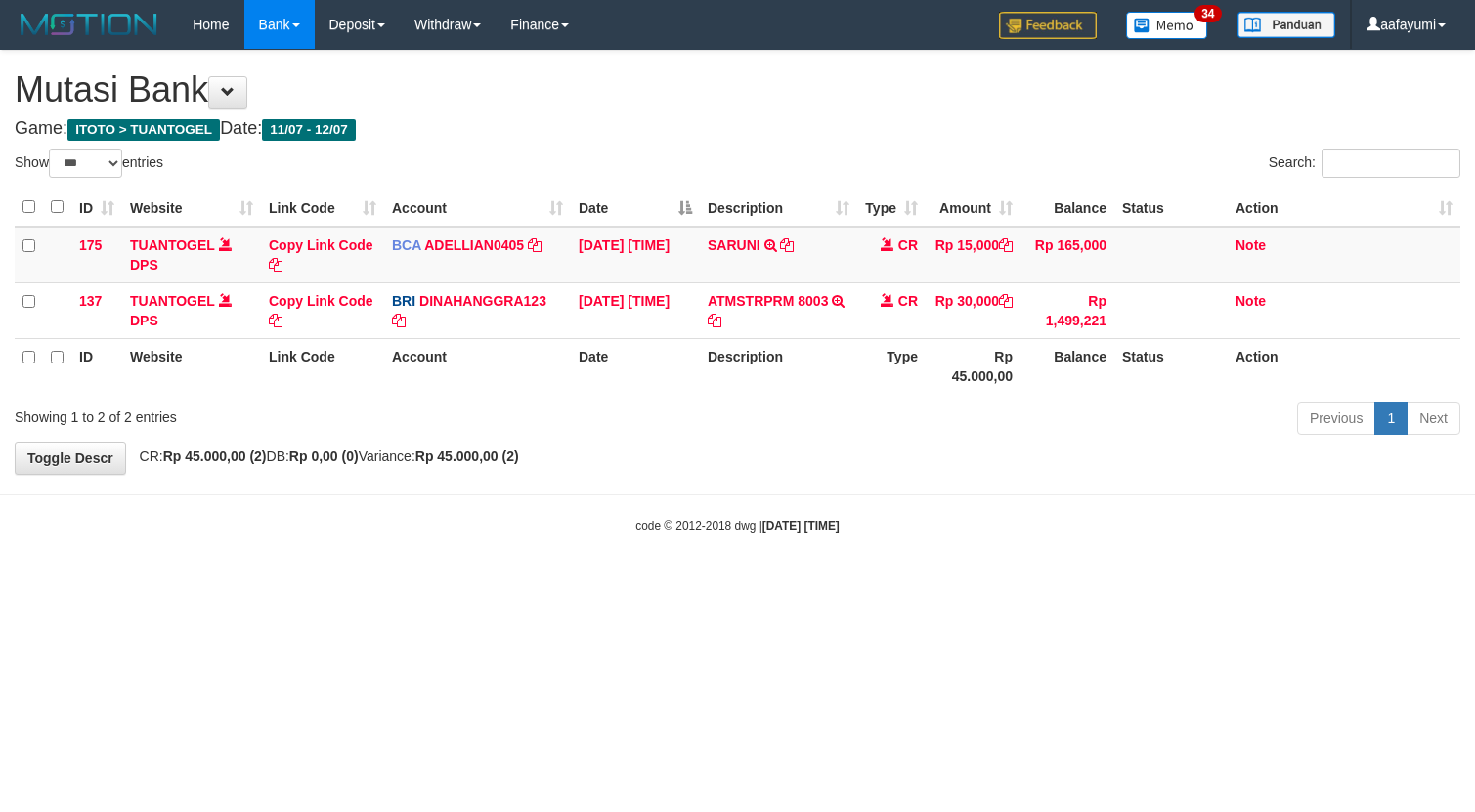 select on "***" 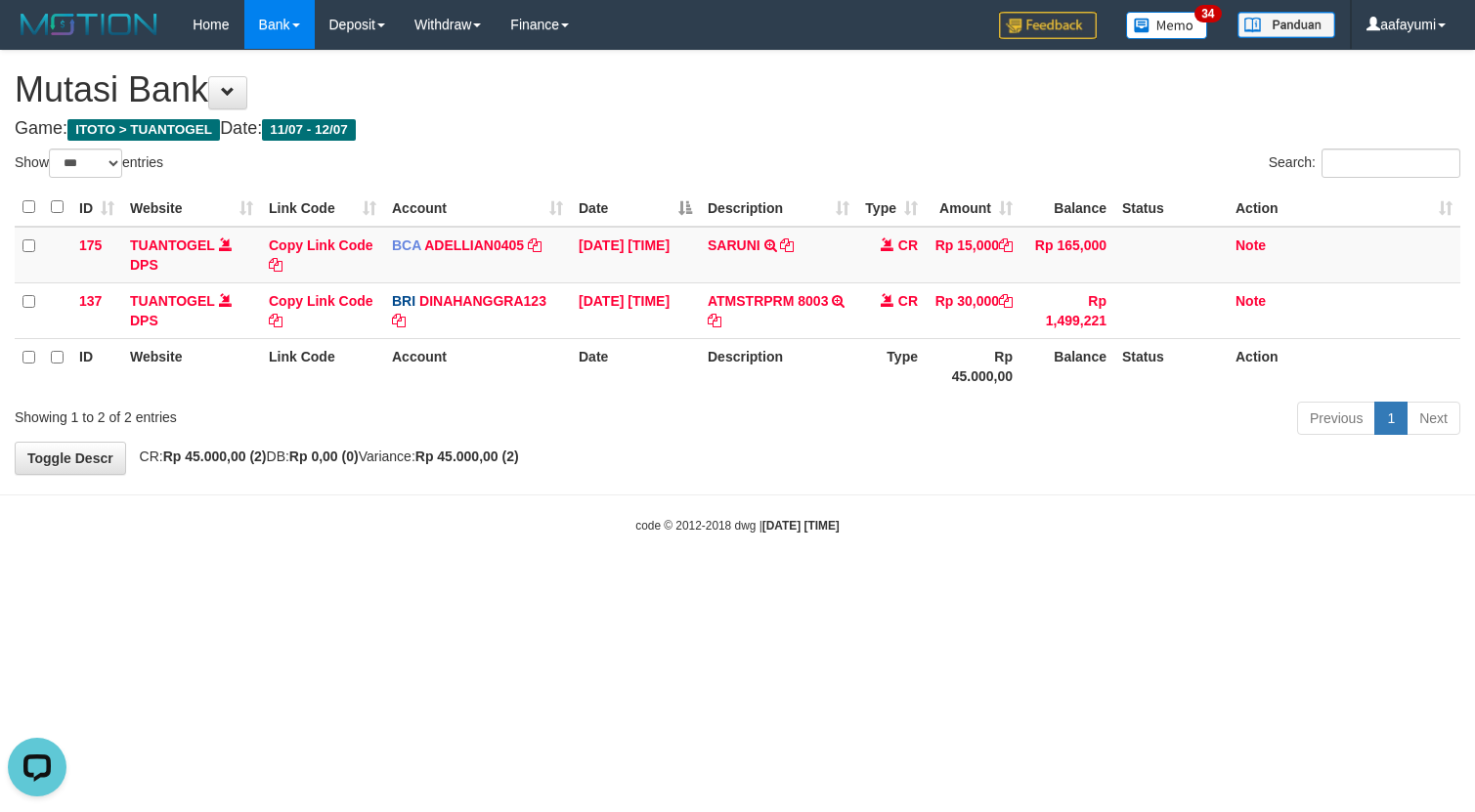 scroll, scrollTop: 0, scrollLeft: 0, axis: both 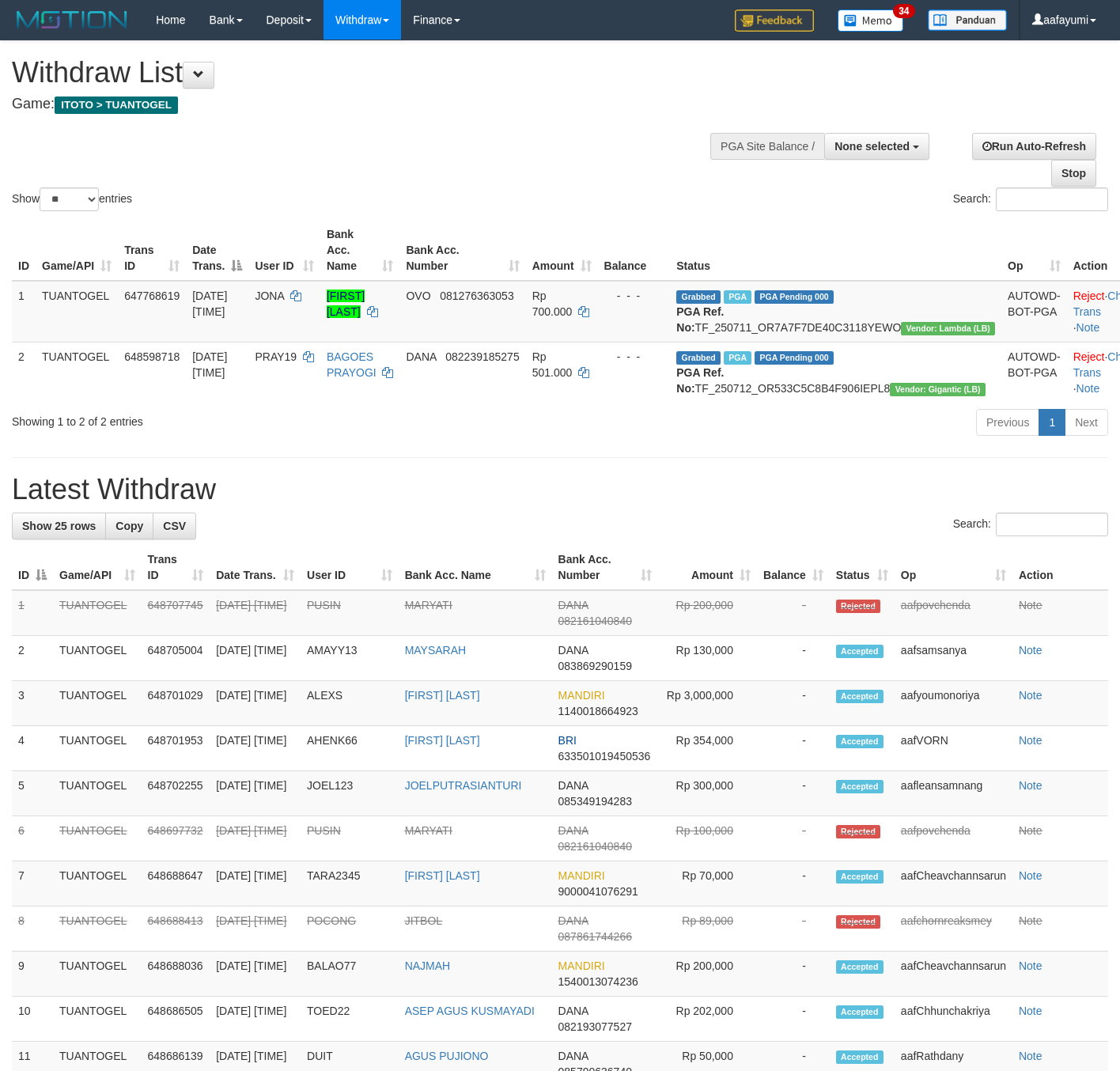 select 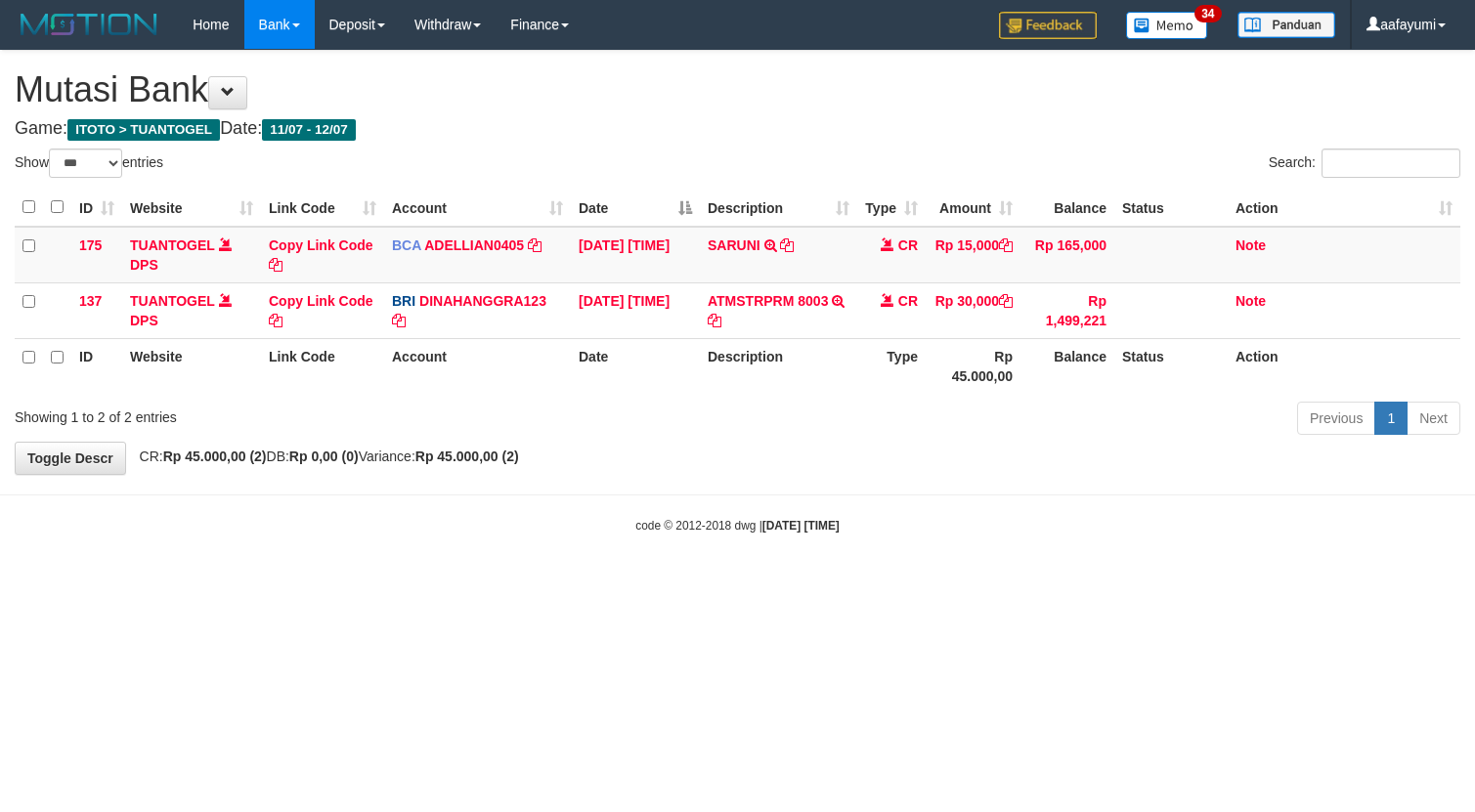 select on "***" 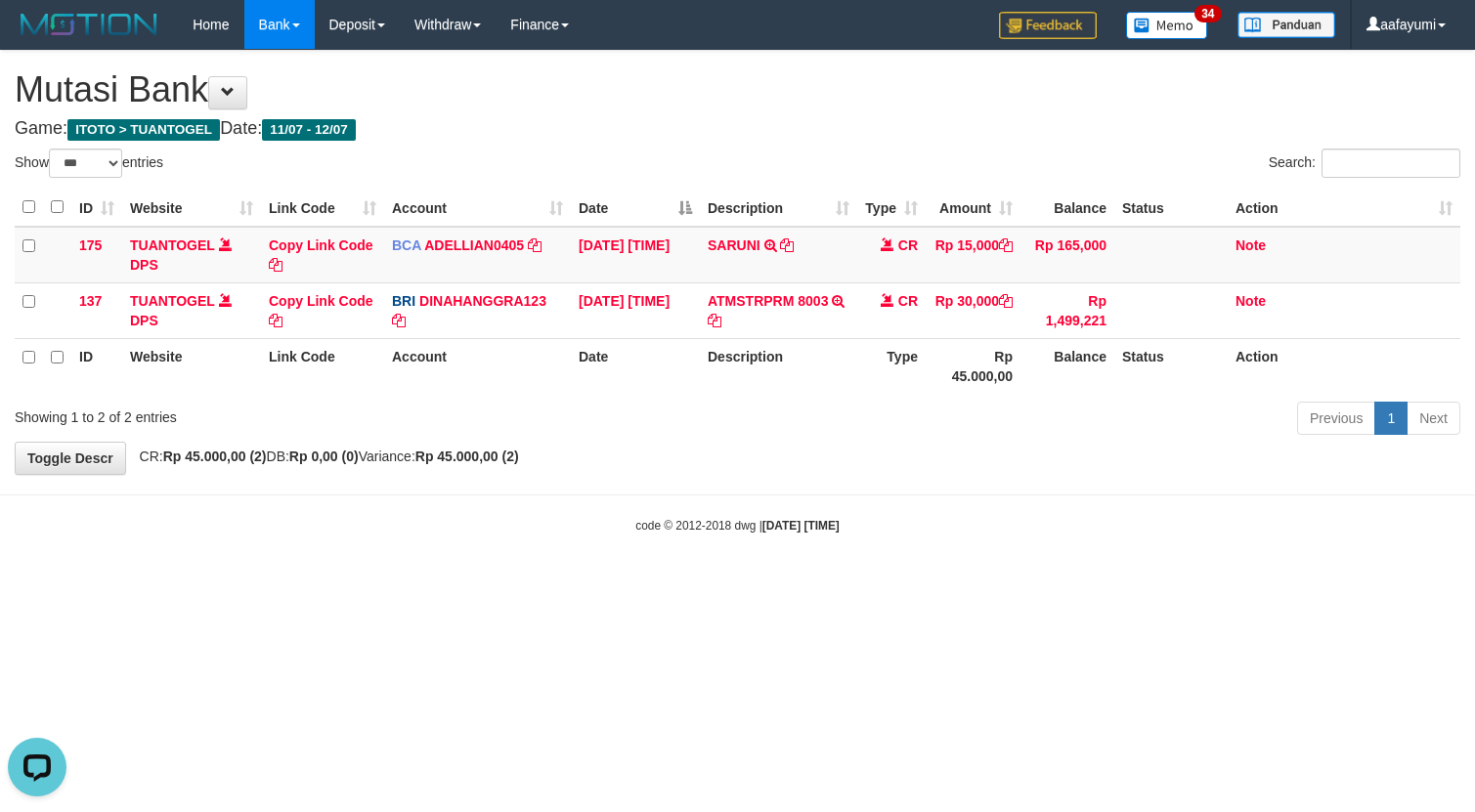 scroll, scrollTop: 0, scrollLeft: 0, axis: both 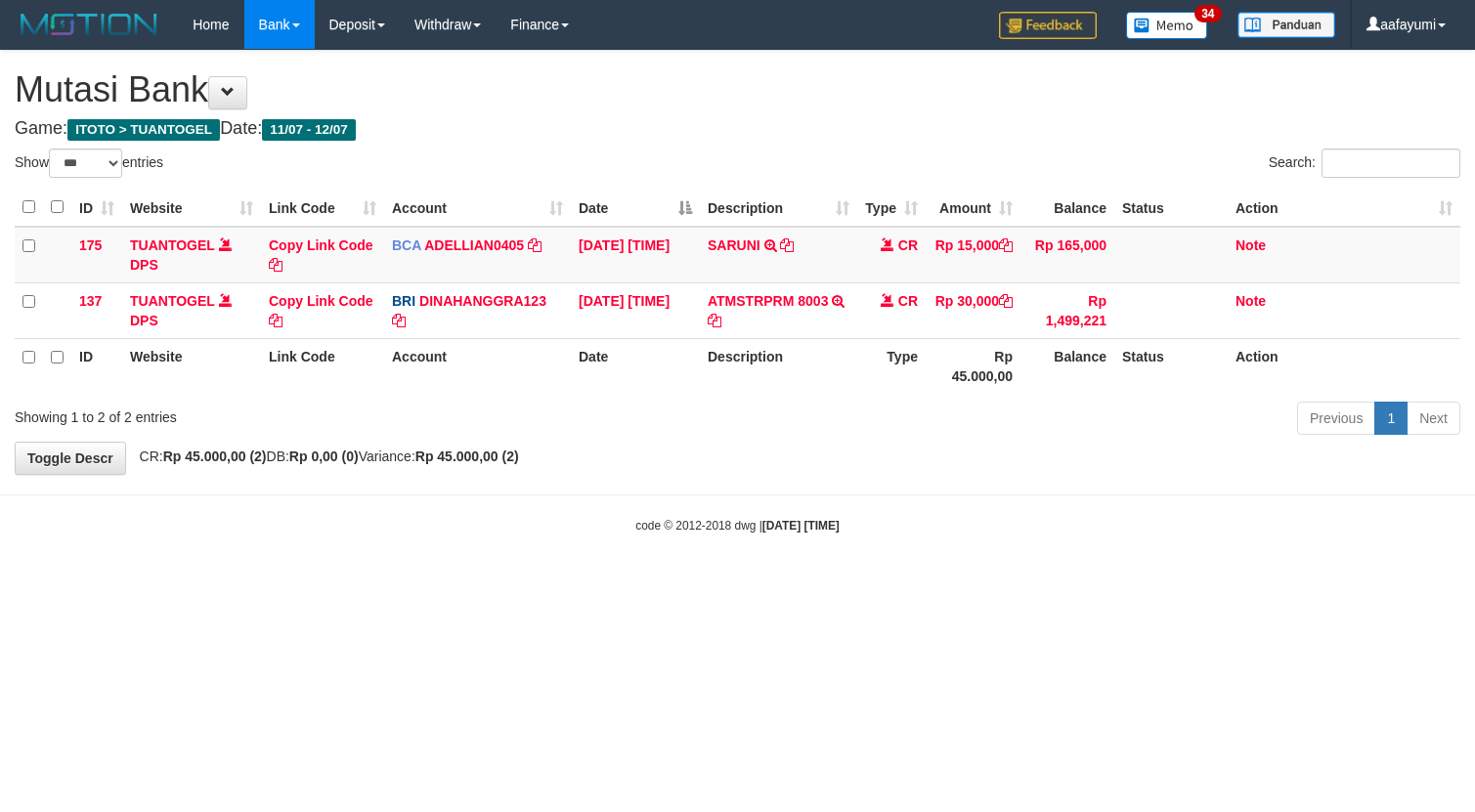 select on "***" 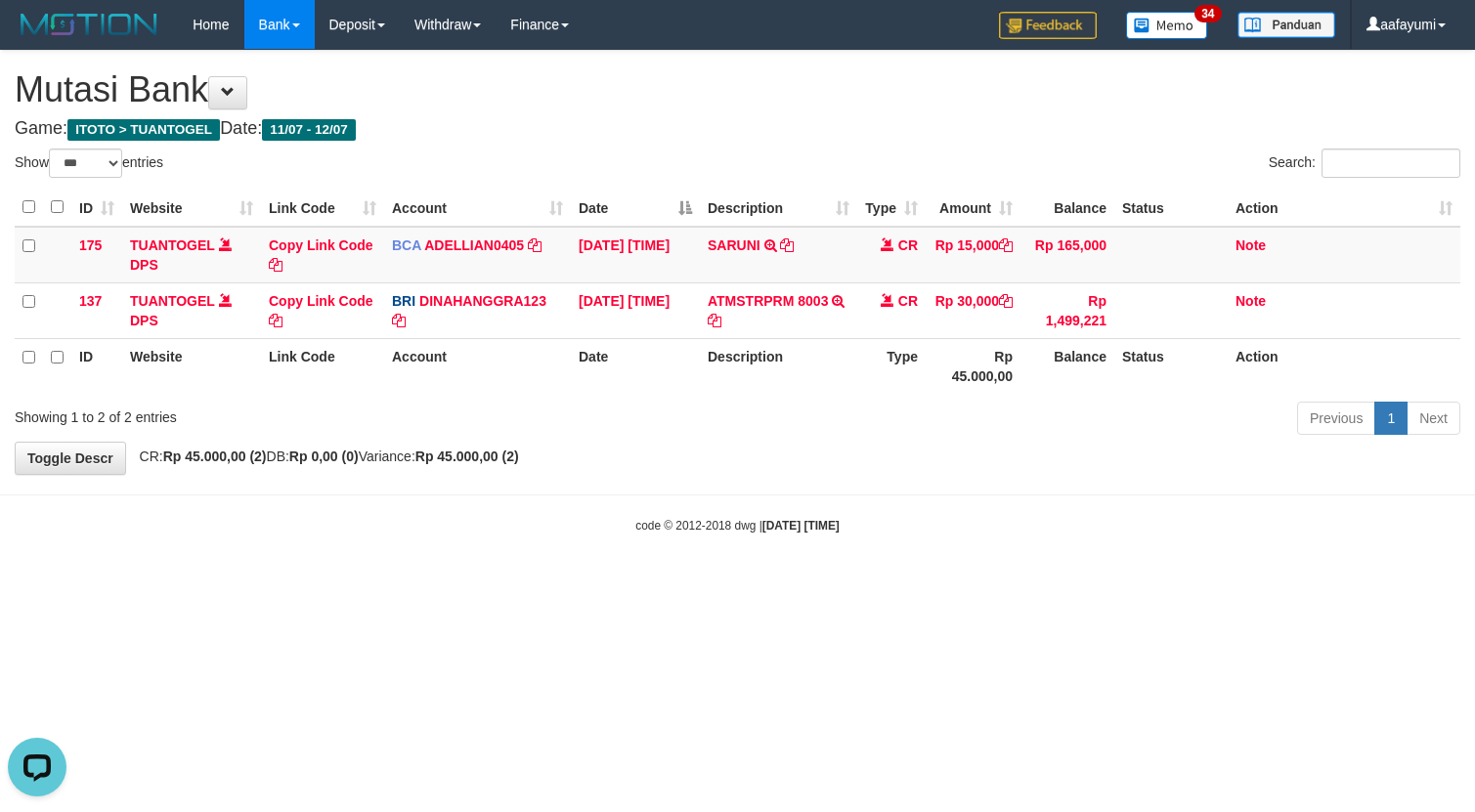 scroll, scrollTop: 0, scrollLeft: 0, axis: both 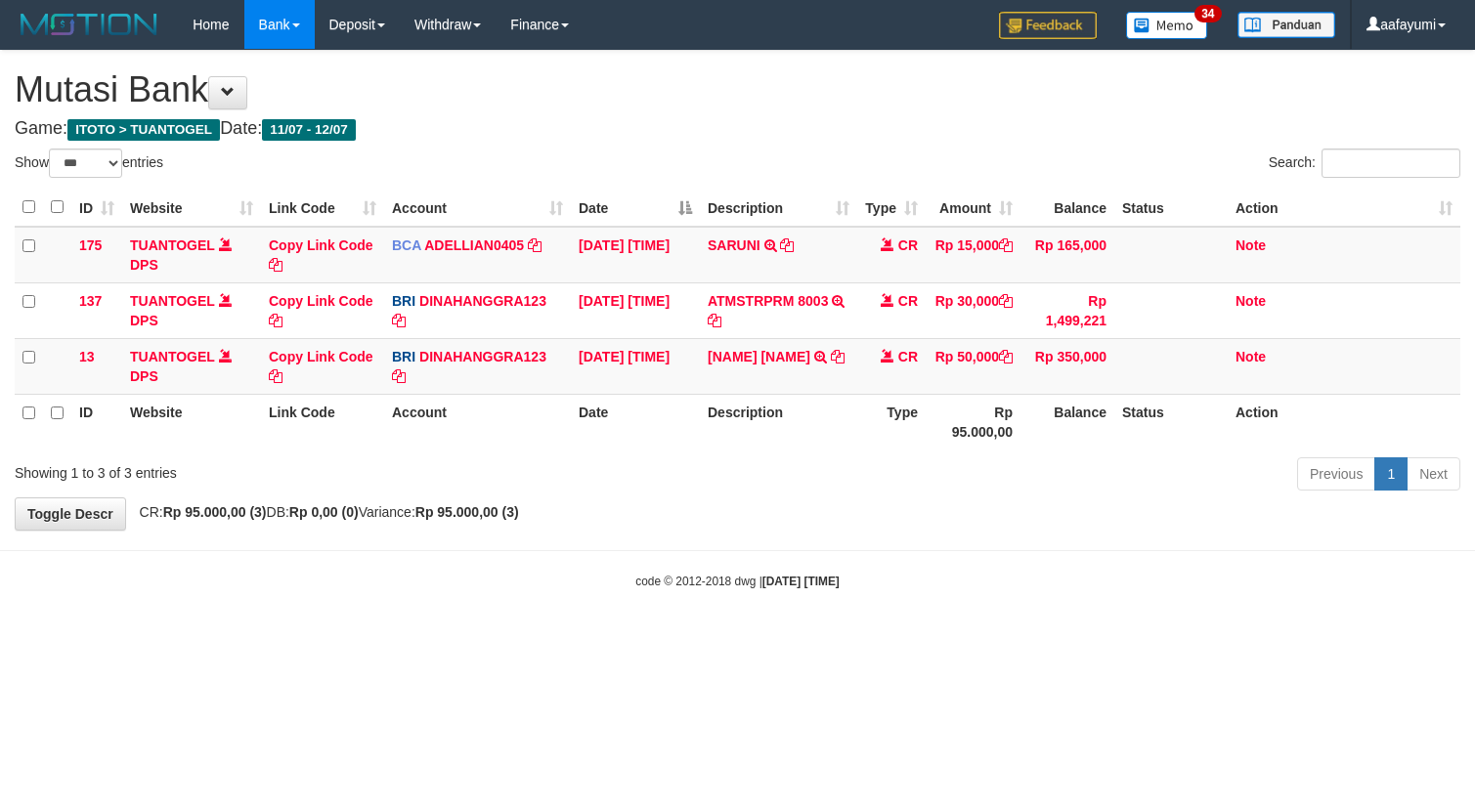 select on "***" 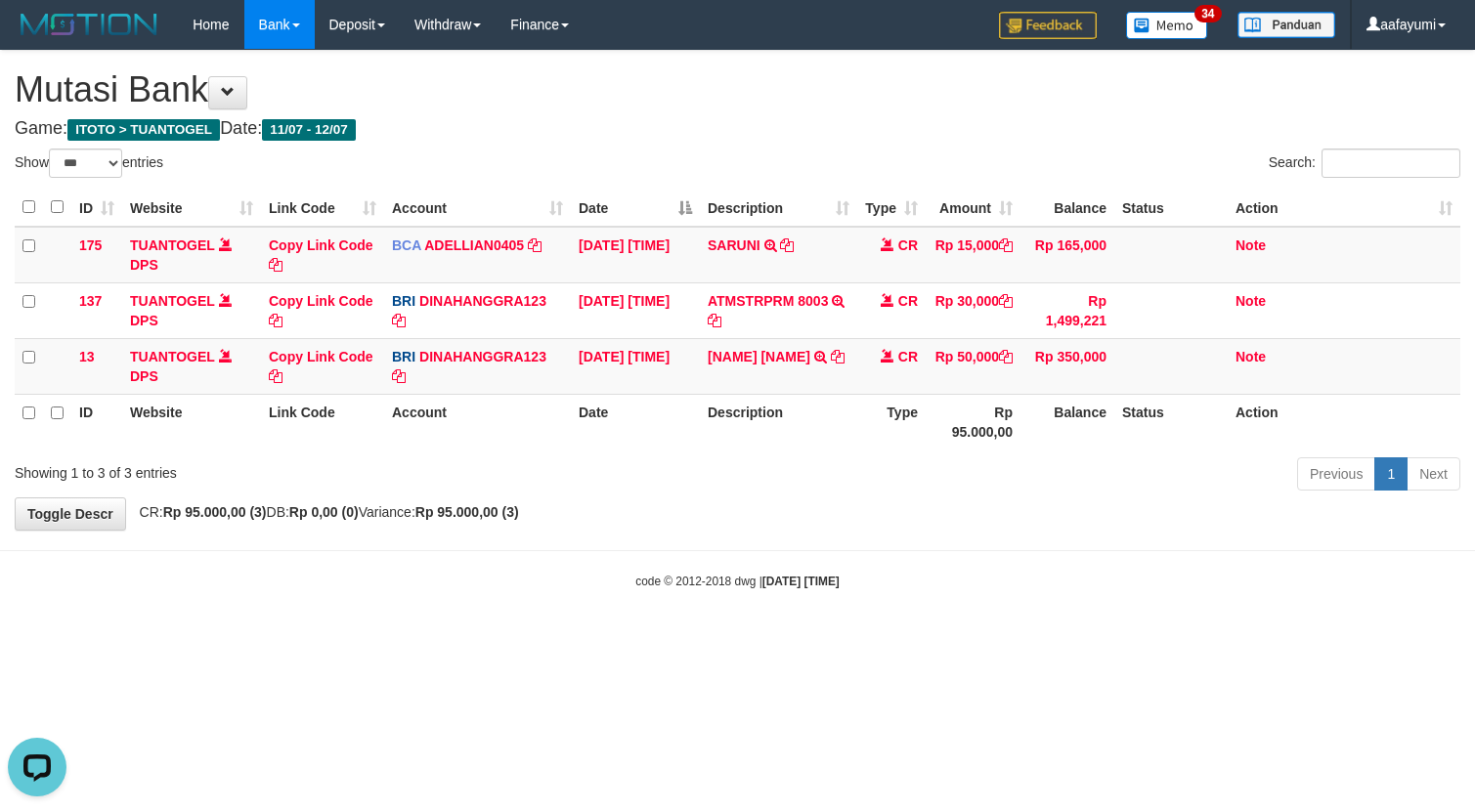 scroll, scrollTop: 0, scrollLeft: 0, axis: both 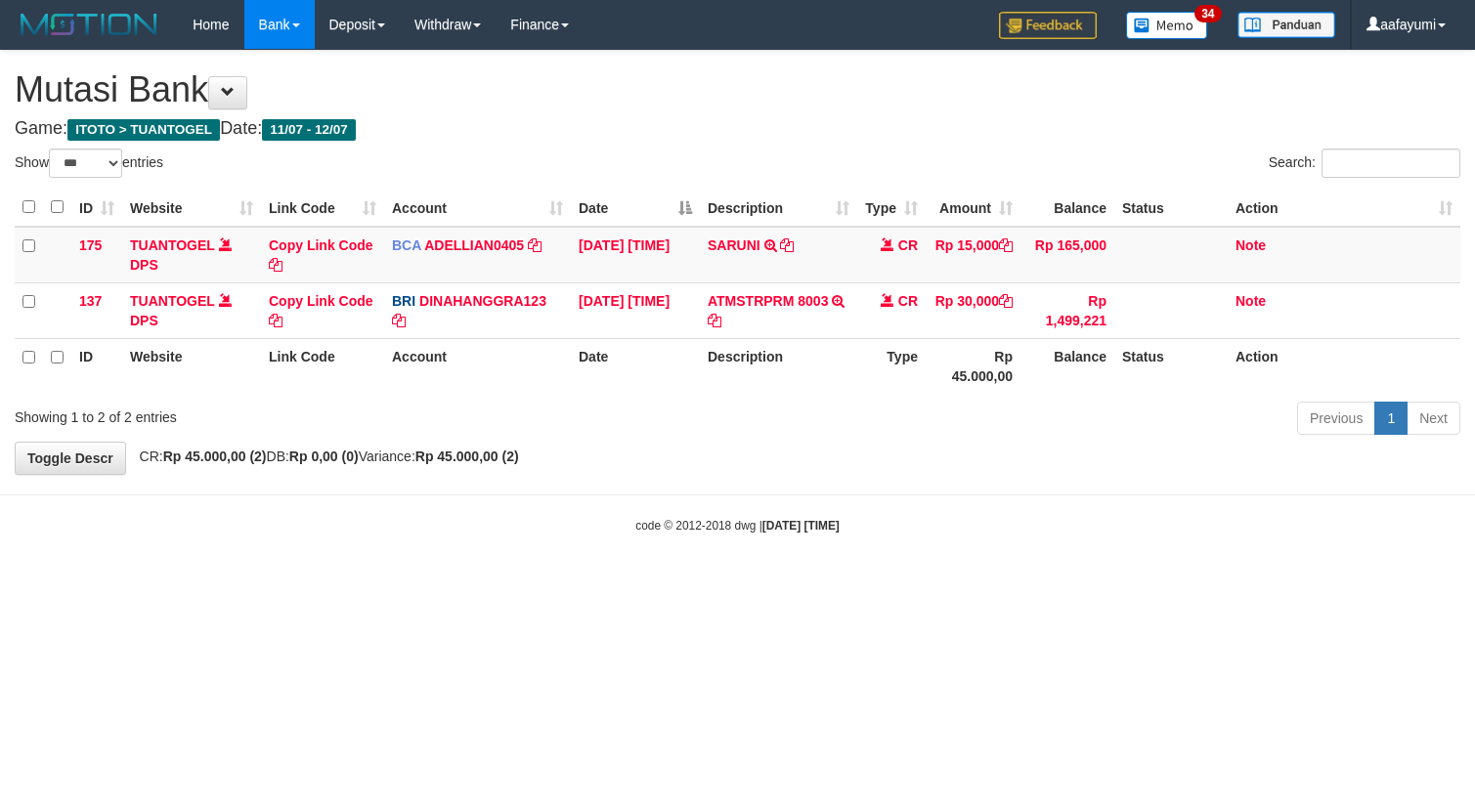 select on "***" 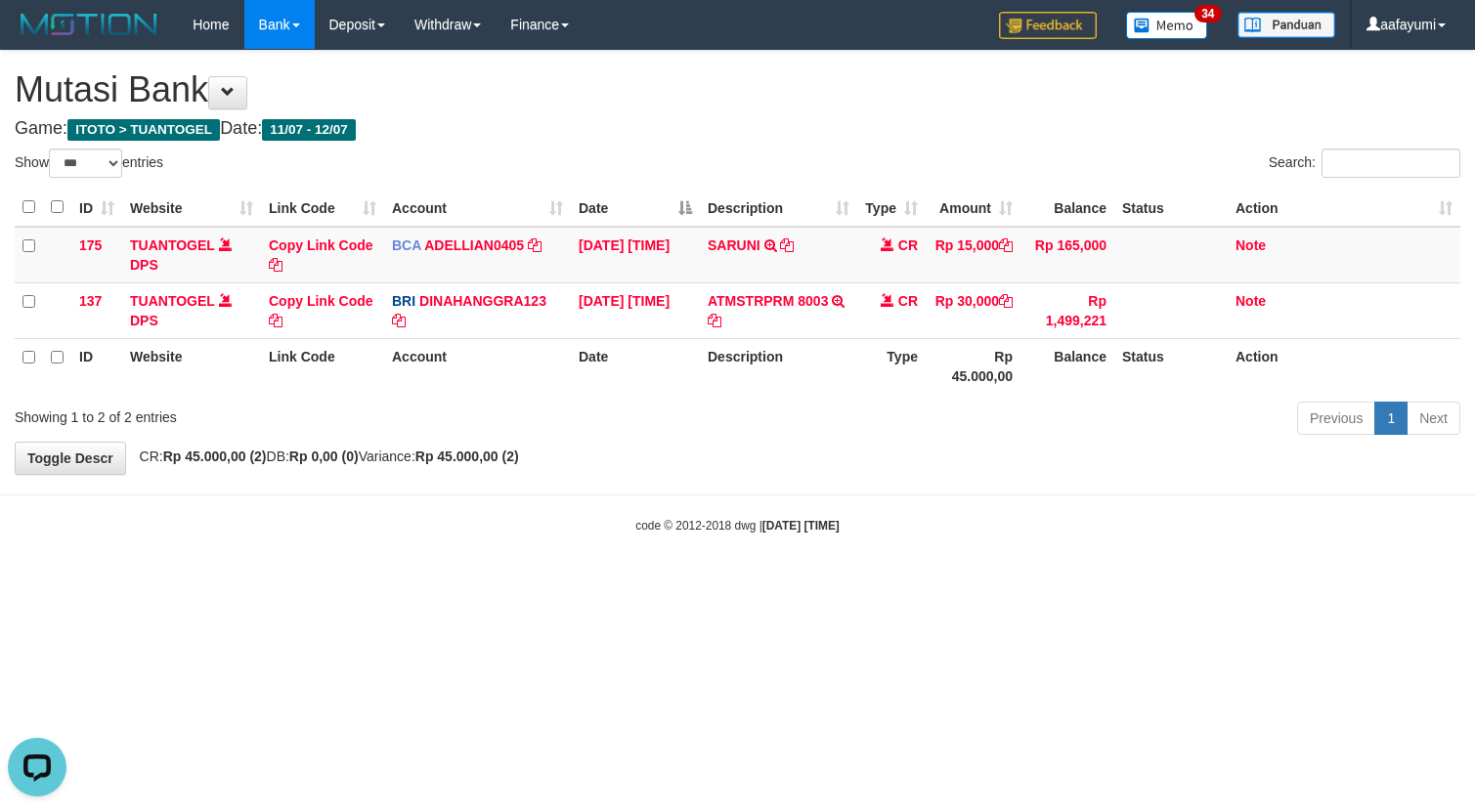 scroll, scrollTop: 0, scrollLeft: 0, axis: both 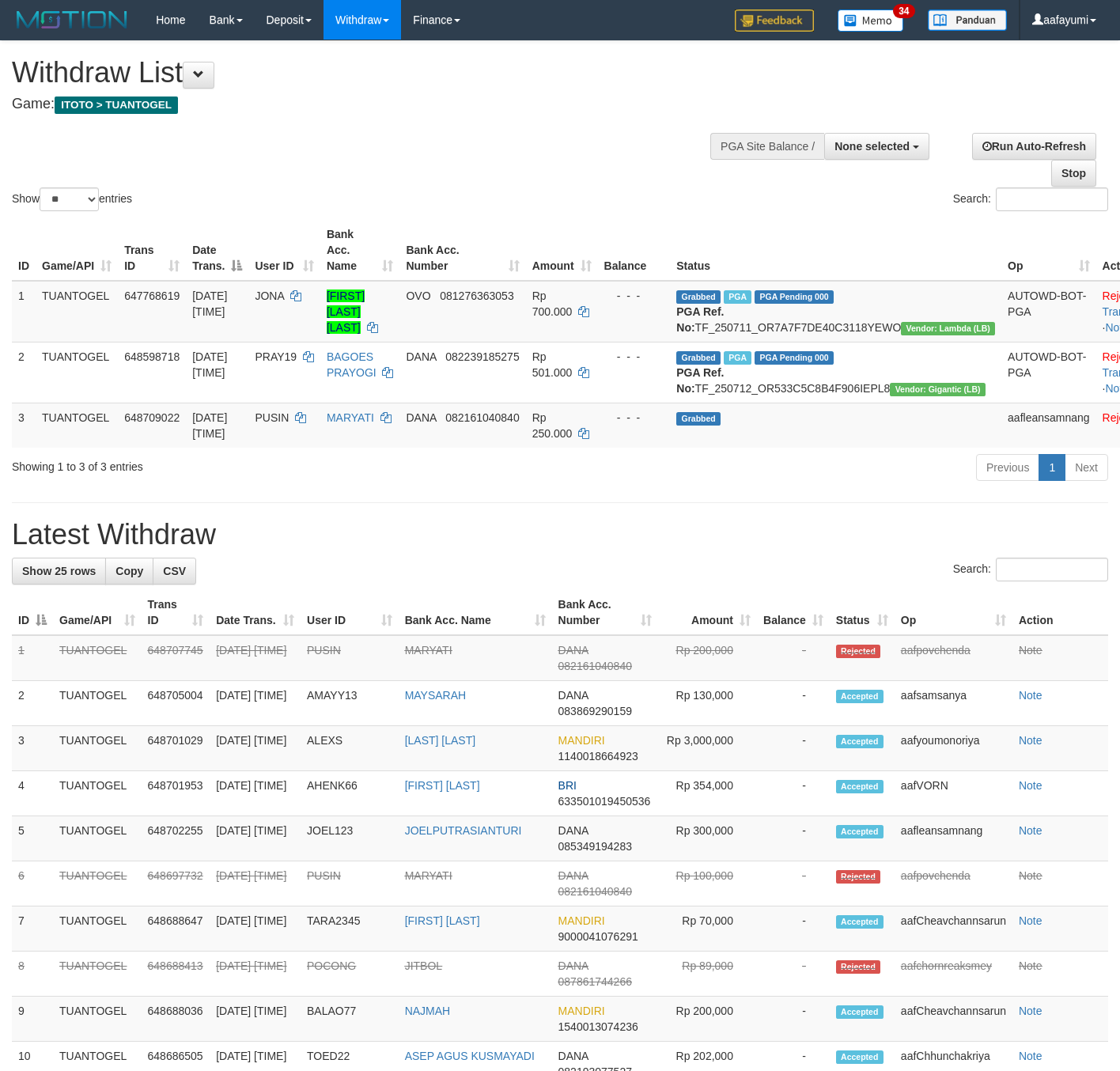 select 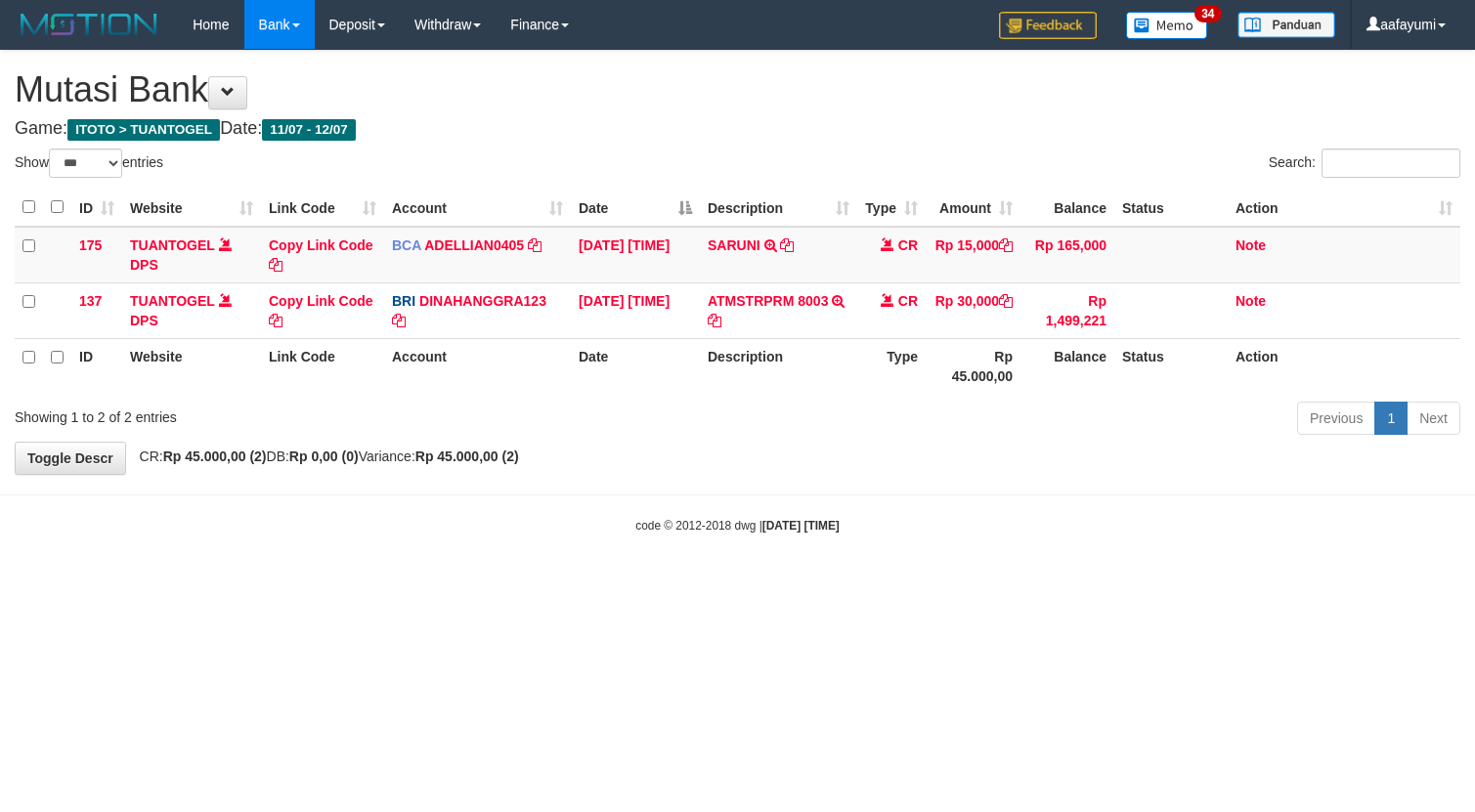 select on "***" 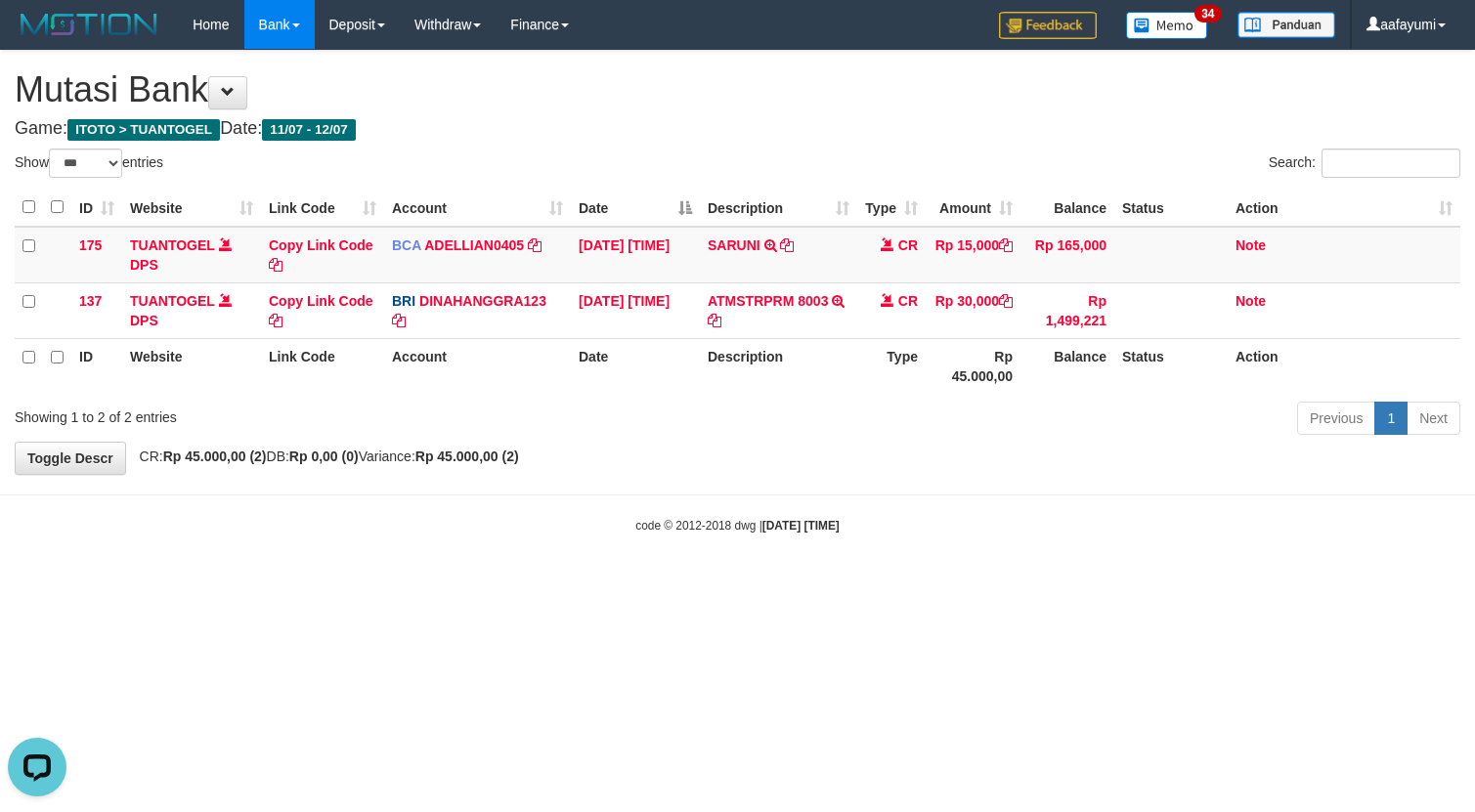 scroll, scrollTop: 0, scrollLeft: 0, axis: both 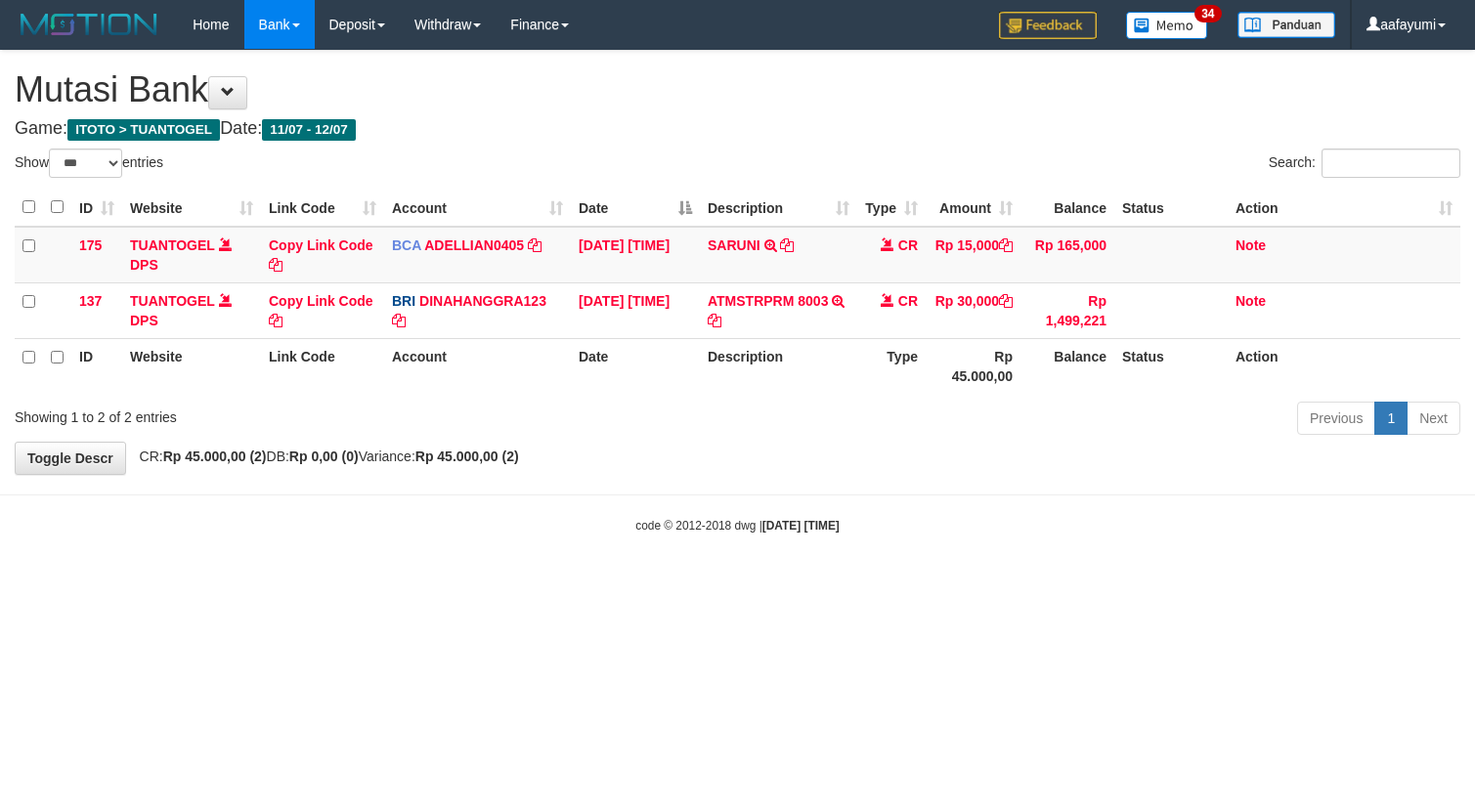 select on "***" 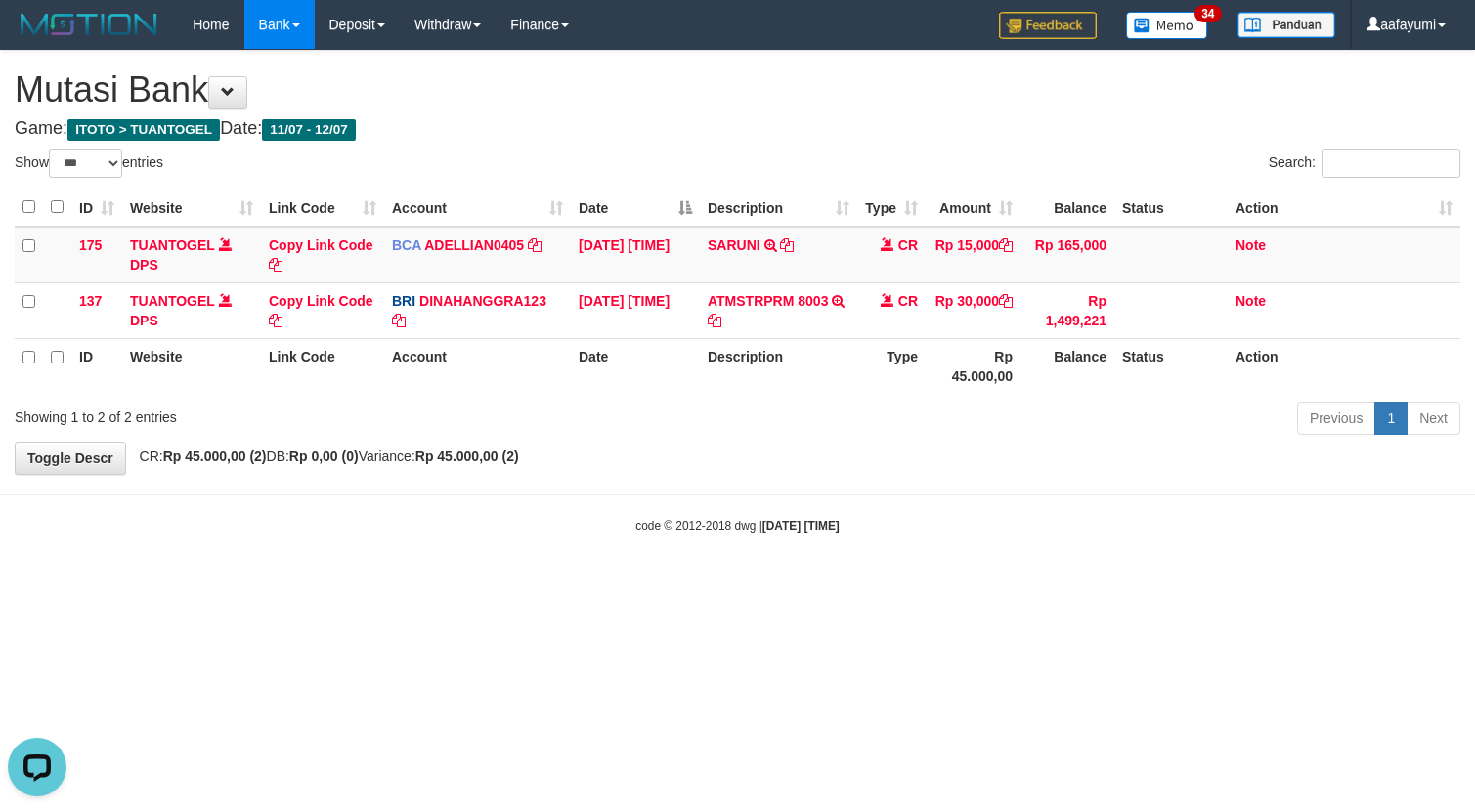 scroll, scrollTop: 0, scrollLeft: 0, axis: both 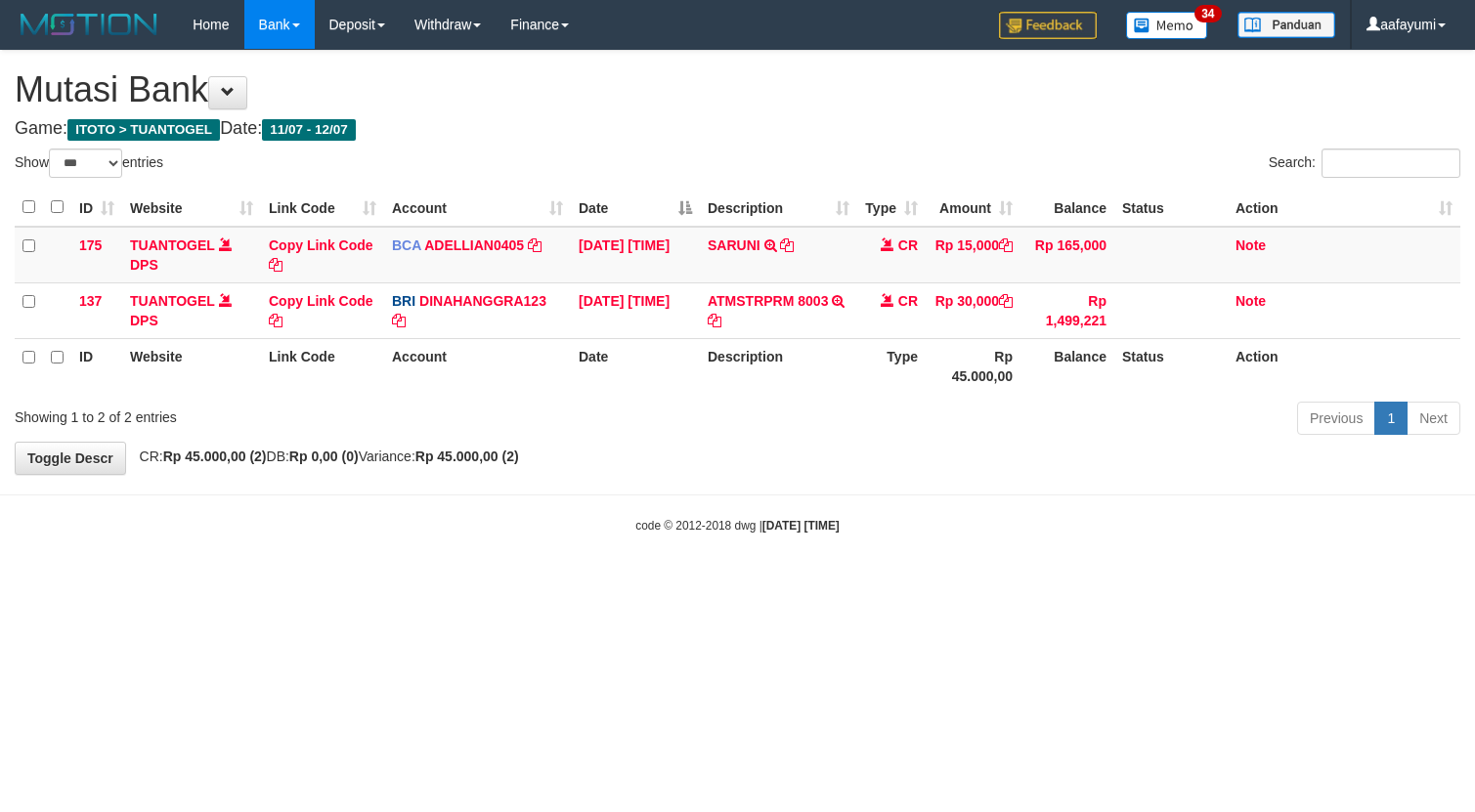 select on "***" 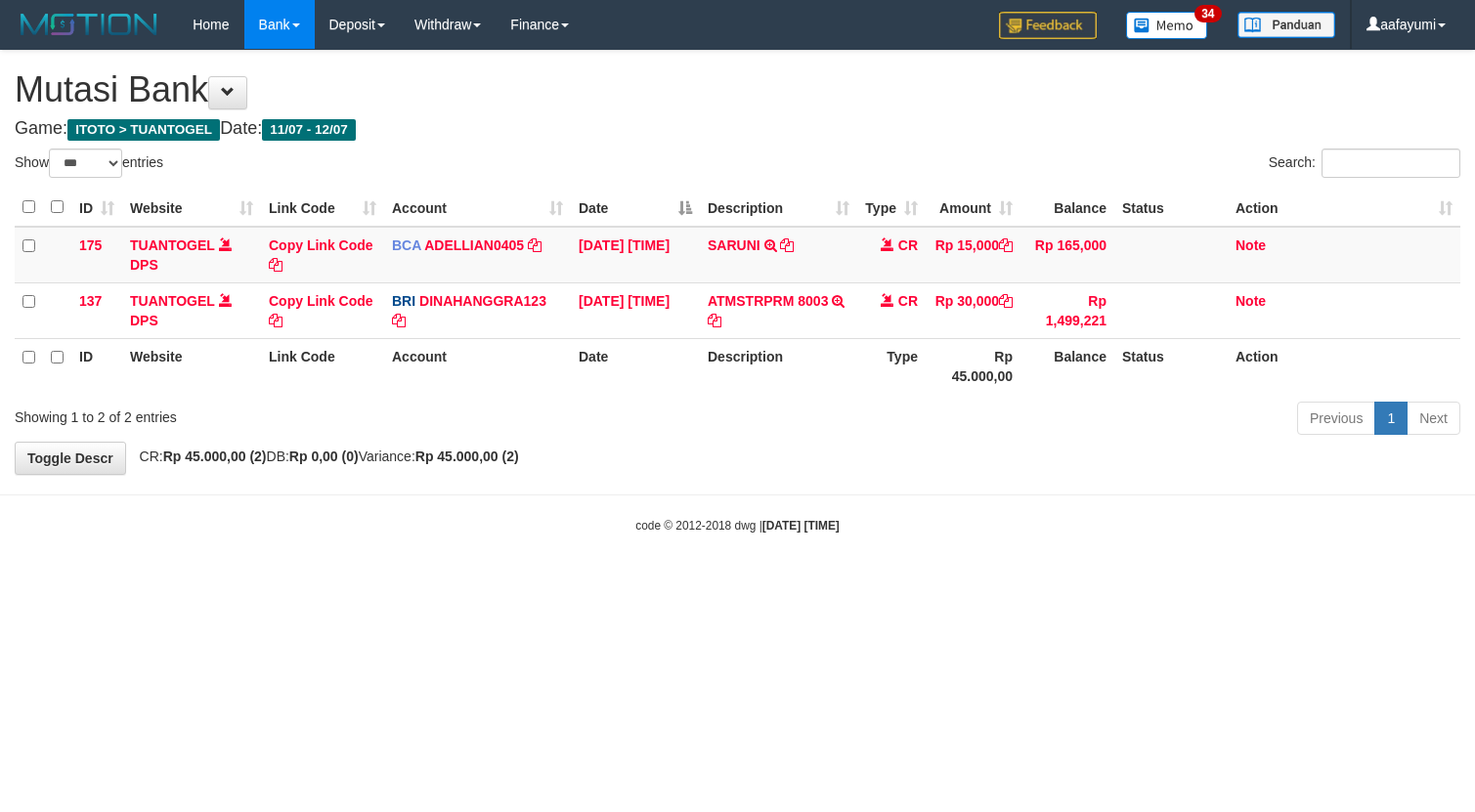 scroll, scrollTop: 0, scrollLeft: 0, axis: both 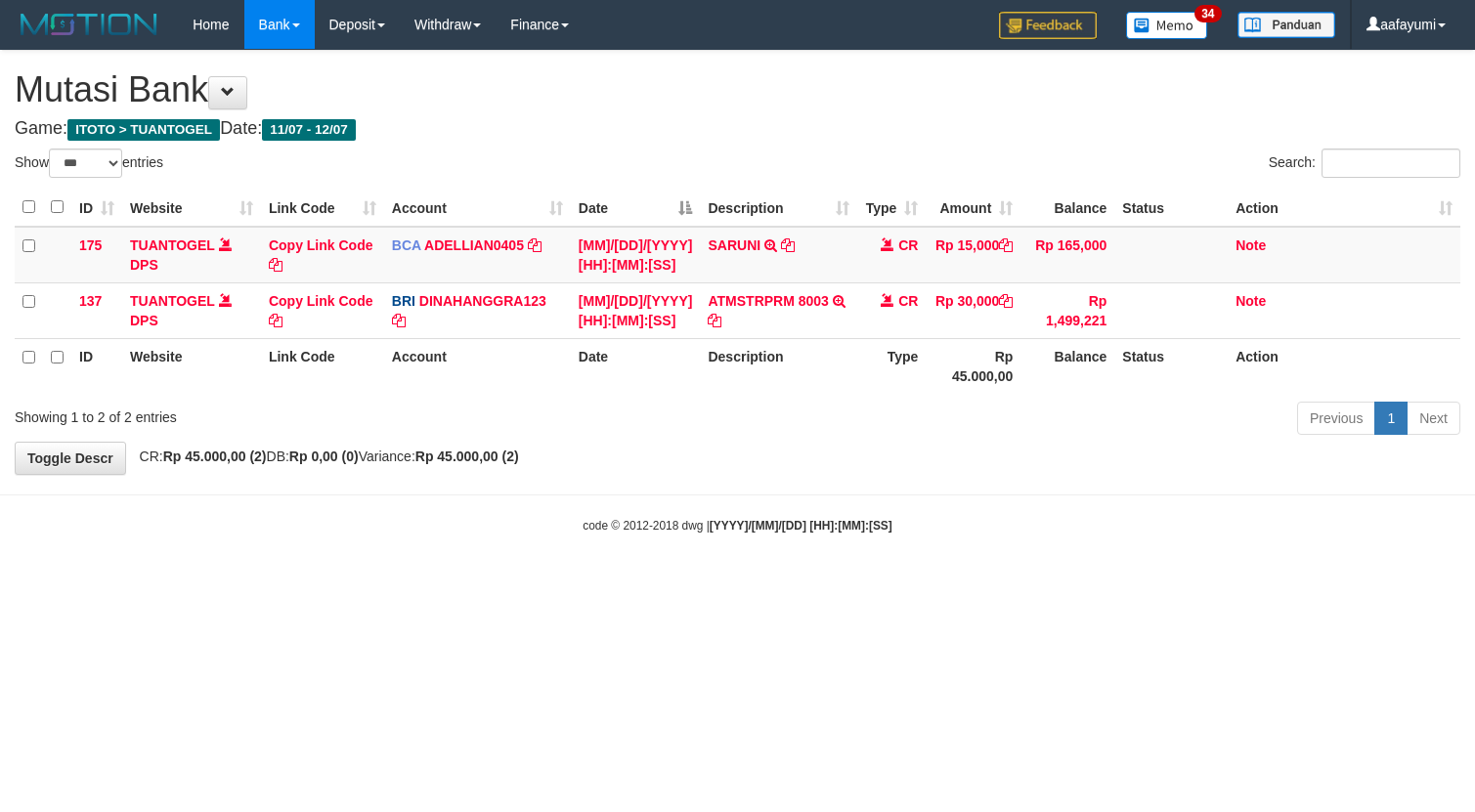 select on "***" 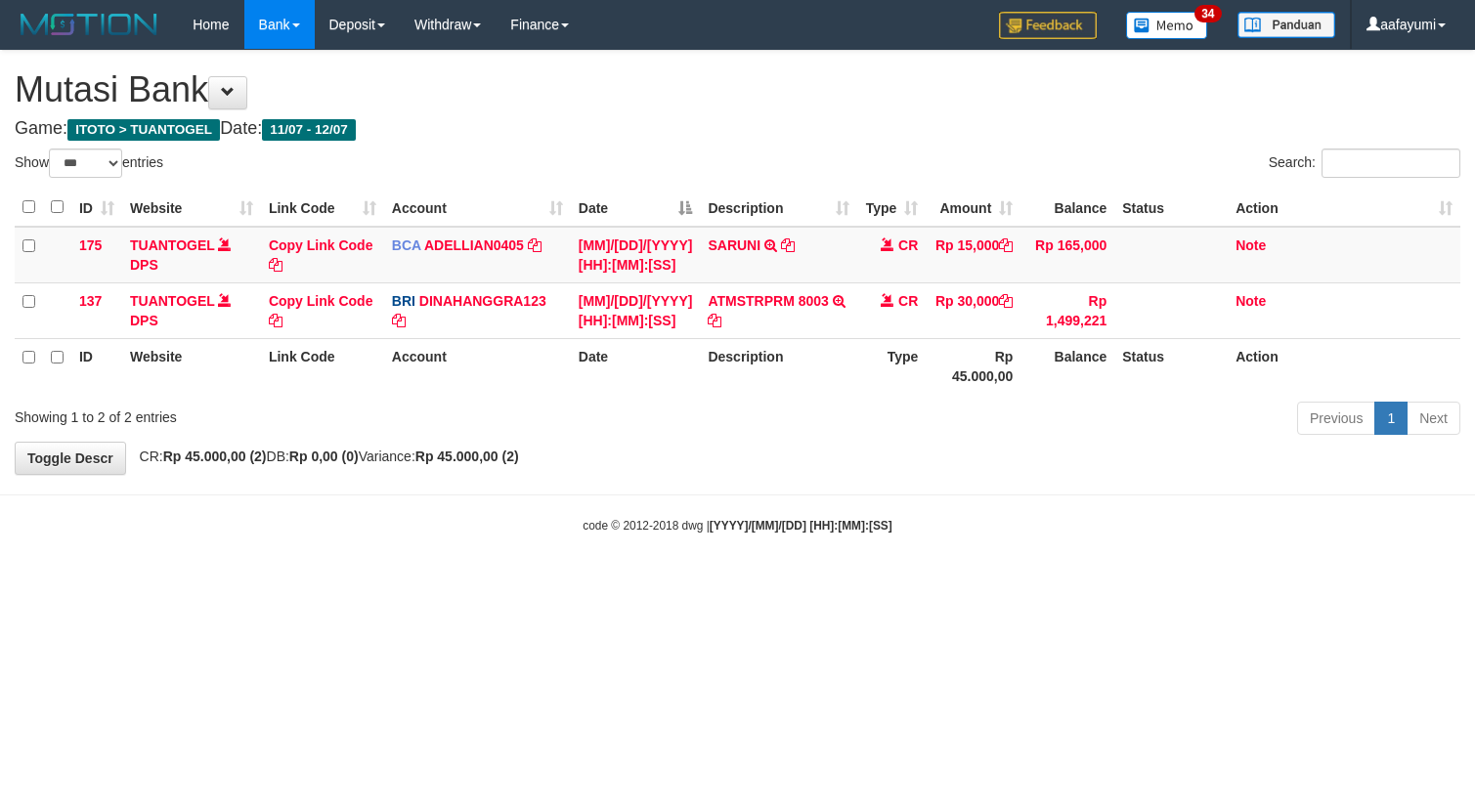 scroll, scrollTop: 0, scrollLeft: 0, axis: both 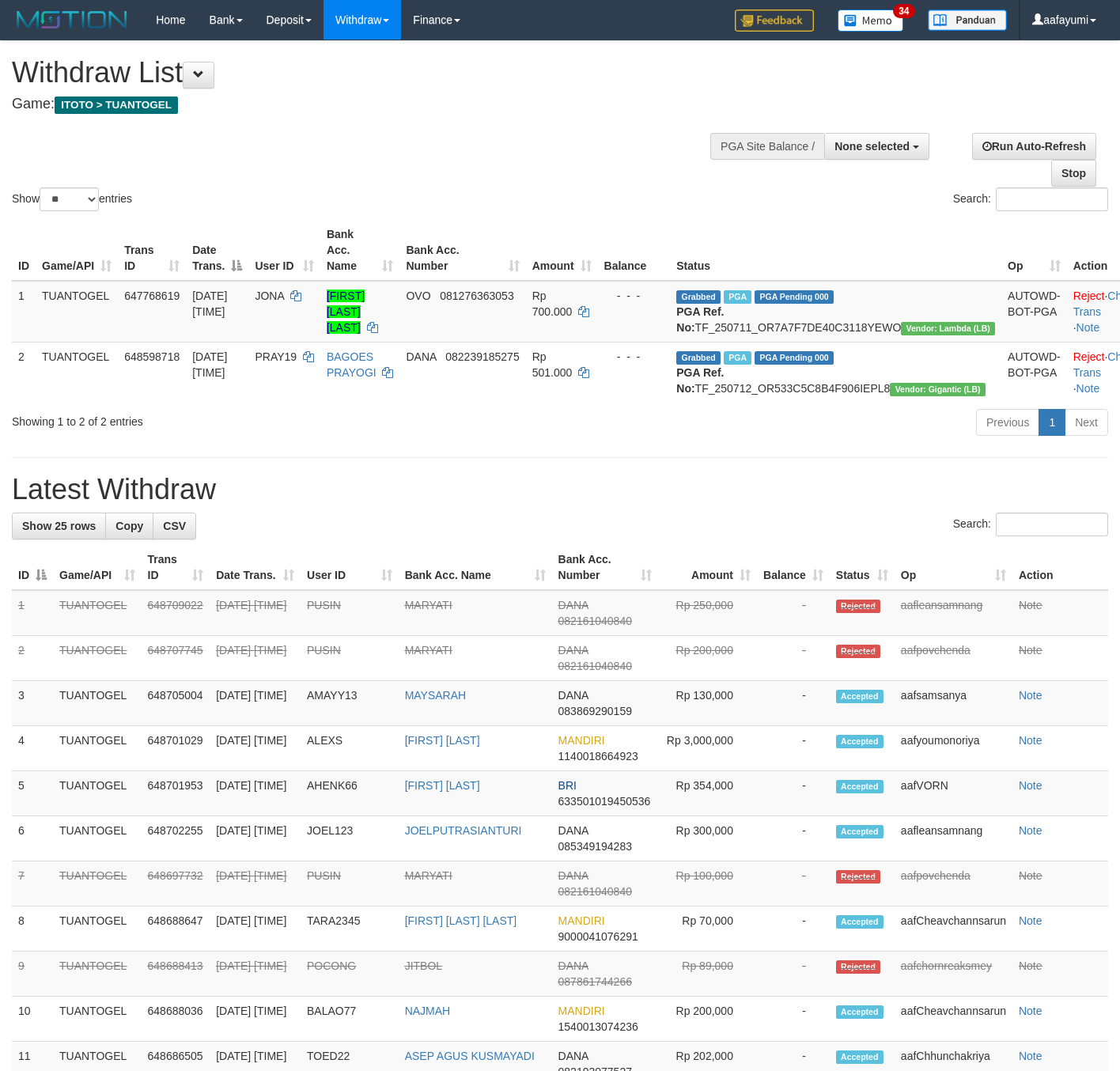 select 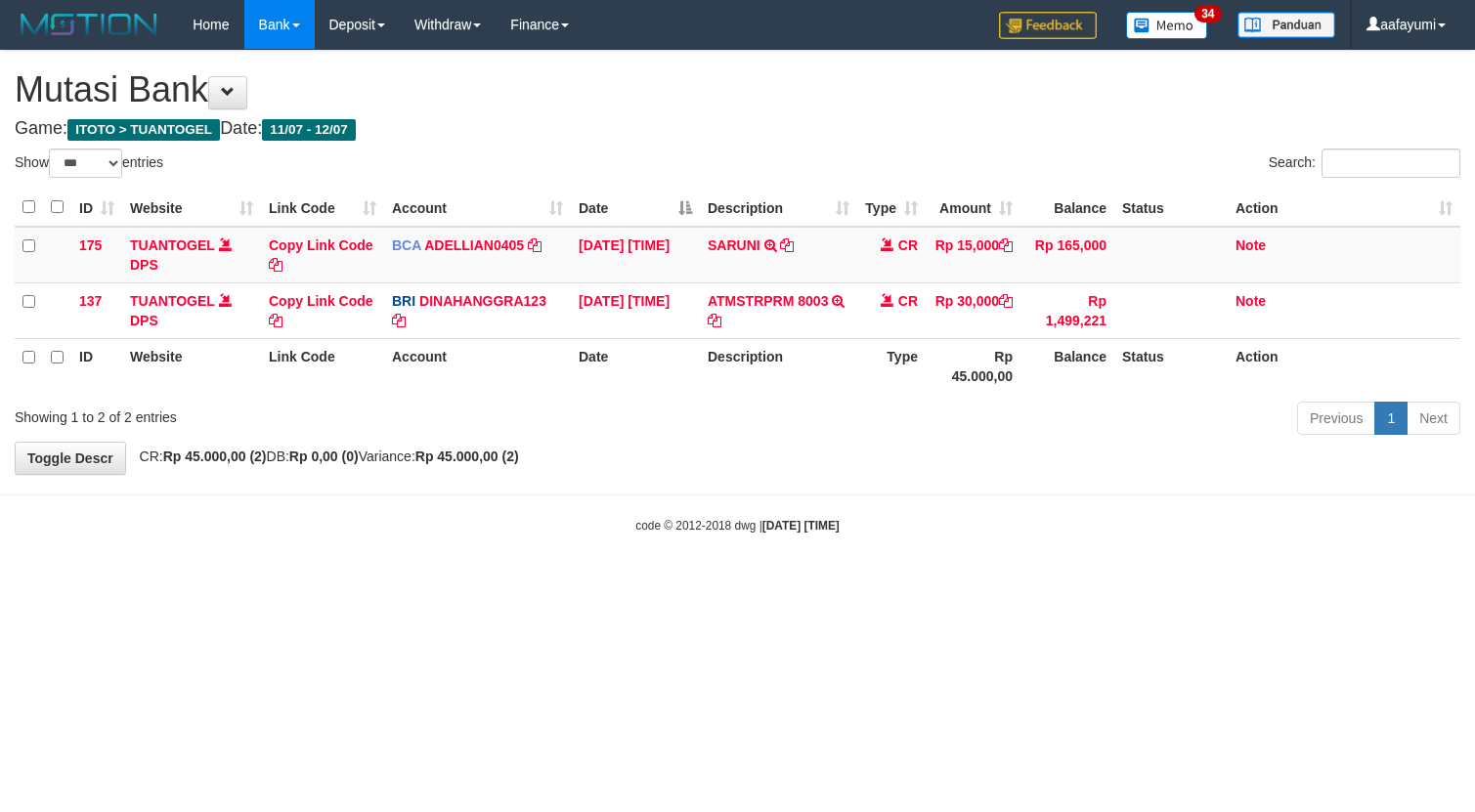 select on "***" 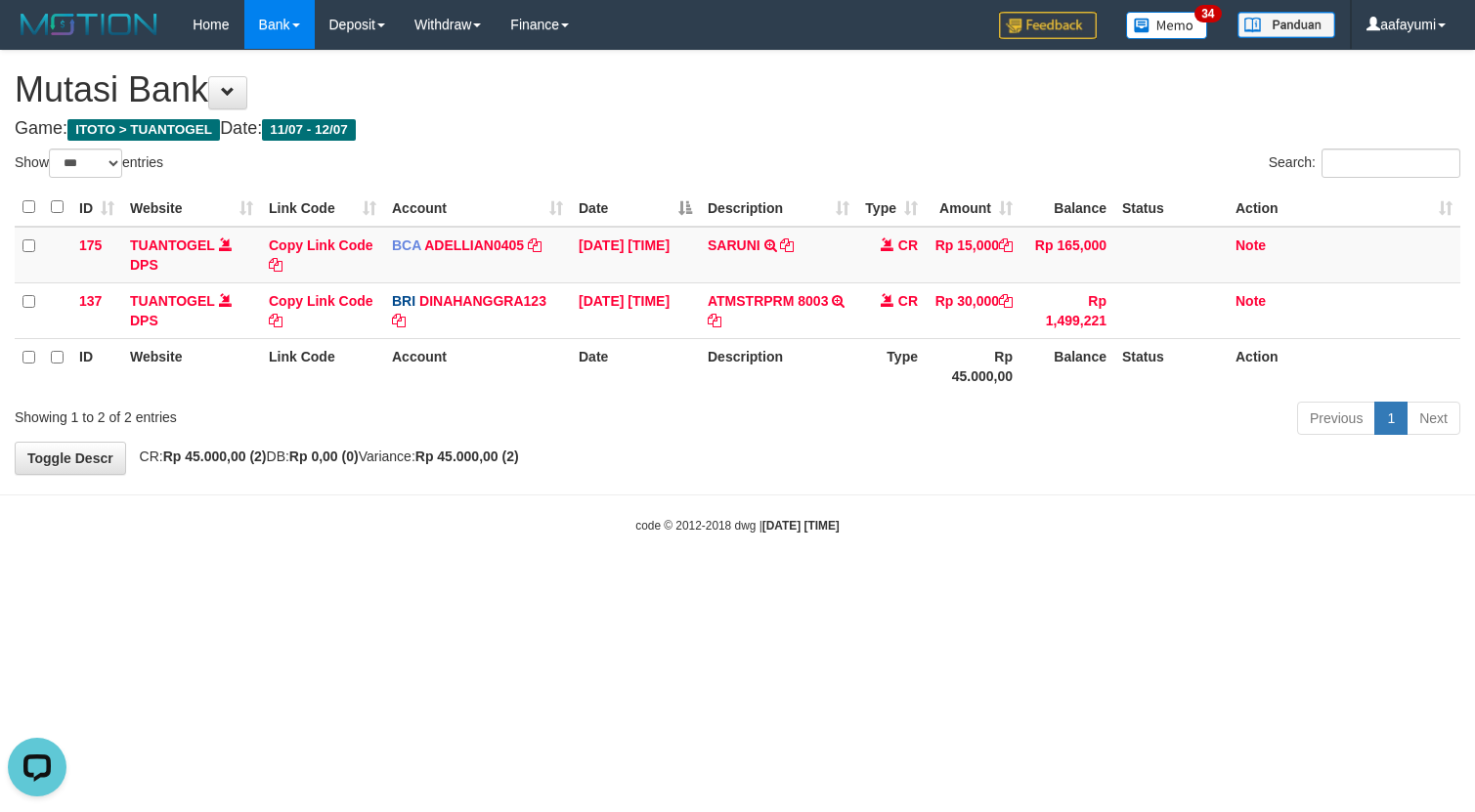 scroll, scrollTop: 0, scrollLeft: 0, axis: both 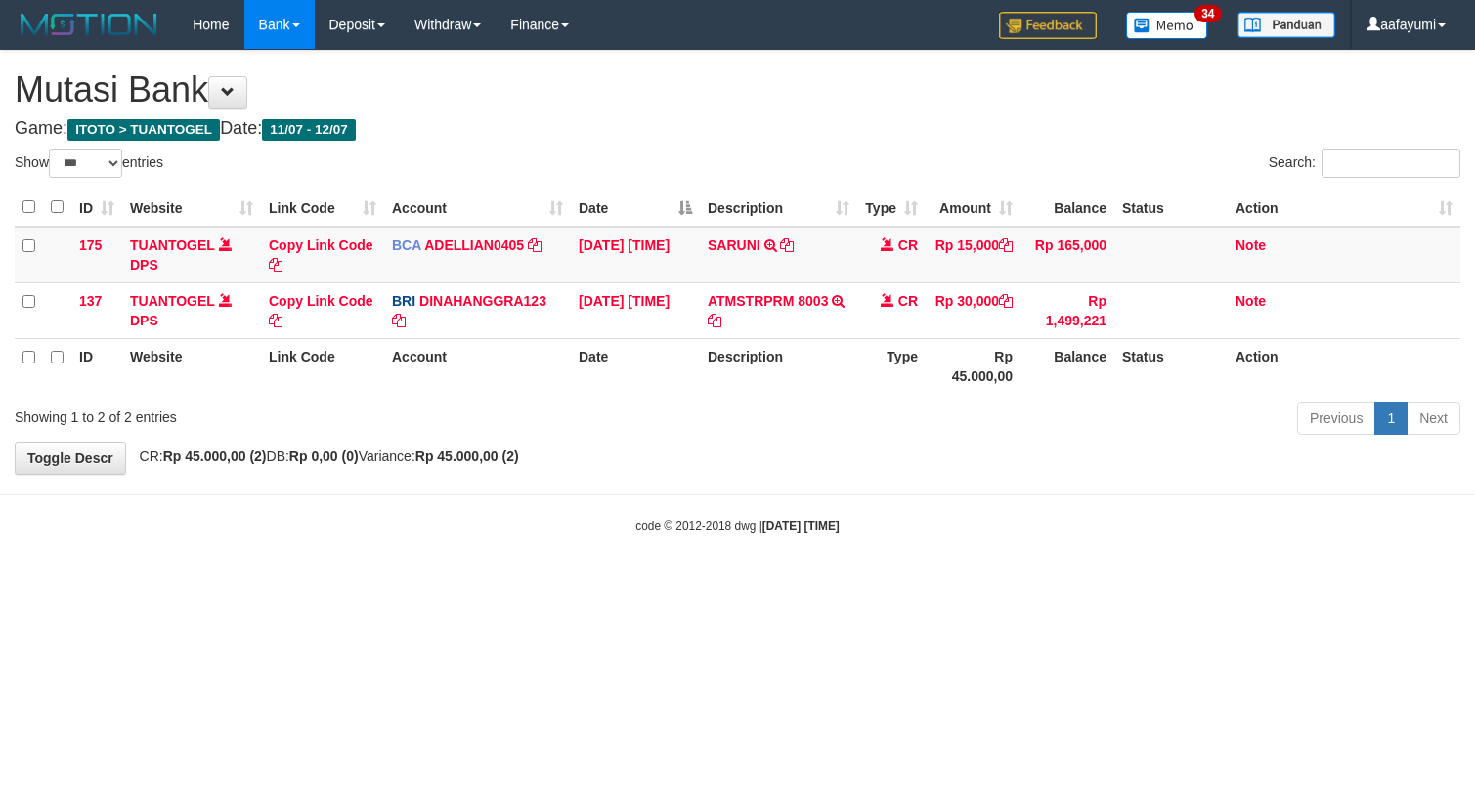 select on "***" 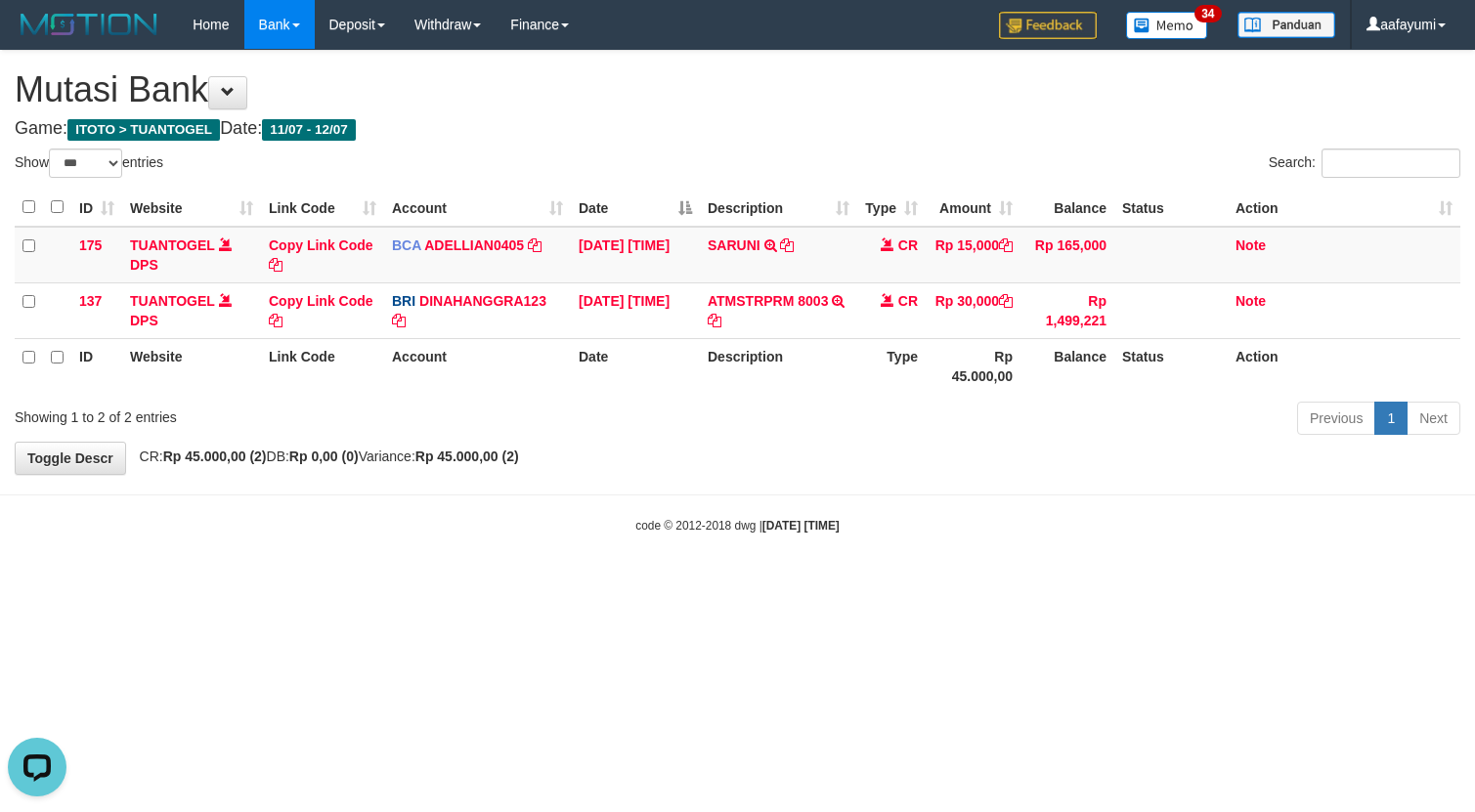 scroll, scrollTop: 0, scrollLeft: 0, axis: both 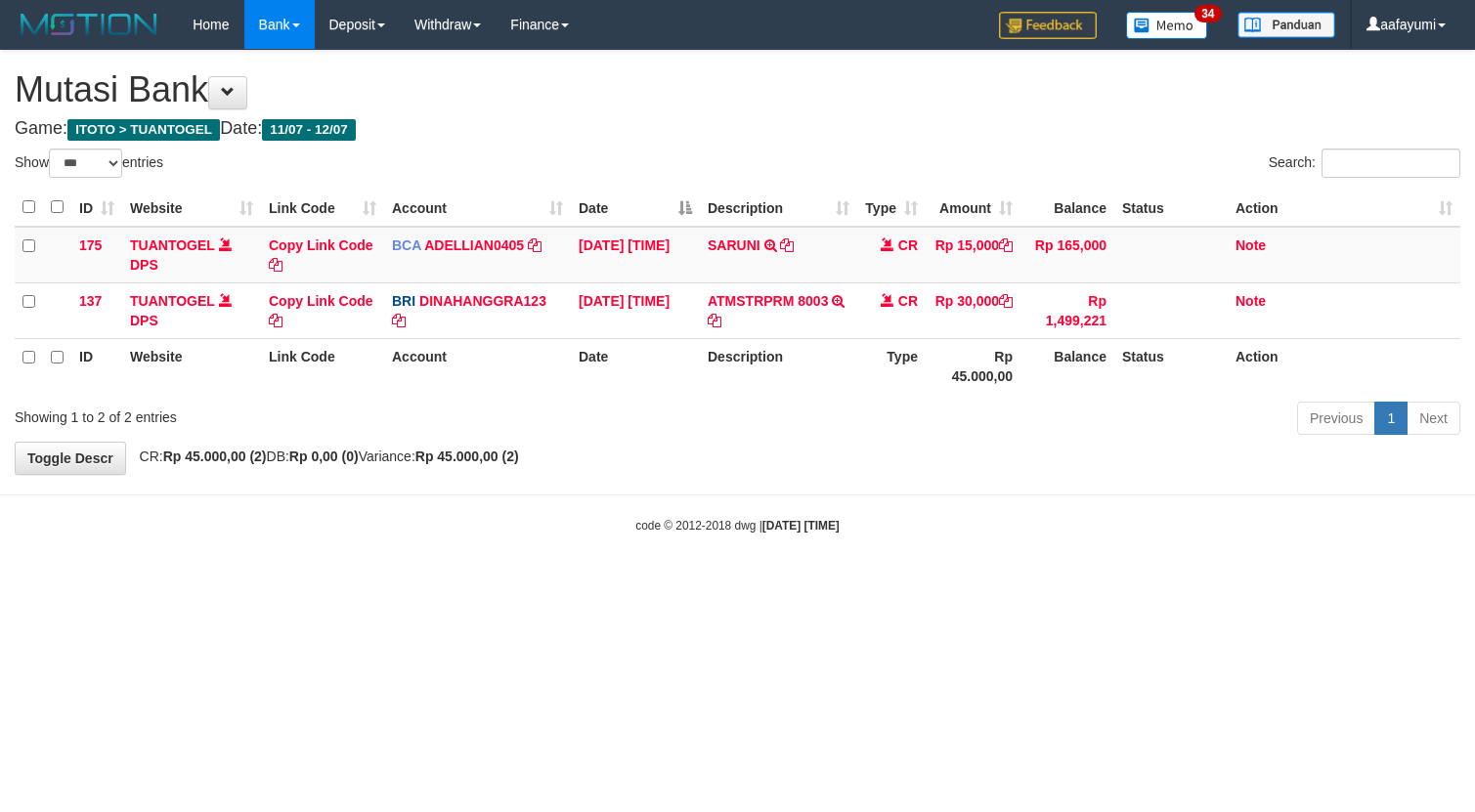 select on "***" 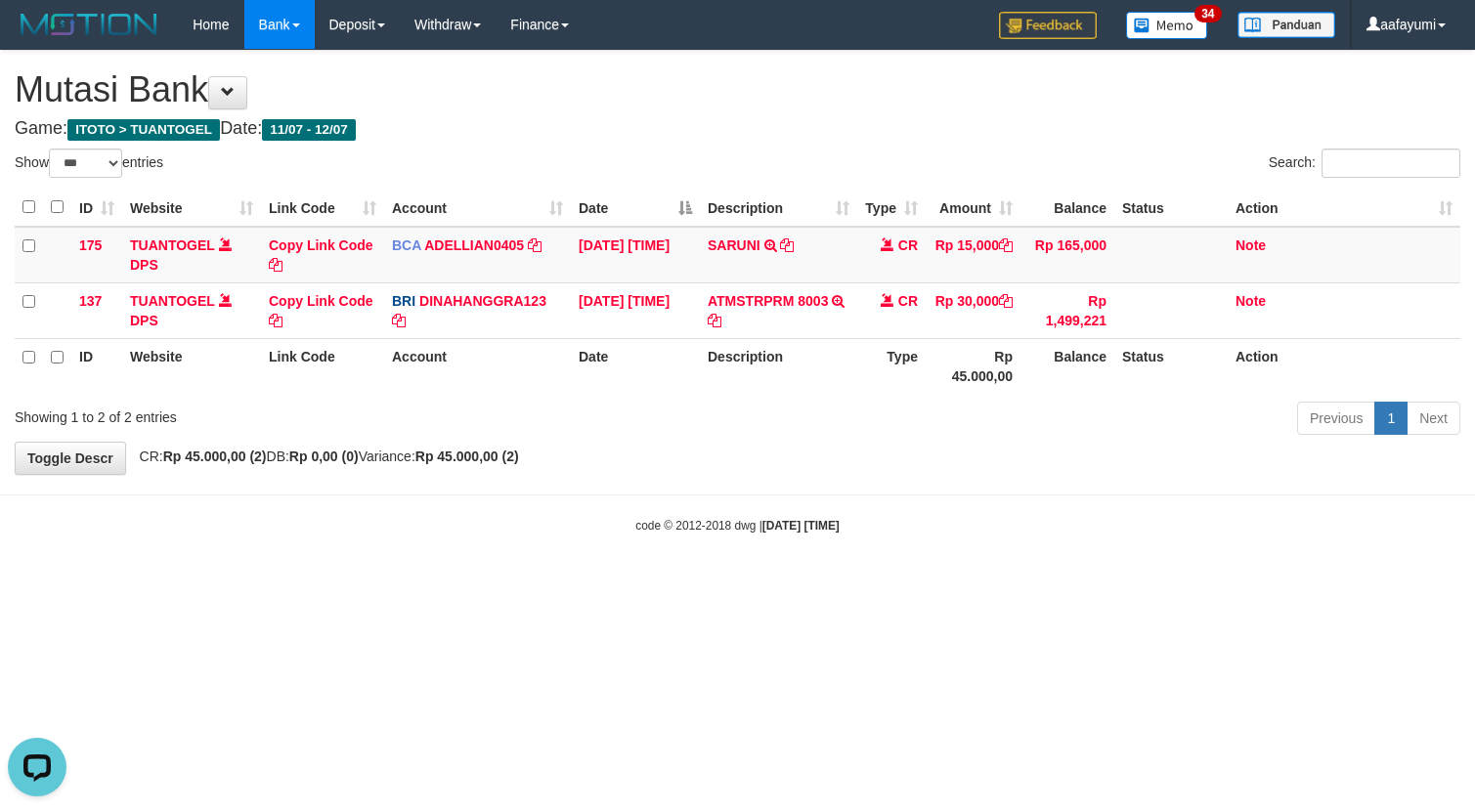scroll, scrollTop: 0, scrollLeft: 0, axis: both 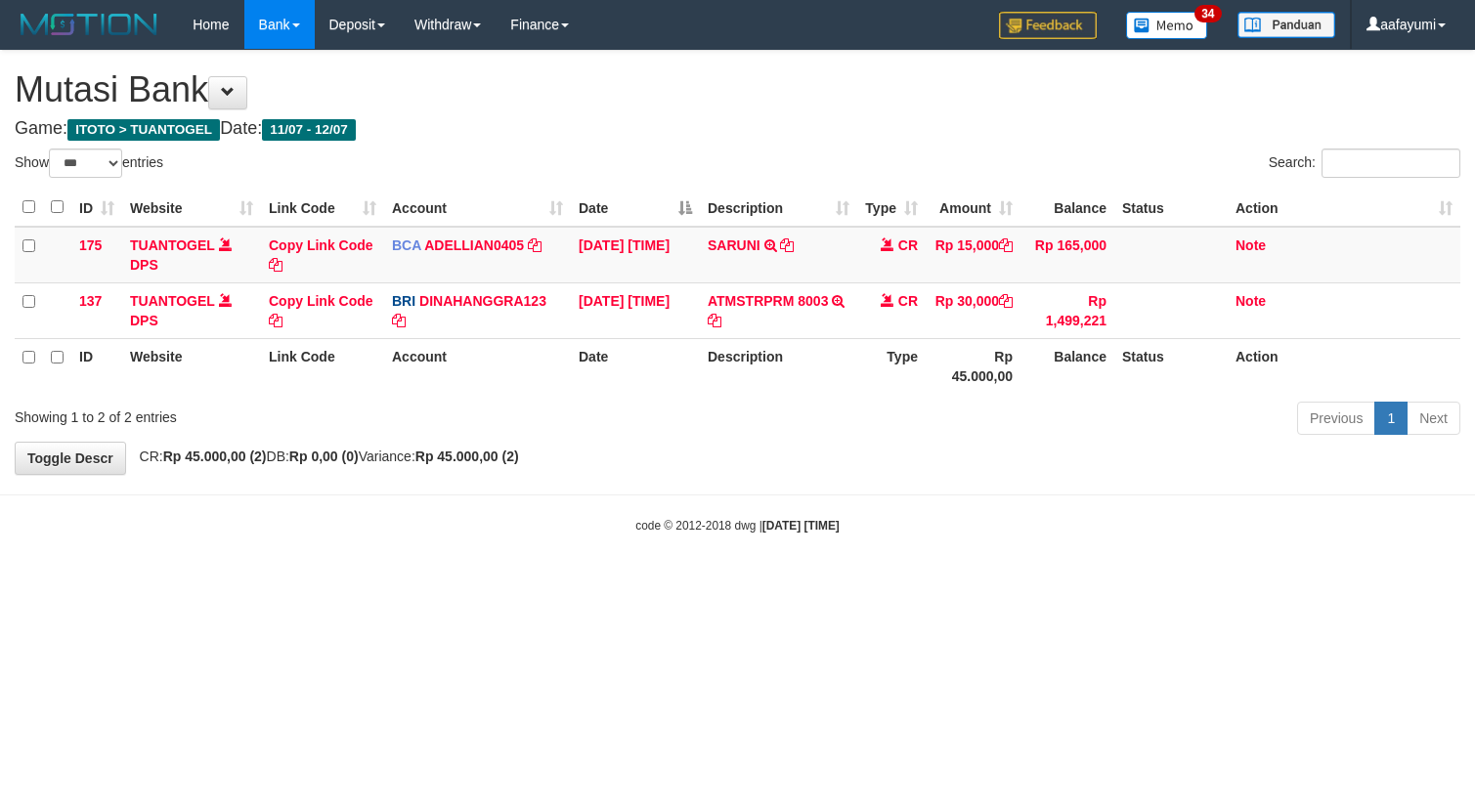 select on "***" 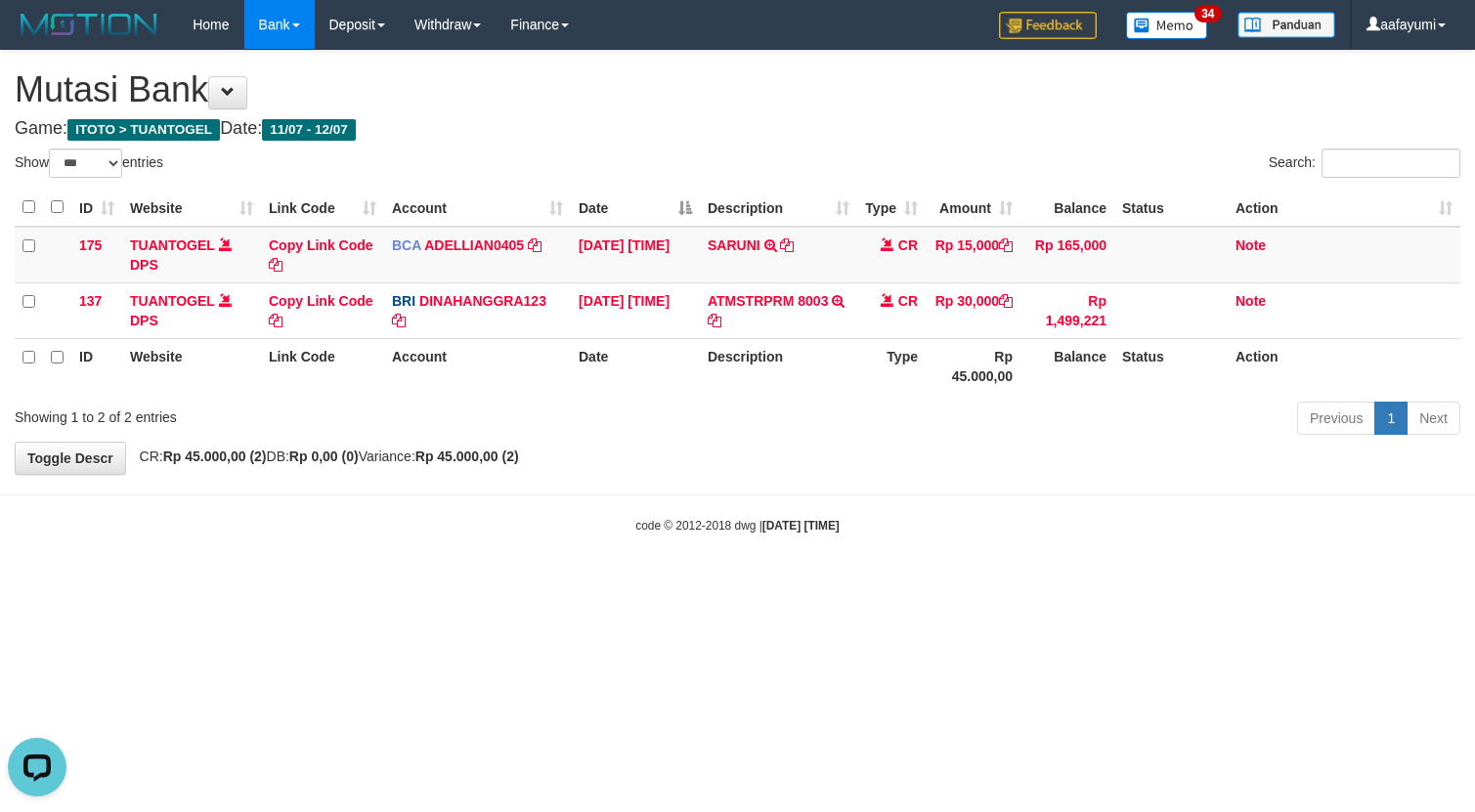 scroll, scrollTop: 0, scrollLeft: 0, axis: both 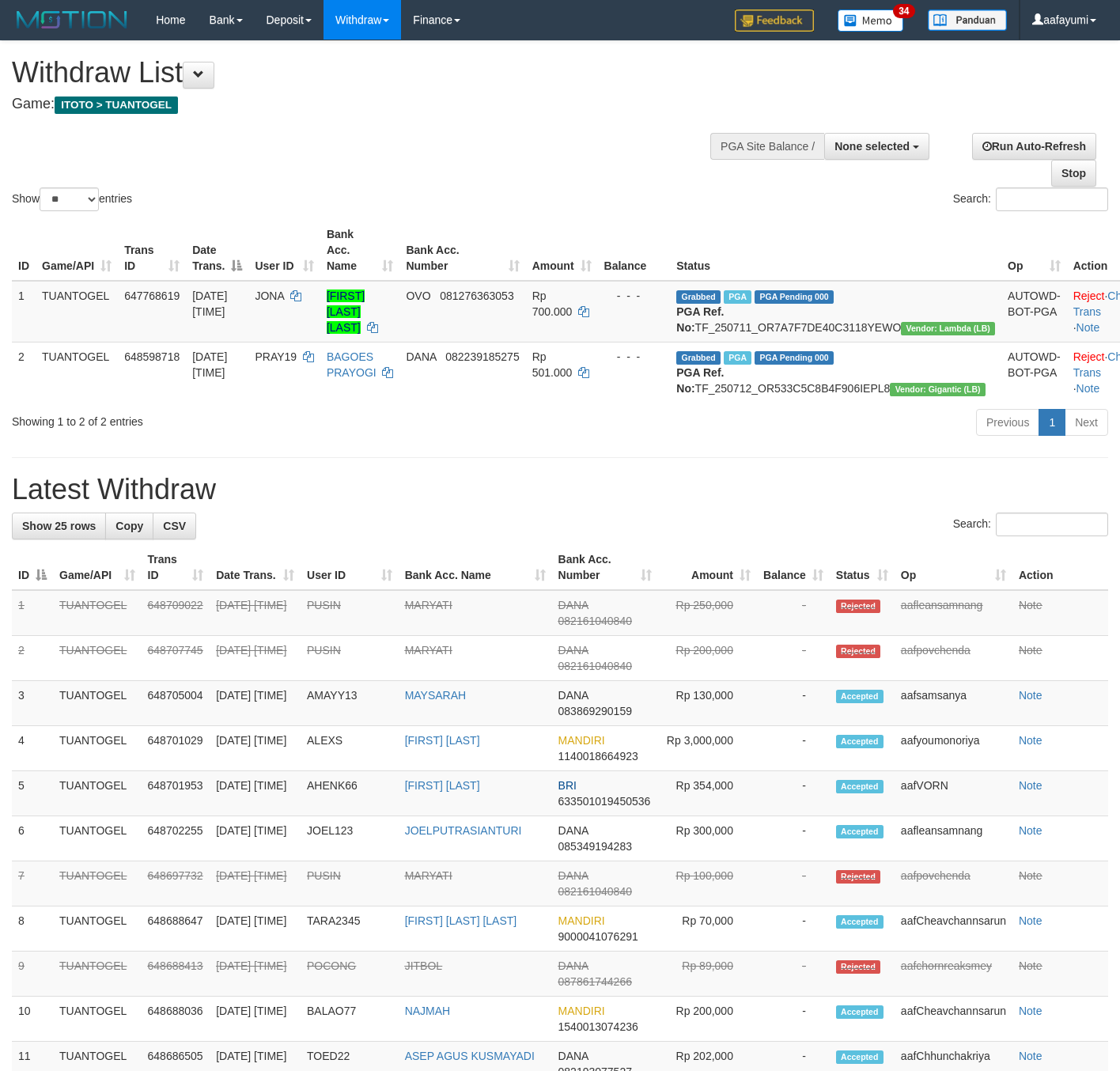 select 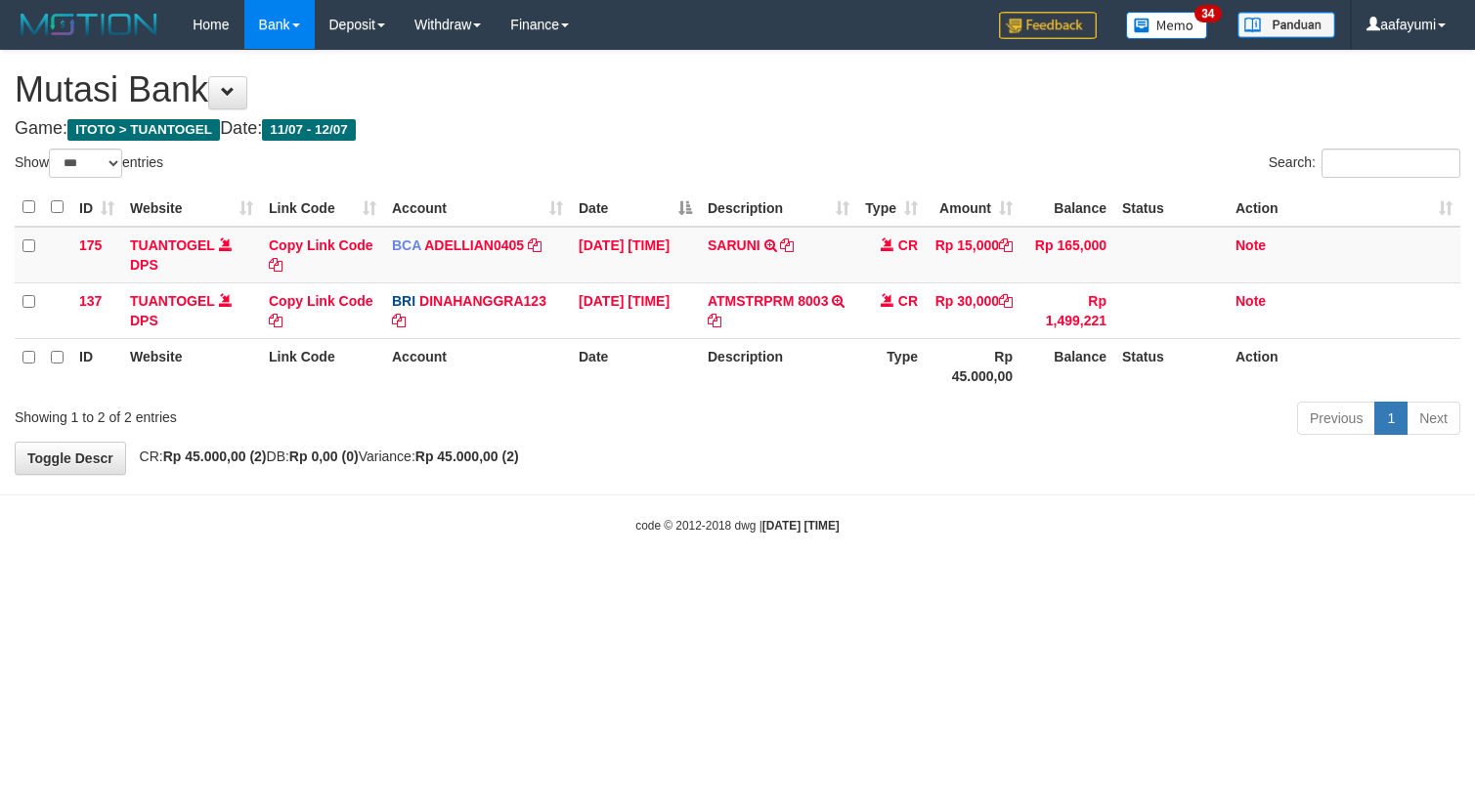 select on "***" 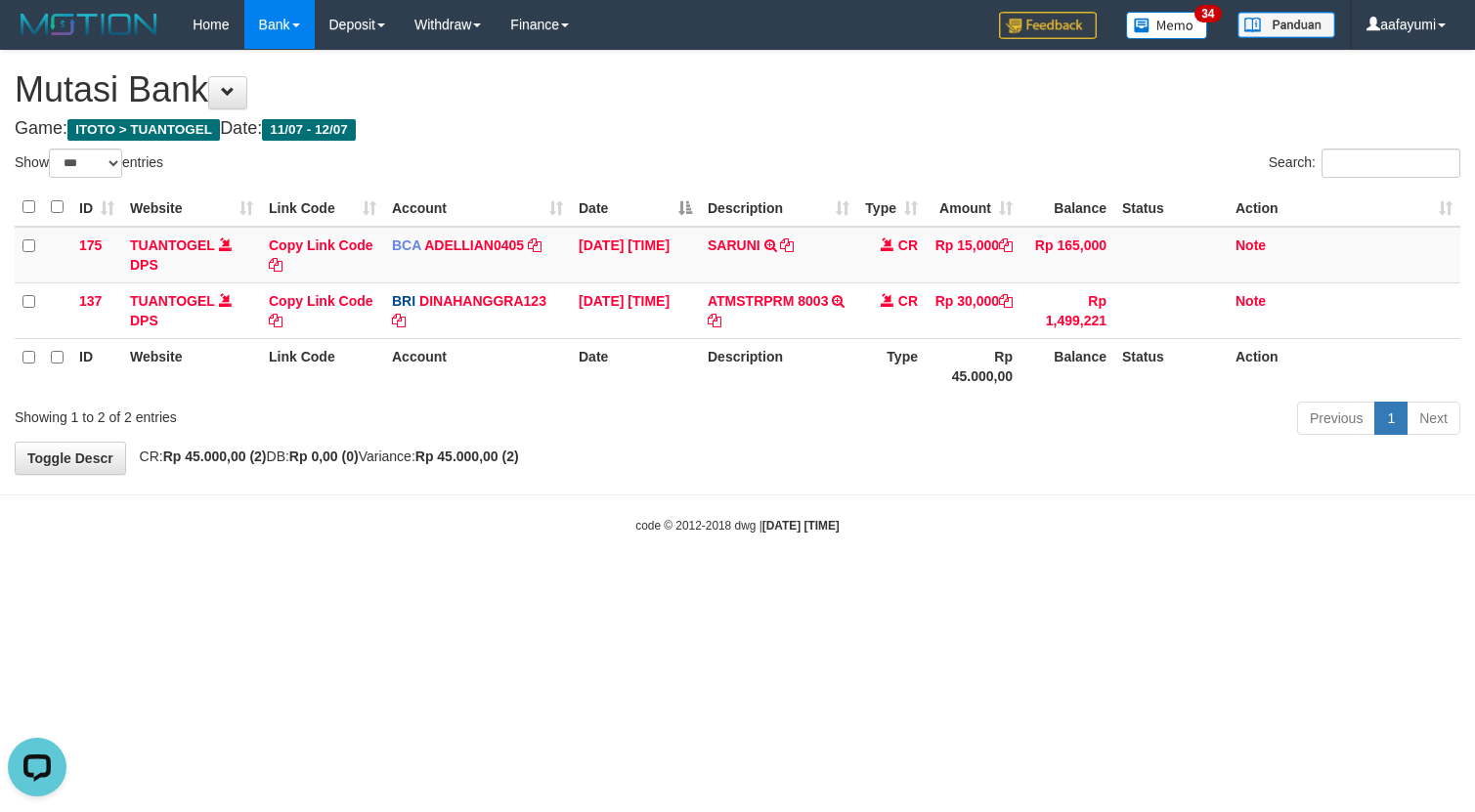 scroll, scrollTop: 0, scrollLeft: 0, axis: both 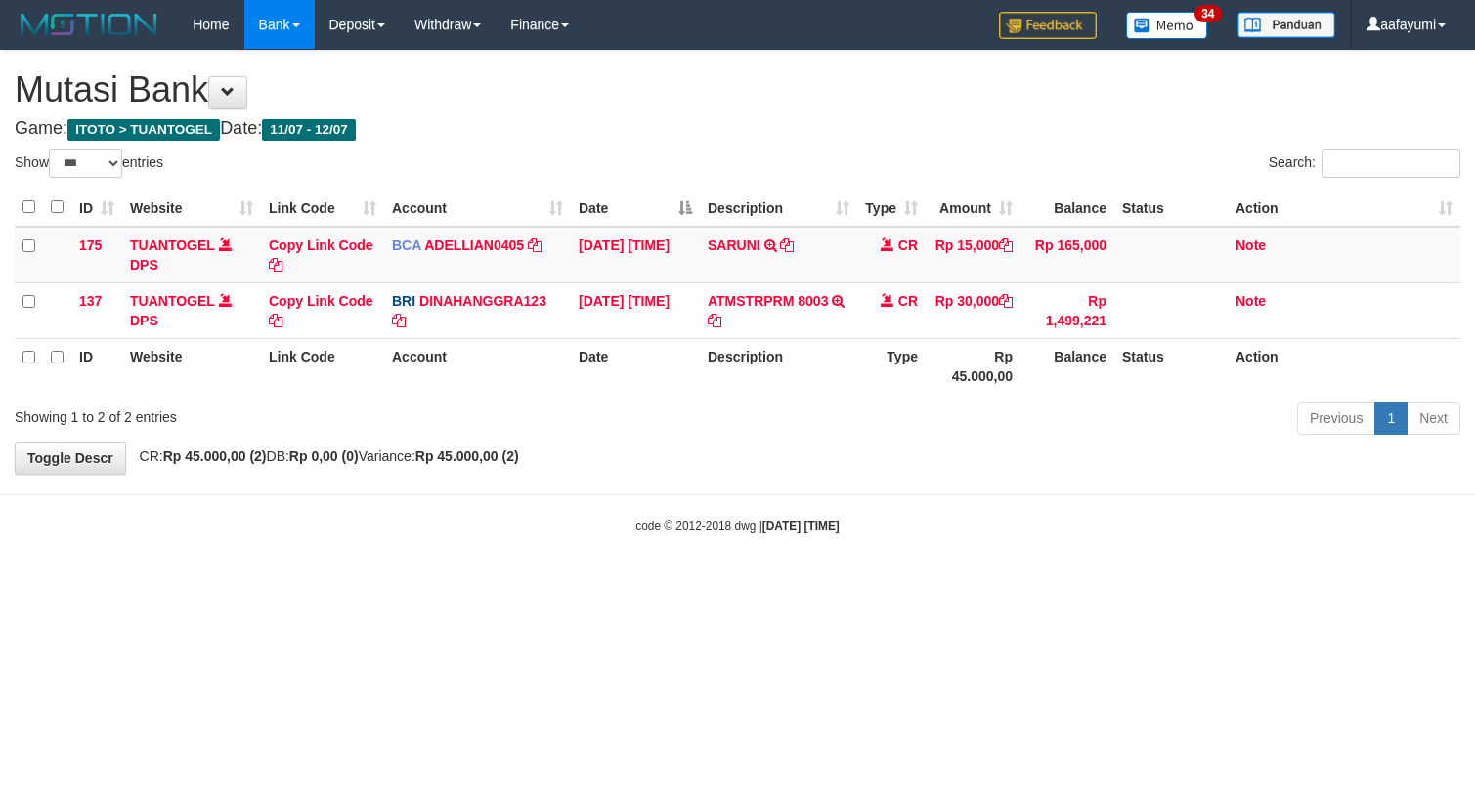 select on "***" 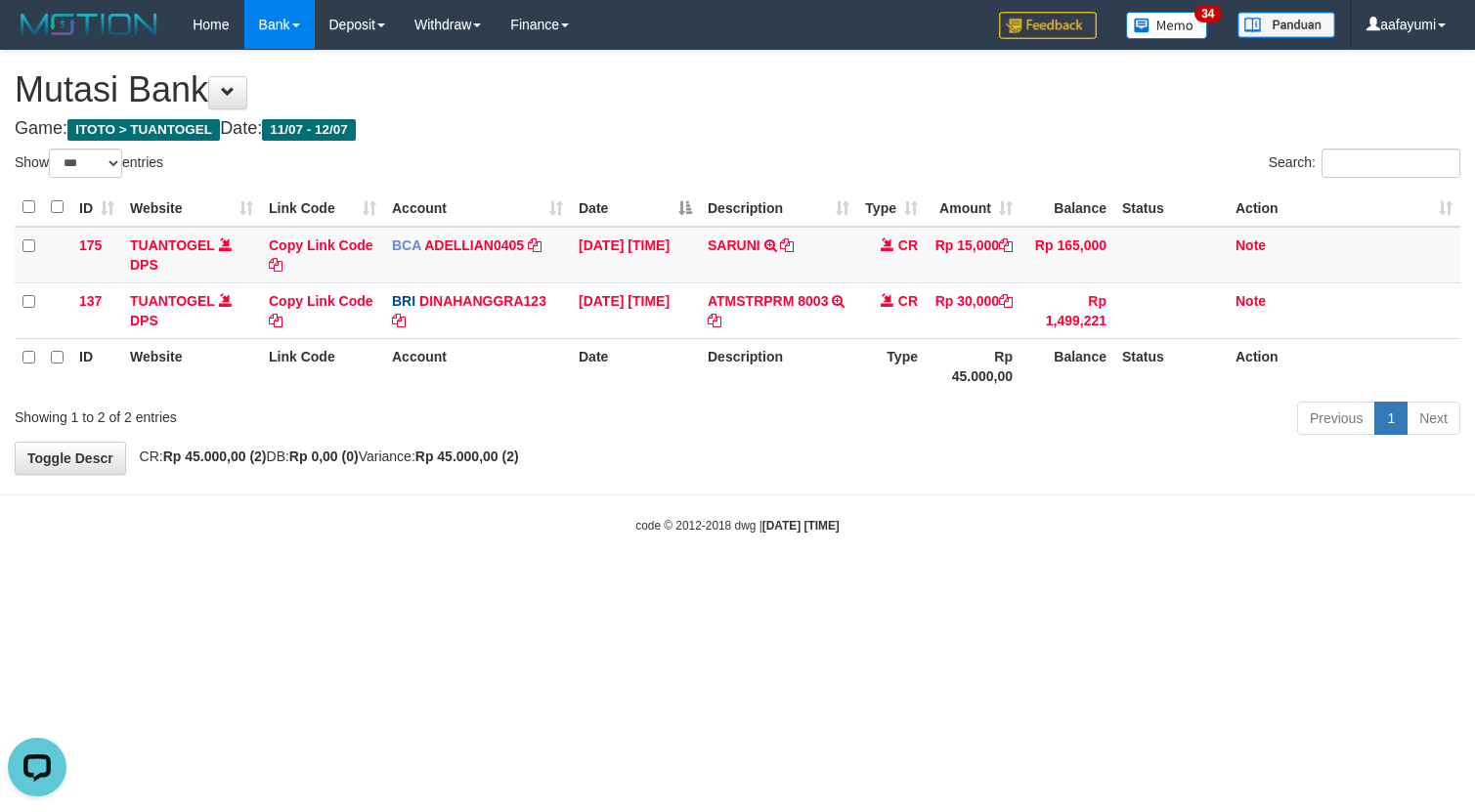 scroll, scrollTop: 0, scrollLeft: 0, axis: both 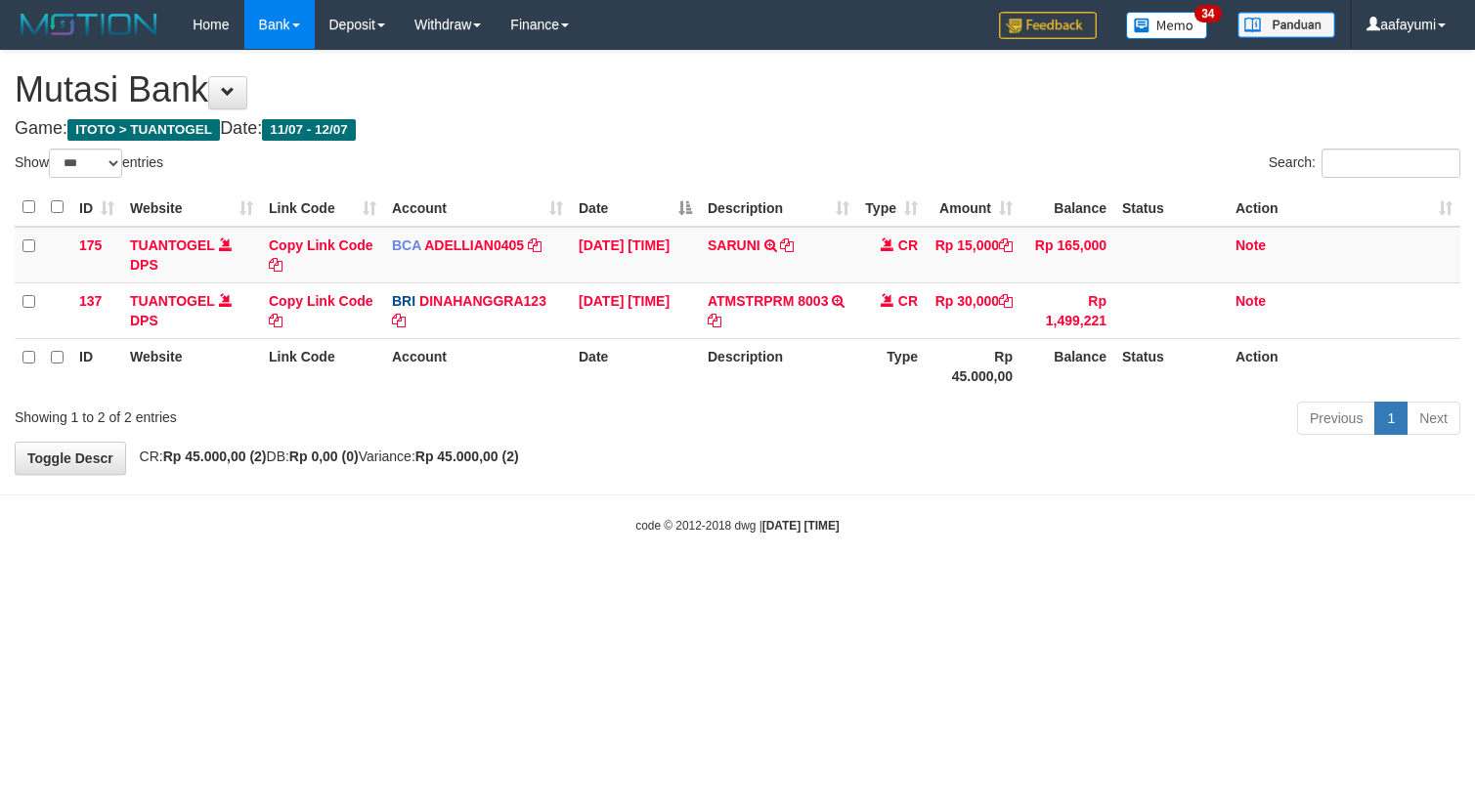 select on "***" 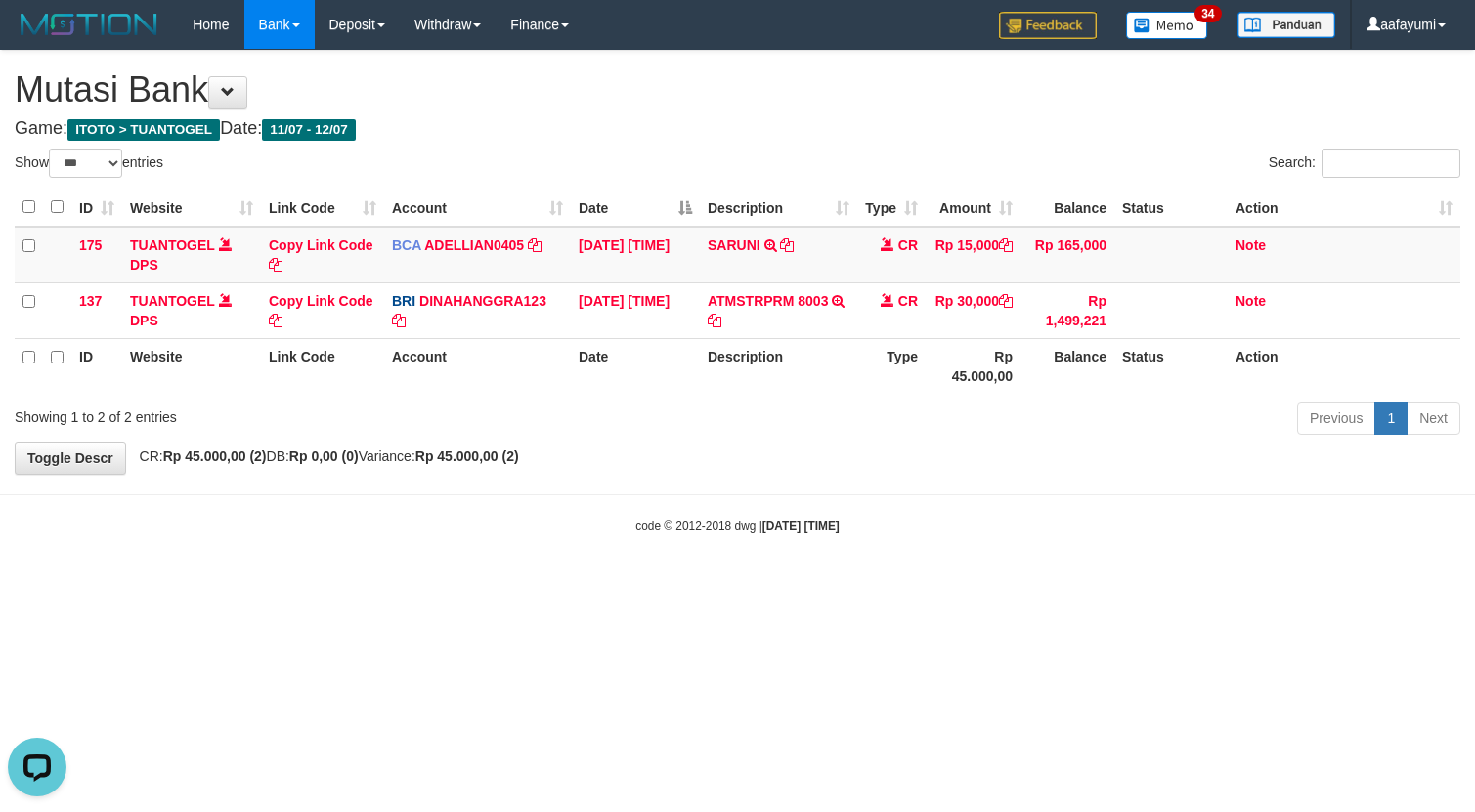 scroll, scrollTop: 0, scrollLeft: 0, axis: both 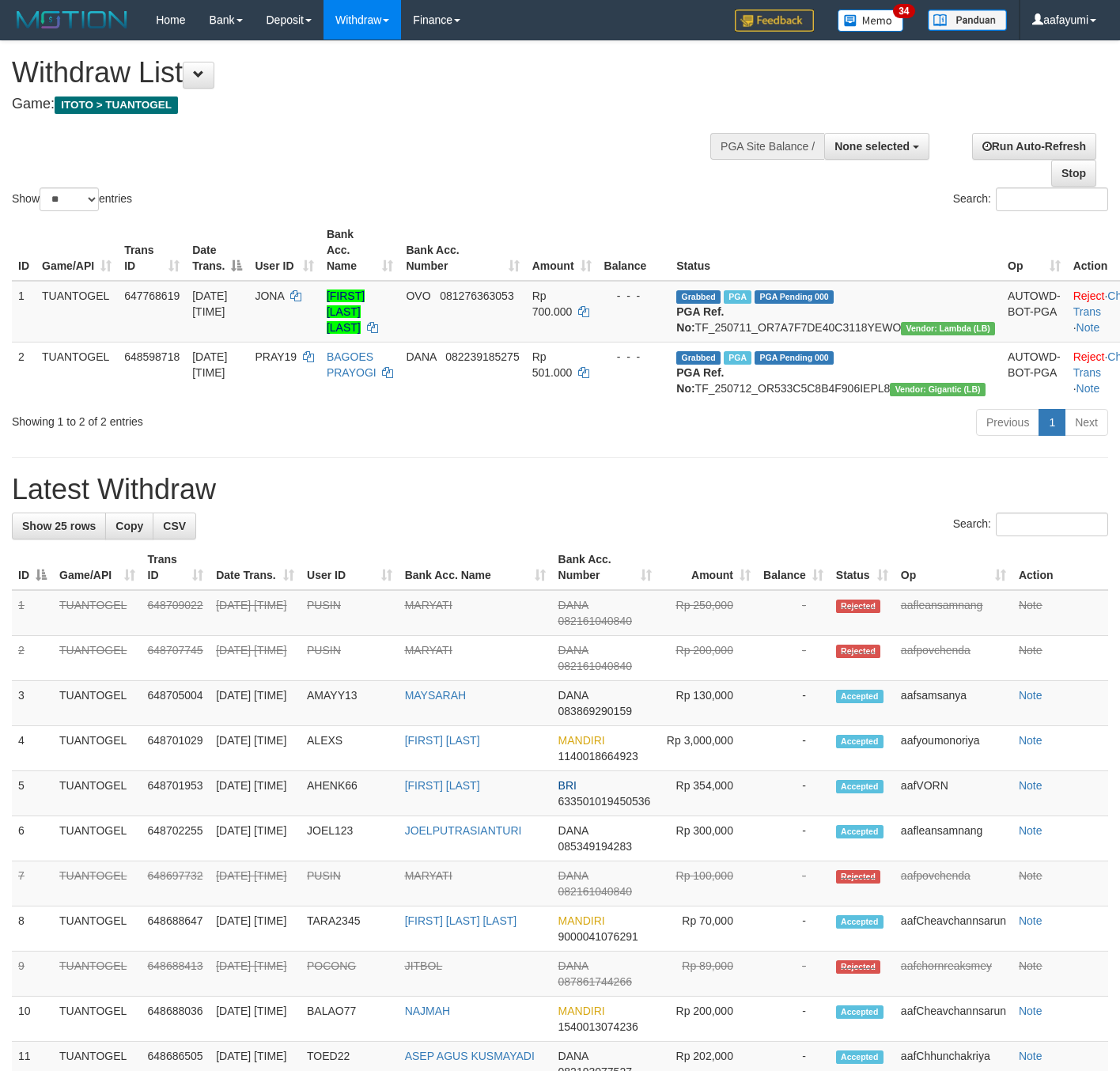 select 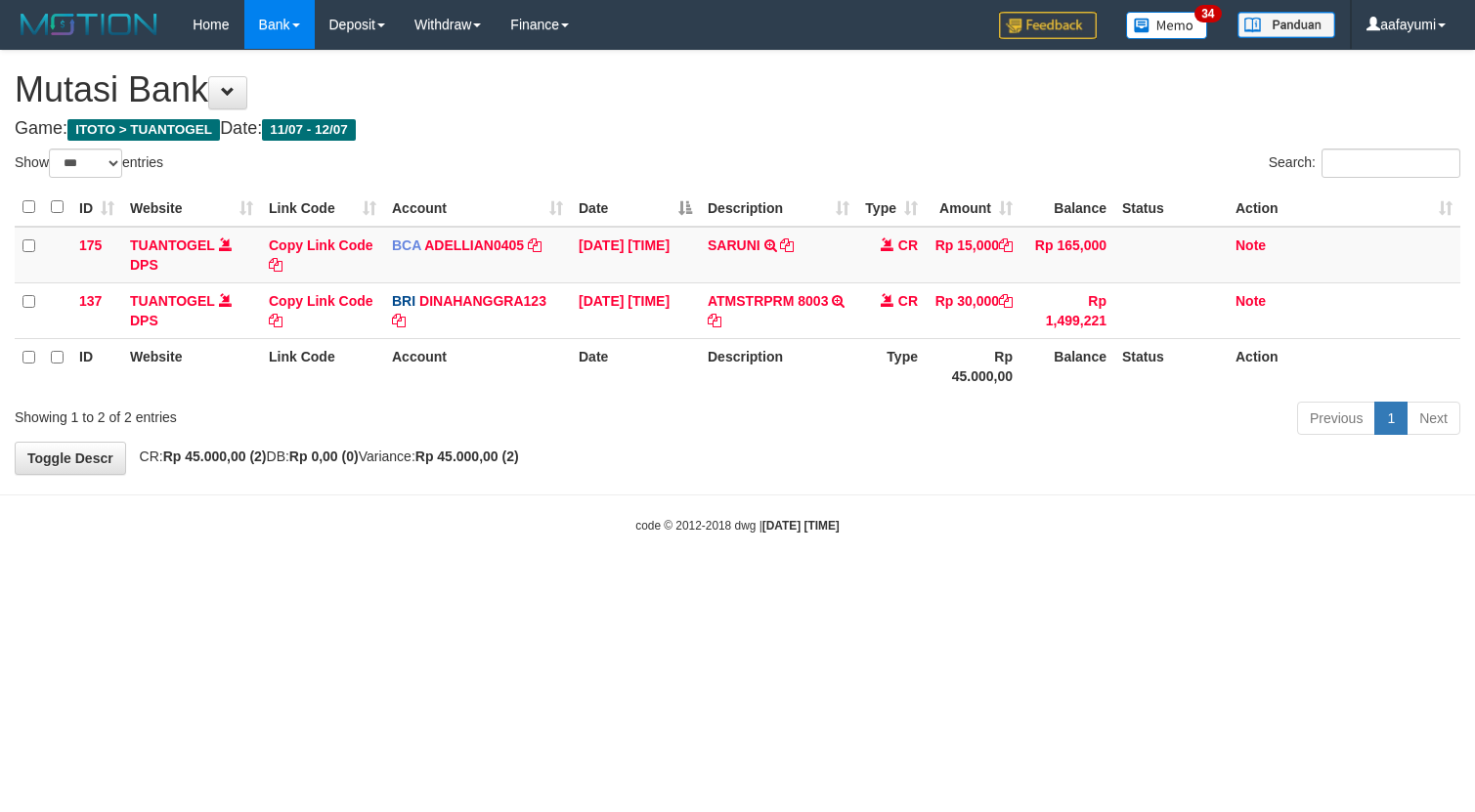 select on "***" 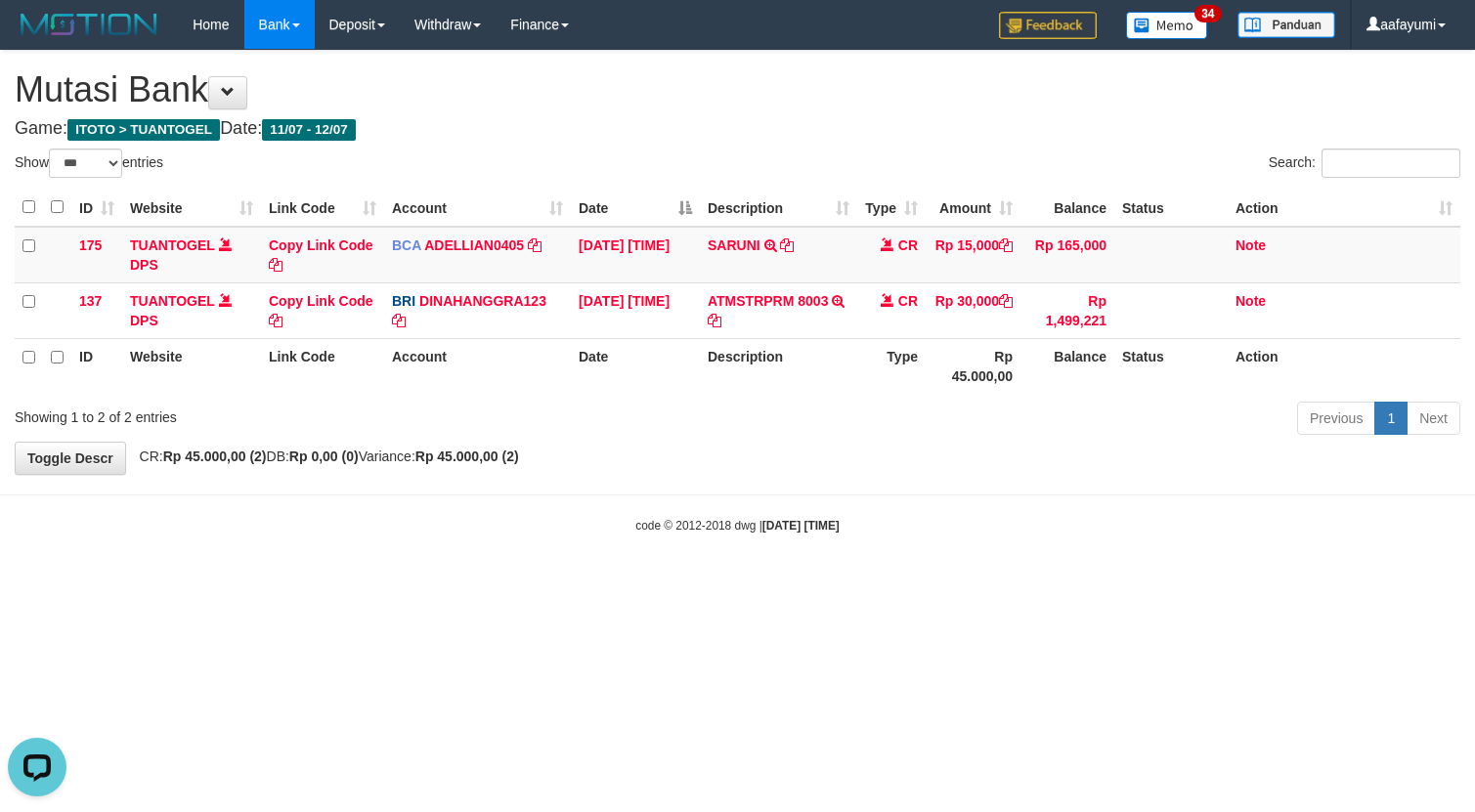 scroll, scrollTop: 0, scrollLeft: 0, axis: both 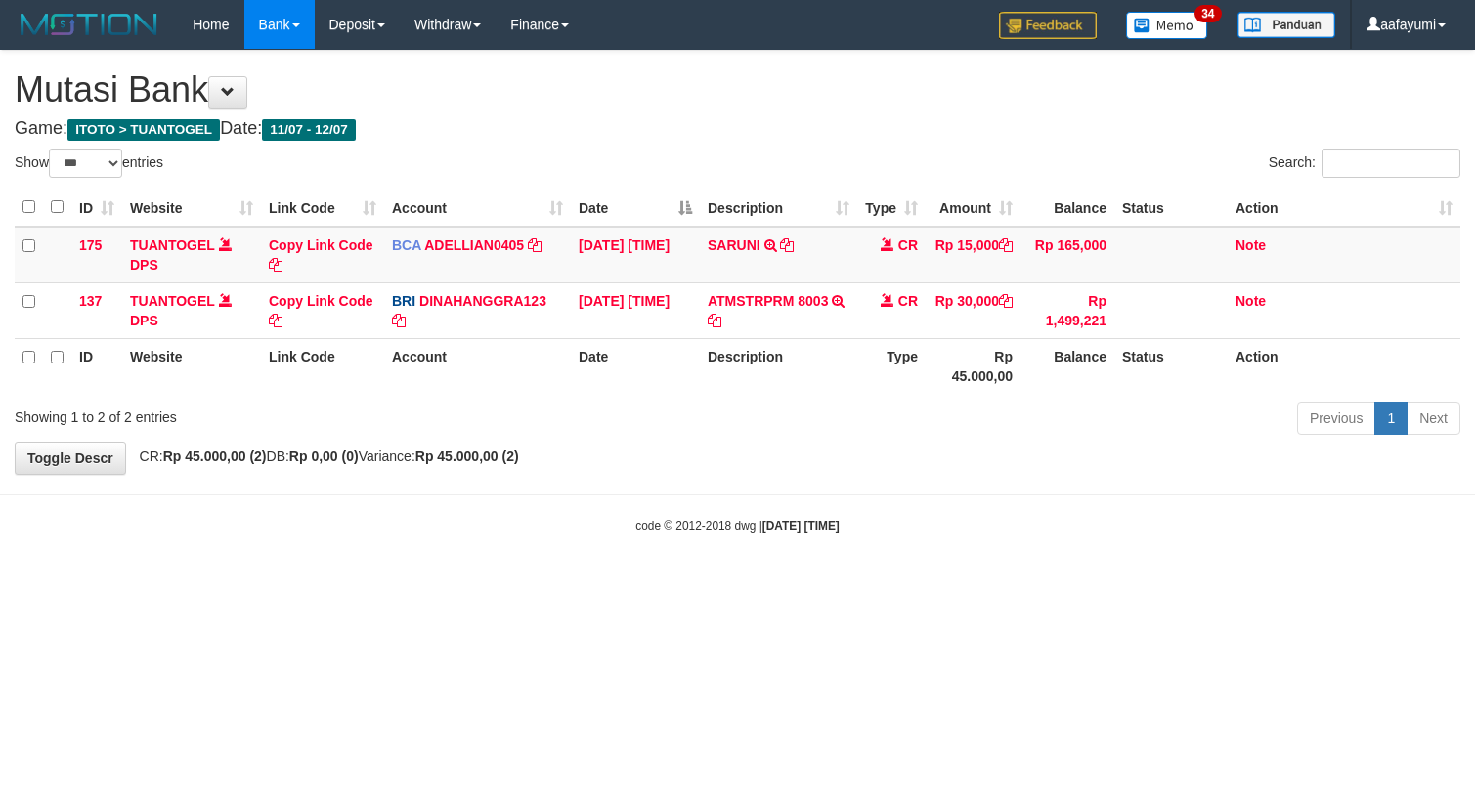select on "***" 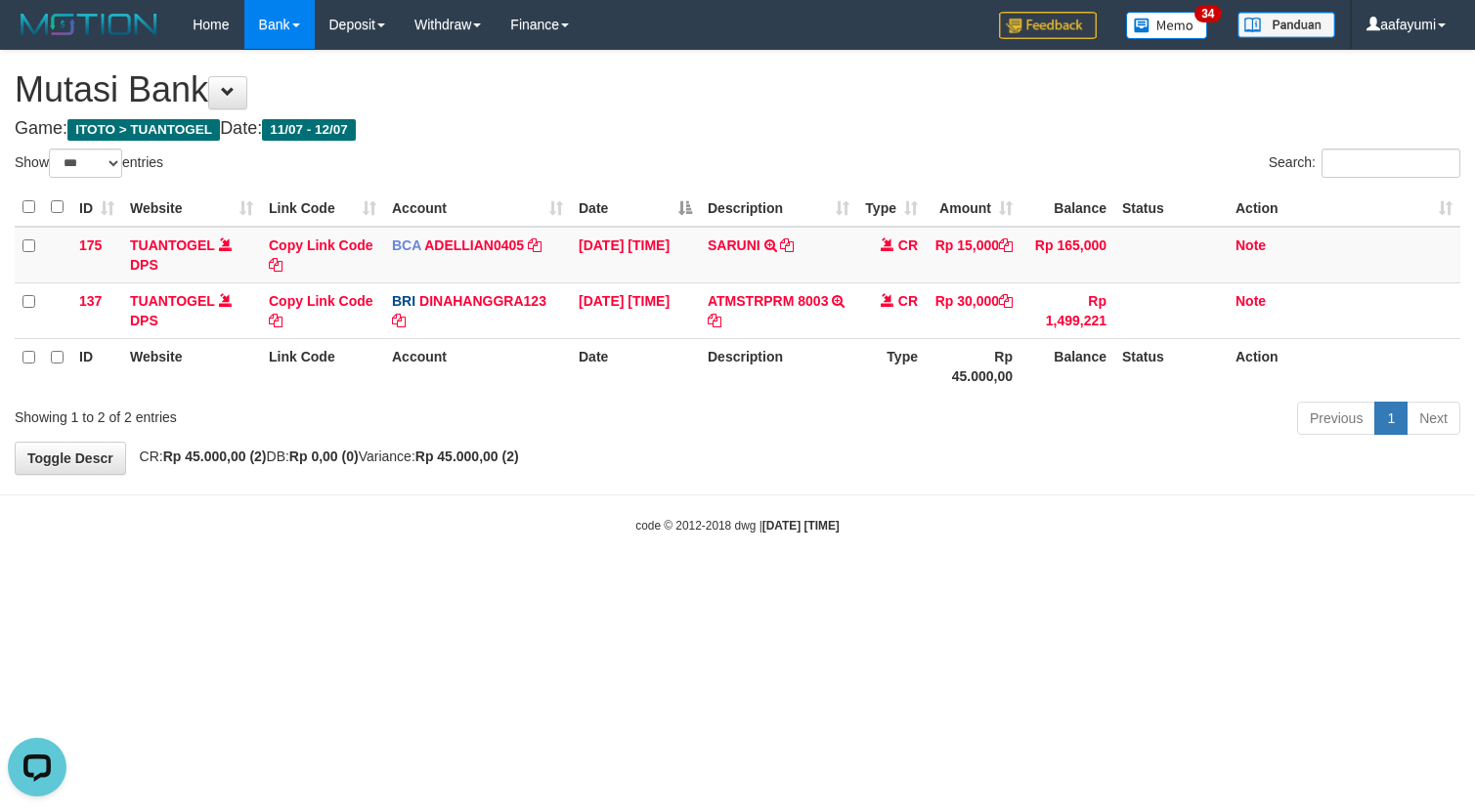 scroll, scrollTop: 0, scrollLeft: 0, axis: both 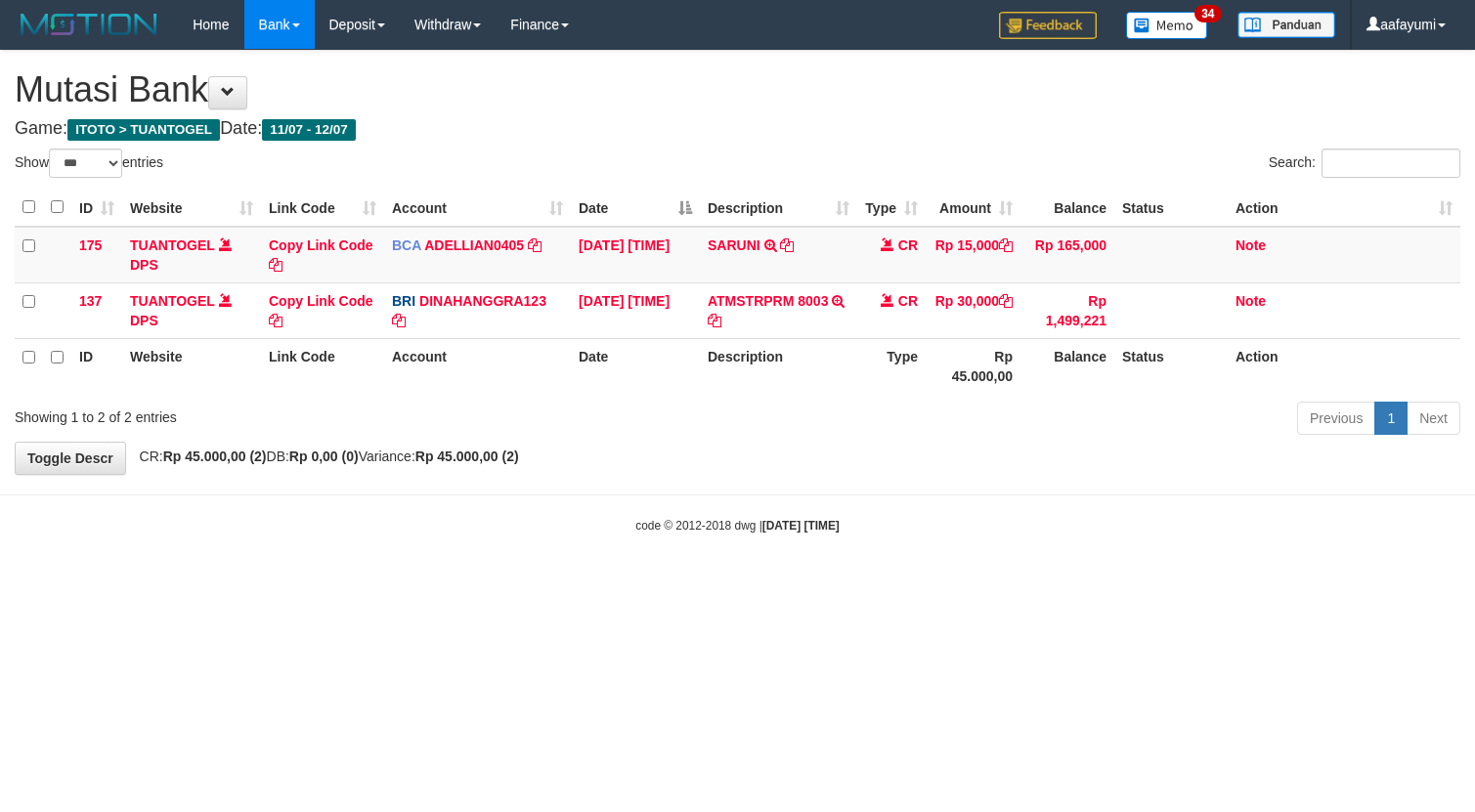 select on "***" 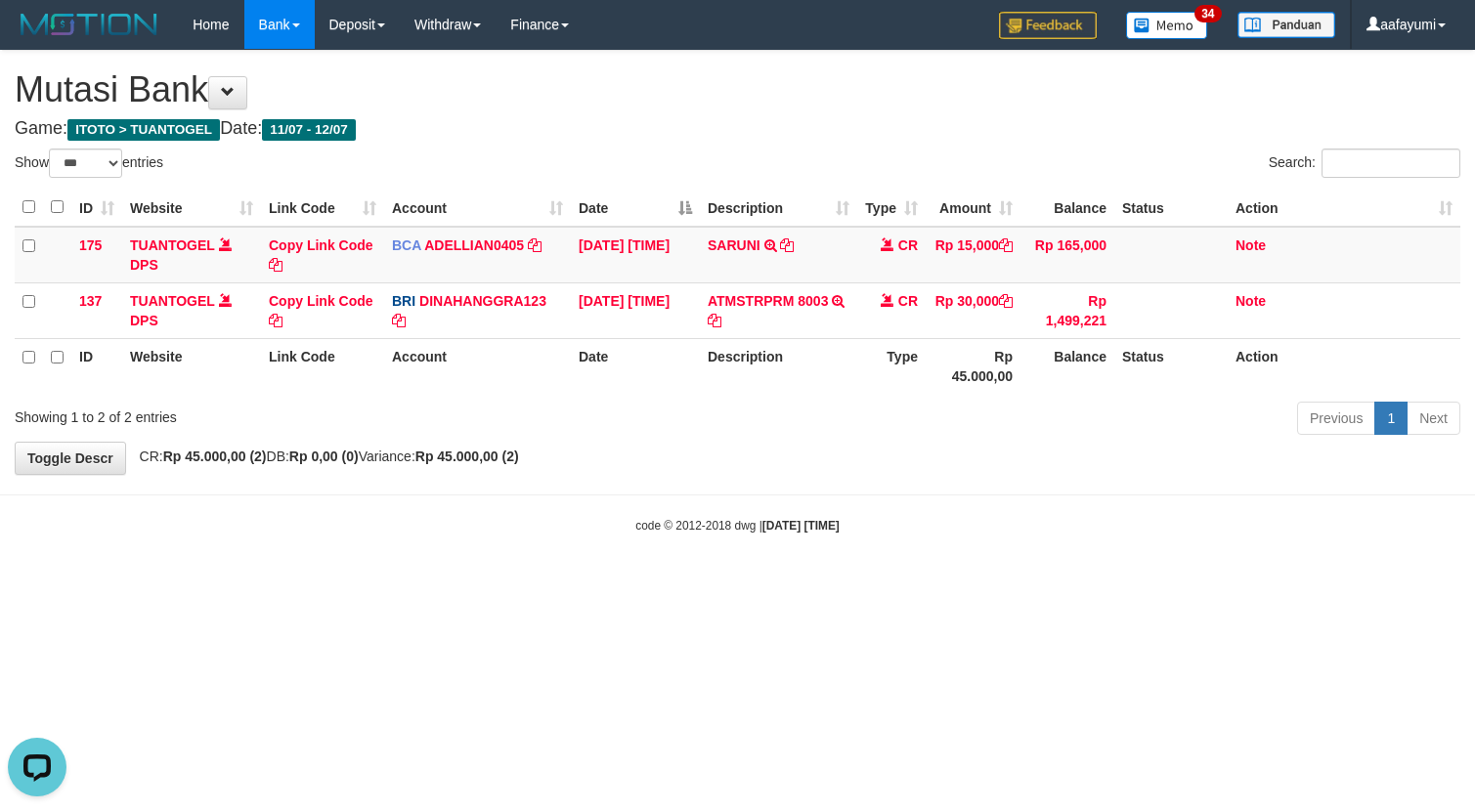 scroll, scrollTop: 0, scrollLeft: 0, axis: both 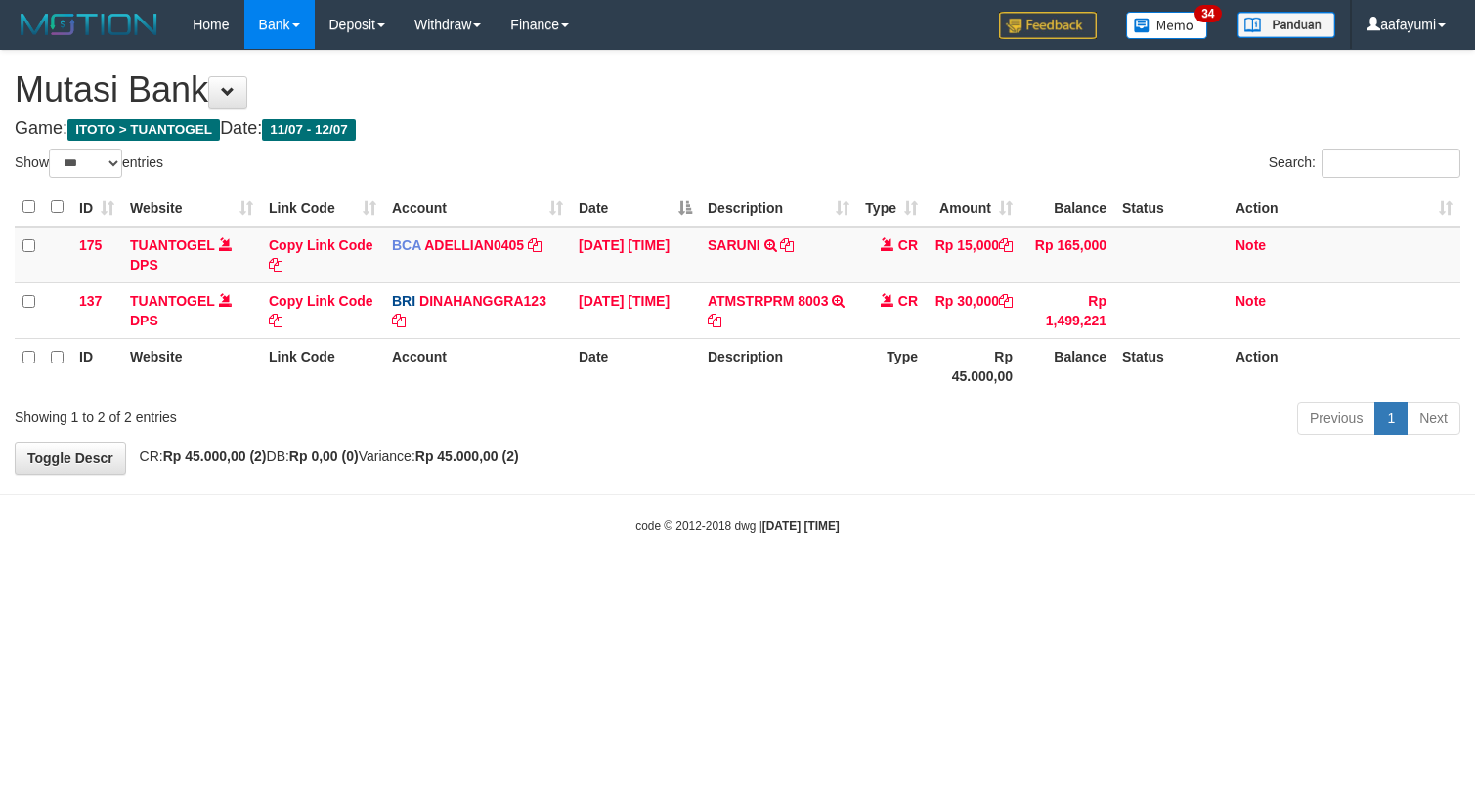 select on "***" 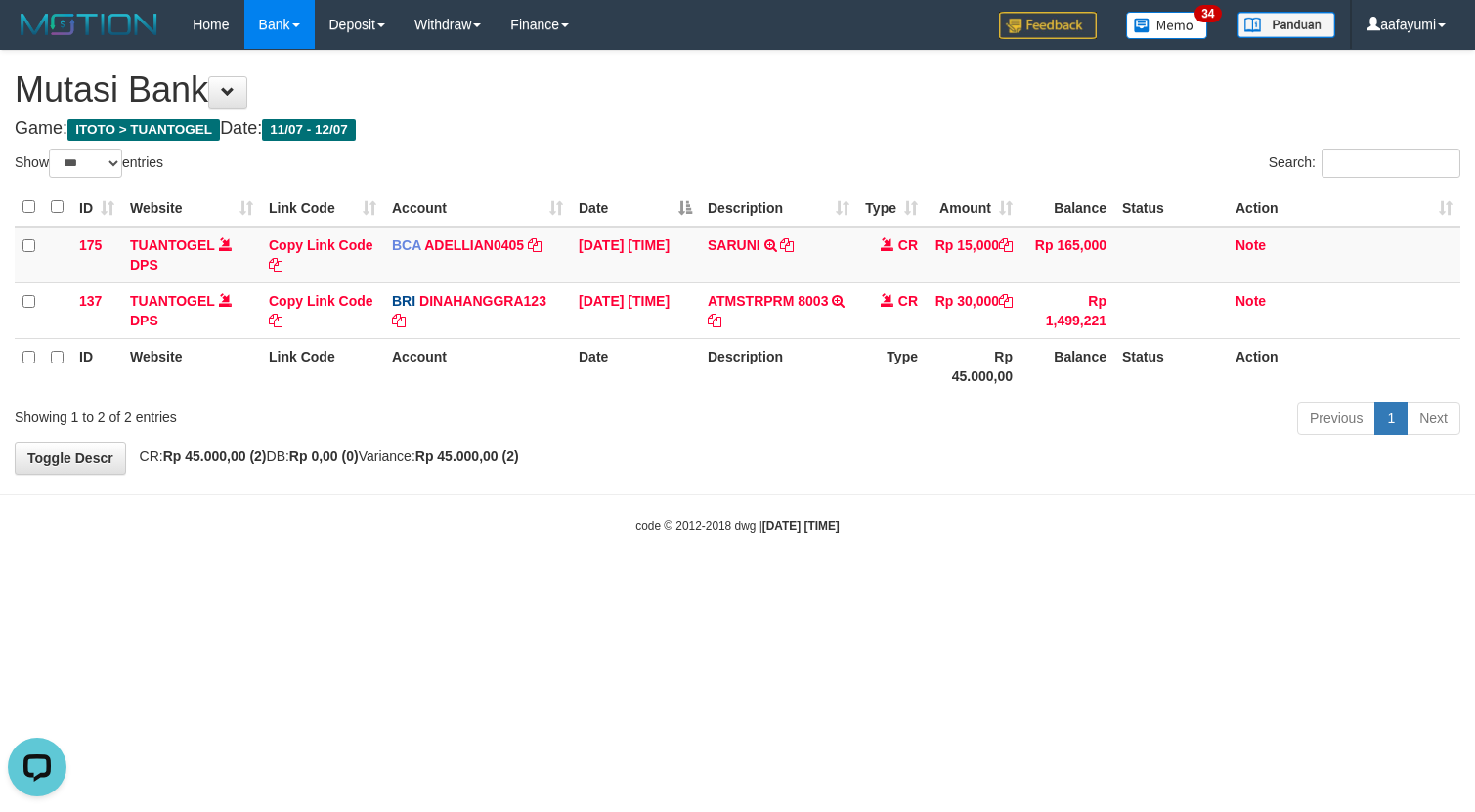scroll, scrollTop: 0, scrollLeft: 0, axis: both 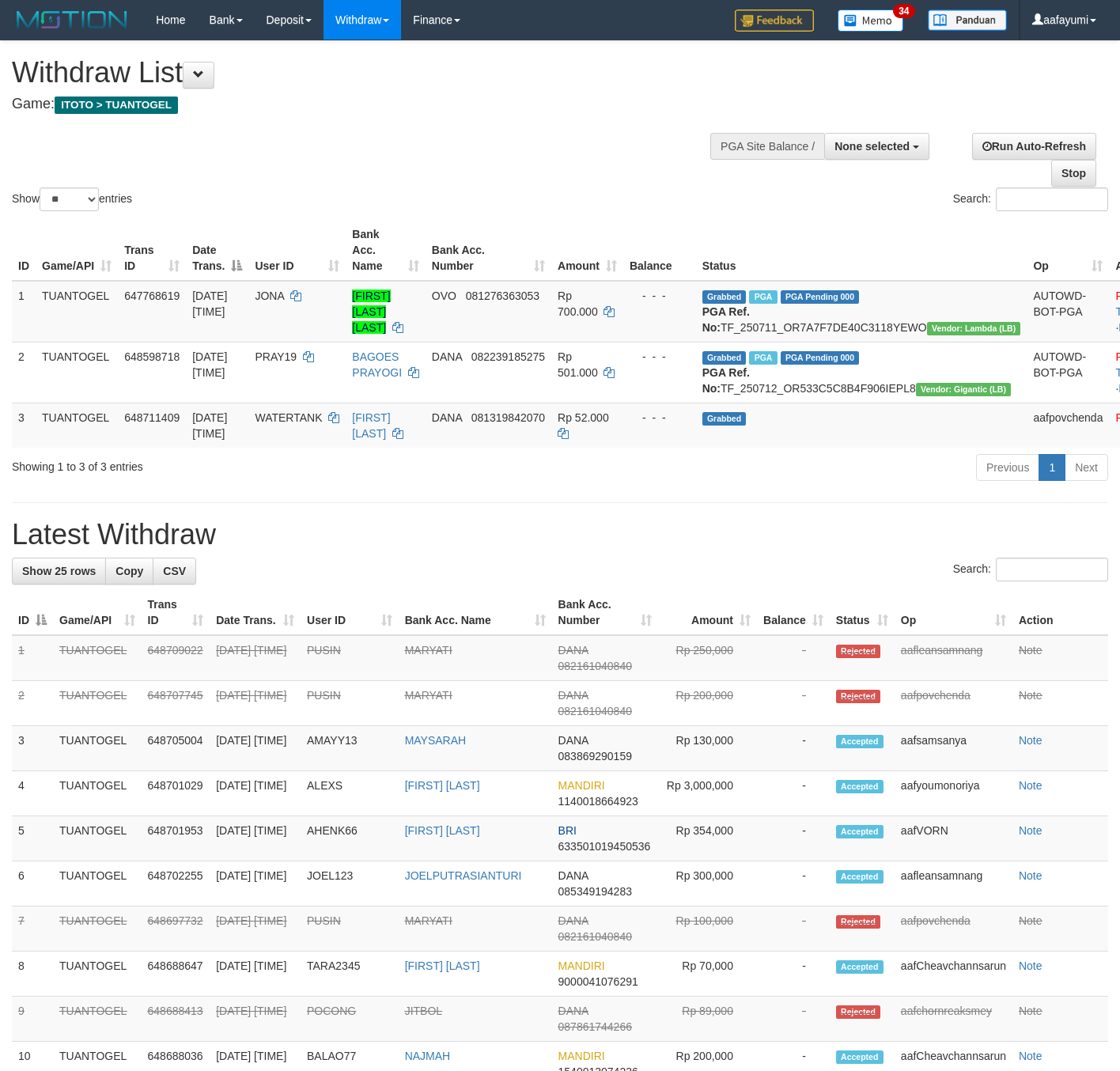 select 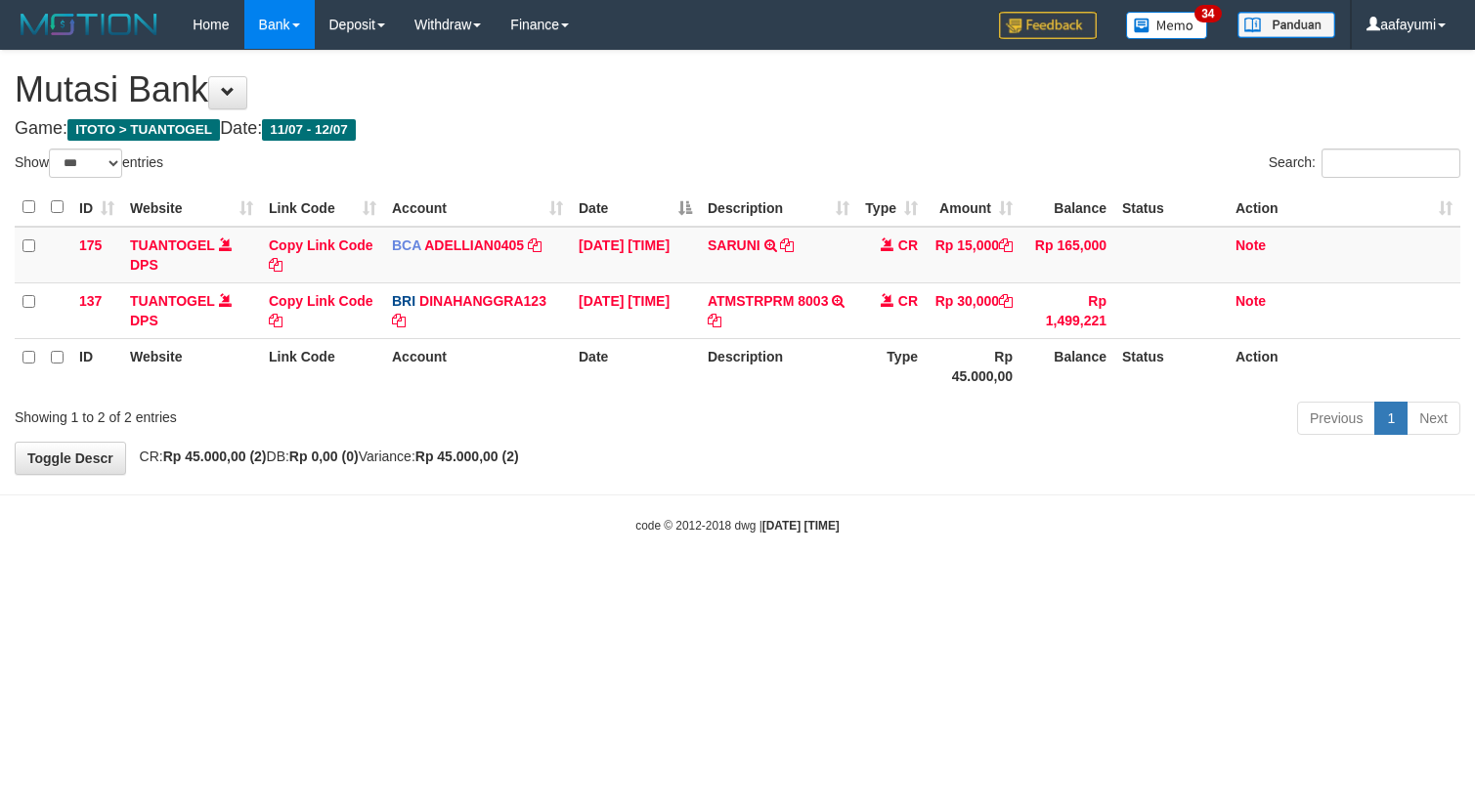 select on "***" 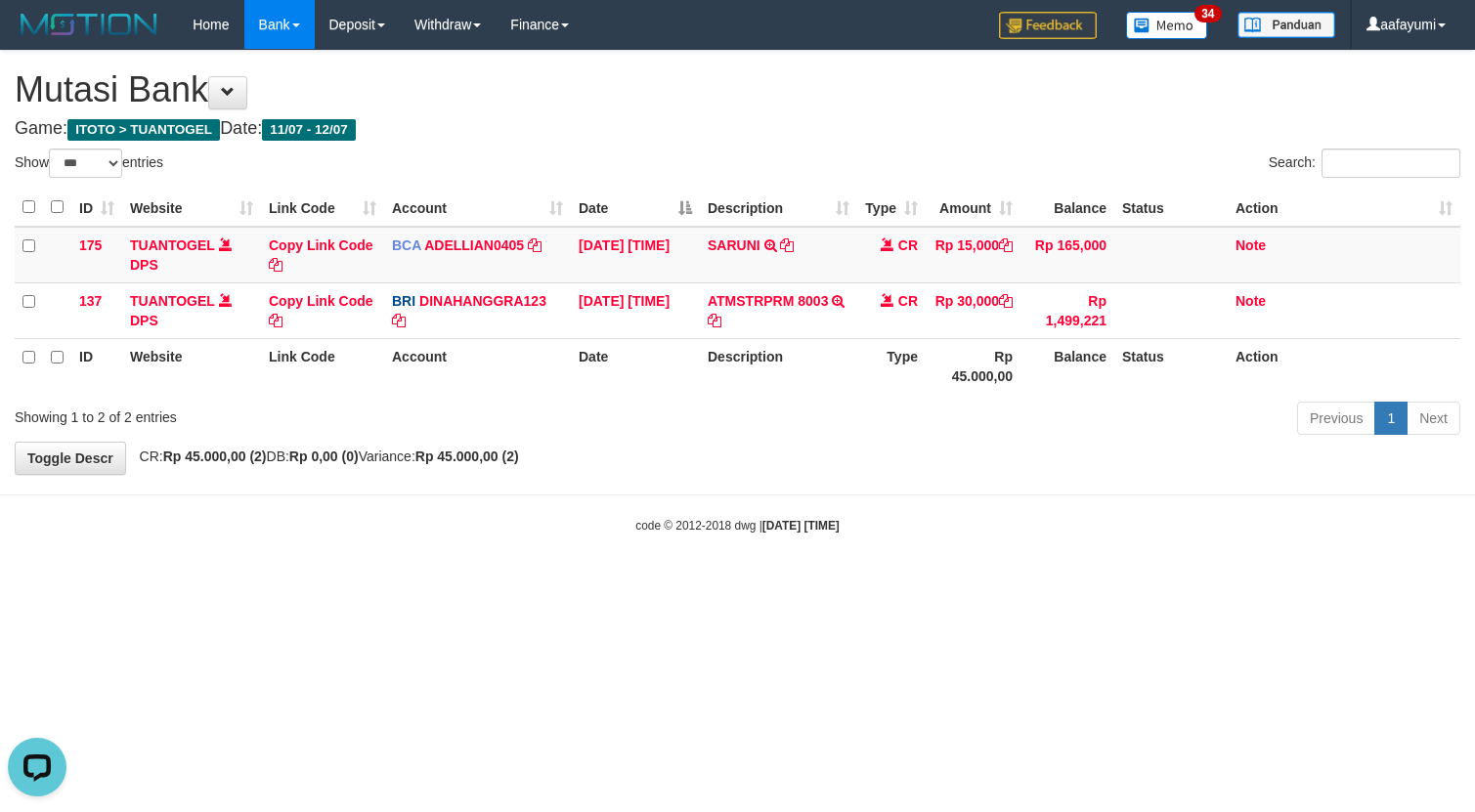 scroll, scrollTop: 0, scrollLeft: 0, axis: both 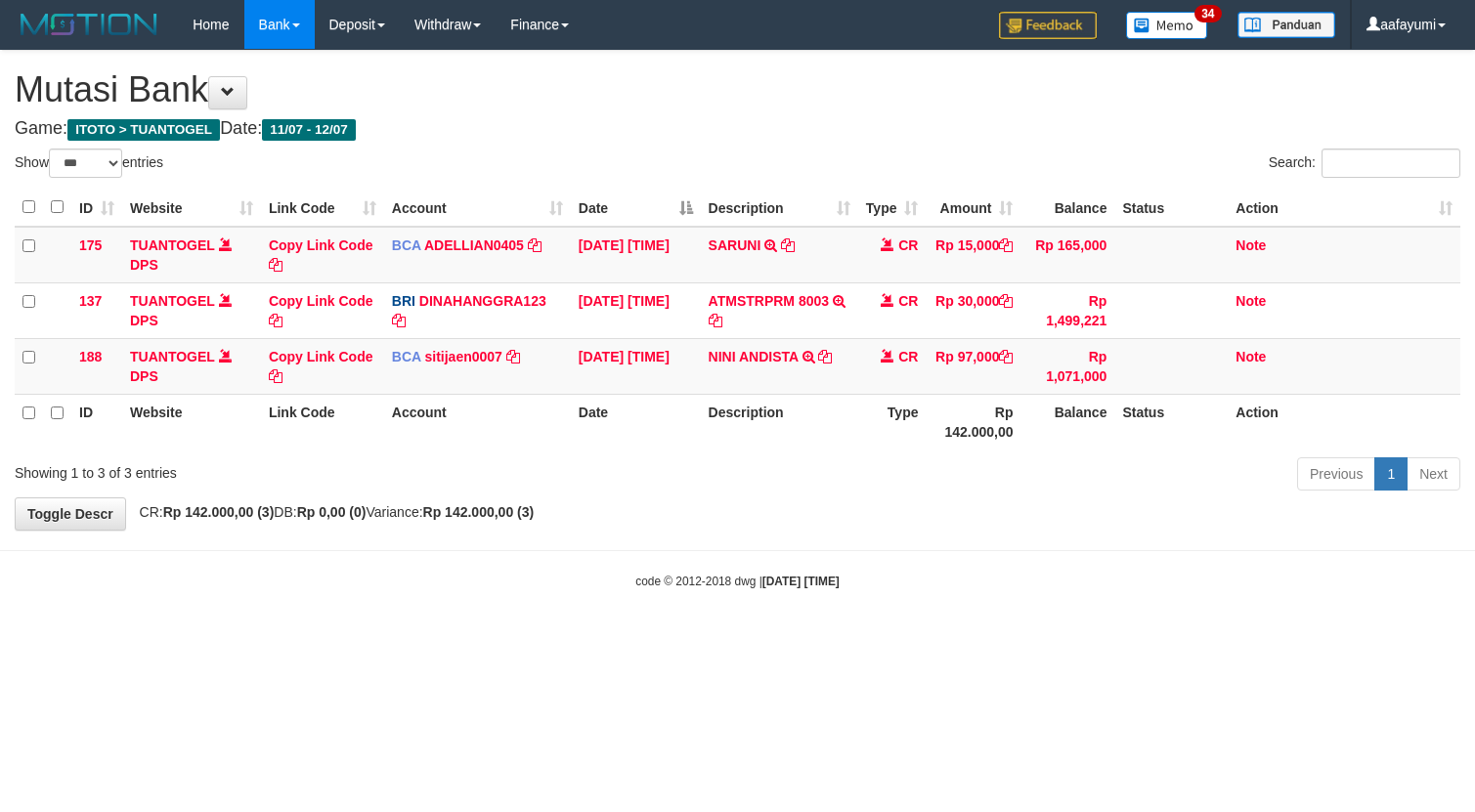 select on "***" 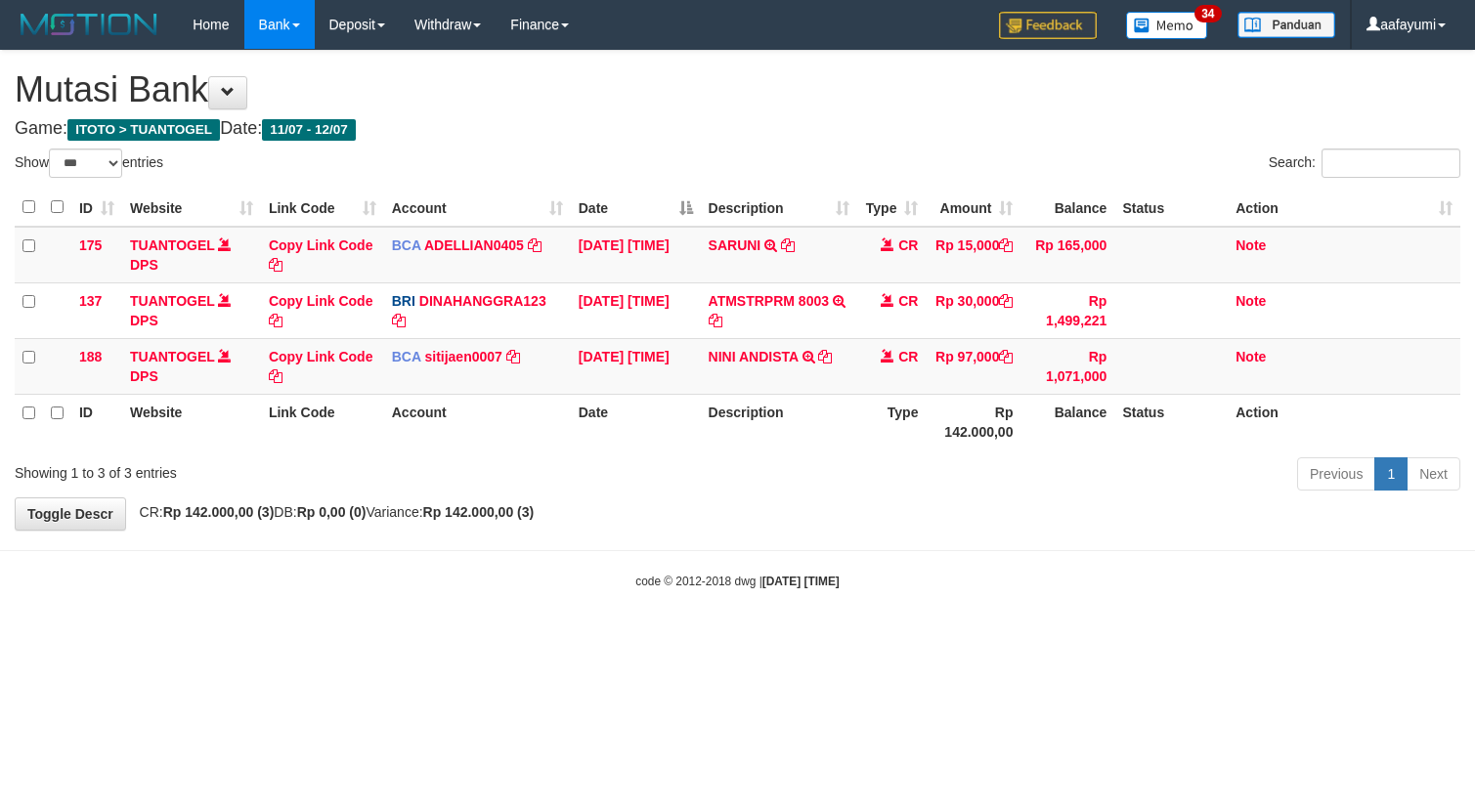 scroll, scrollTop: 0, scrollLeft: 0, axis: both 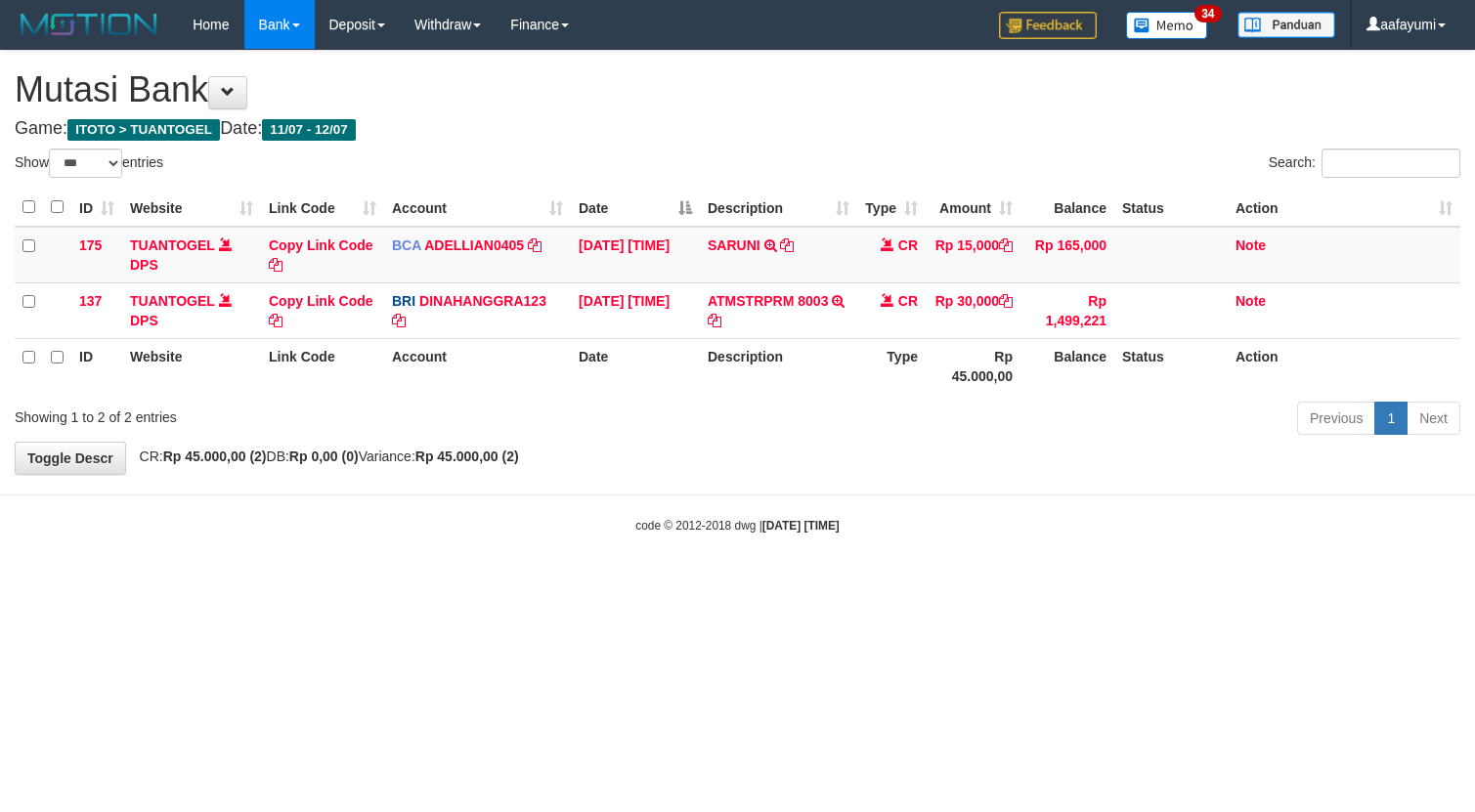 select on "***" 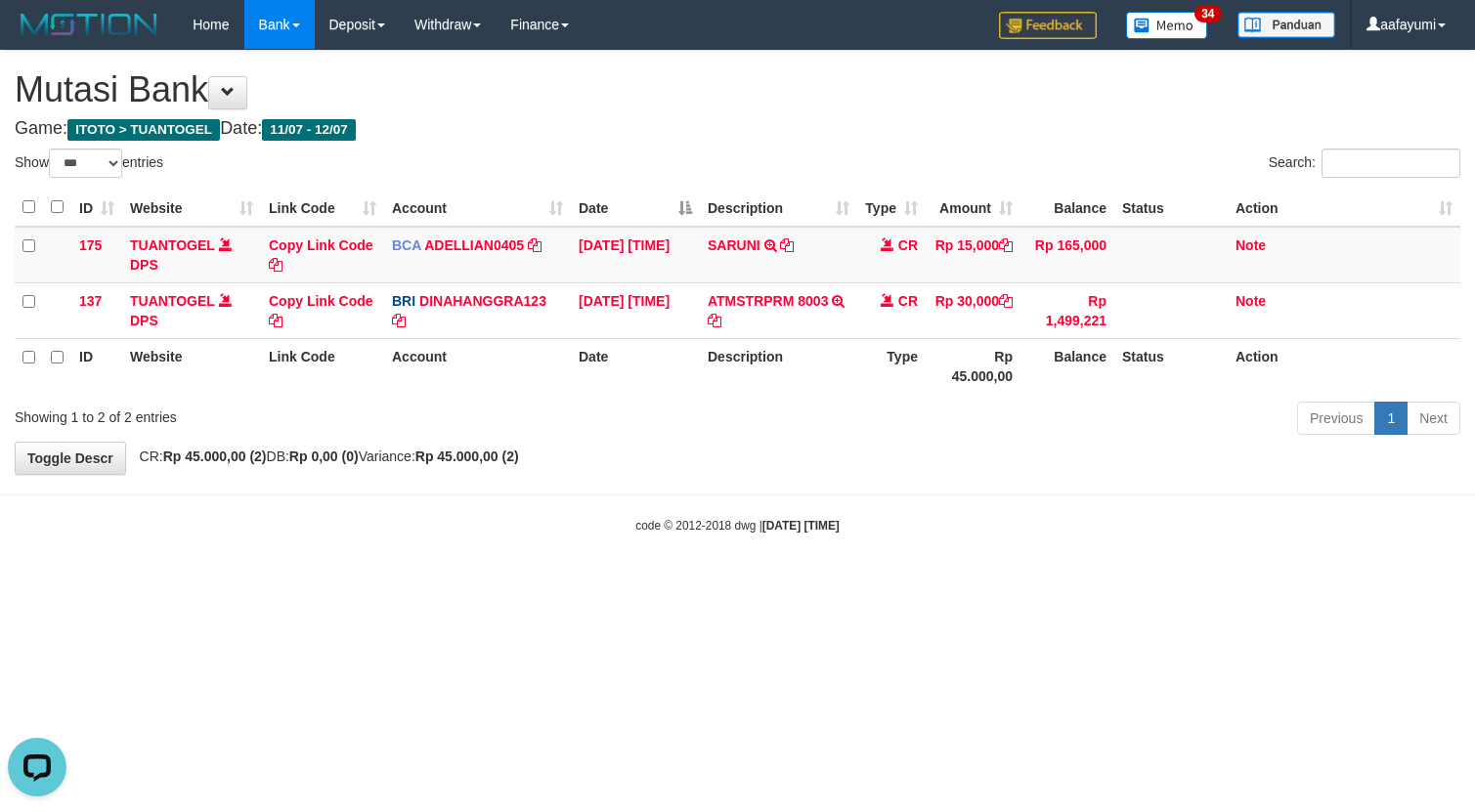 scroll, scrollTop: 0, scrollLeft: 0, axis: both 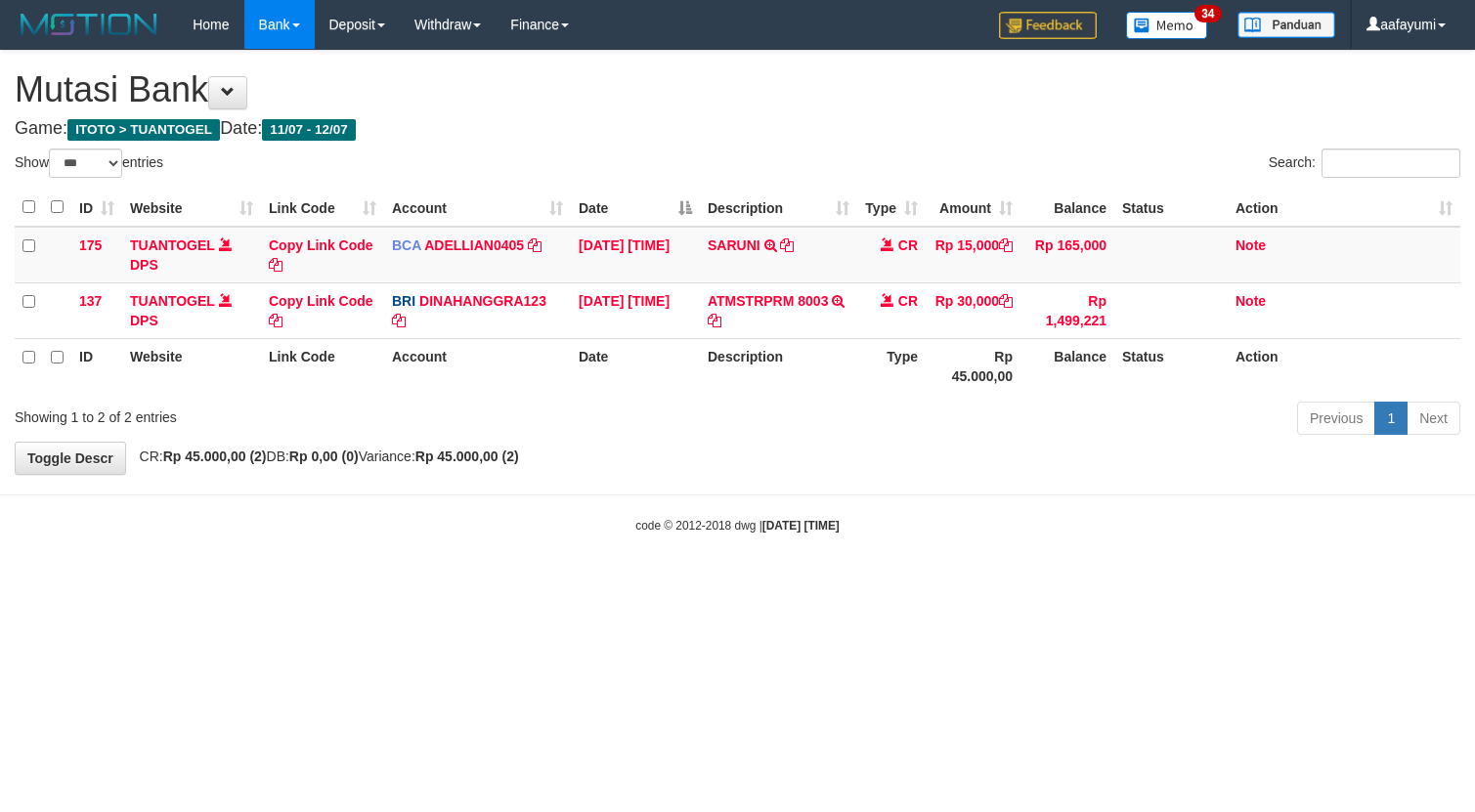 select on "***" 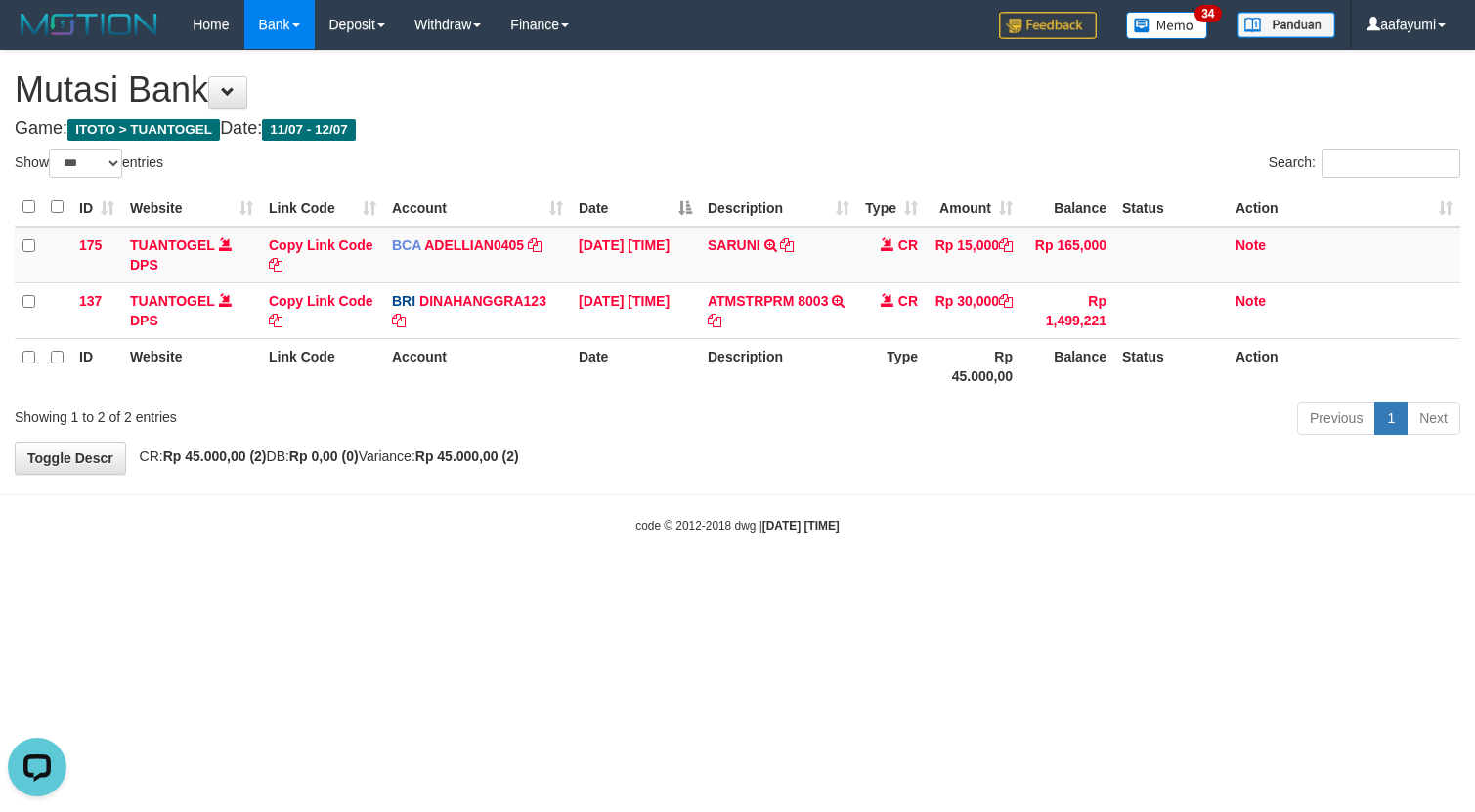 scroll, scrollTop: 0, scrollLeft: 0, axis: both 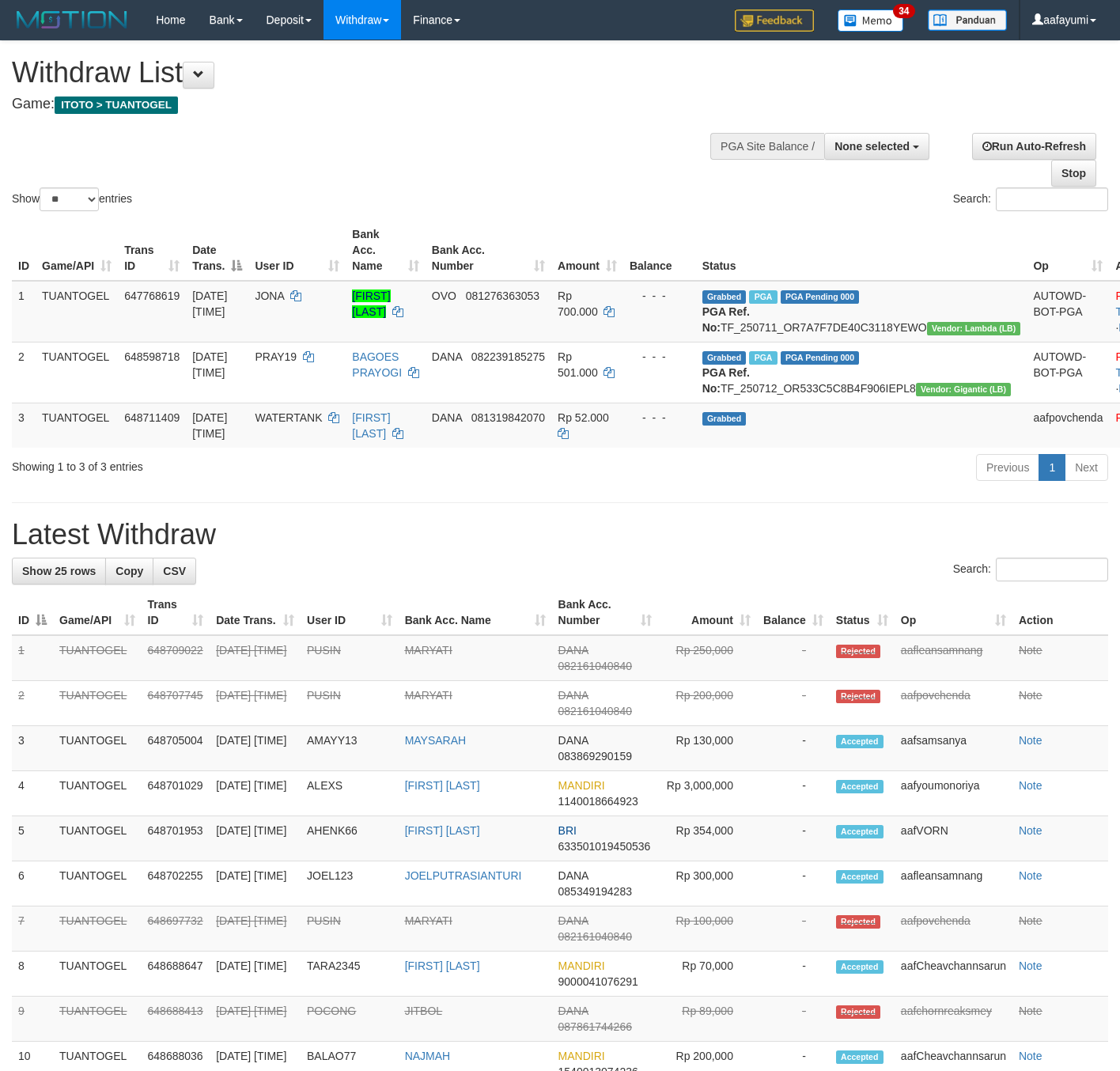 select 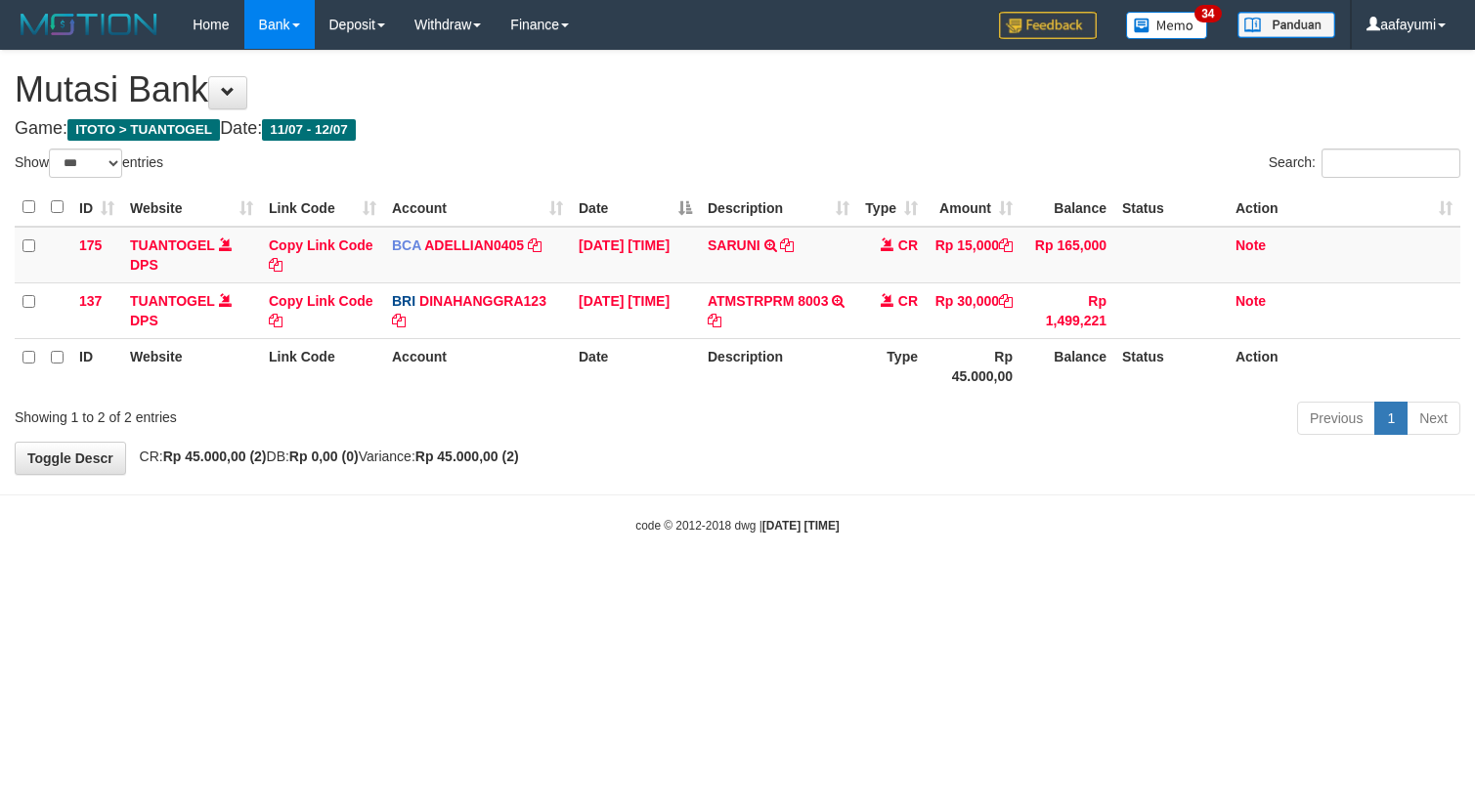 select on "***" 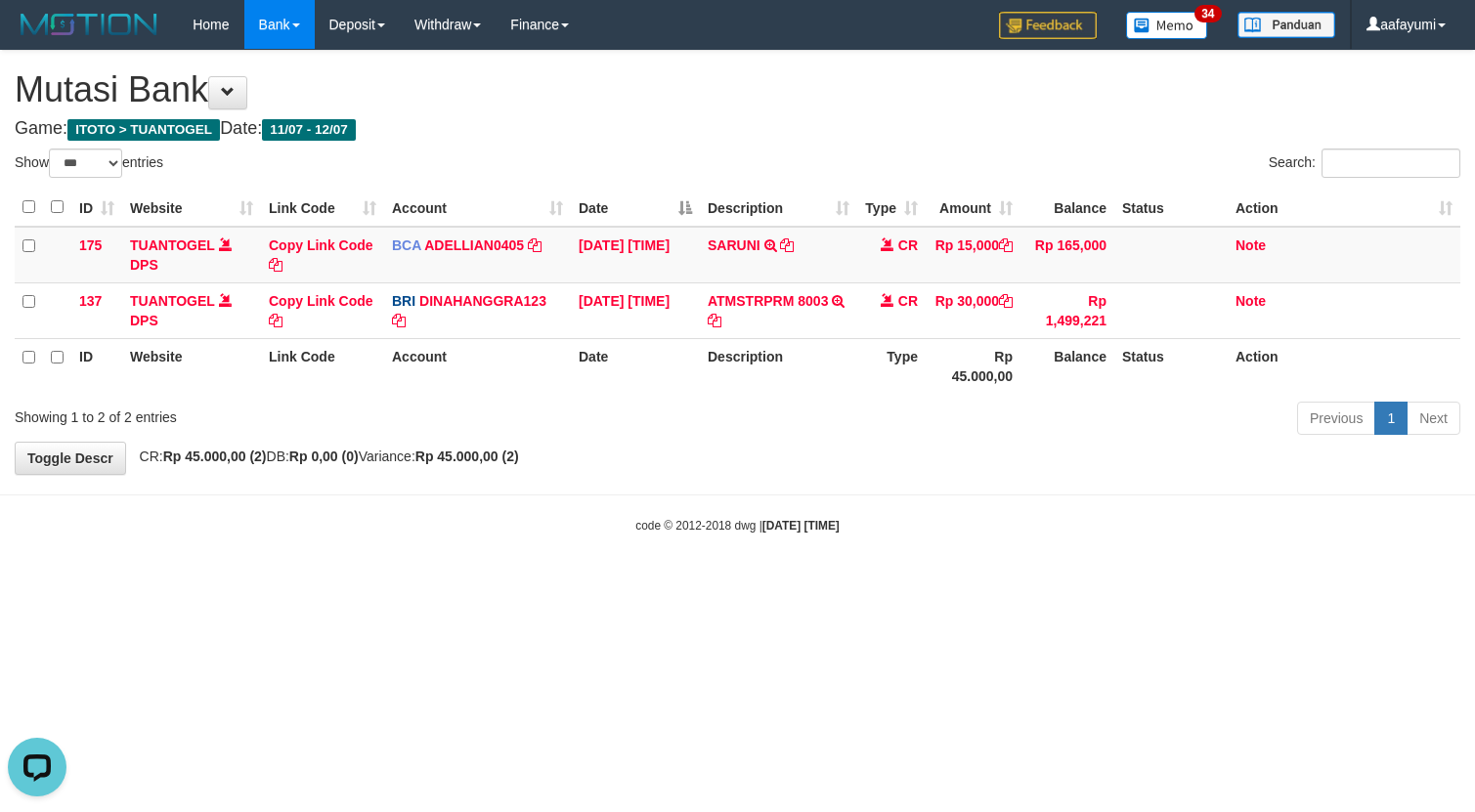 scroll, scrollTop: 0, scrollLeft: 0, axis: both 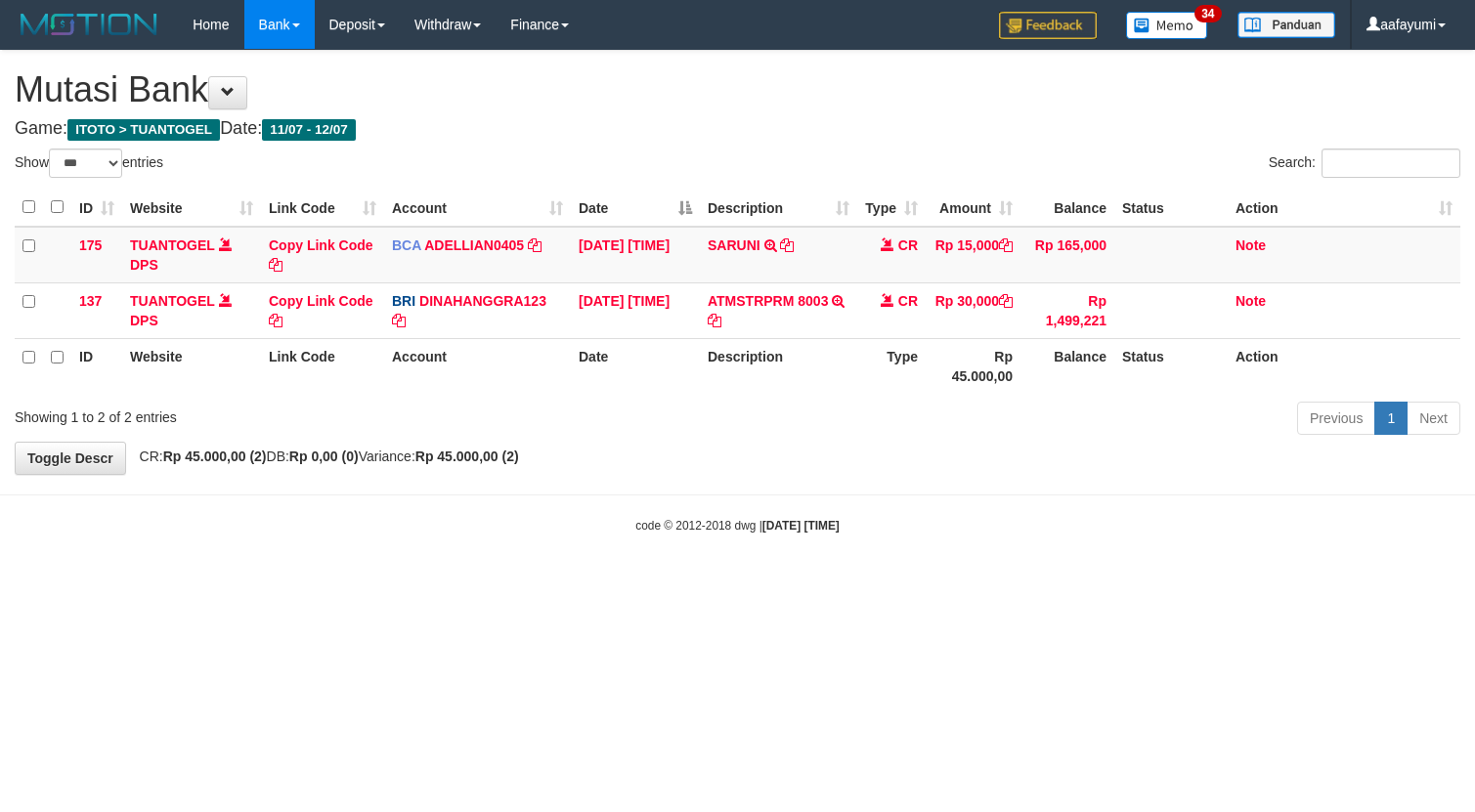select on "***" 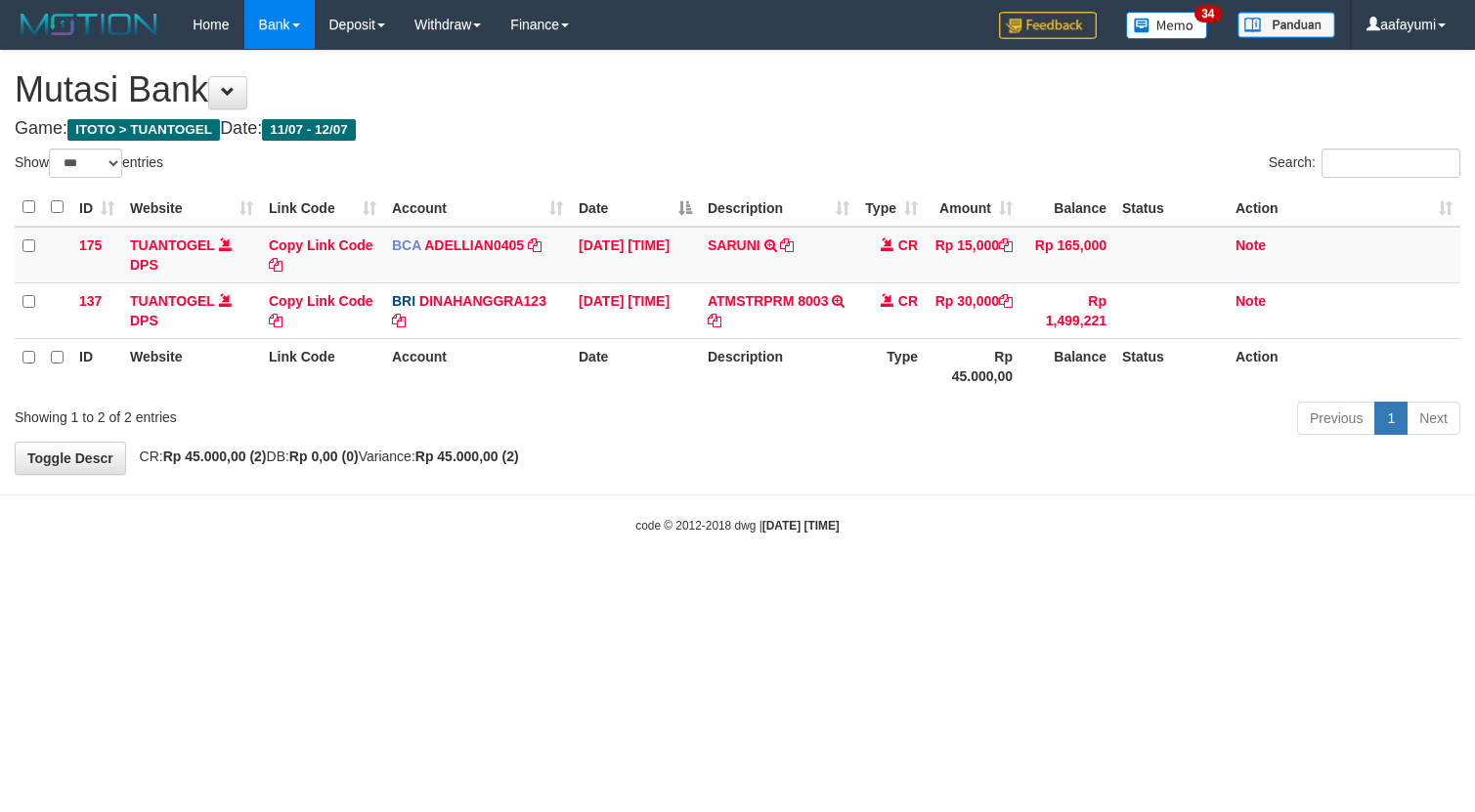 scroll, scrollTop: 0, scrollLeft: 0, axis: both 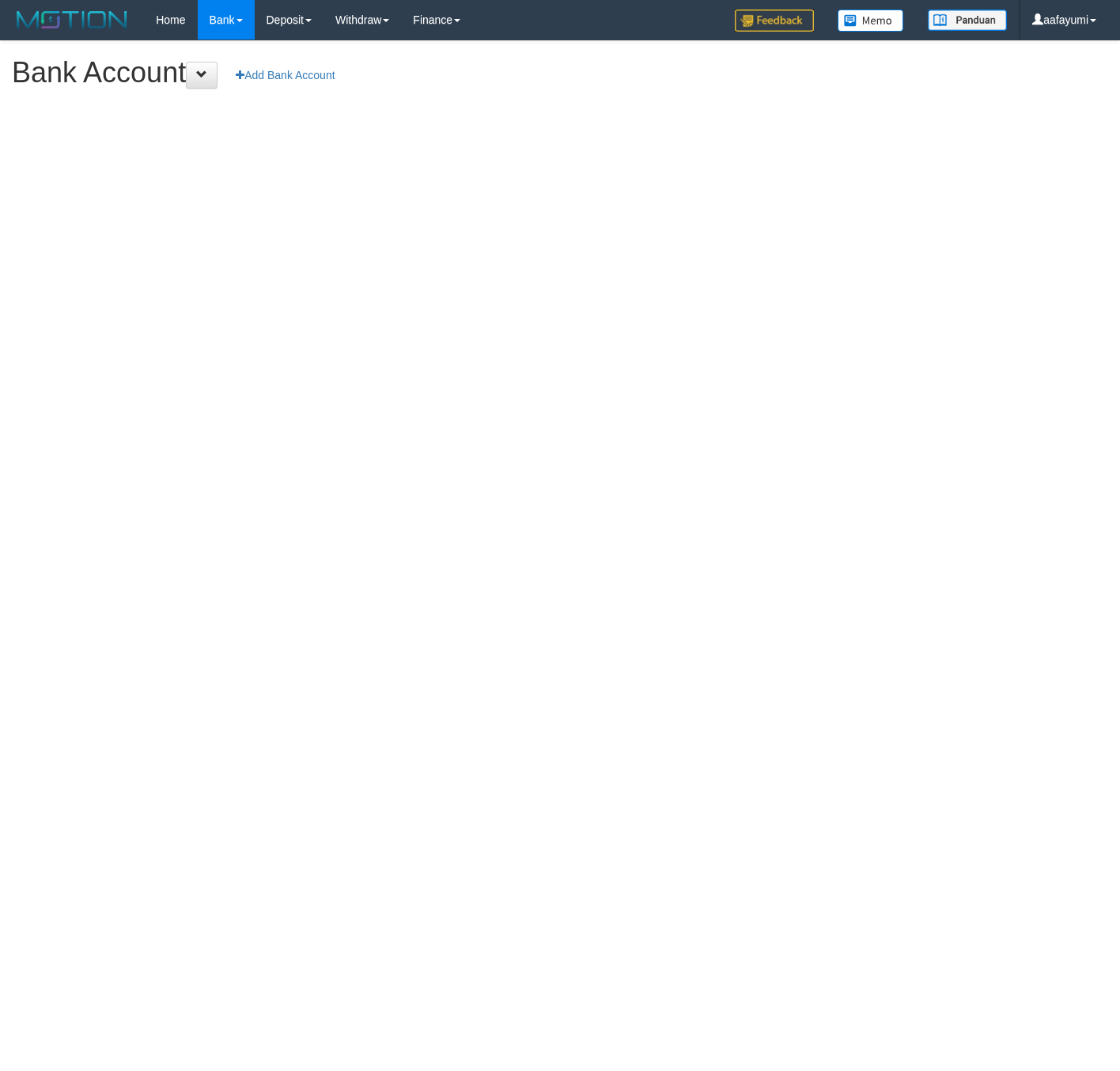 select on "***" 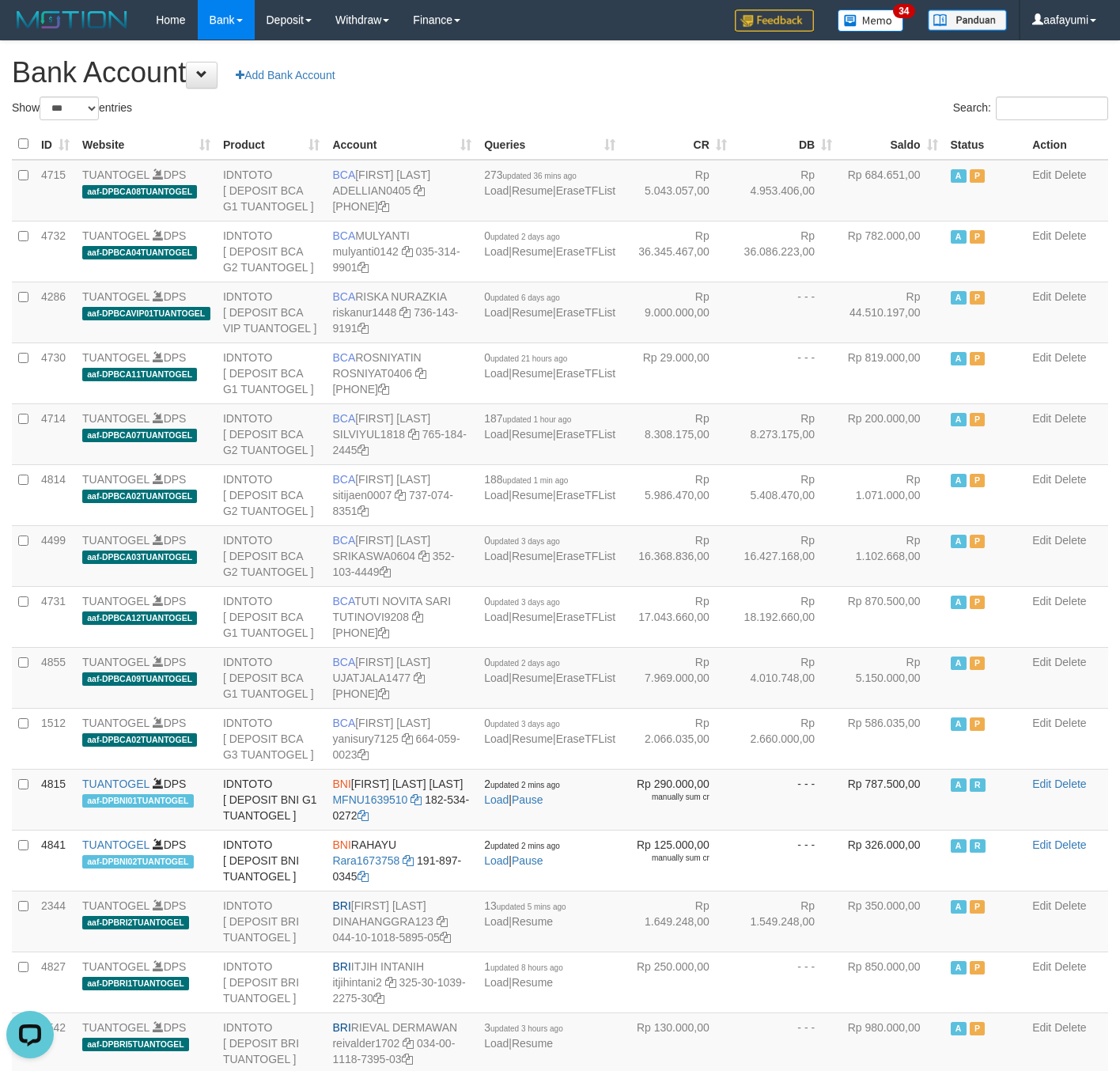 scroll, scrollTop: 0, scrollLeft: 0, axis: both 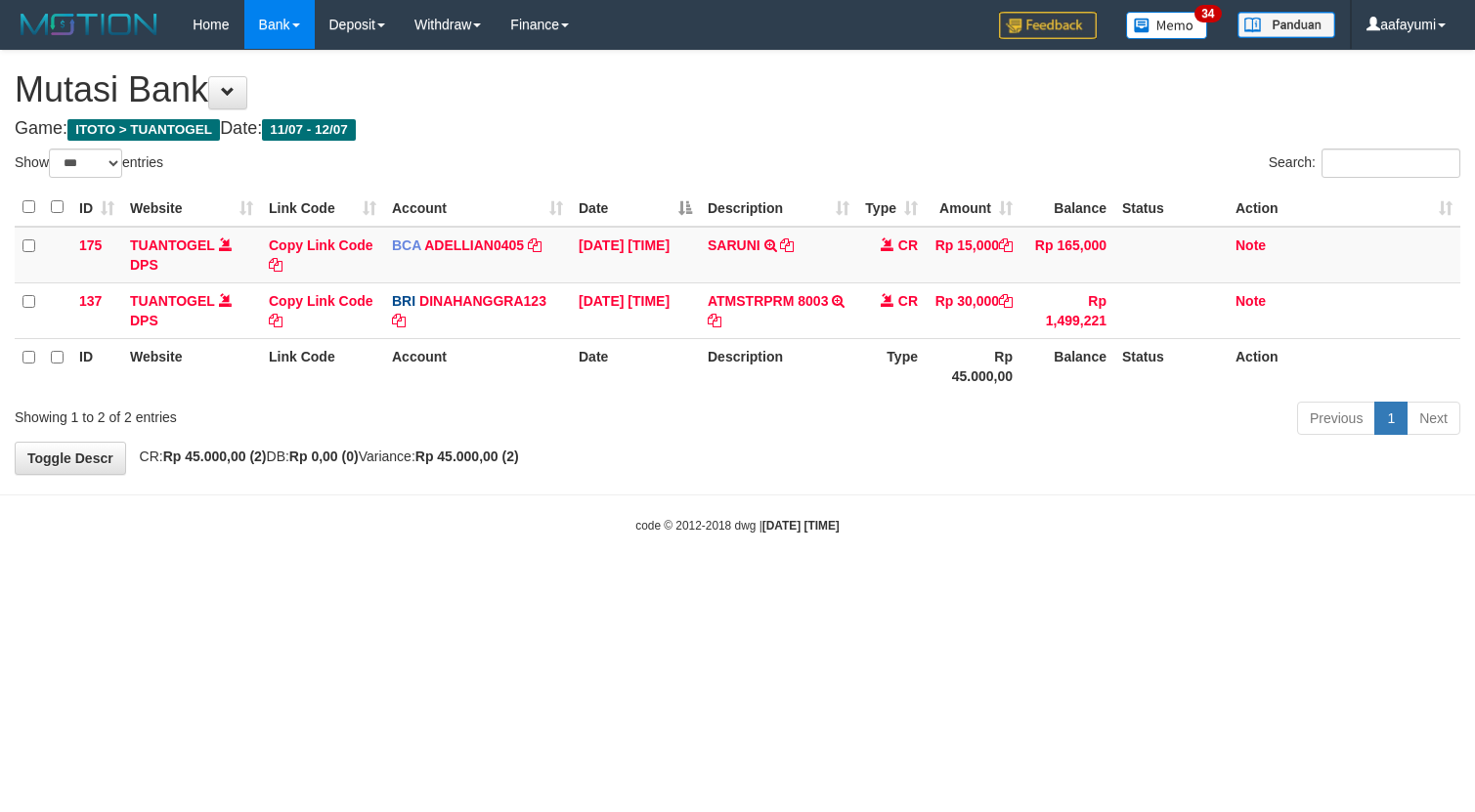 select on "***" 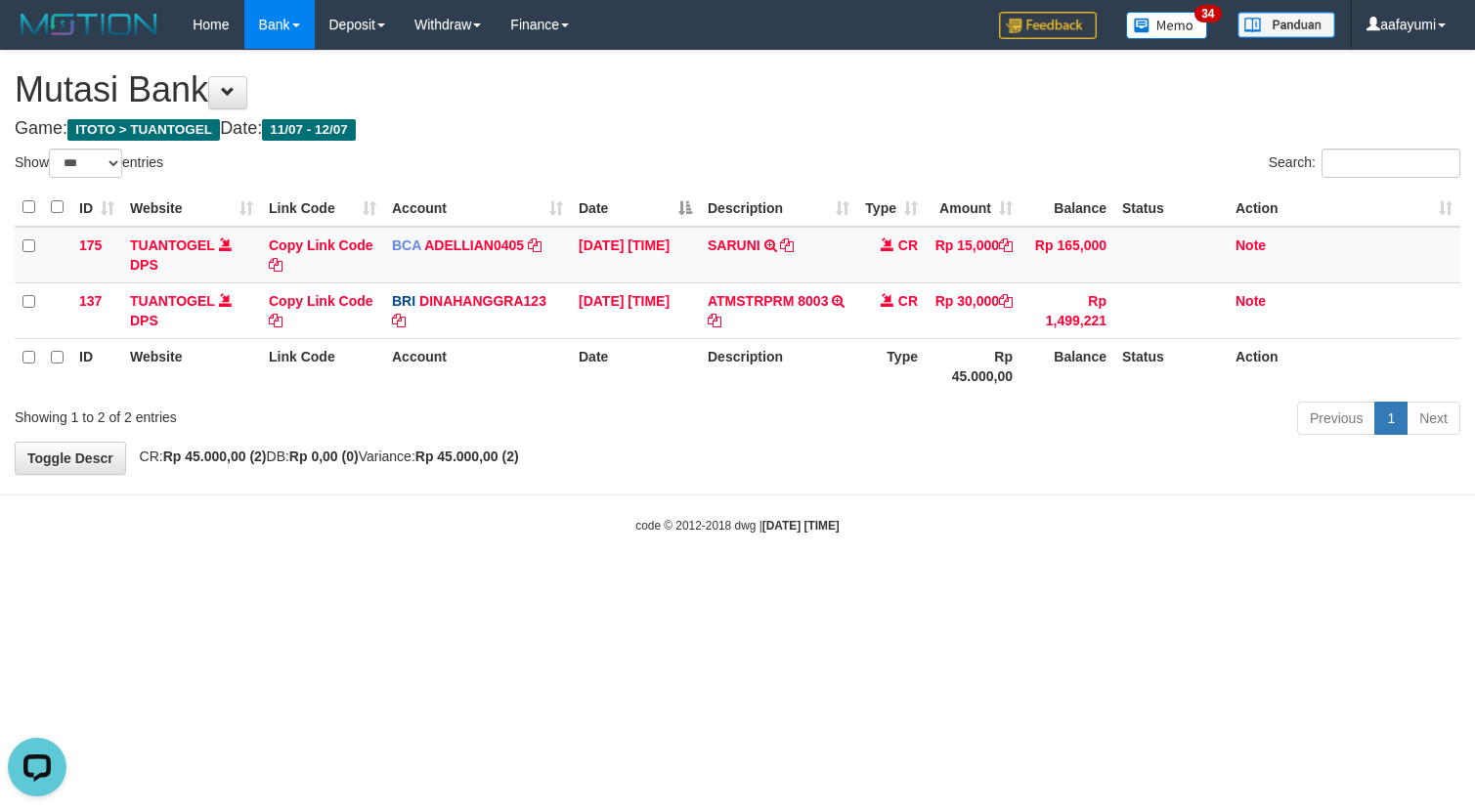 scroll, scrollTop: 0, scrollLeft: 0, axis: both 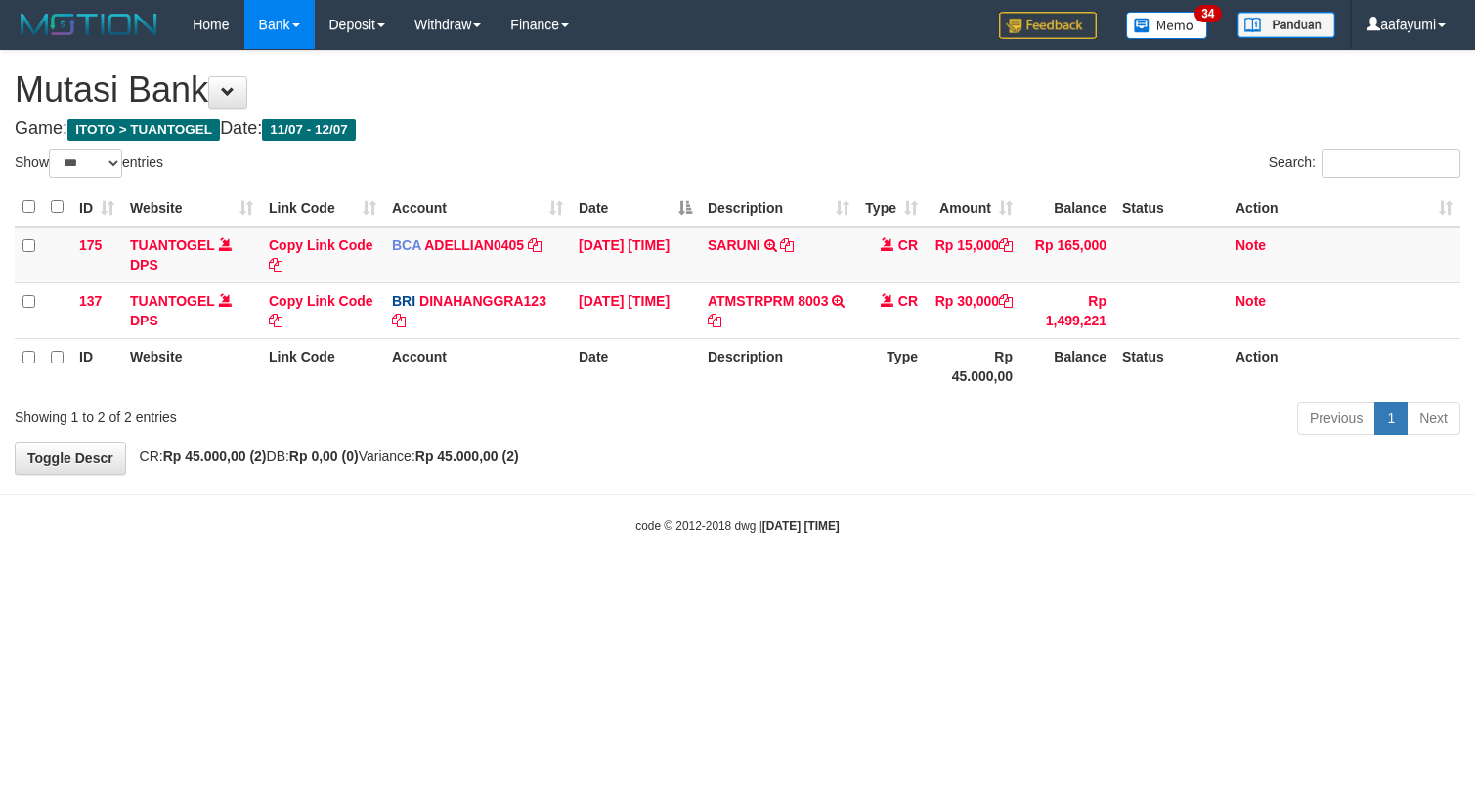select on "***" 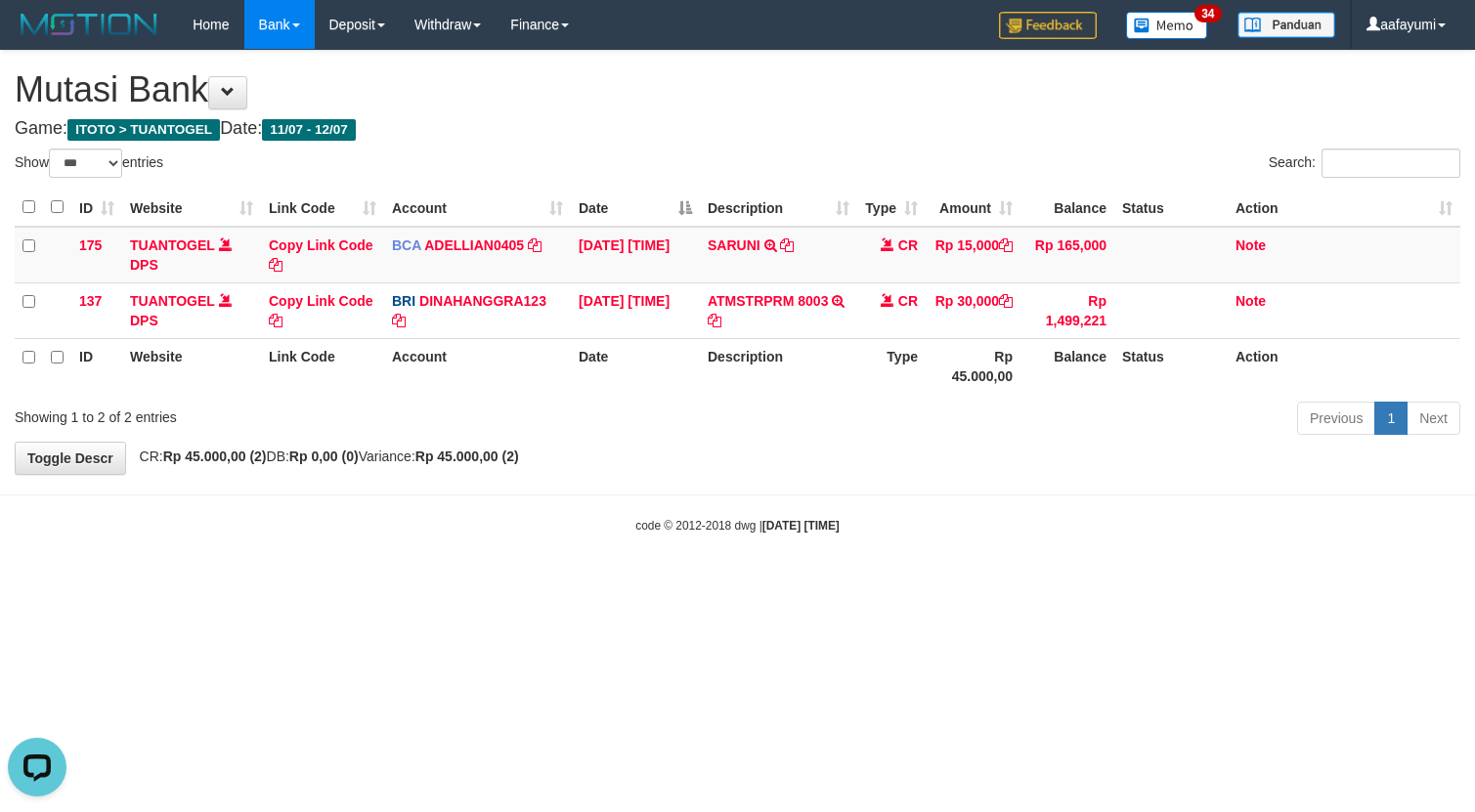 scroll, scrollTop: 0, scrollLeft: 0, axis: both 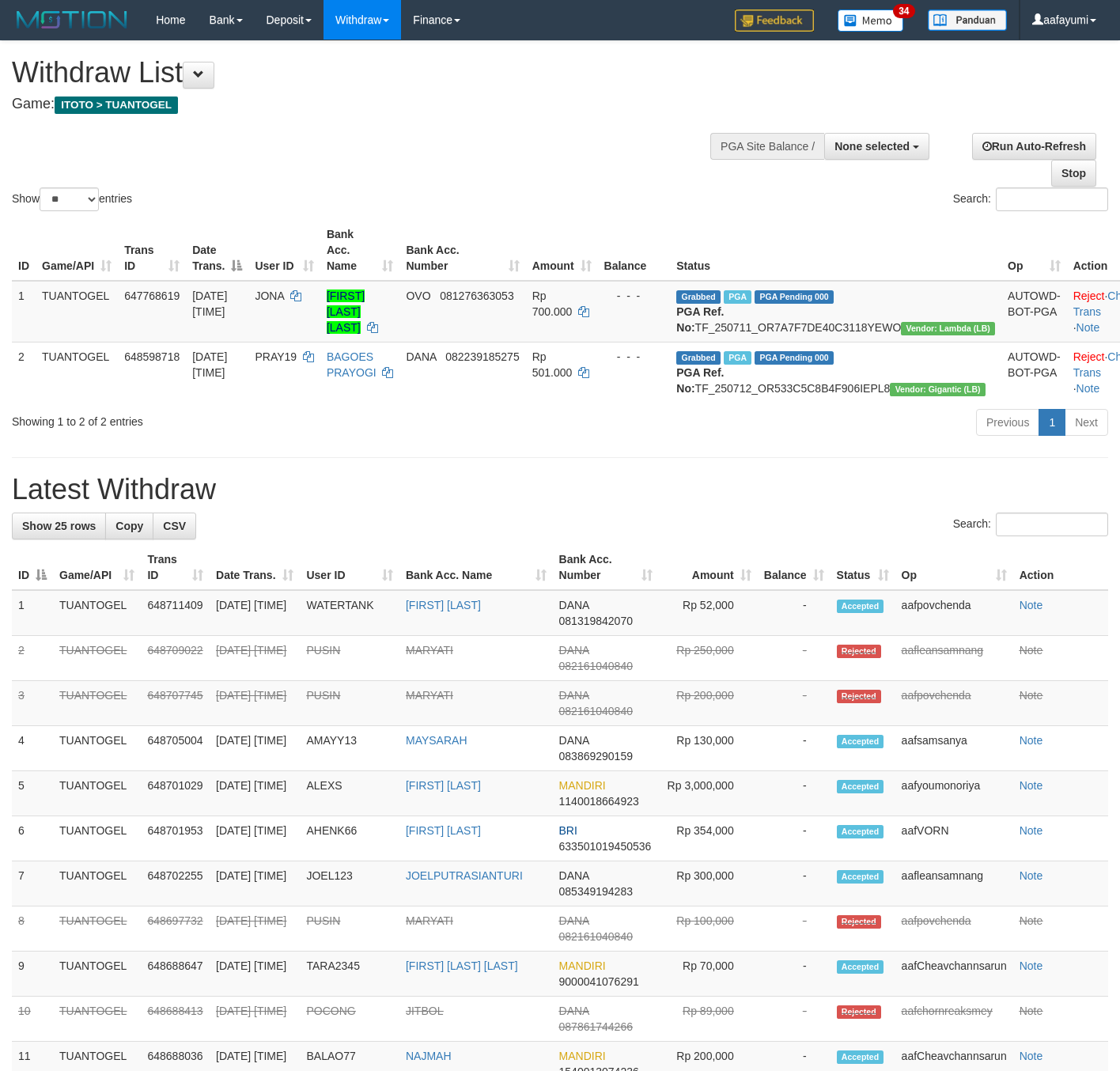 select 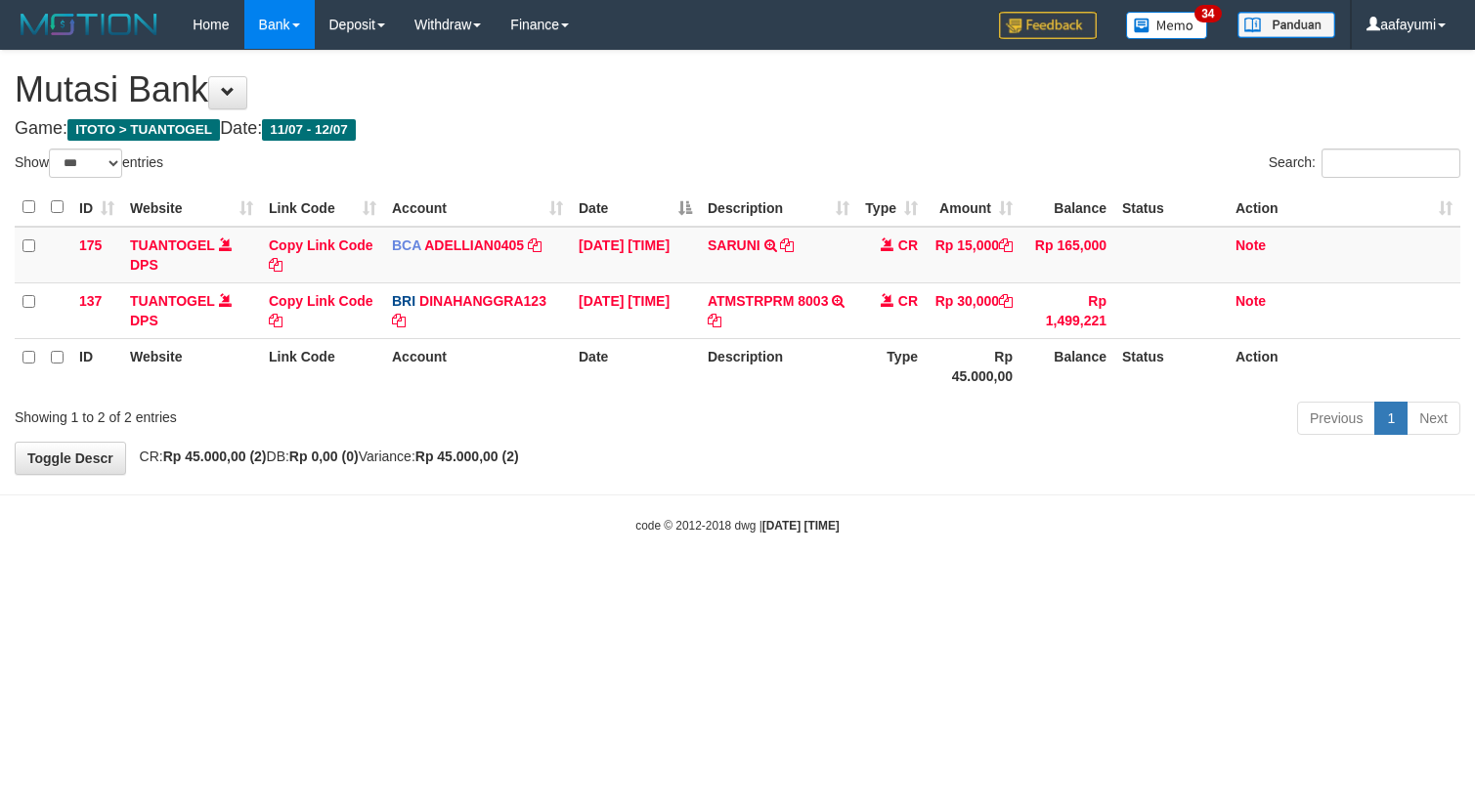select on "***" 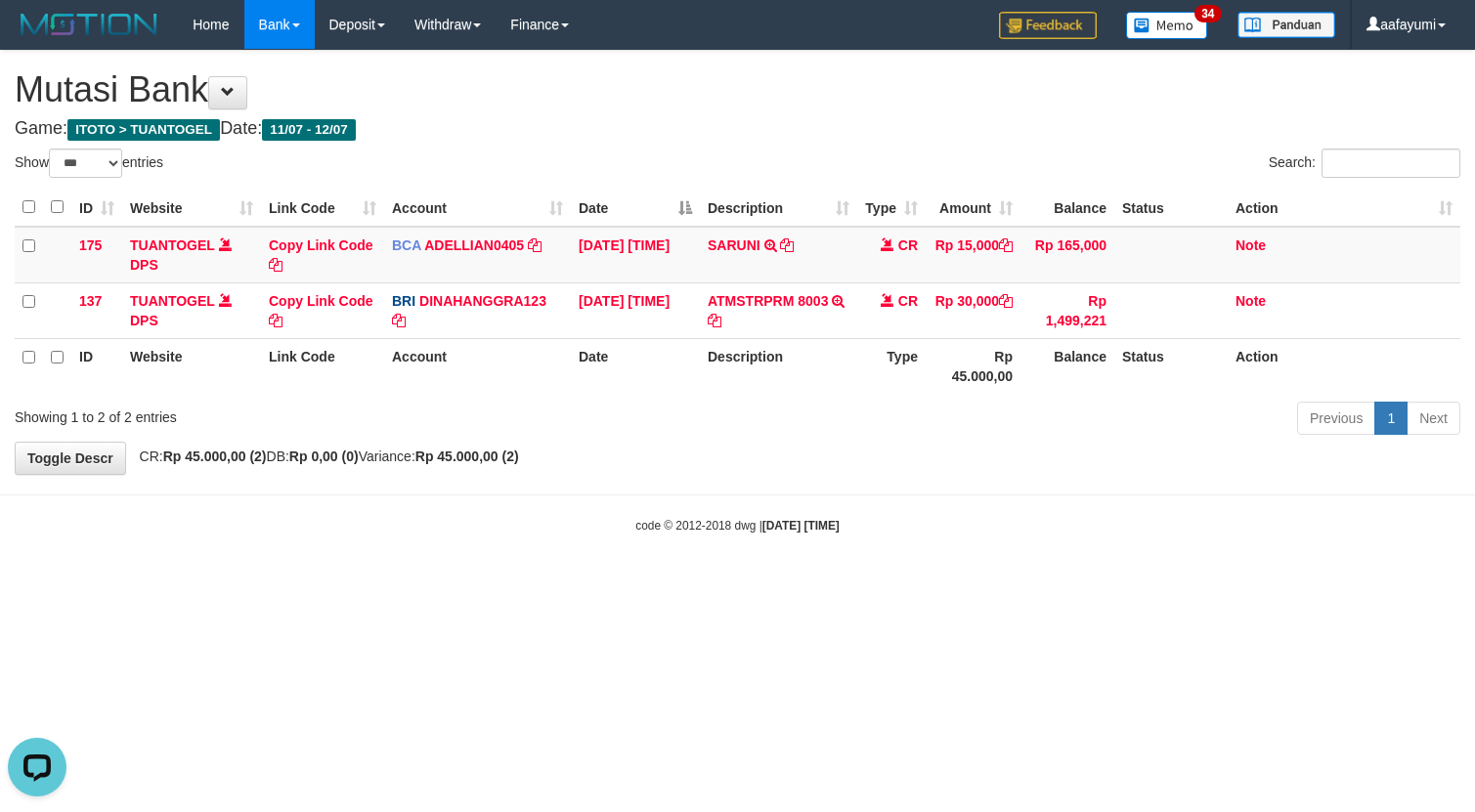 scroll, scrollTop: 0, scrollLeft: 0, axis: both 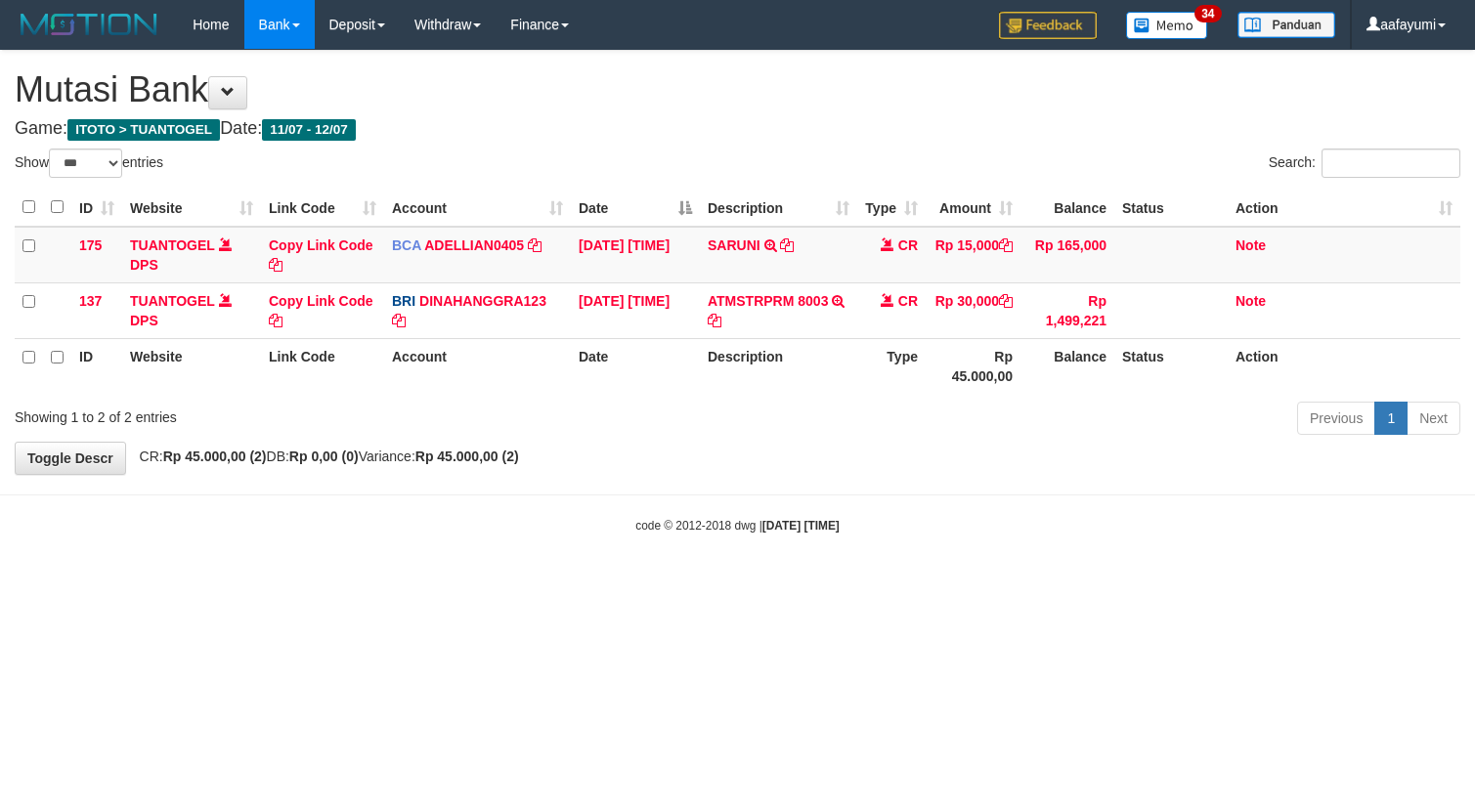 select on "***" 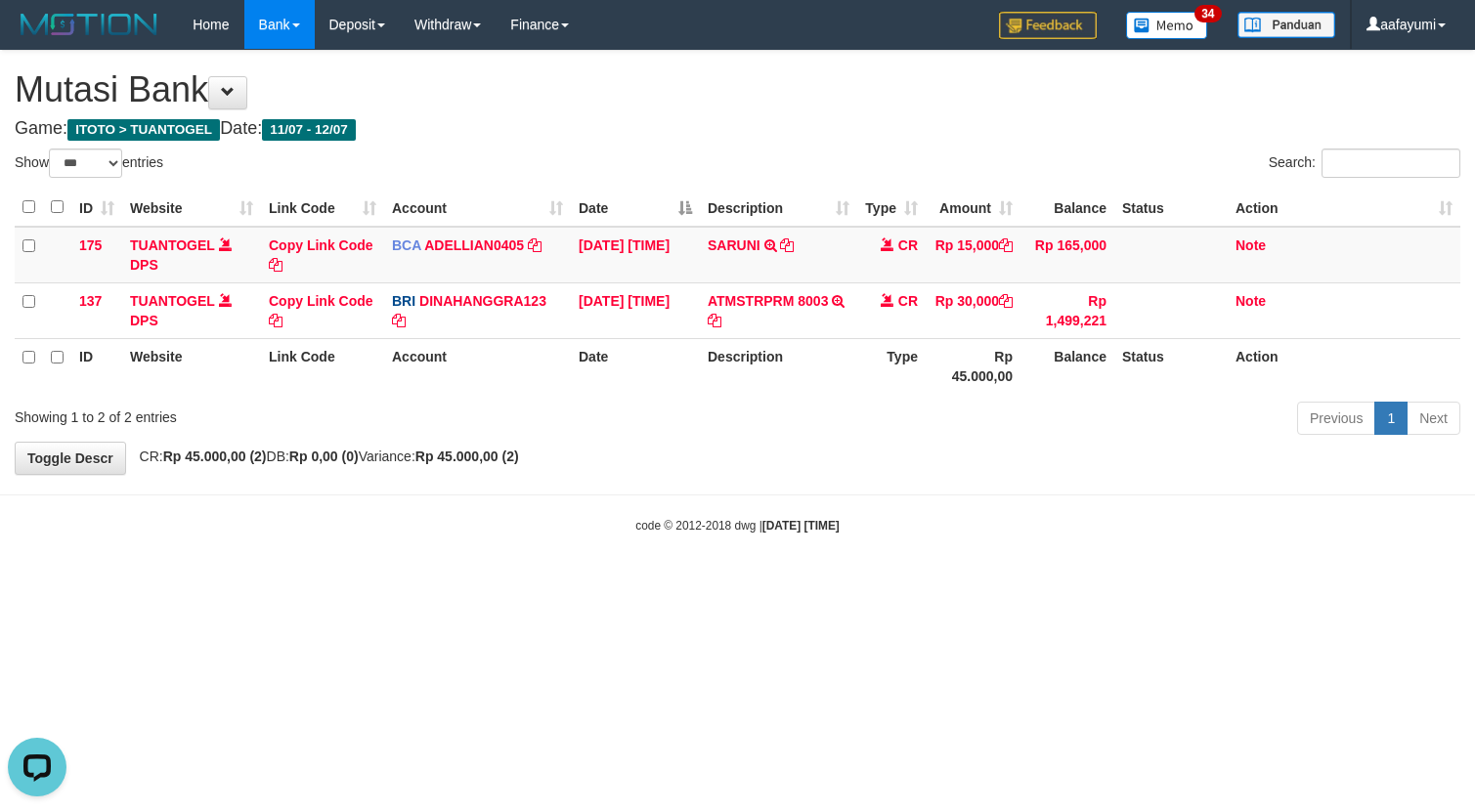 scroll, scrollTop: 0, scrollLeft: 0, axis: both 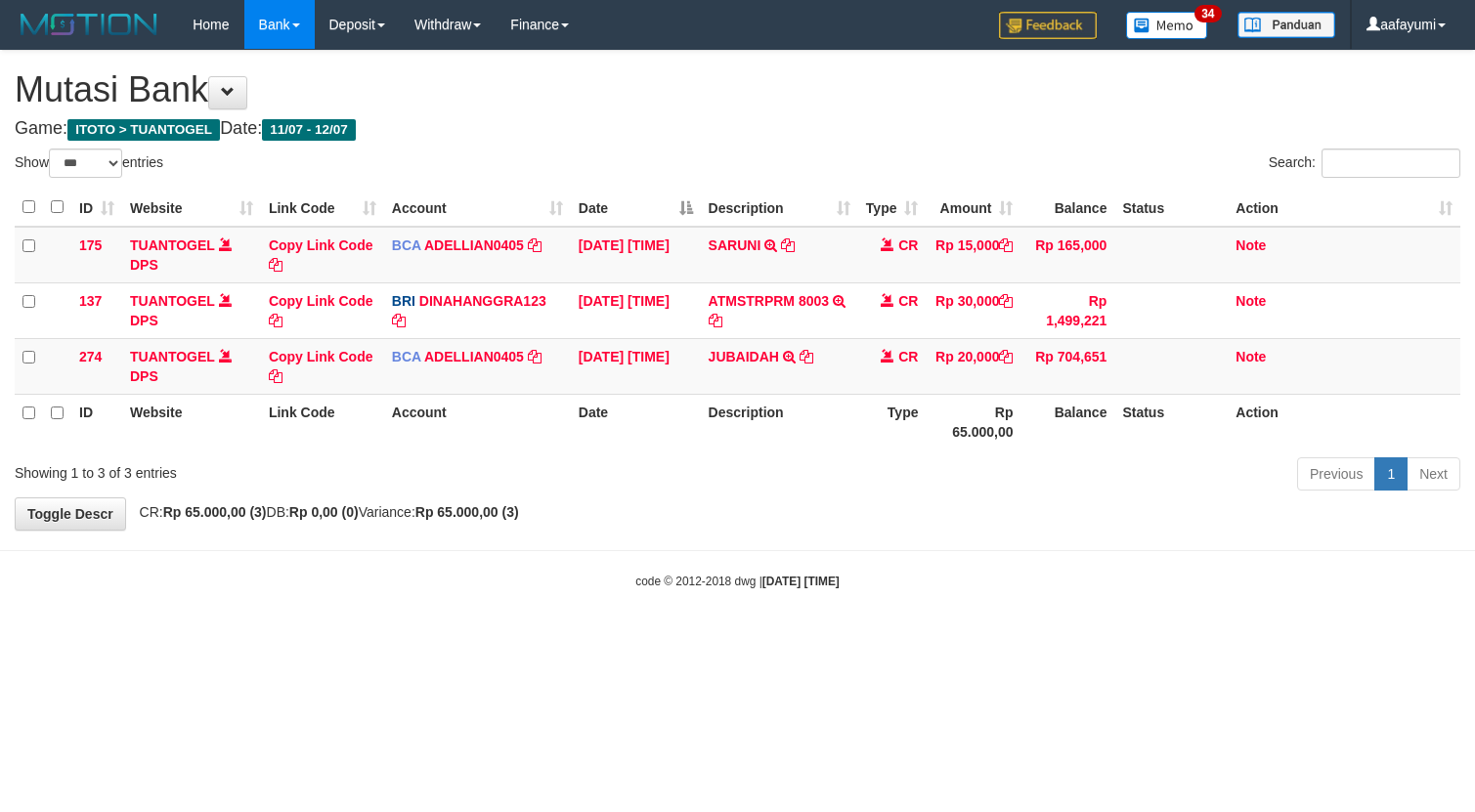 select on "***" 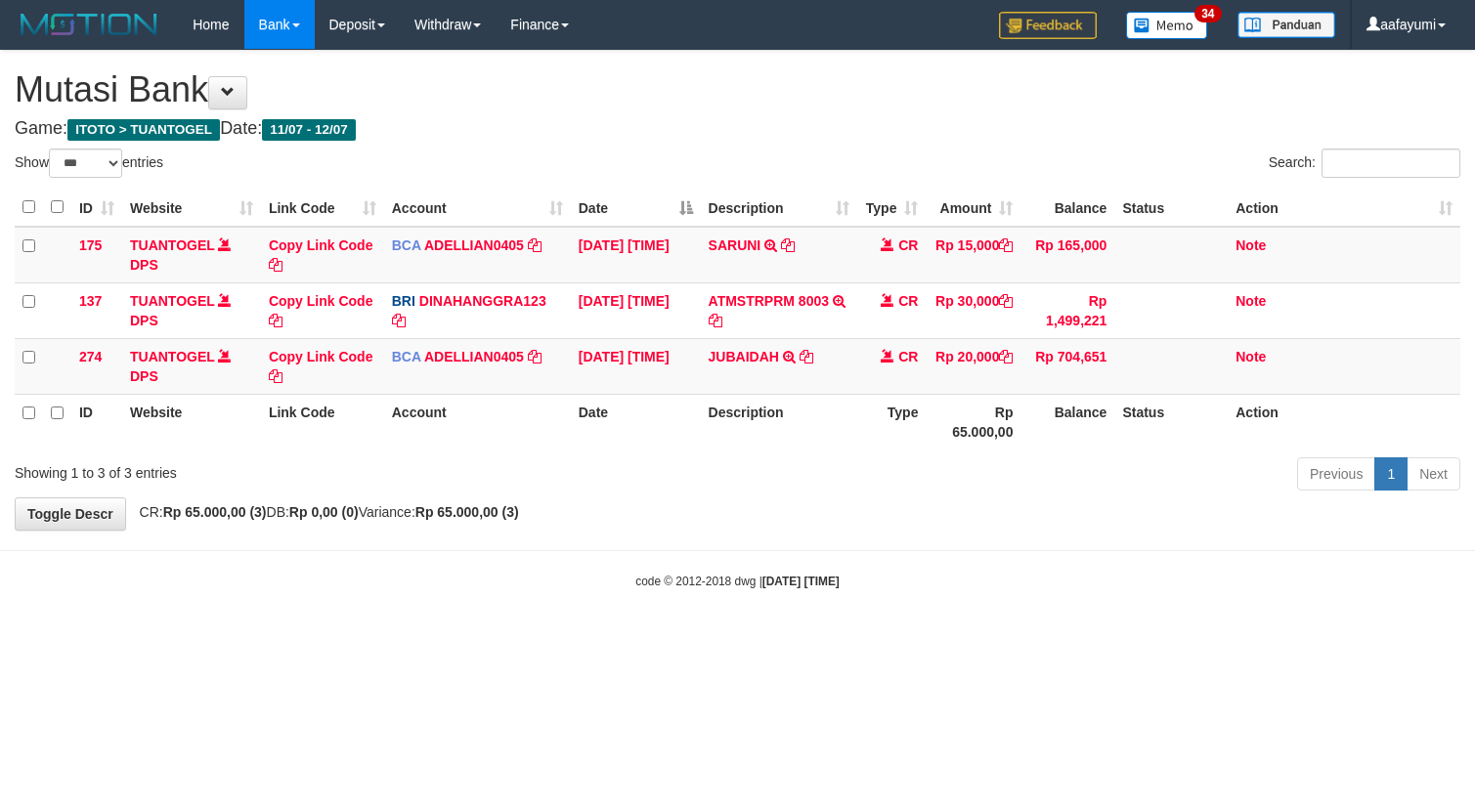 scroll, scrollTop: 0, scrollLeft: 0, axis: both 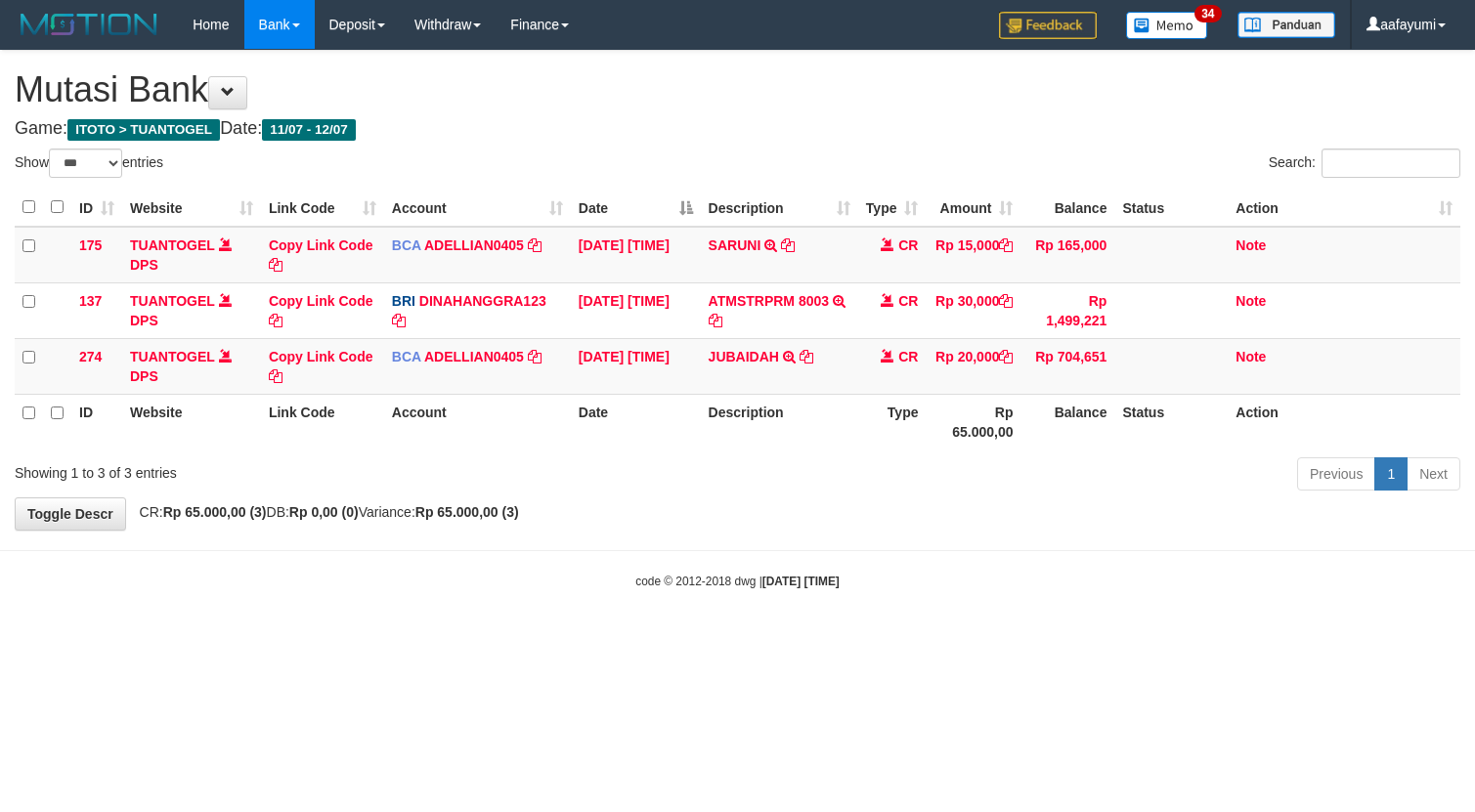 select on "***" 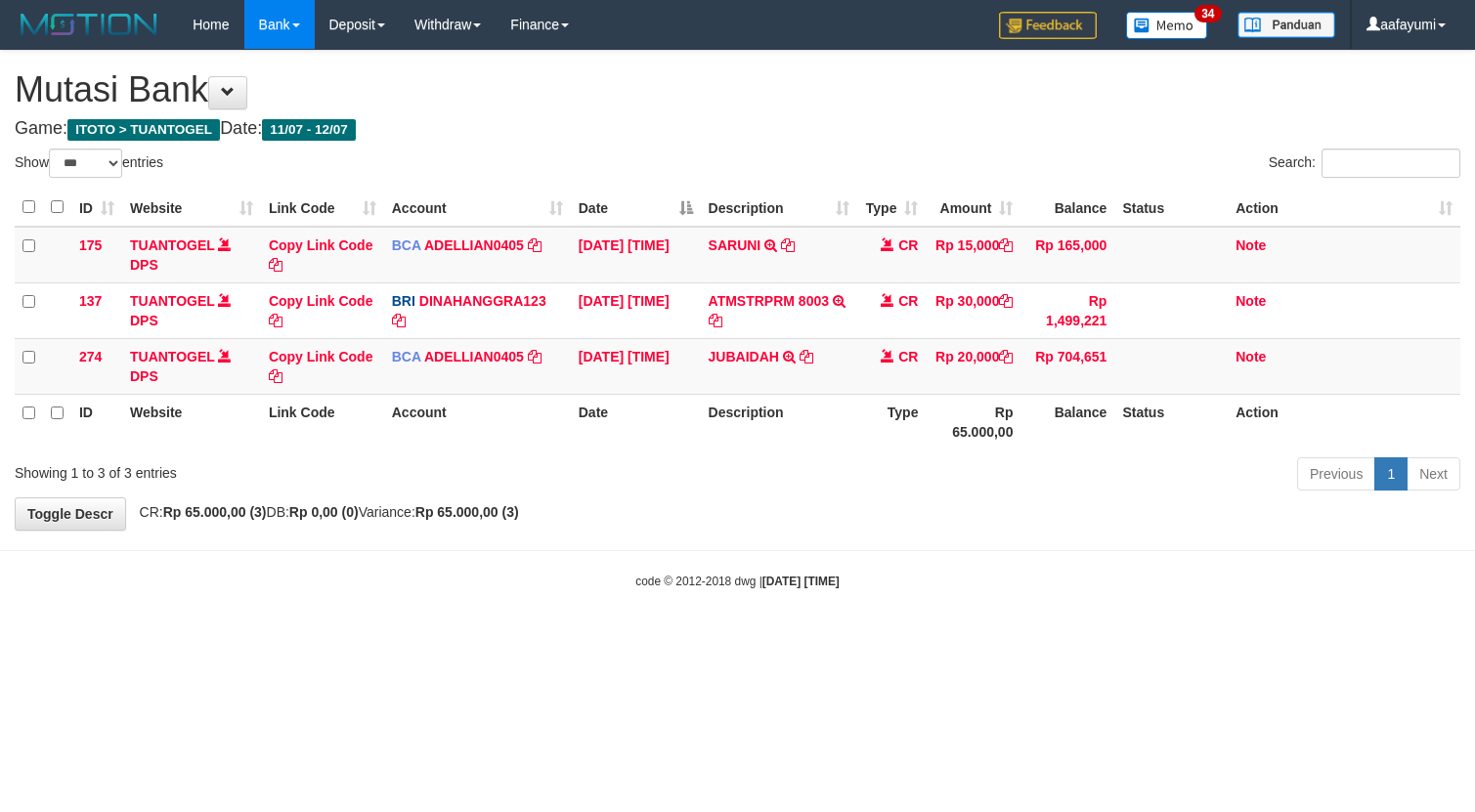 scroll, scrollTop: 0, scrollLeft: 0, axis: both 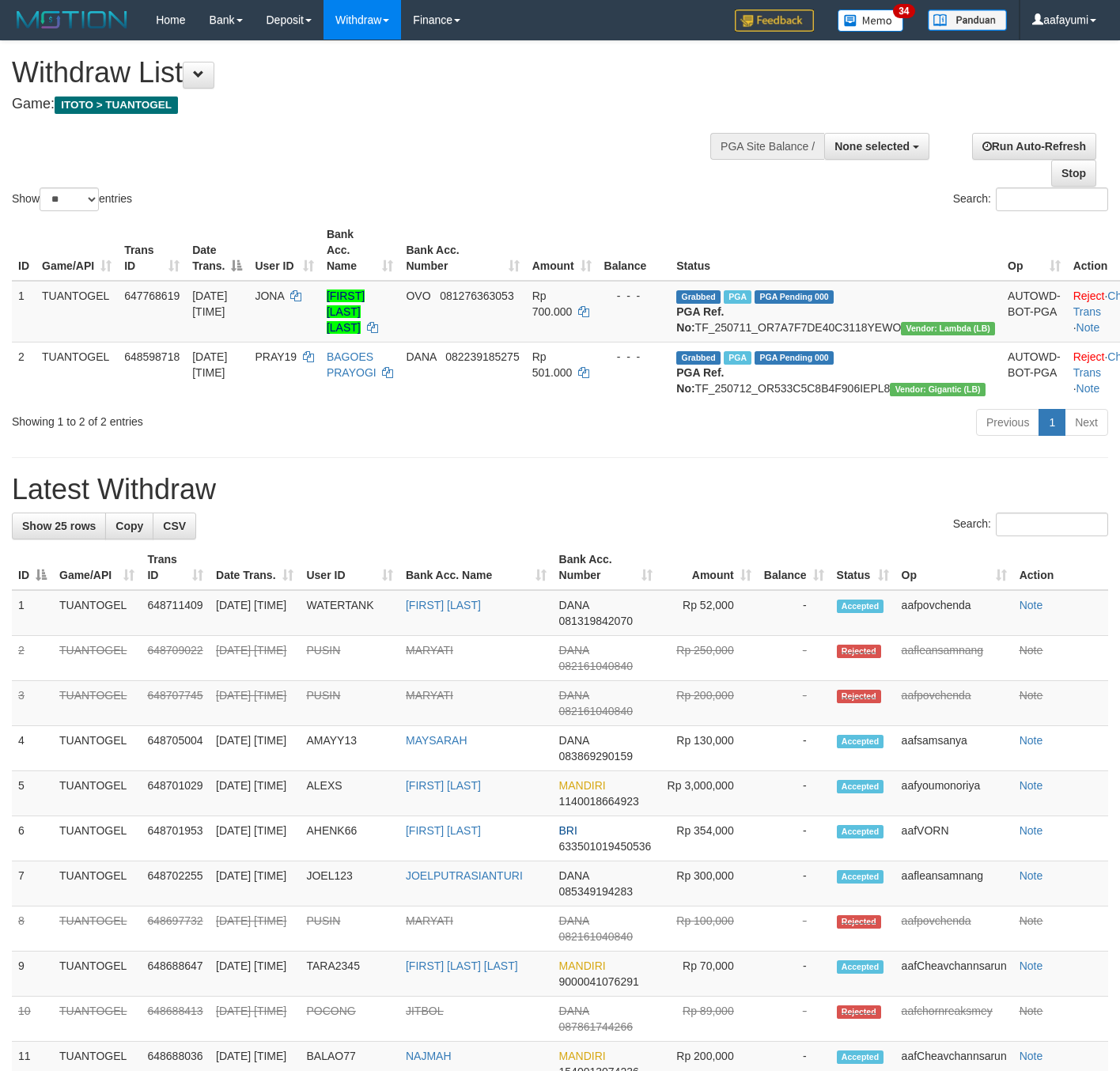 select 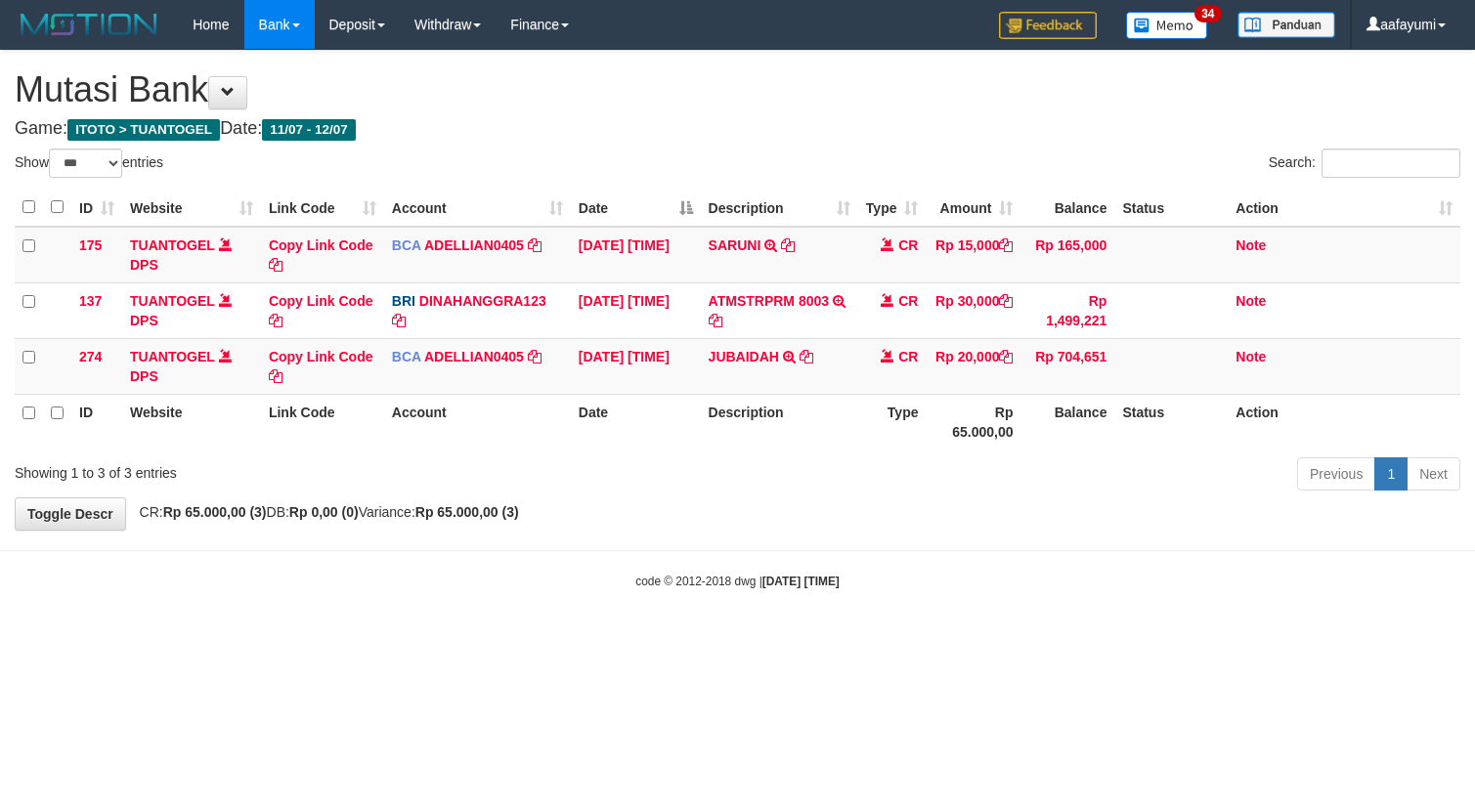 select on "***" 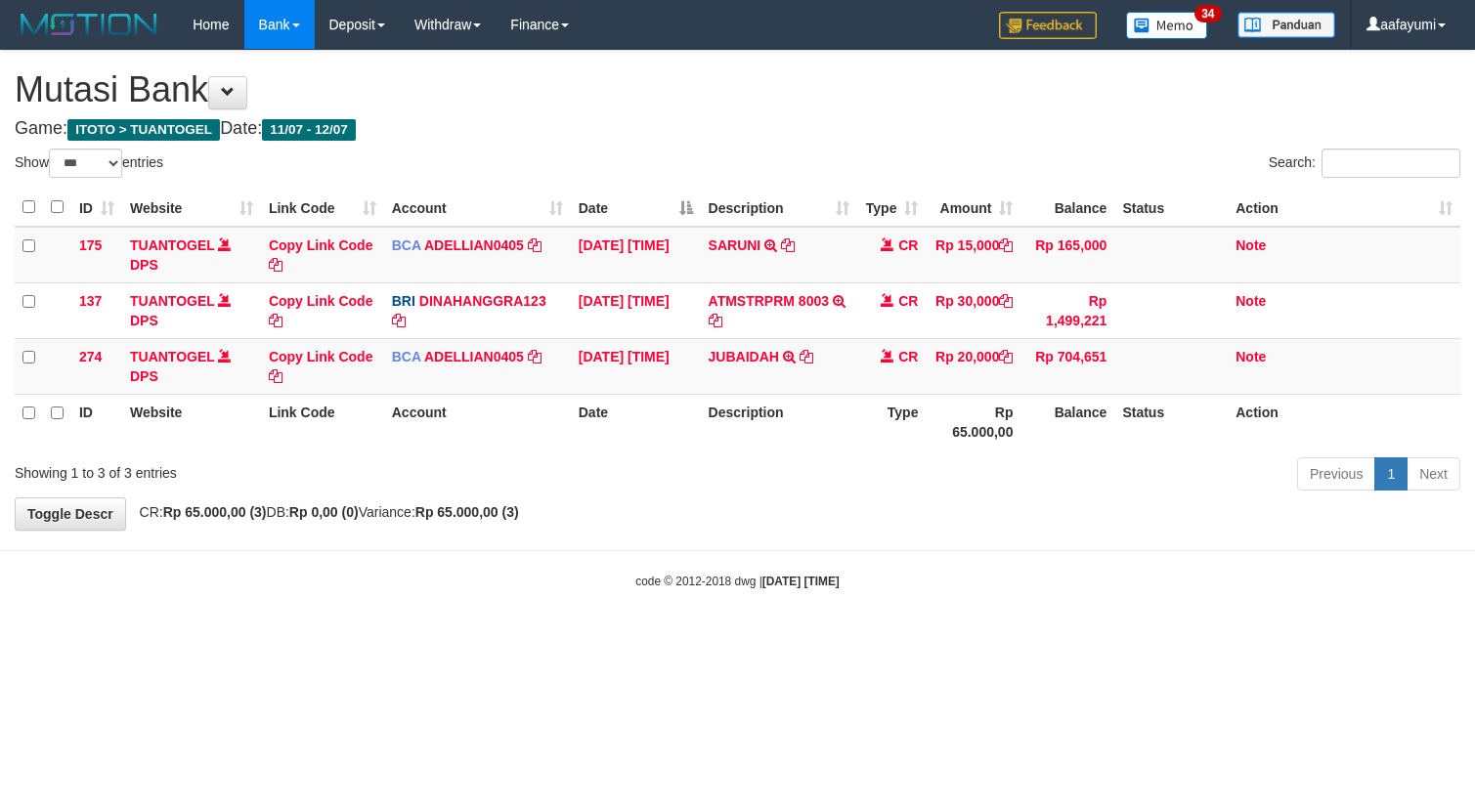 scroll, scrollTop: 0, scrollLeft: 0, axis: both 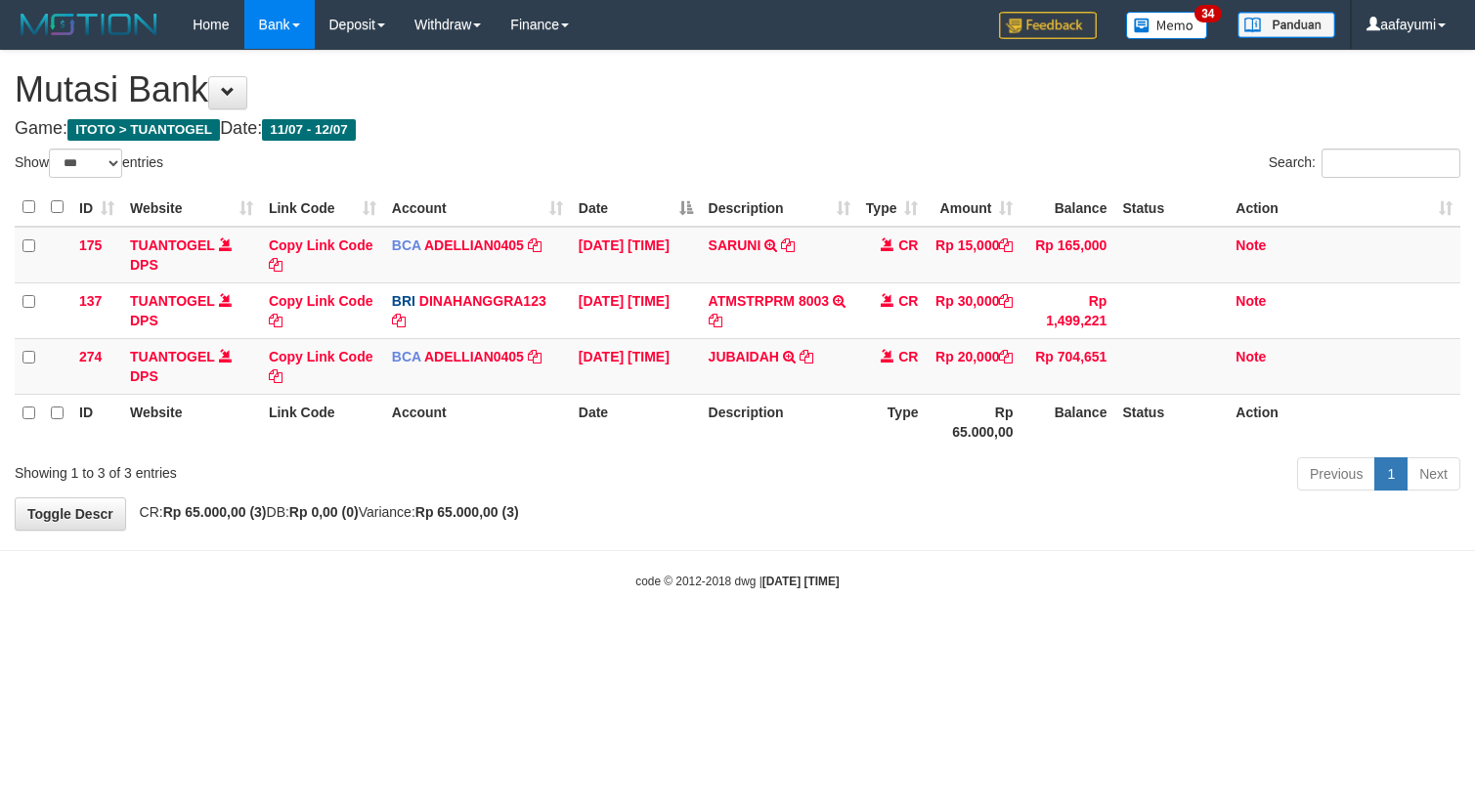 select on "***" 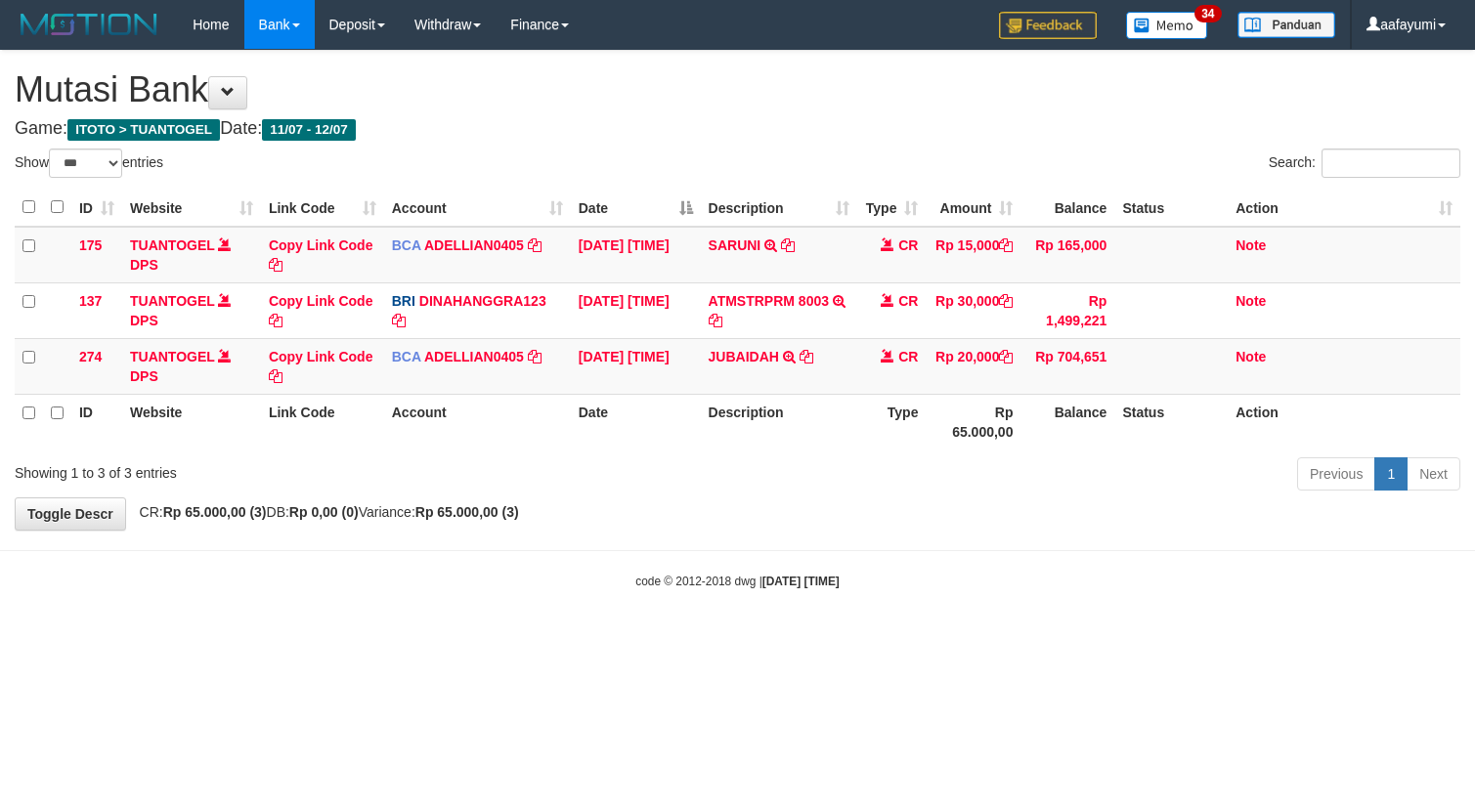scroll, scrollTop: 0, scrollLeft: 0, axis: both 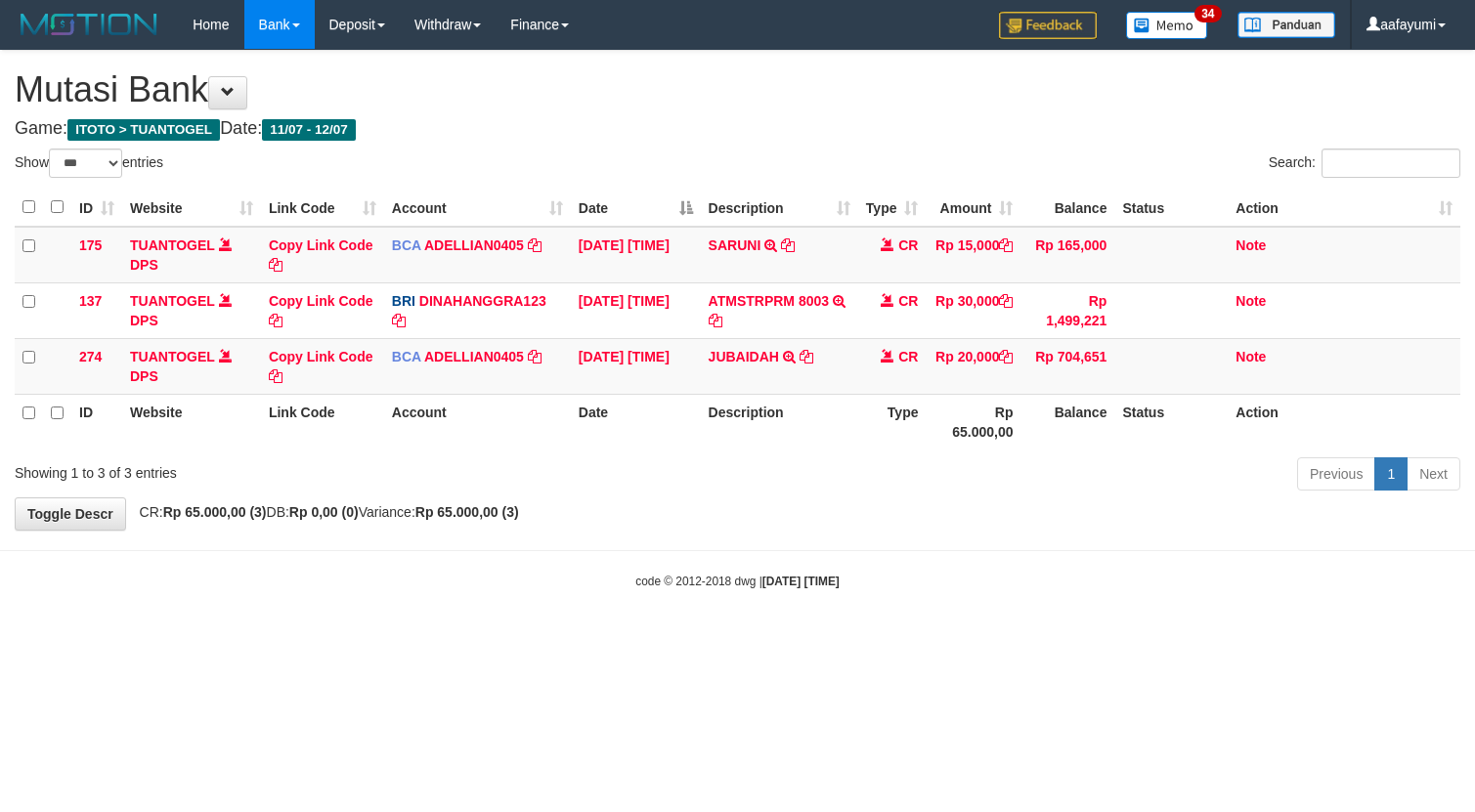 select on "***" 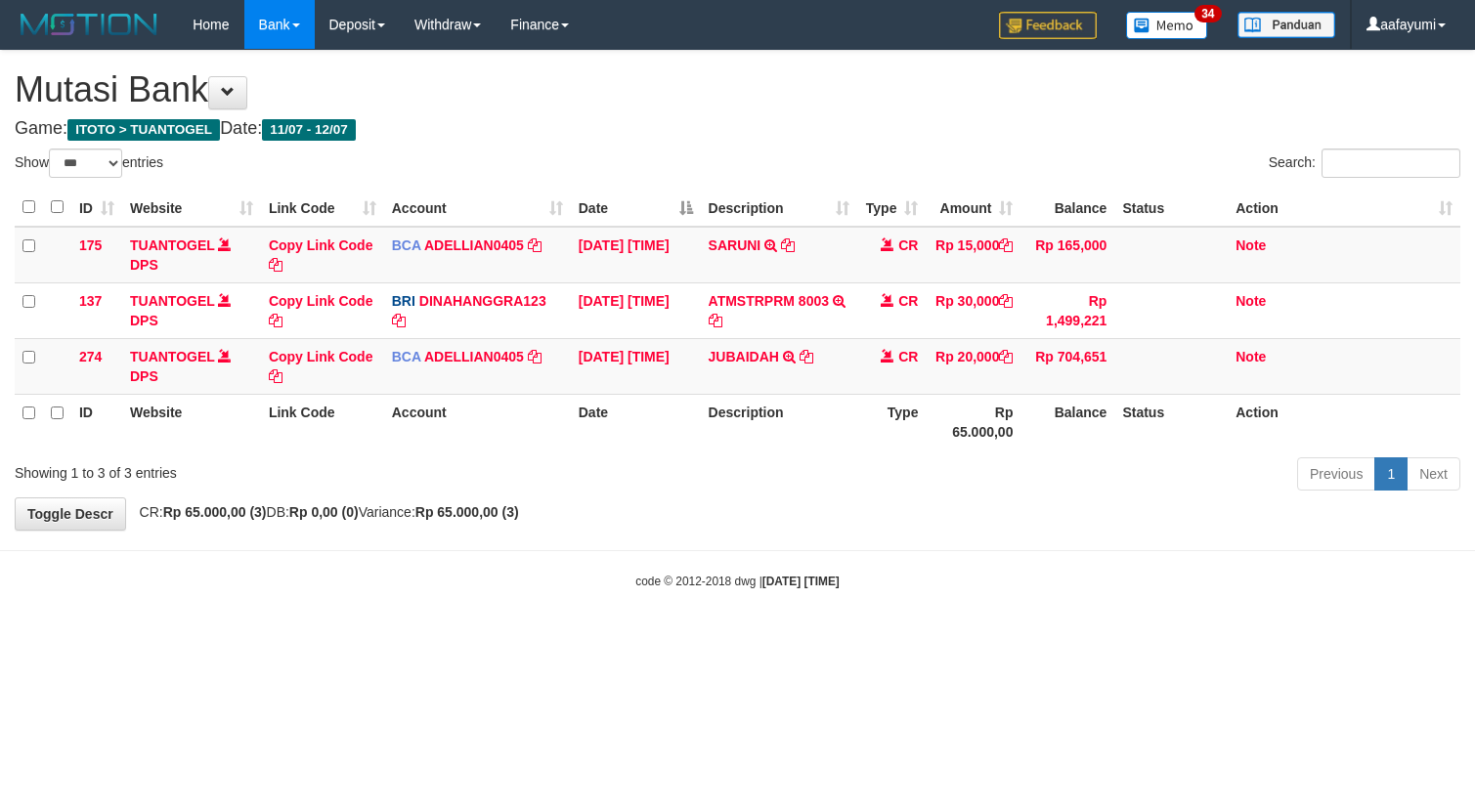 scroll, scrollTop: 0, scrollLeft: 0, axis: both 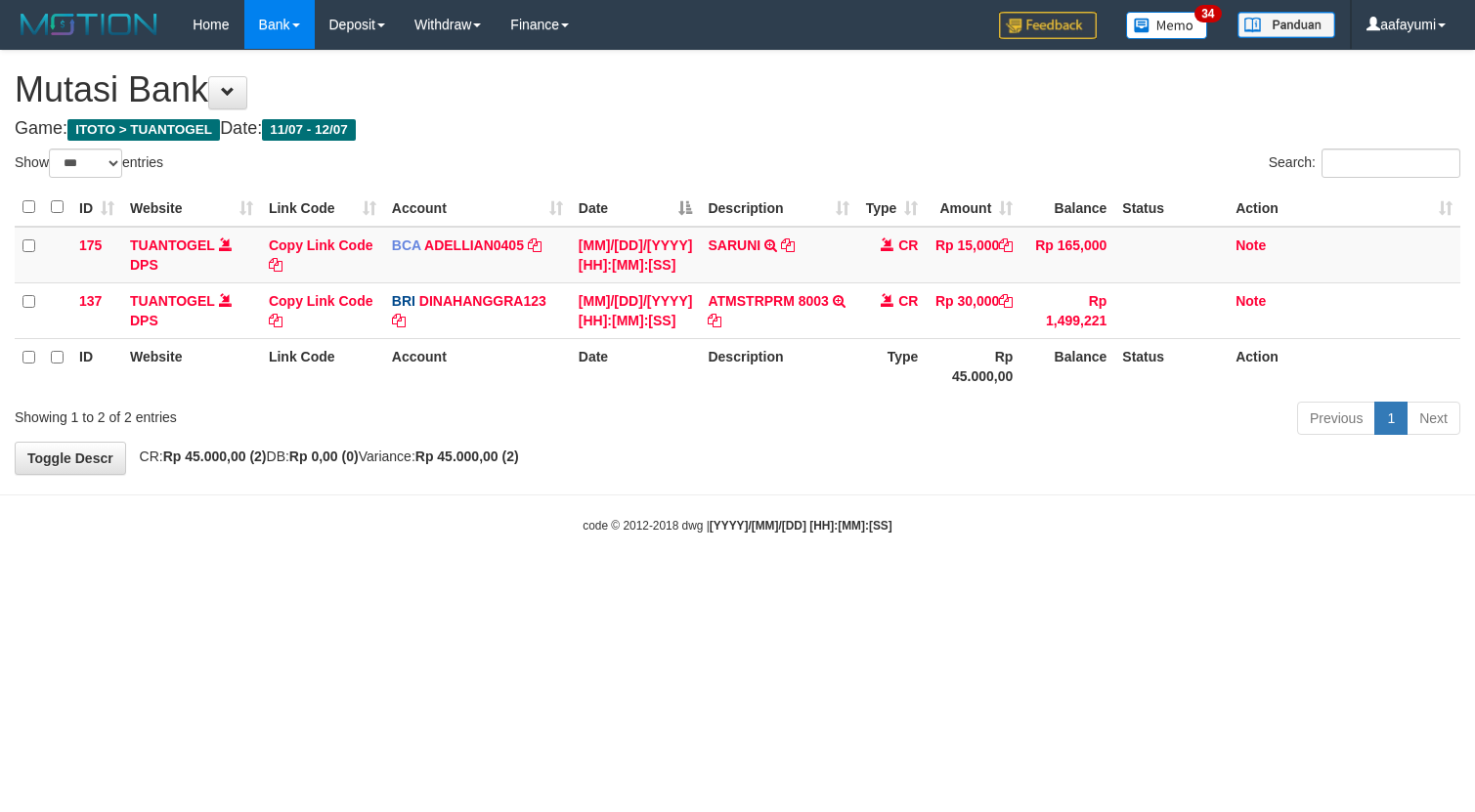 select on "***" 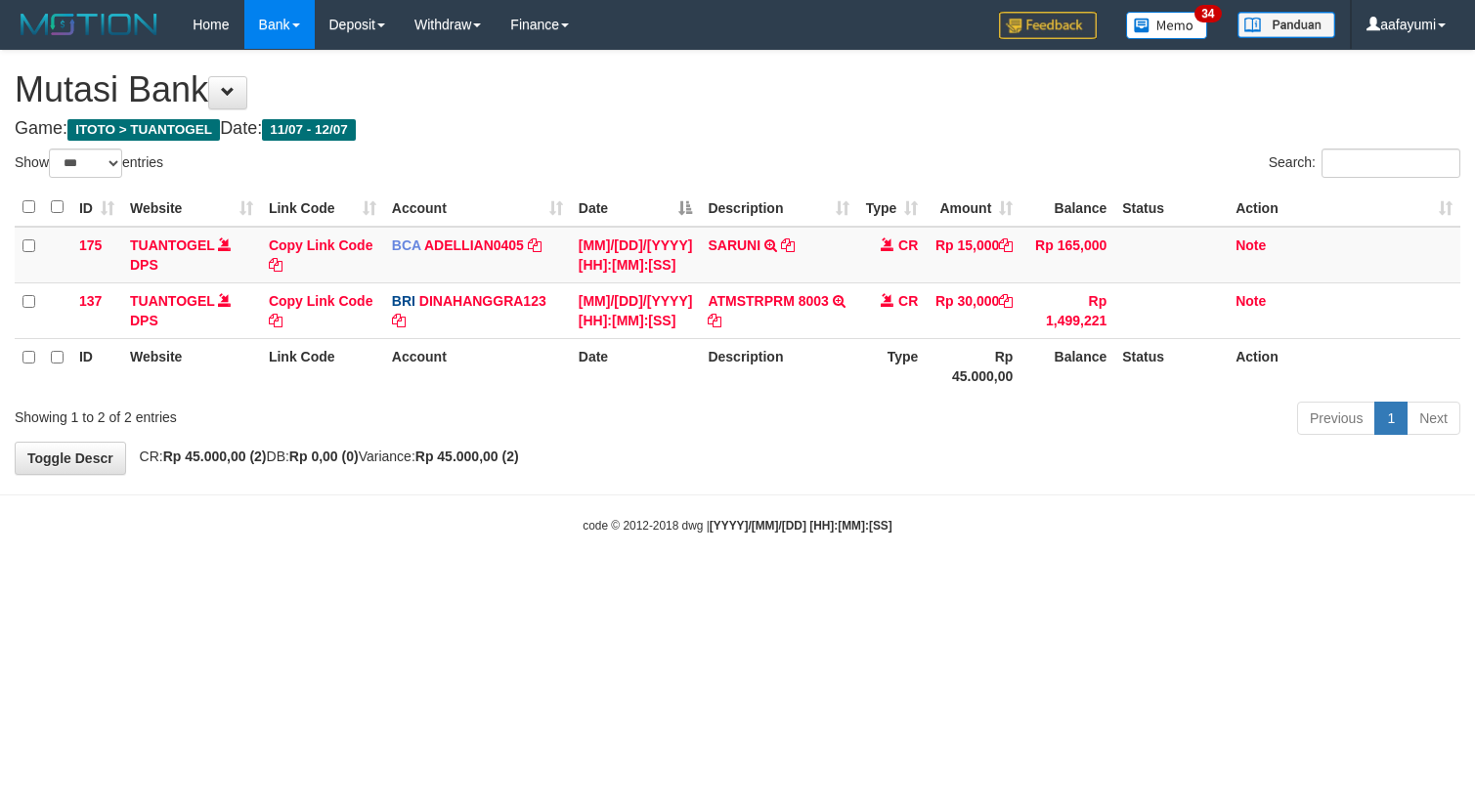 scroll, scrollTop: 0, scrollLeft: 0, axis: both 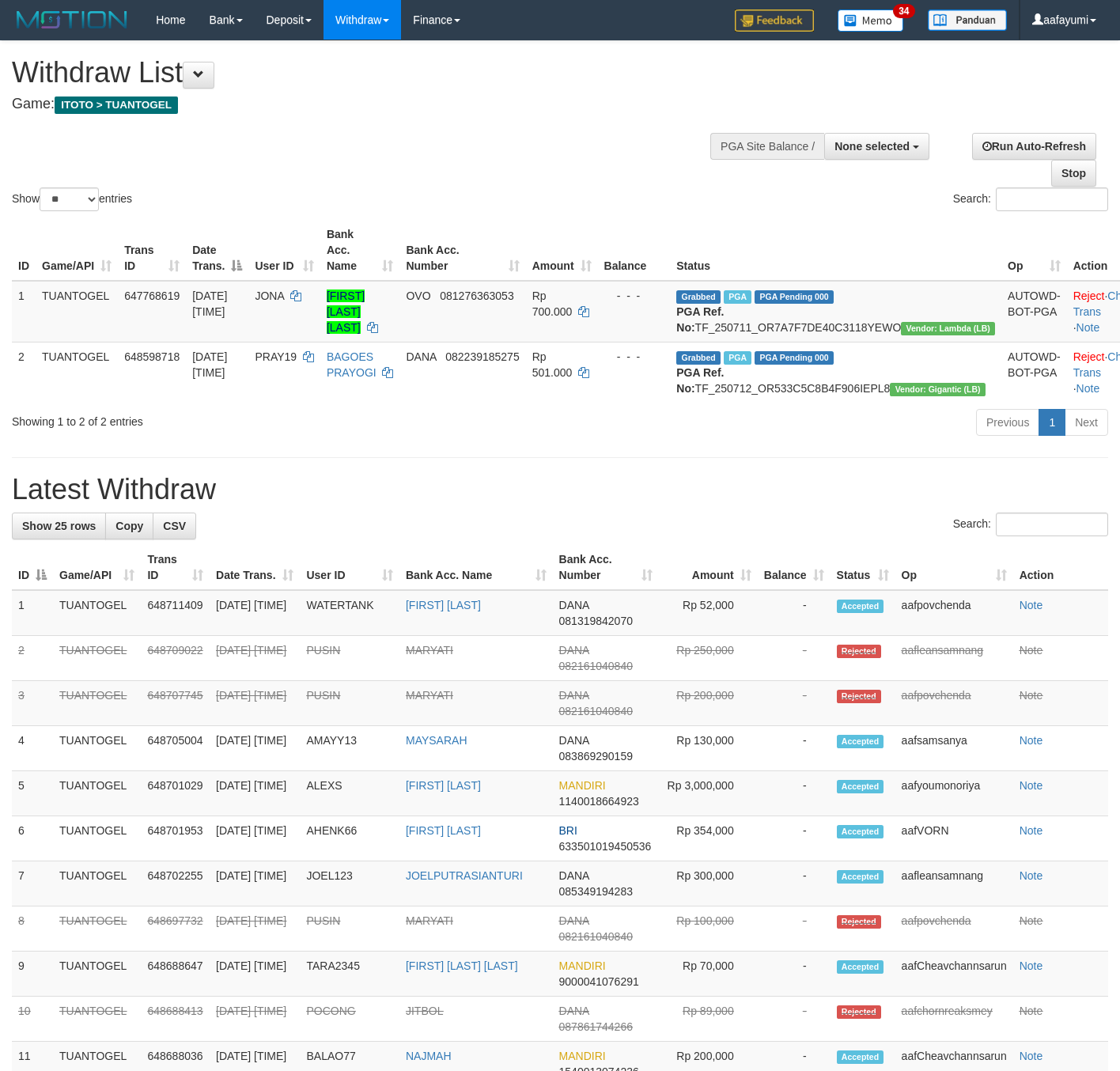 select 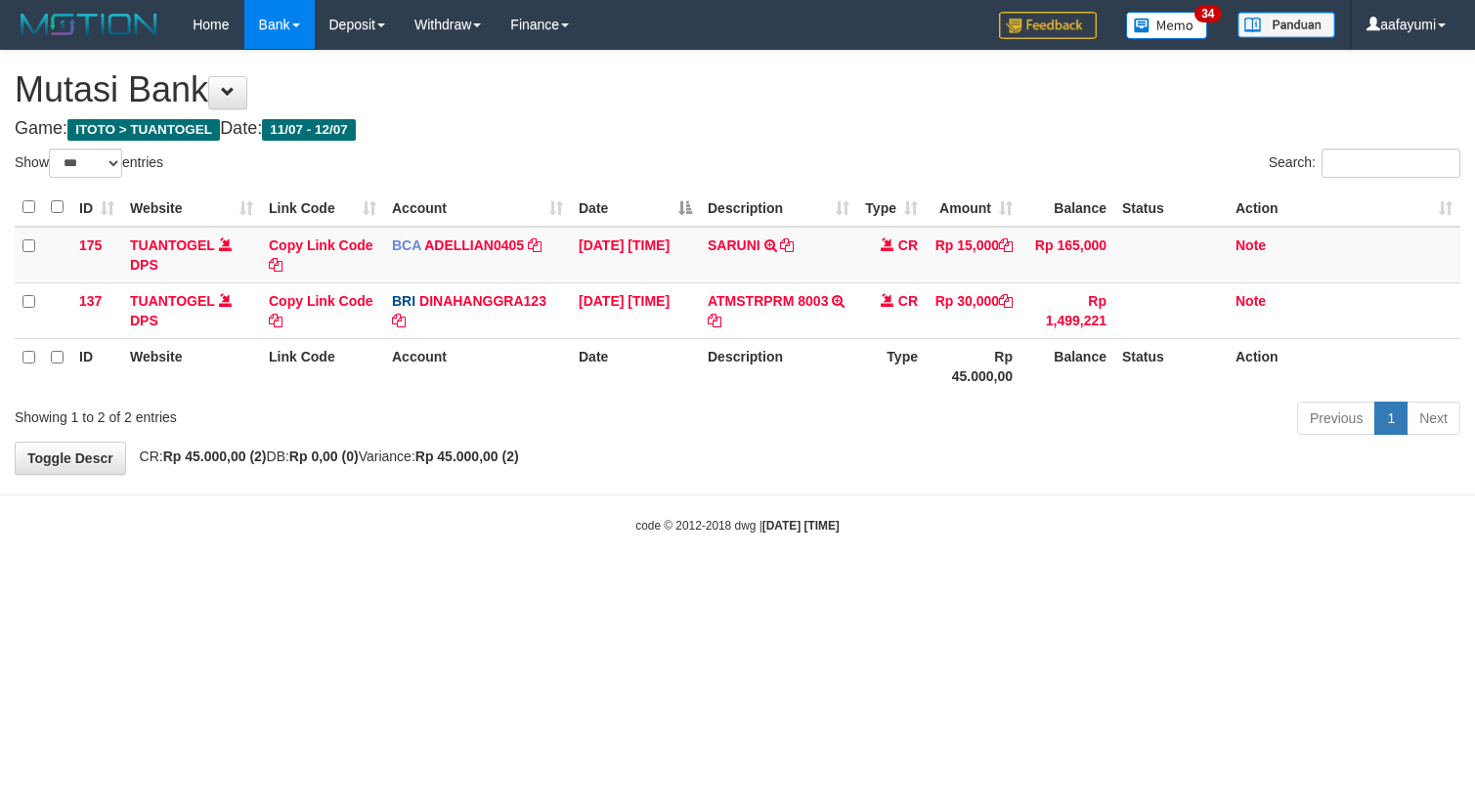 select on "***" 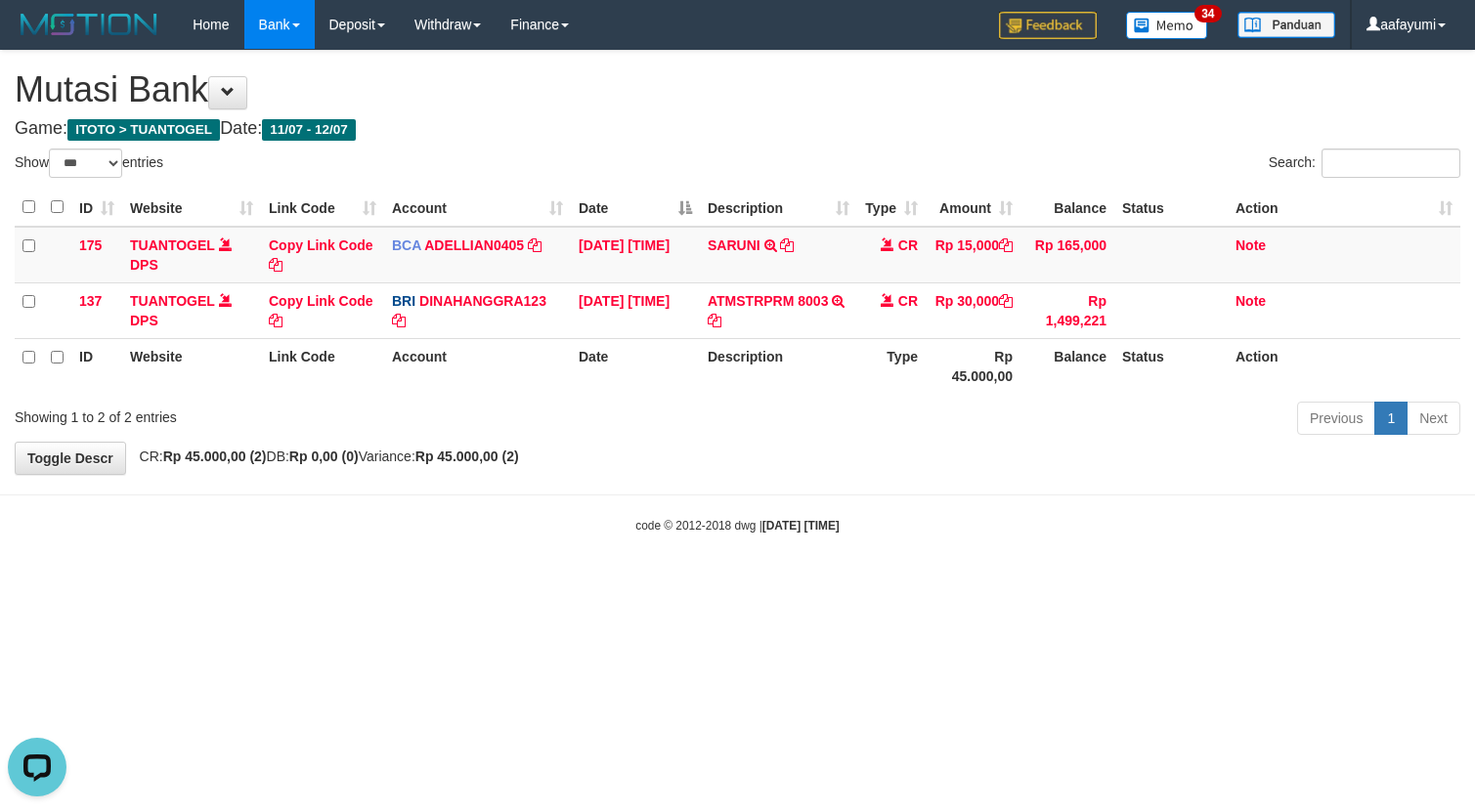 scroll, scrollTop: 0, scrollLeft: 0, axis: both 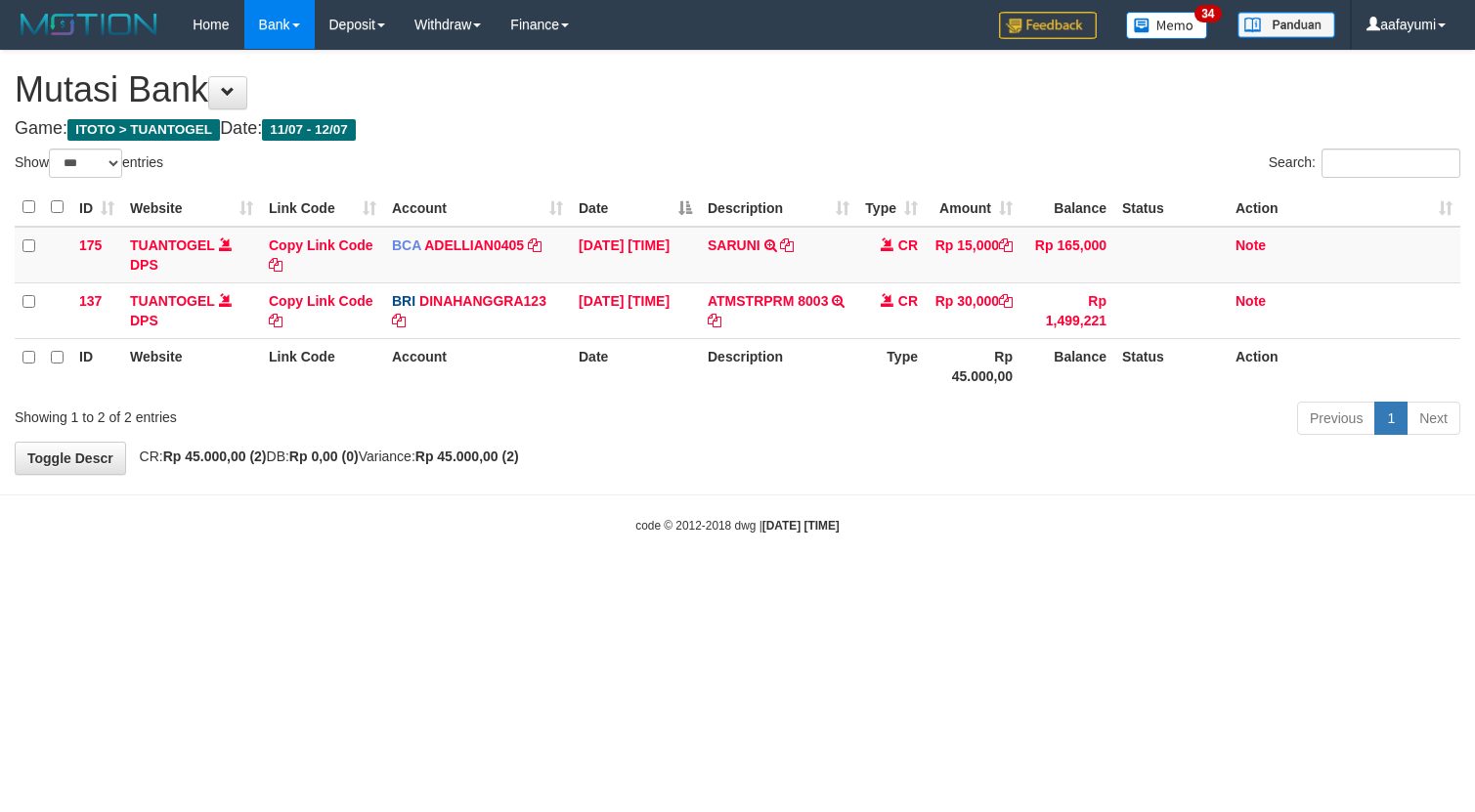 select on "***" 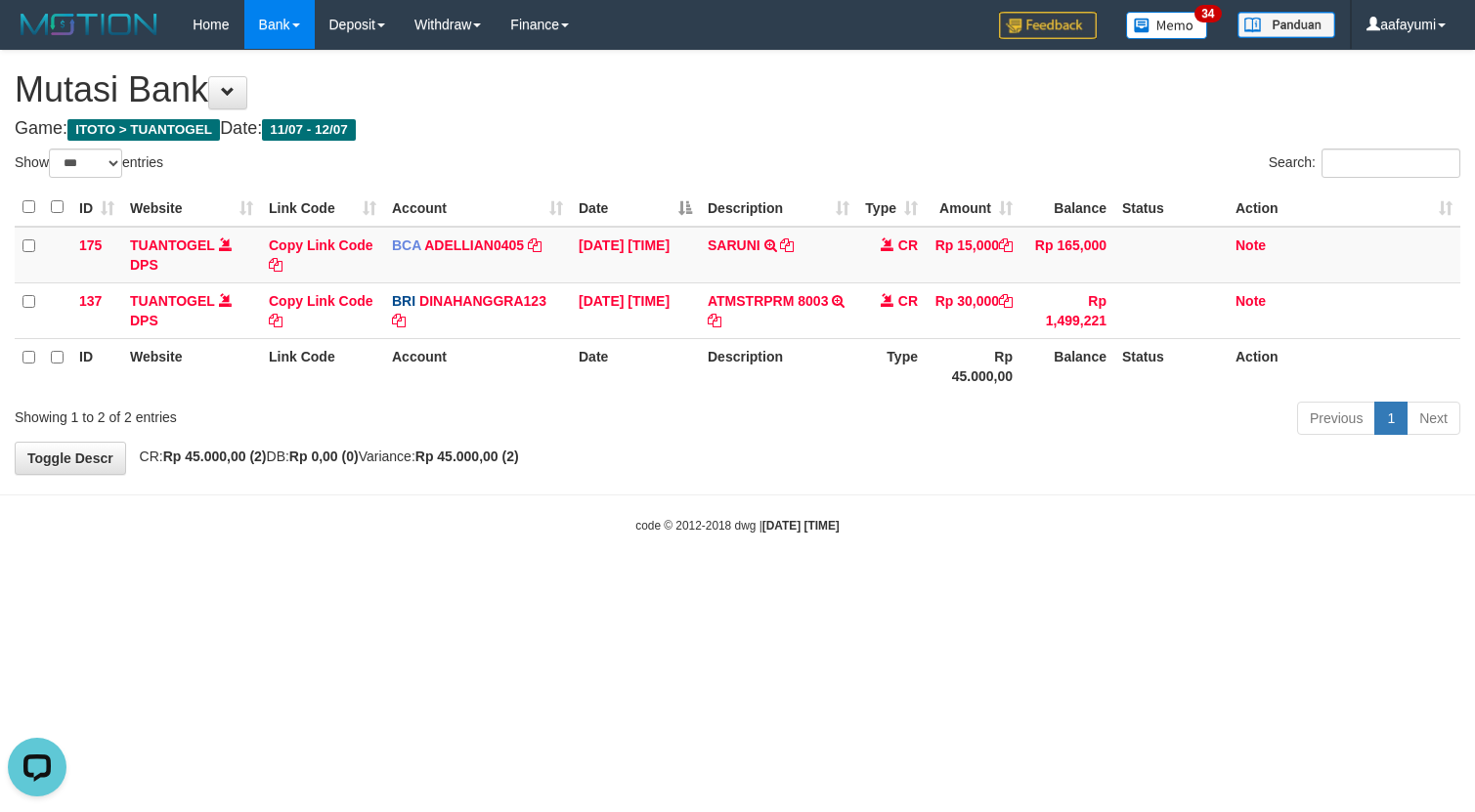scroll, scrollTop: 0, scrollLeft: 0, axis: both 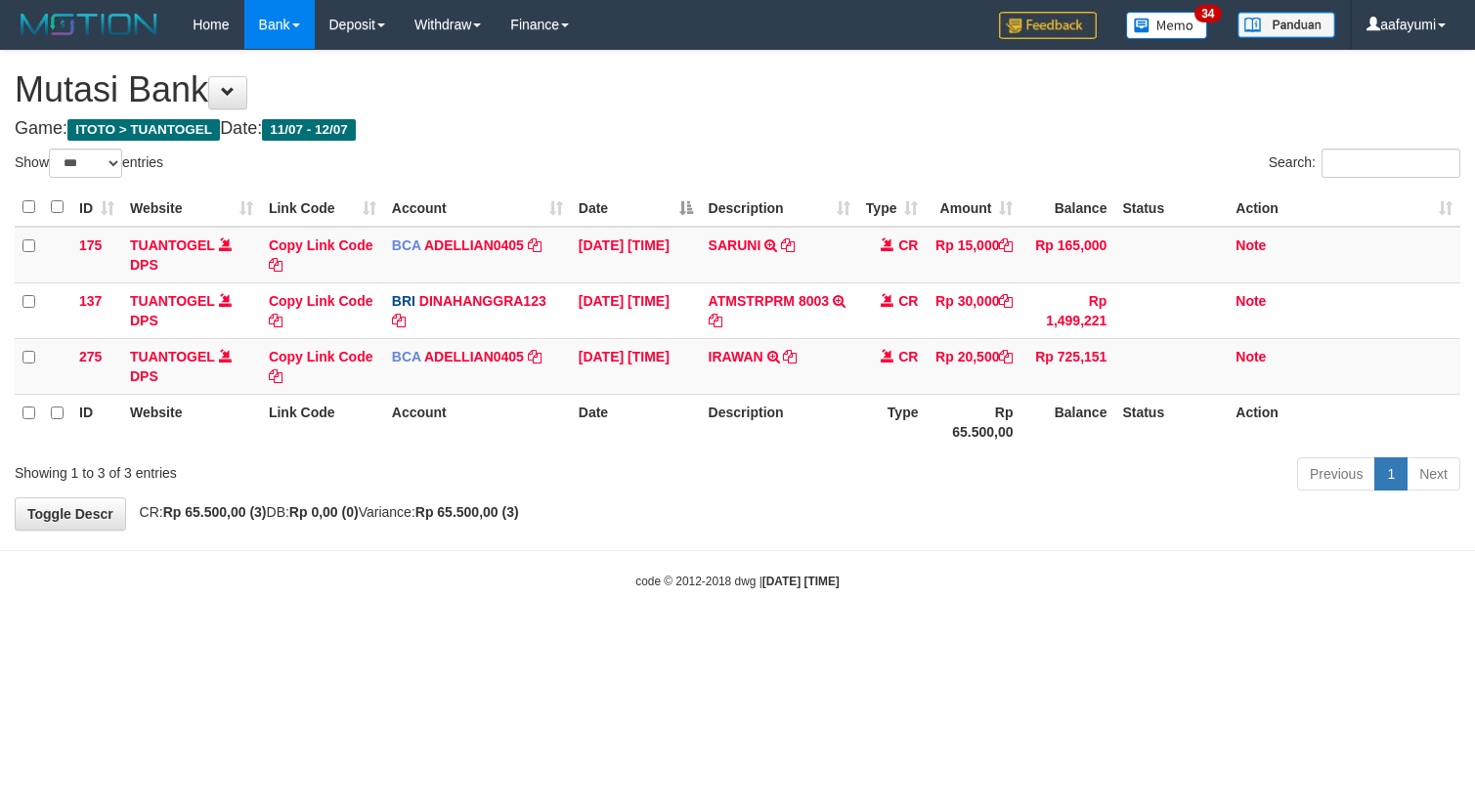 select on "***" 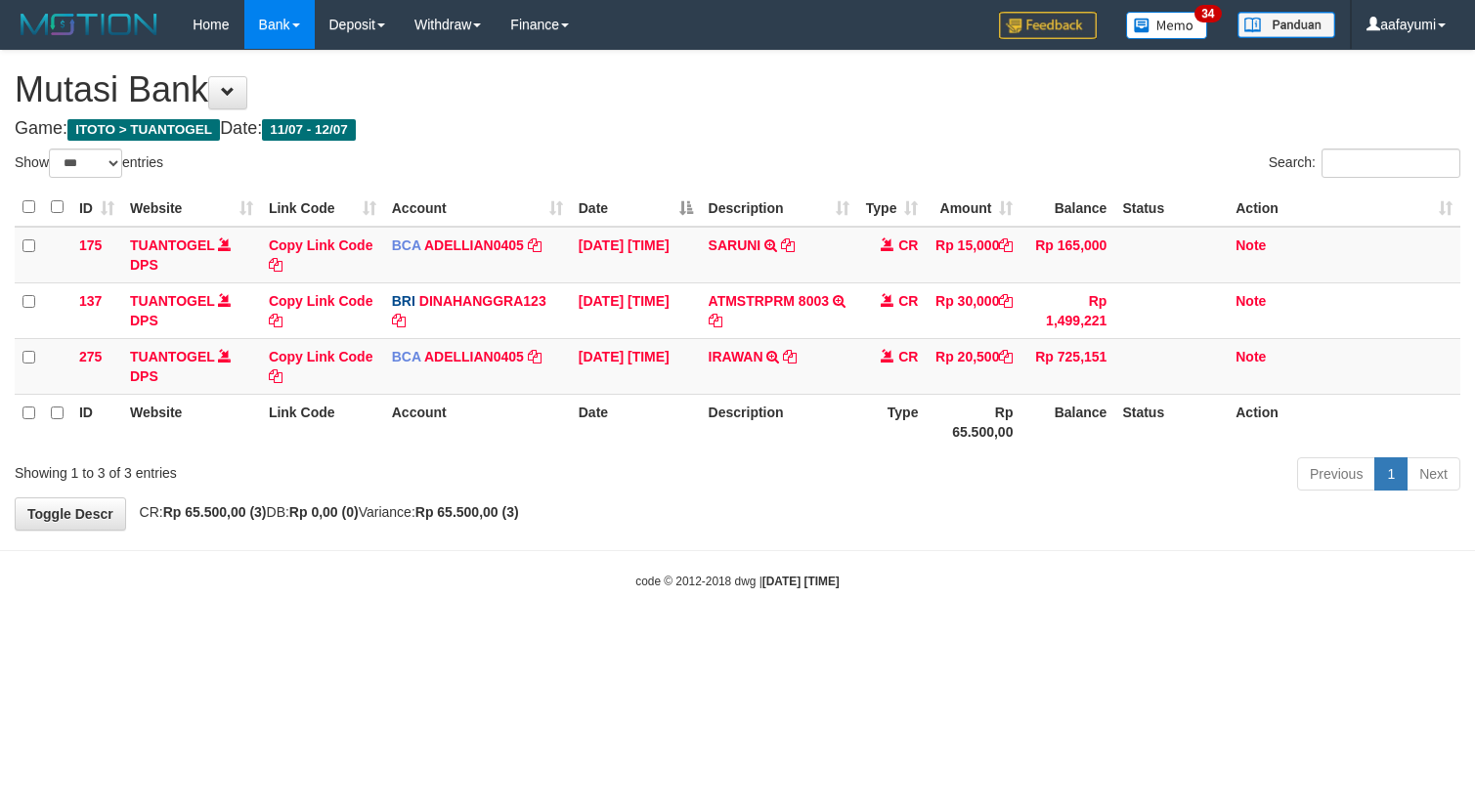 scroll, scrollTop: 0, scrollLeft: 0, axis: both 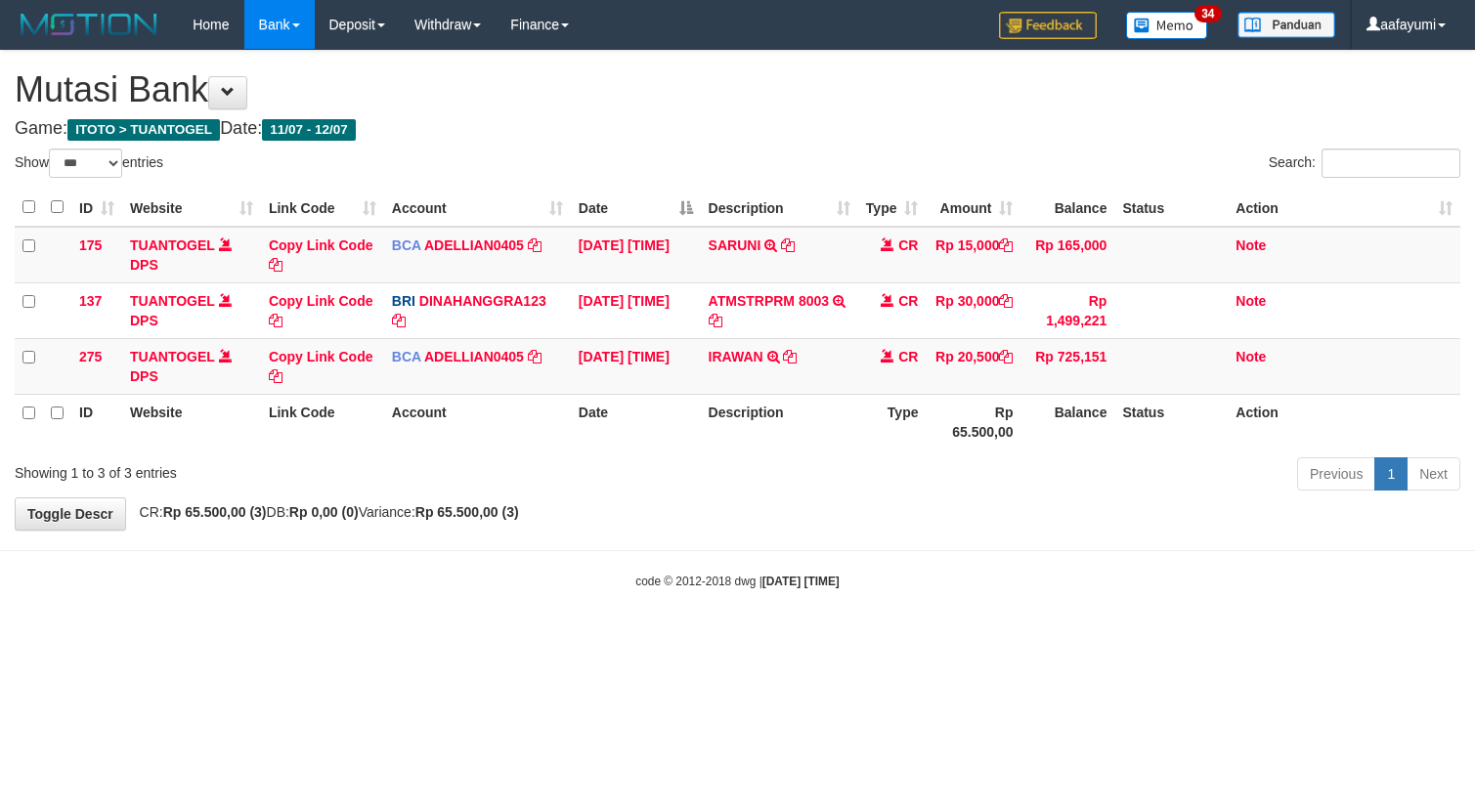 select on "***" 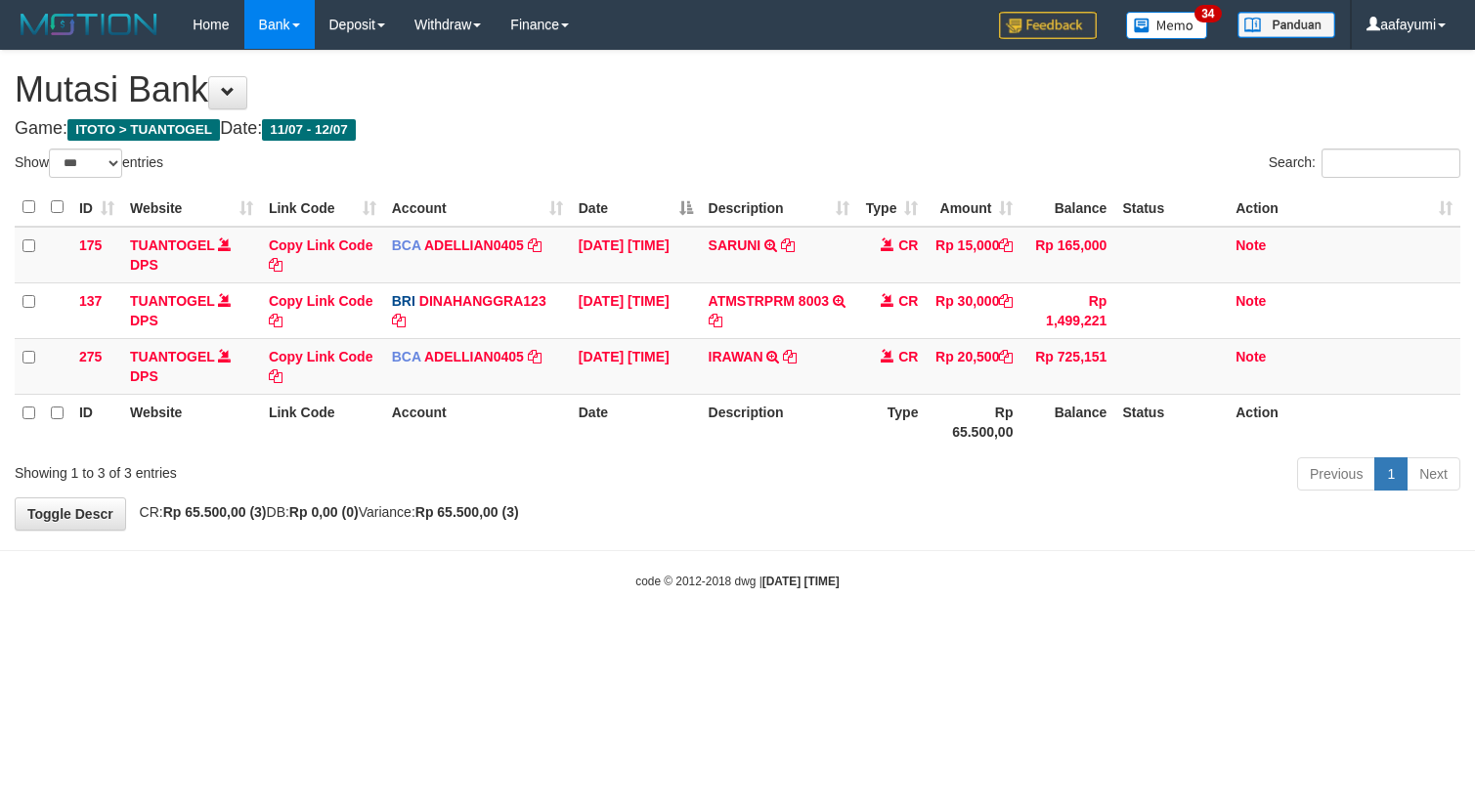 scroll, scrollTop: 0, scrollLeft: 0, axis: both 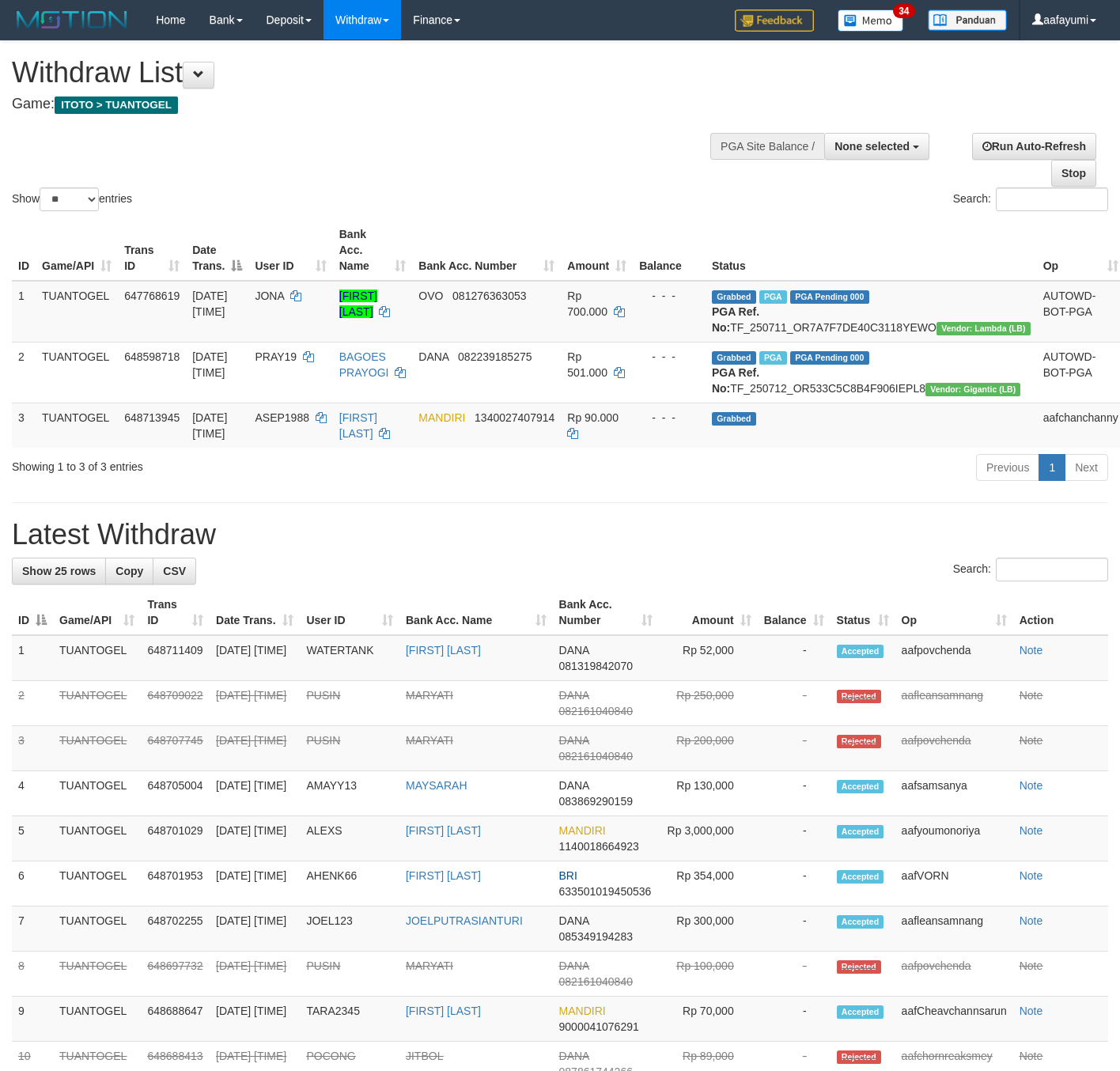 select 